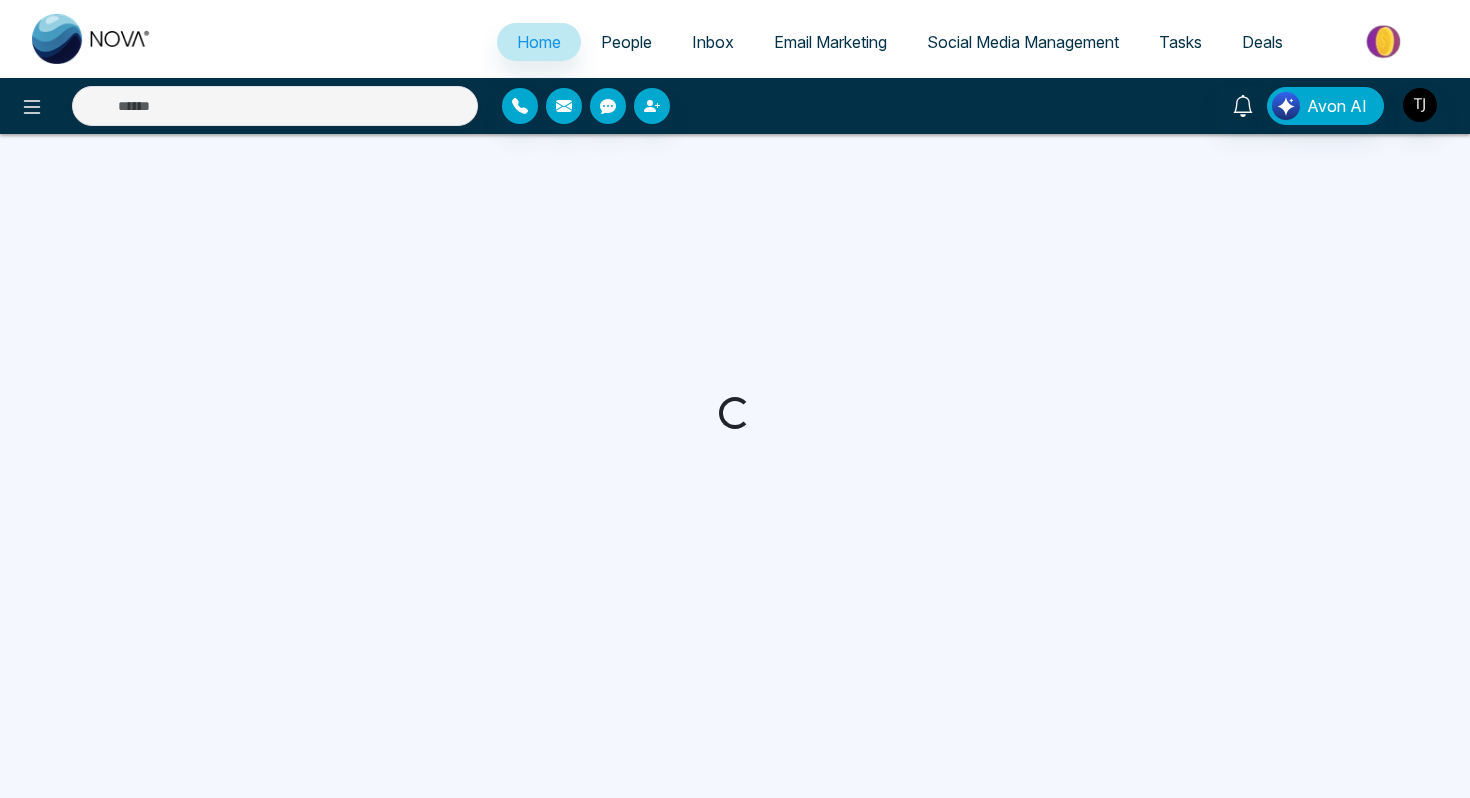 scroll, scrollTop: 0, scrollLeft: 0, axis: both 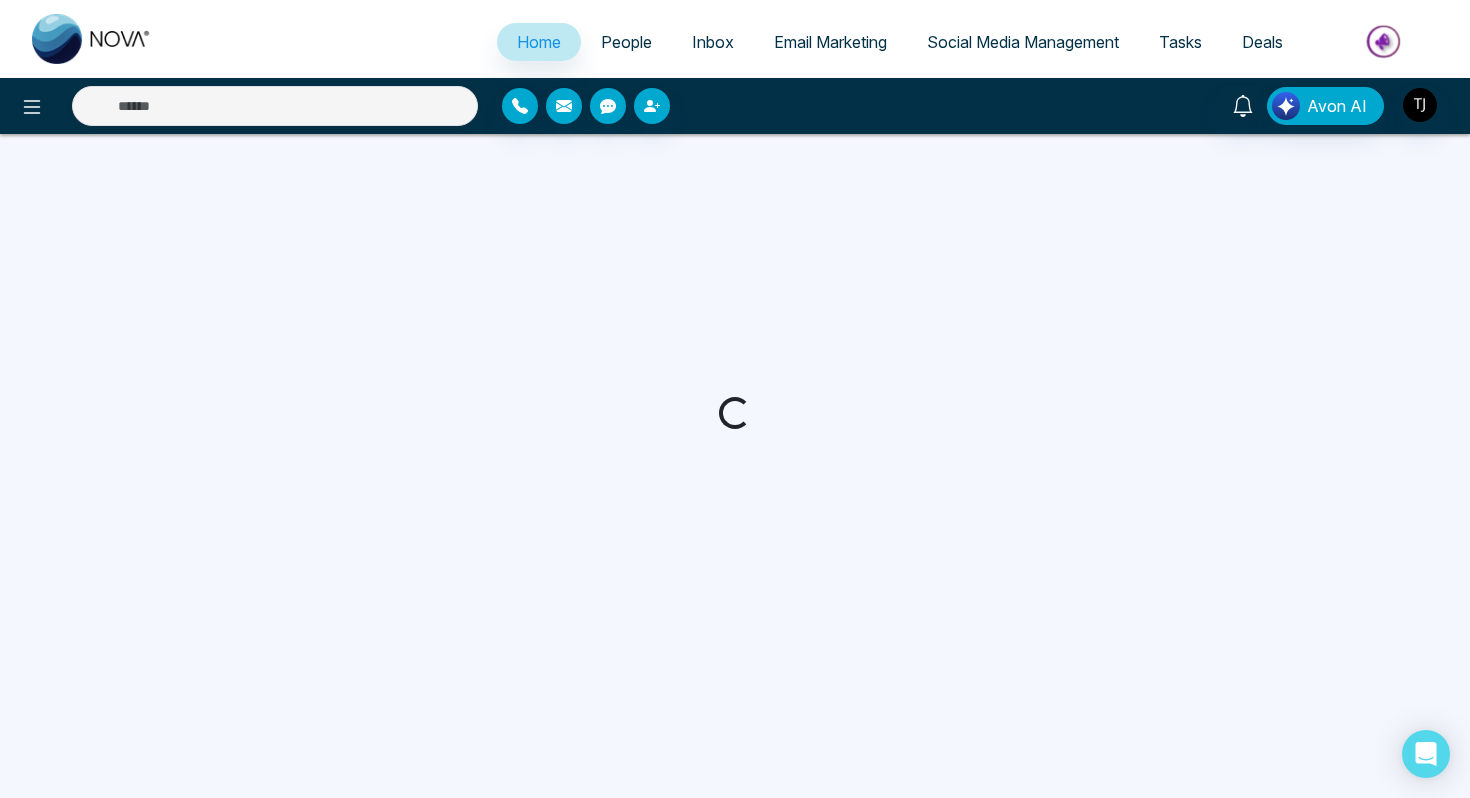 select on "*" 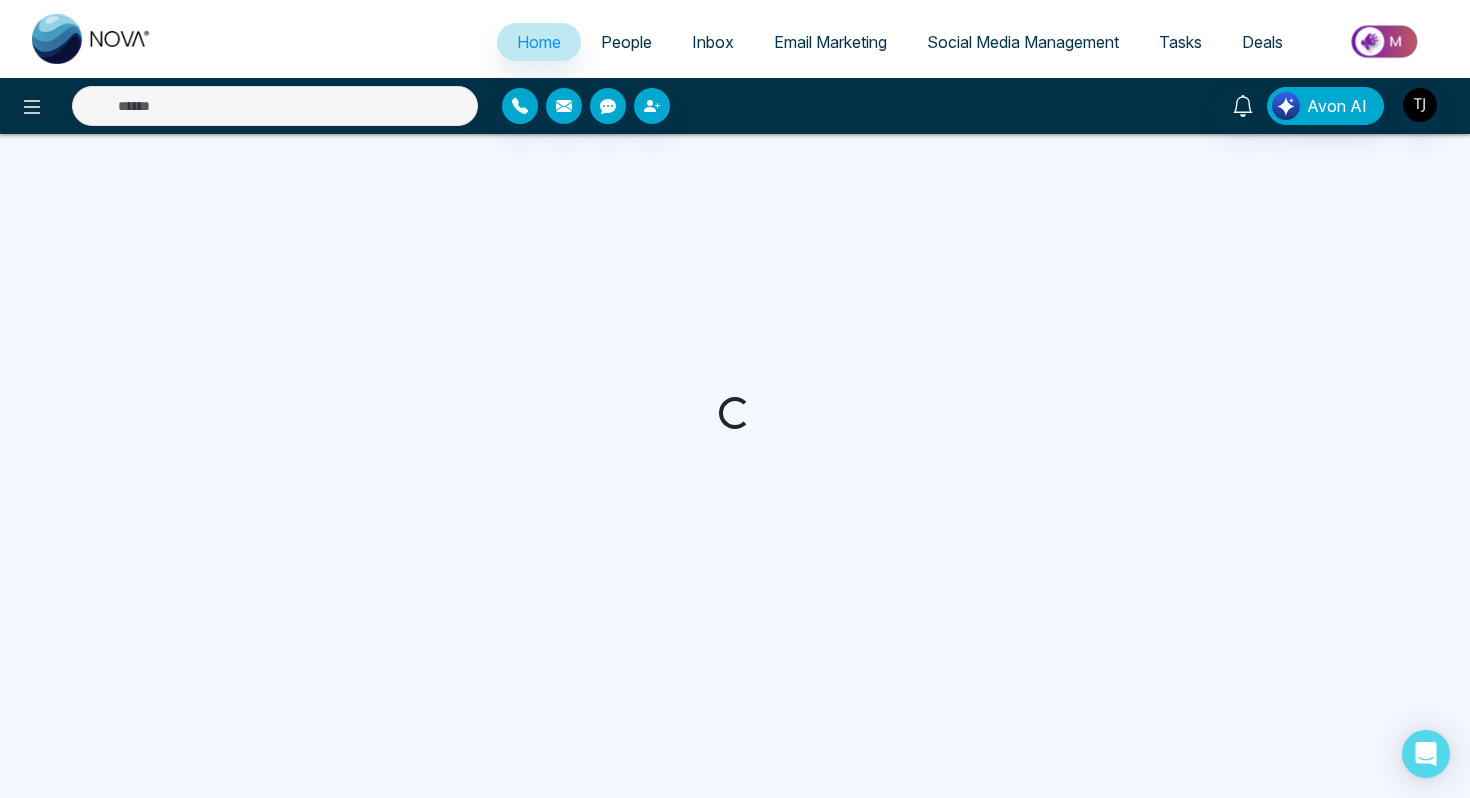 select on "*" 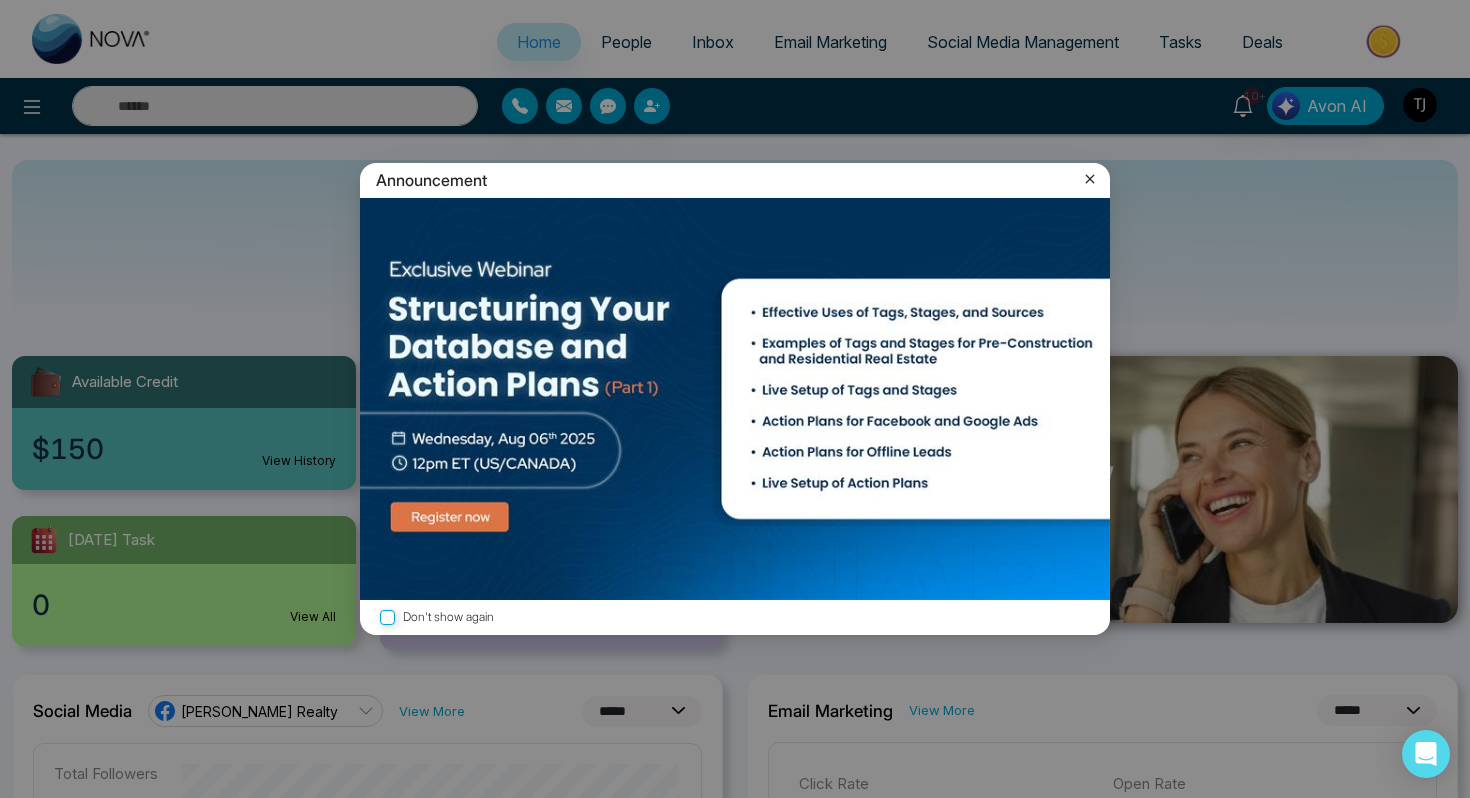 click 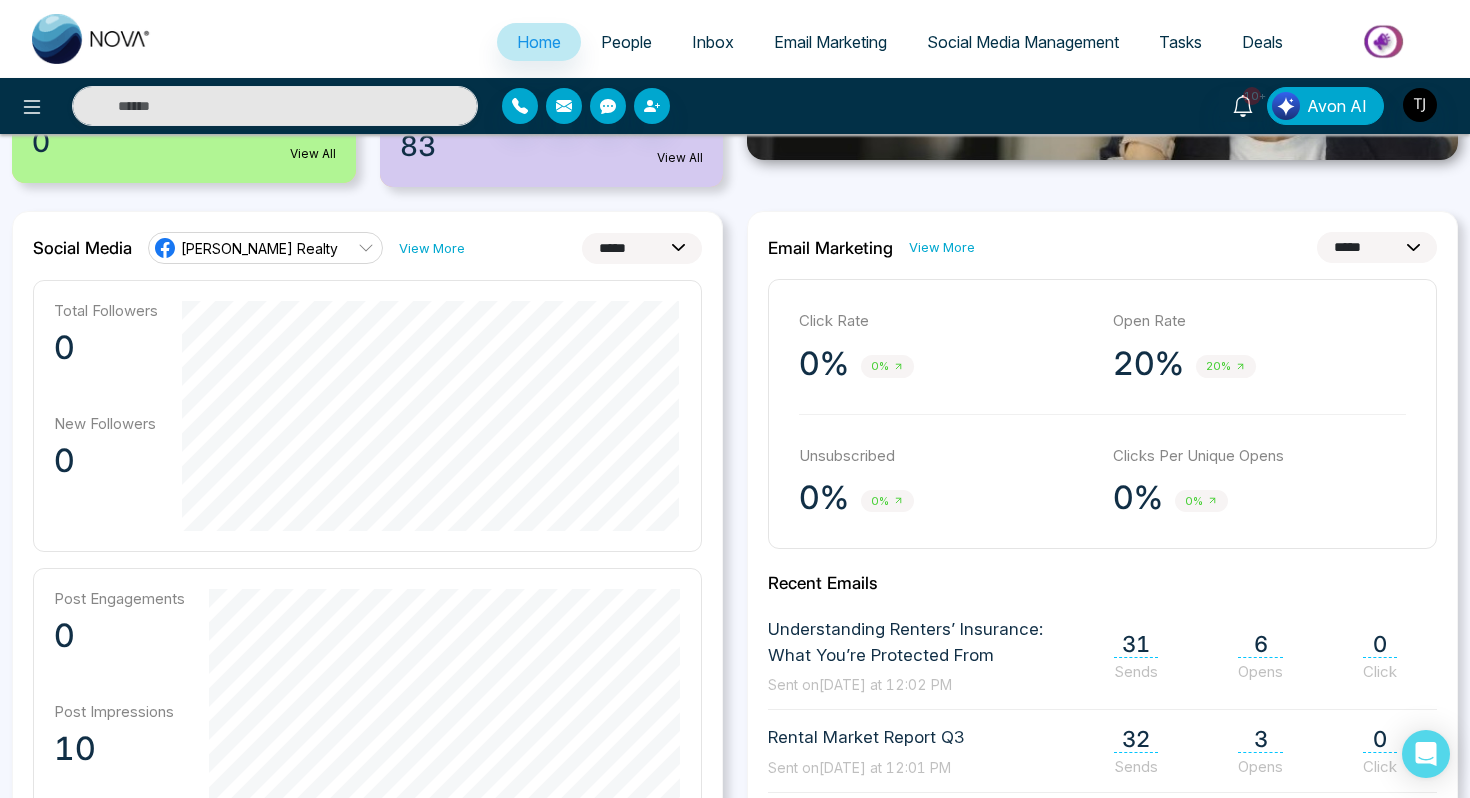 scroll, scrollTop: 513, scrollLeft: 0, axis: vertical 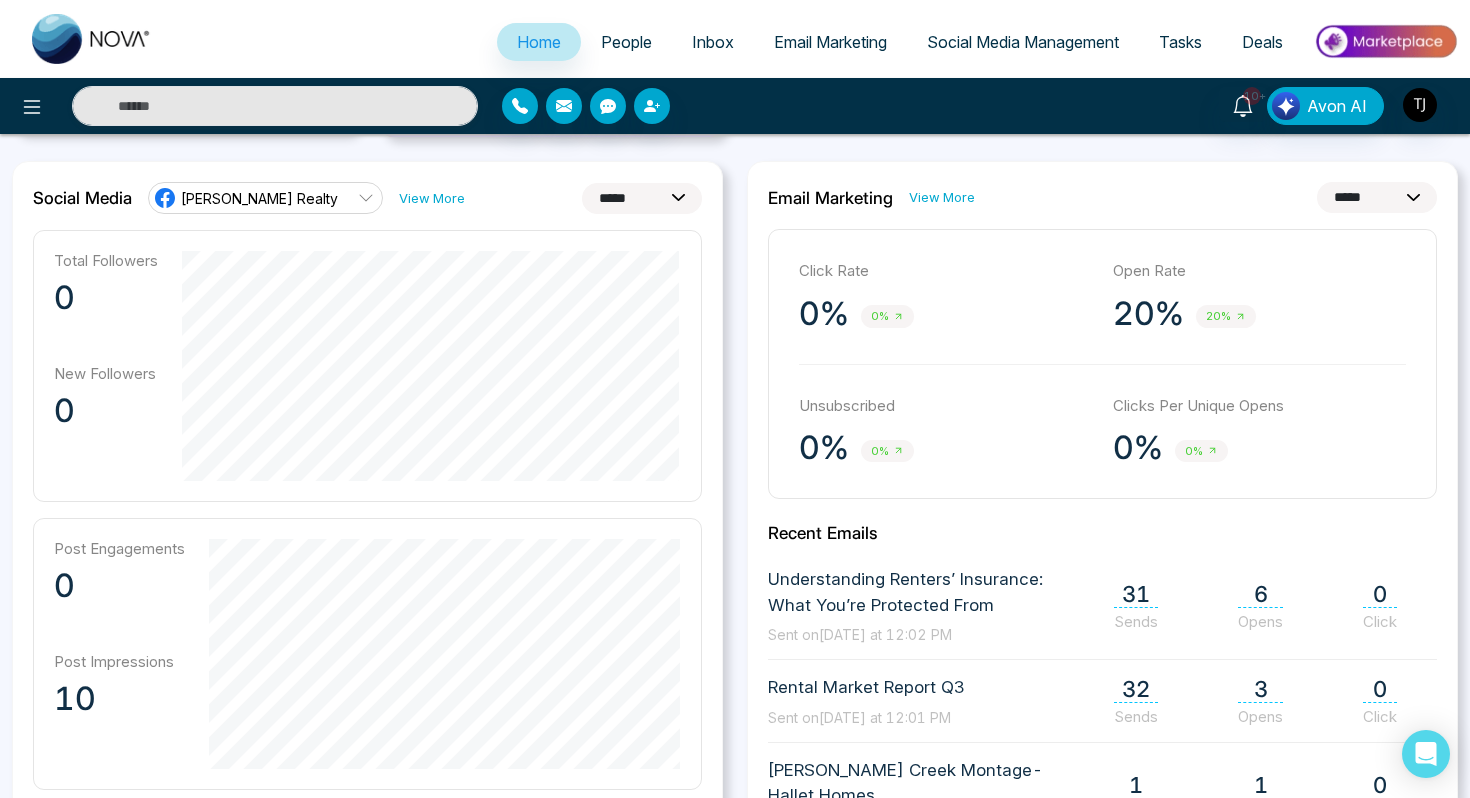 click on "**********" at bounding box center [367, 630] 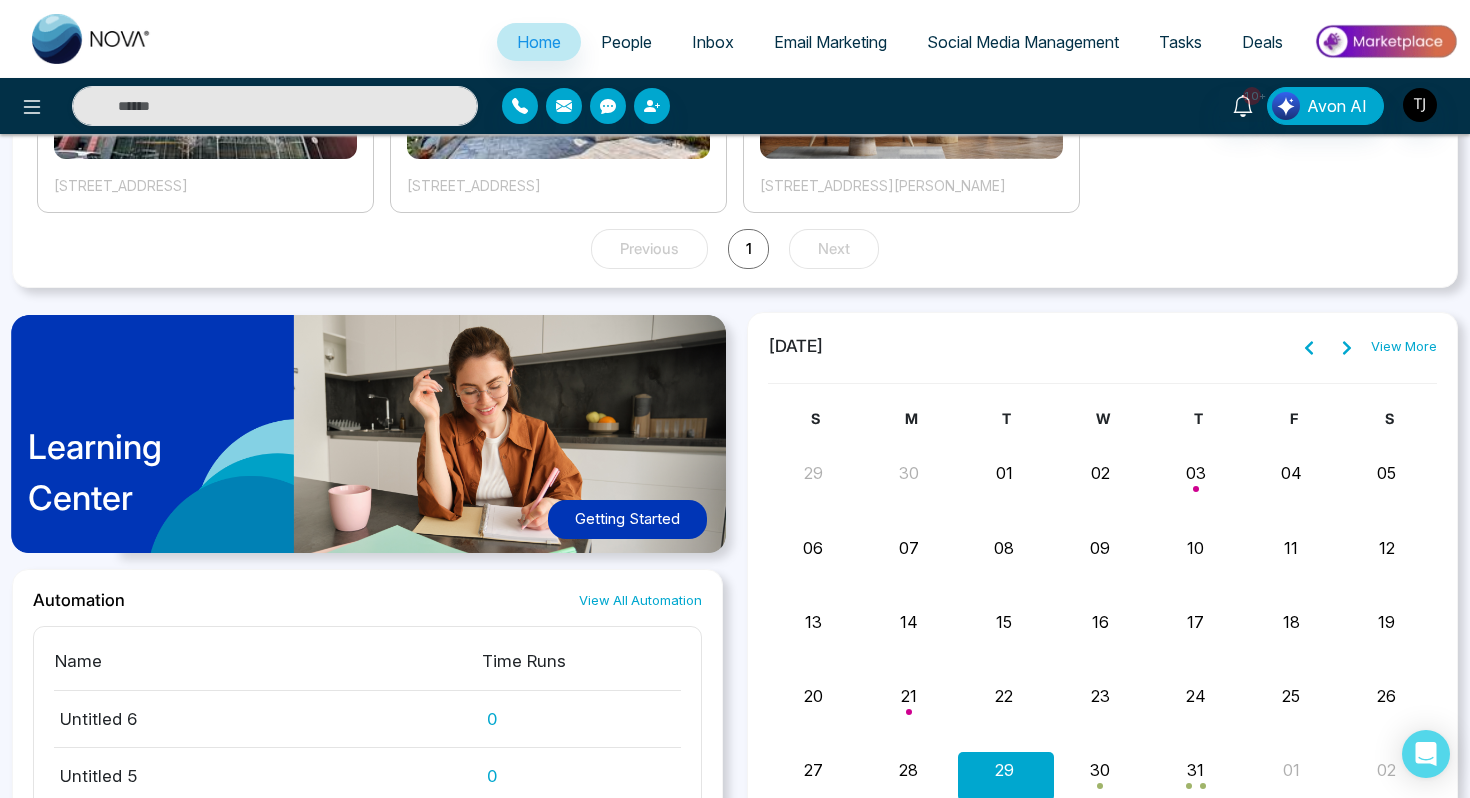 scroll, scrollTop: 1907, scrollLeft: 0, axis: vertical 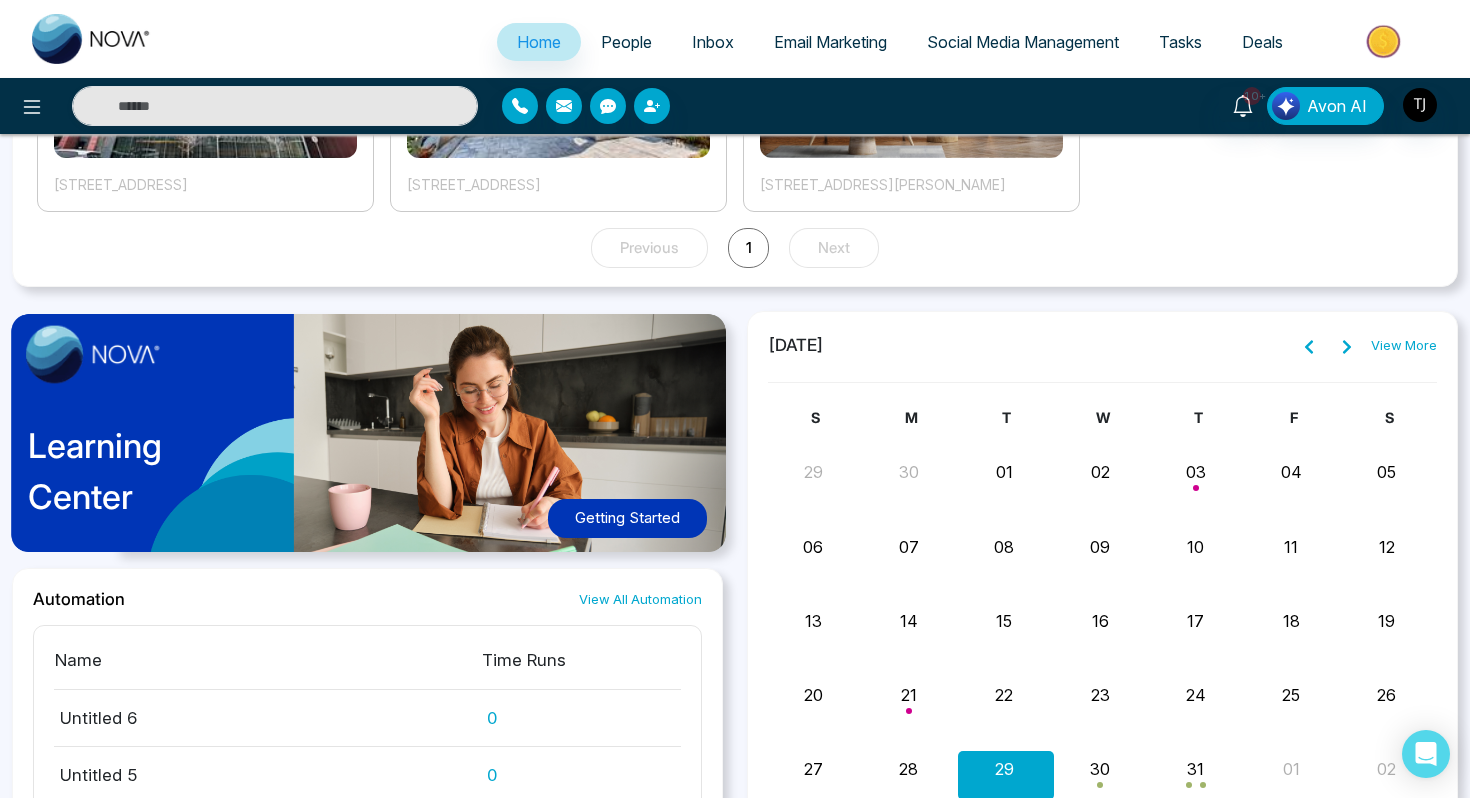 click on "People" at bounding box center (626, 42) 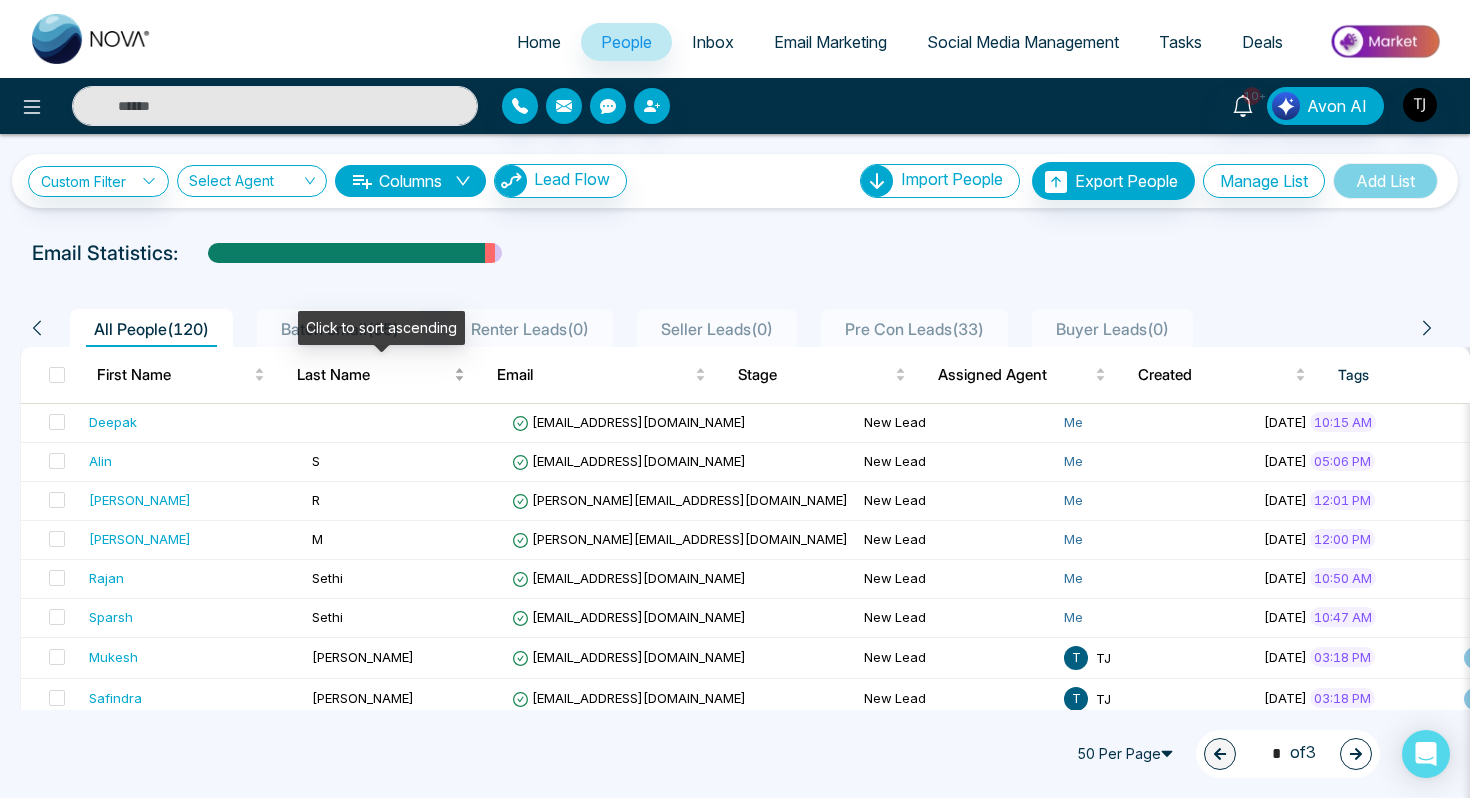 scroll, scrollTop: 68, scrollLeft: 0, axis: vertical 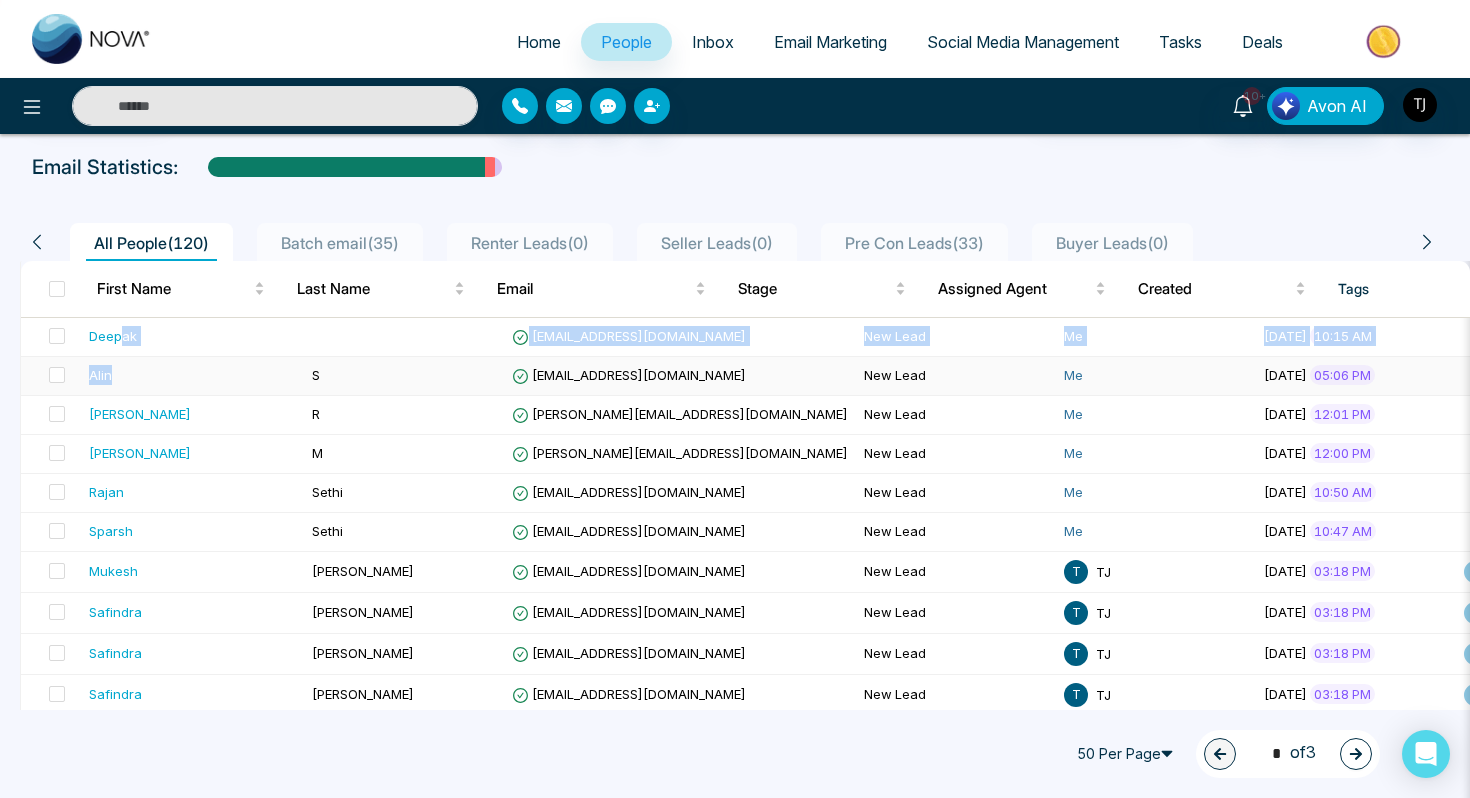 drag, startPoint x: 122, startPoint y: 338, endPoint x: 121, endPoint y: 379, distance: 41.01219 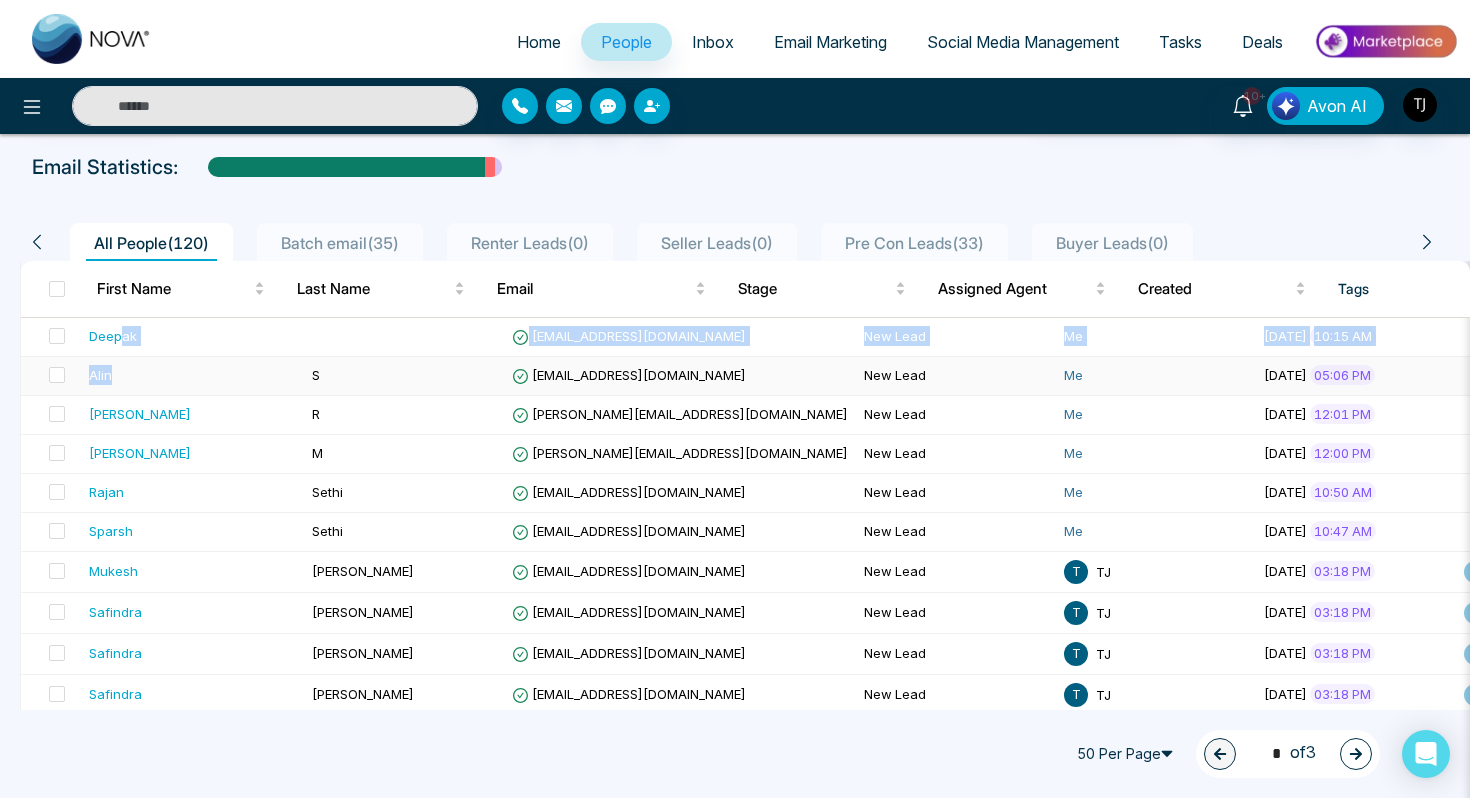 click on "Deepak   [EMAIL_ADDRESS][DOMAIN_NAME] New Lead Me [DATE]   10:15 AM IDX Website   -  -  -  -    -  -  -  -   Alin S   [EMAIL_ADDRESS][DOMAIN_NAME] New Lead Me [DATE]   05:06 PM Brother [DEMOGRAPHIC_DATA] 18 hours ago    Email Aaron R   [EMAIL_ADDRESS][DOMAIN_NAME] New Lead Me [DATE]   12:01 PM a day ago    Message Ishmeet M   [EMAIL_ADDRESS][DOMAIN_NAME] New Lead Me [DATE]   12:00 PM a day ago    Email [PERSON_NAME]   [PERSON_NAME][EMAIL_ADDRESS][DOMAIN_NAME] New Lead Me [DATE]   10:50 AM [DATE]    Email [PERSON_NAME]   [PERSON_NAME][EMAIL_ADDRESS][DOMAIN_NAME] New Lead Me [DATE]   10:47 AM [DATE]    Email Campaign [PERSON_NAME]   [EMAIL_ADDRESS][DOMAIN_NAME] New Lead T TJ [DATE]   03:18 PM Buyer leads Csv Import   -  -  -  -    -  -  -  -   [PERSON_NAME]   [PERSON_NAME][EMAIL_ADDRESS][DOMAIN_NAME] New Lead T TJ [DATE]   03:18 PM Buyer leads Csv Import a day ago    Email Campaign [PERSON_NAME]   [EMAIL_ADDRESS][DOMAIN_NAME] New Lead T TJ [DATE]   03:18 PM Buyer leads Safindra" at bounding box center [1244, 1337] 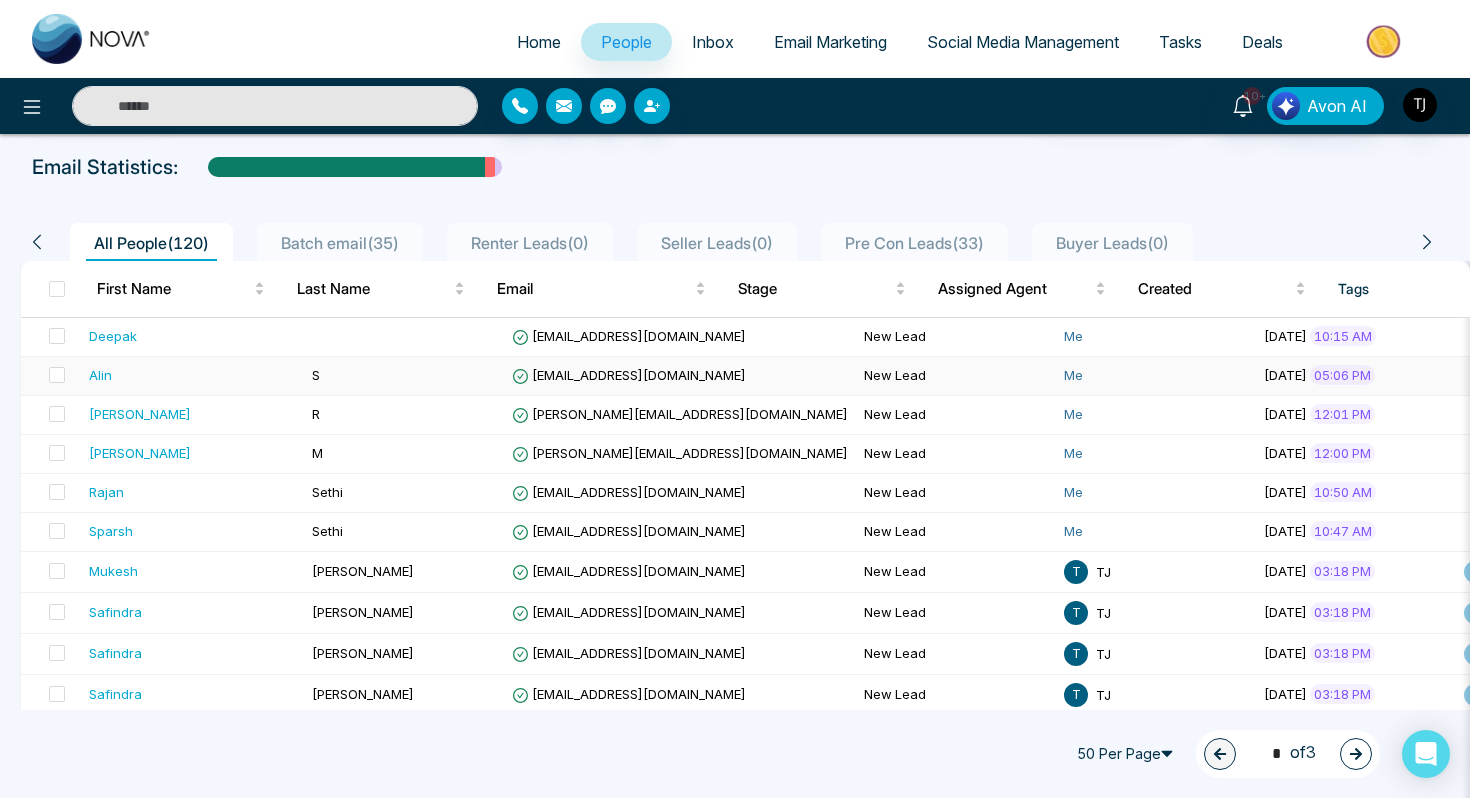 click on "Alin" at bounding box center [100, 375] 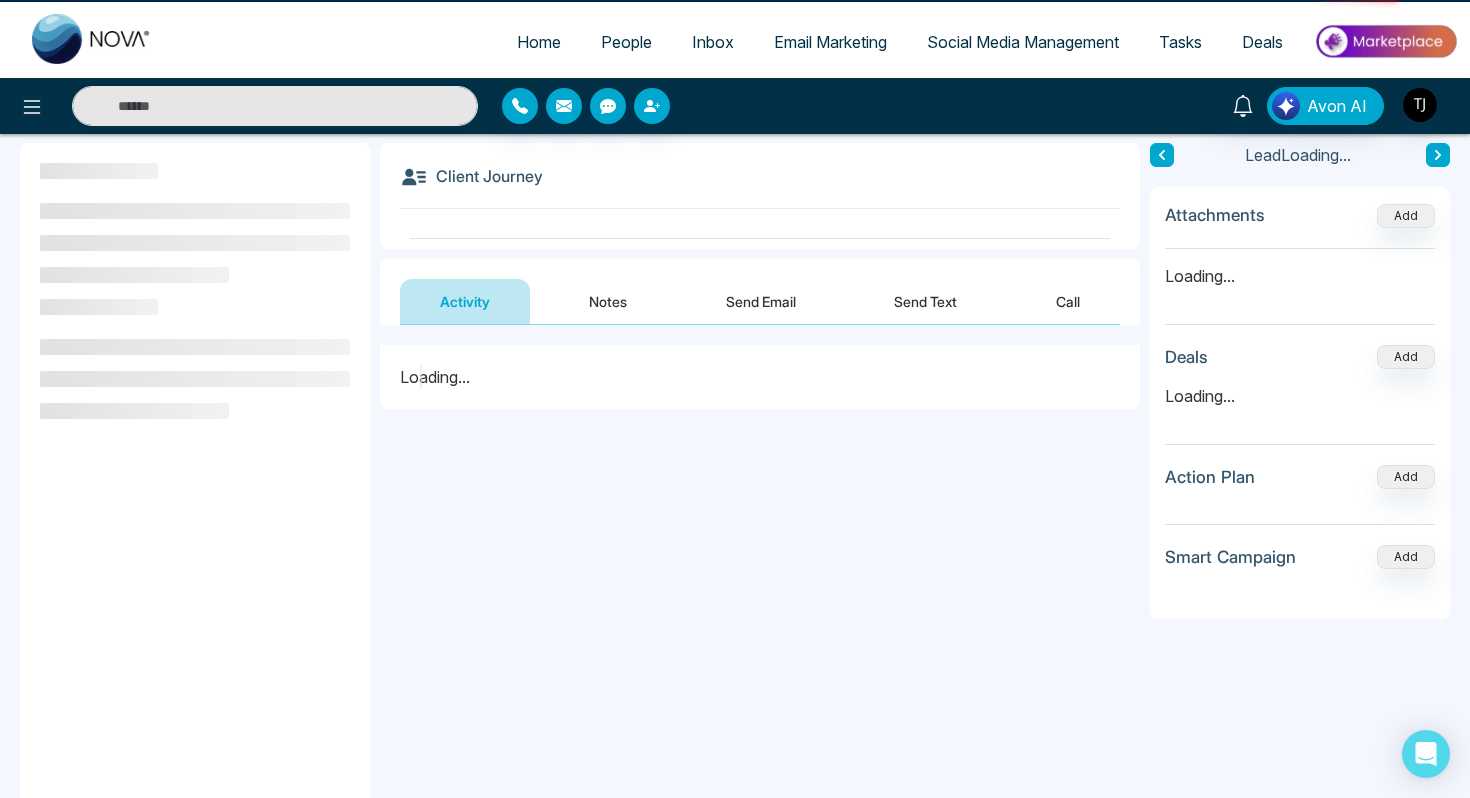 scroll 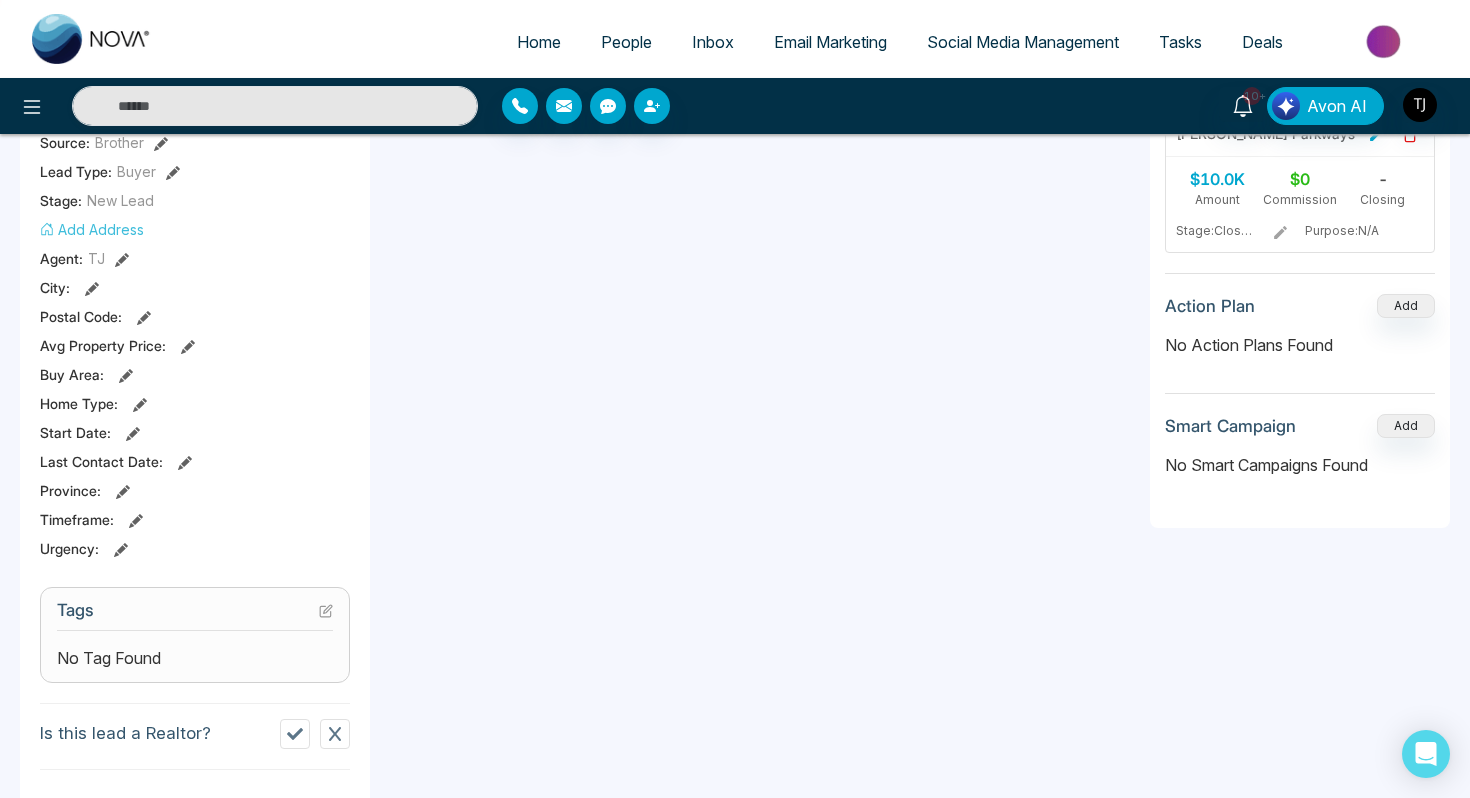click on "10+ Avon AI" at bounding box center [735, 106] 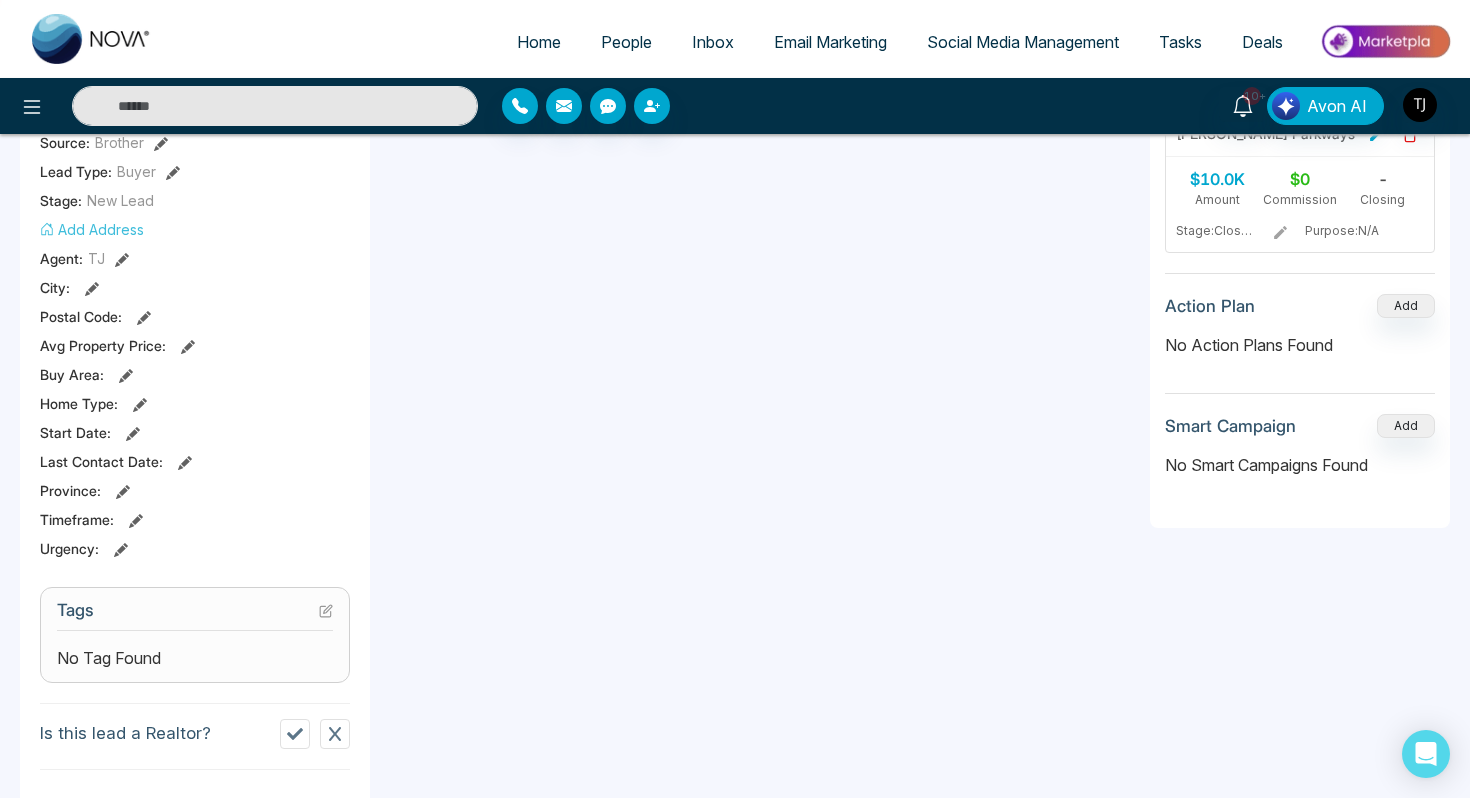 click at bounding box center (275, 106) 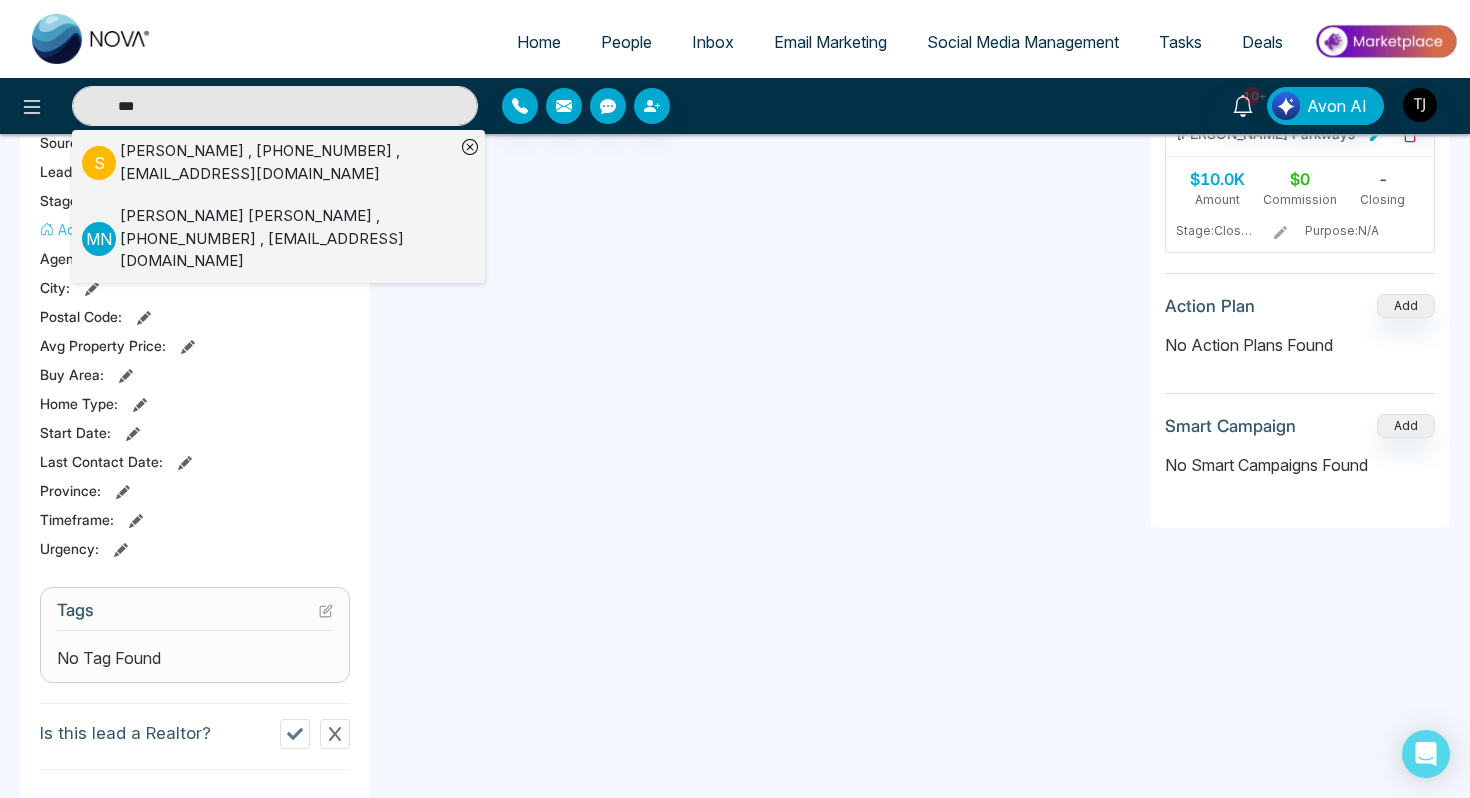 type on "***" 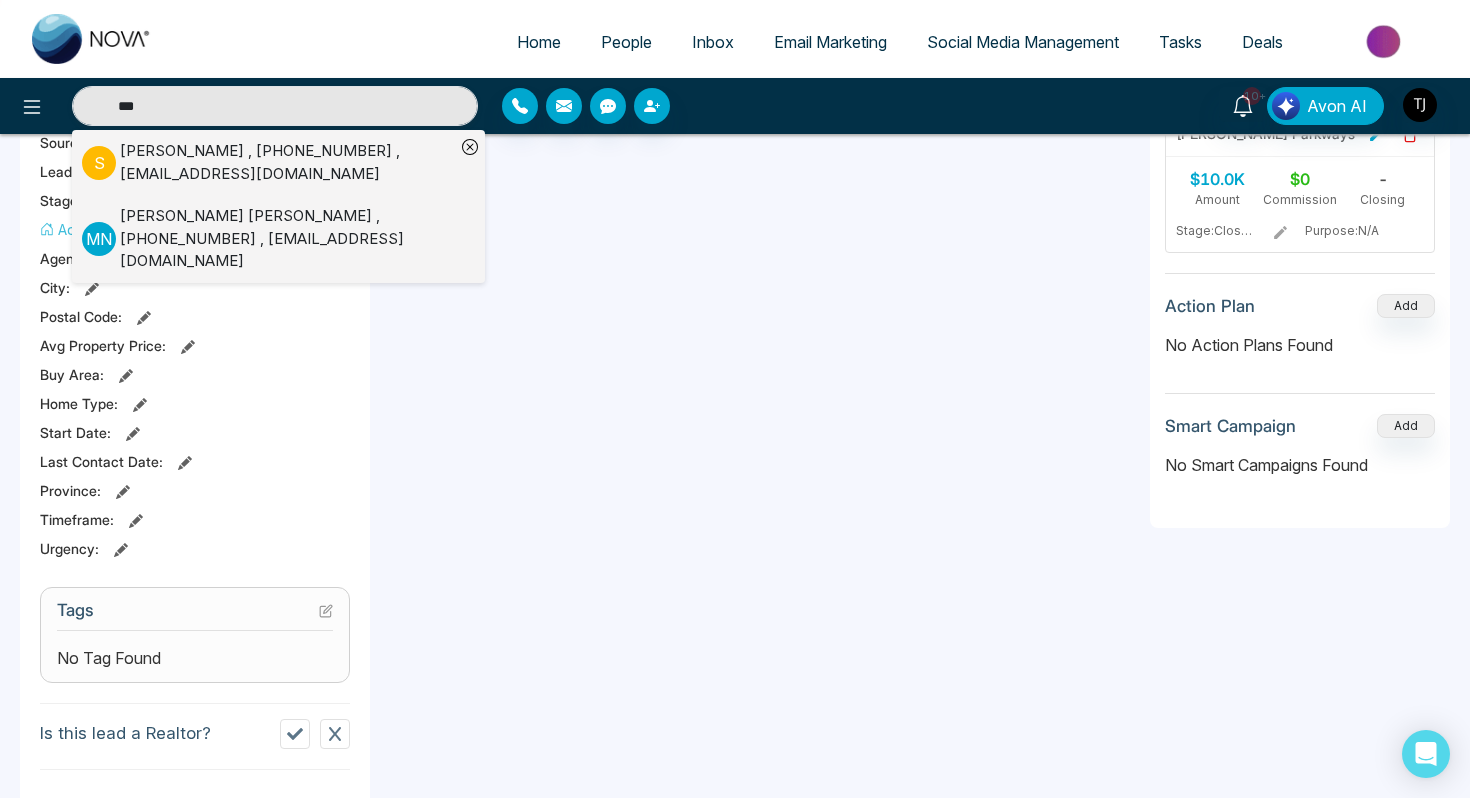click on "[PERSON_NAME]     , [PHONE_NUMBER]   , [EMAIL_ADDRESS][DOMAIN_NAME]" at bounding box center [287, 162] 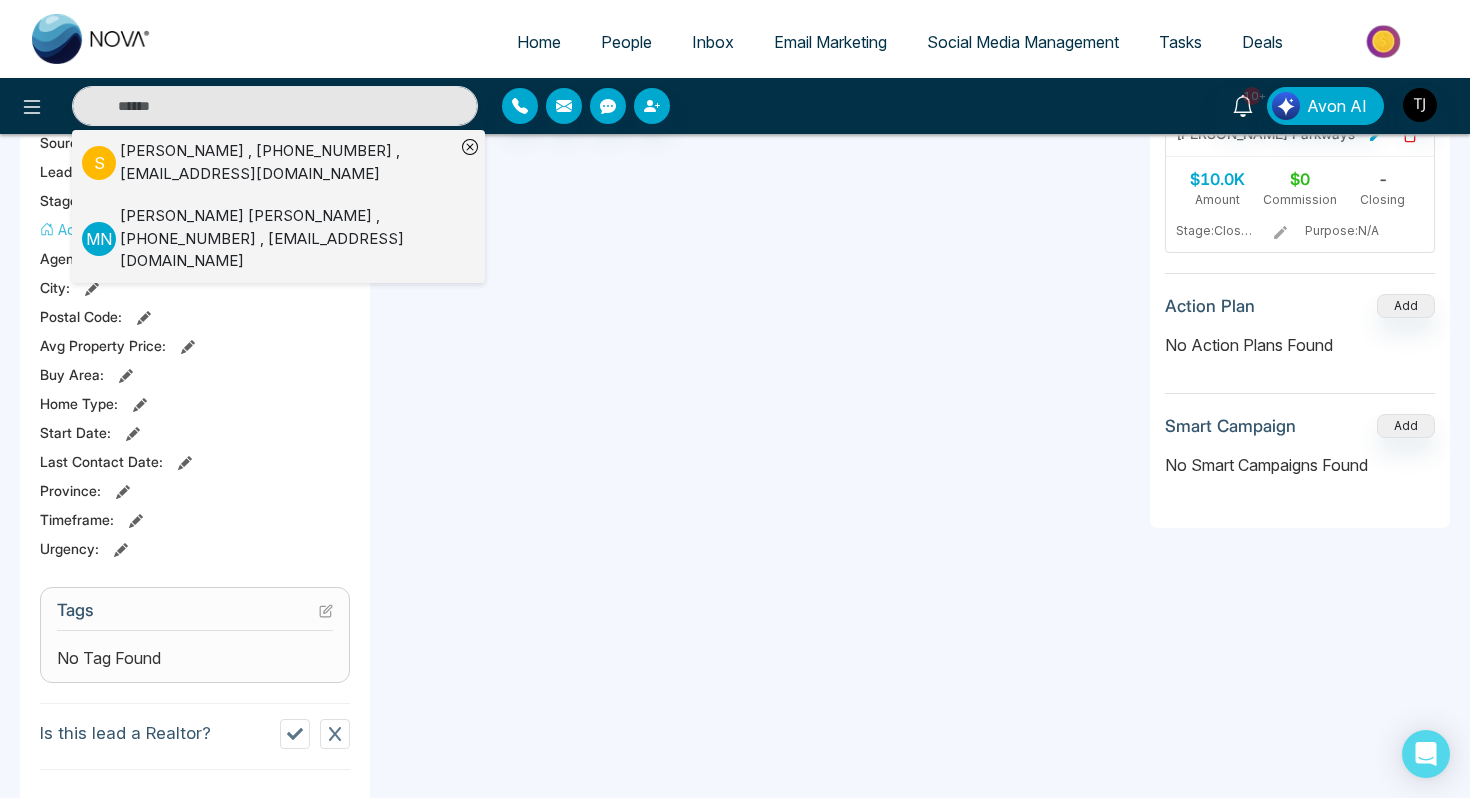 type on "***" 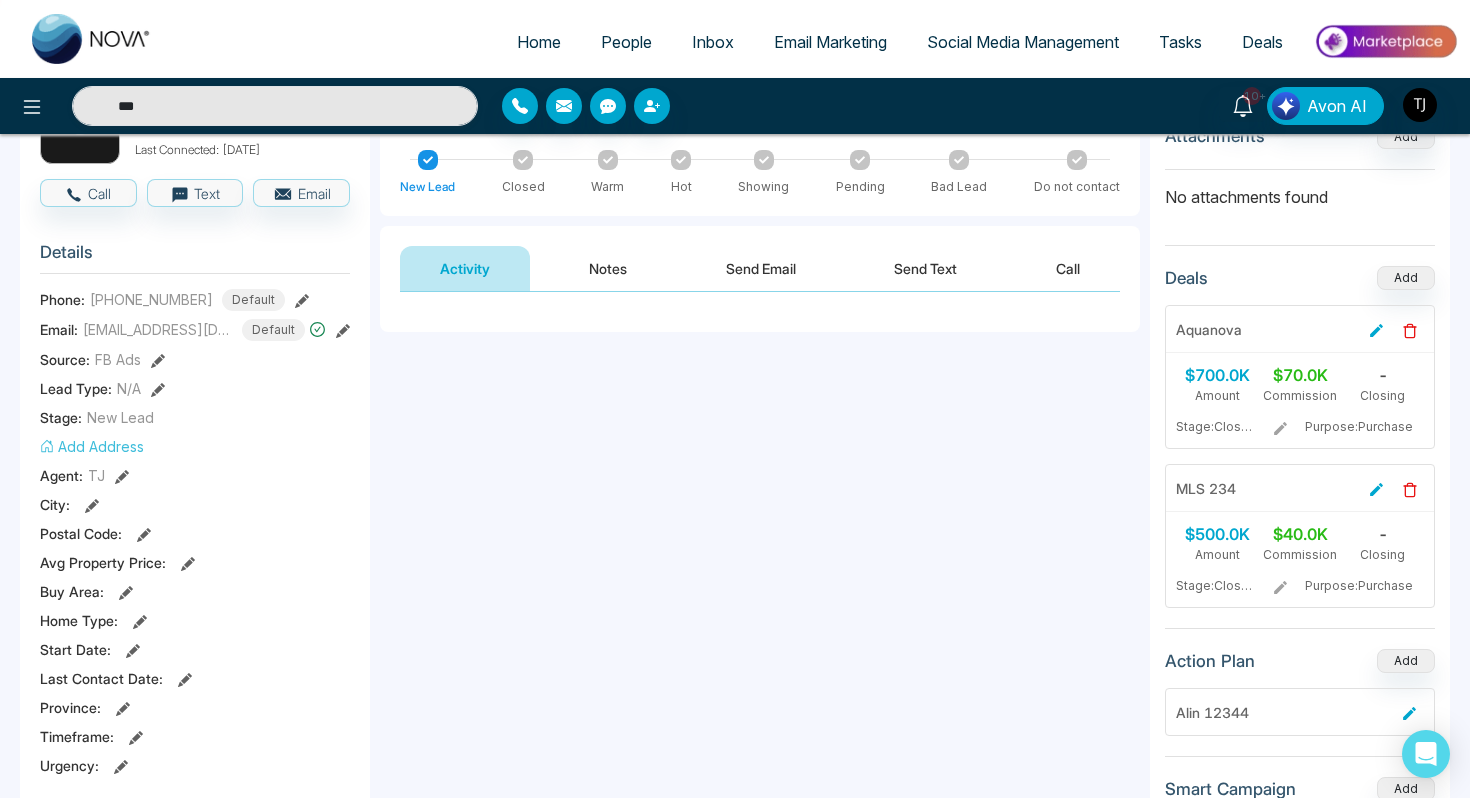 click on "Notes" at bounding box center [608, 268] 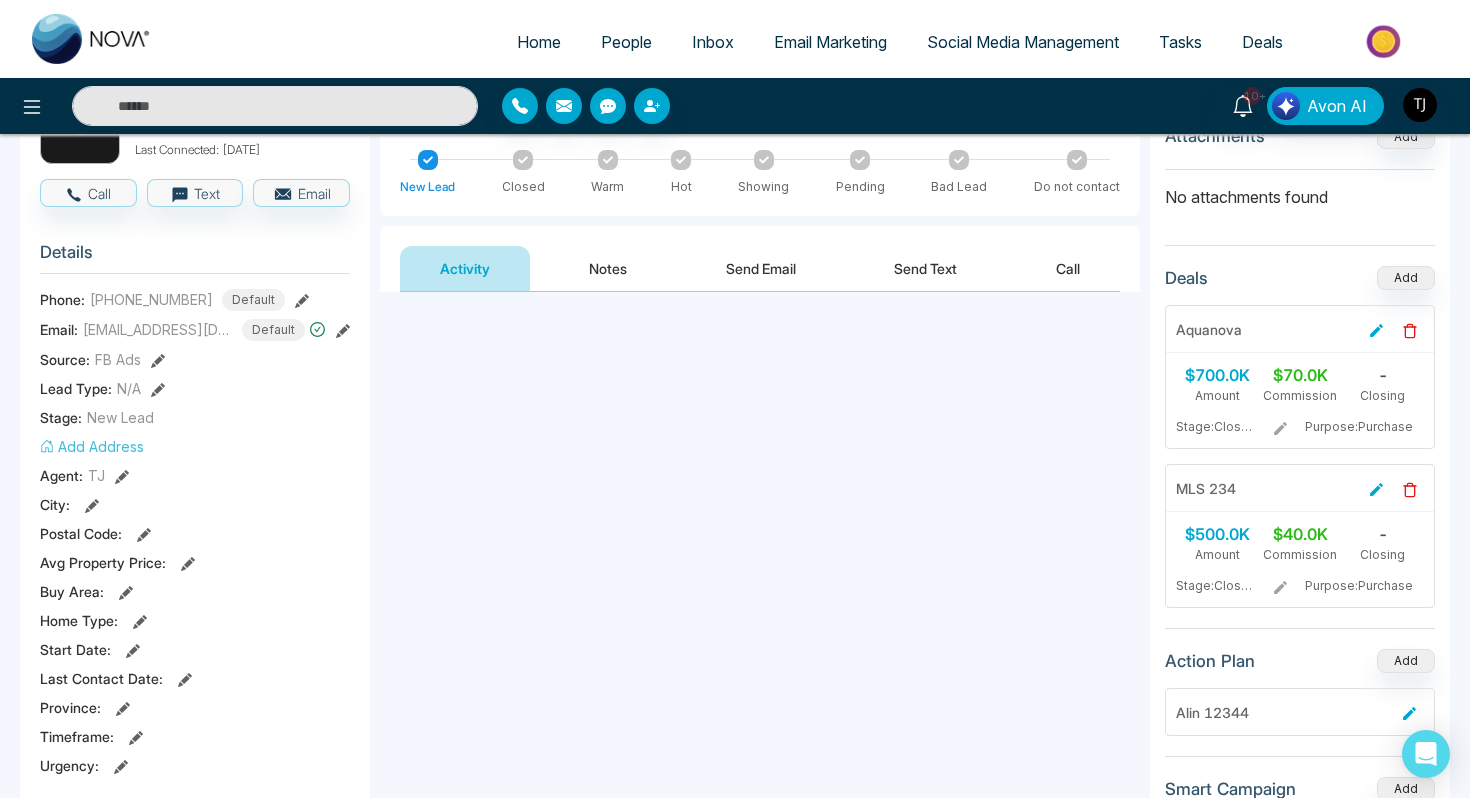 type on "***" 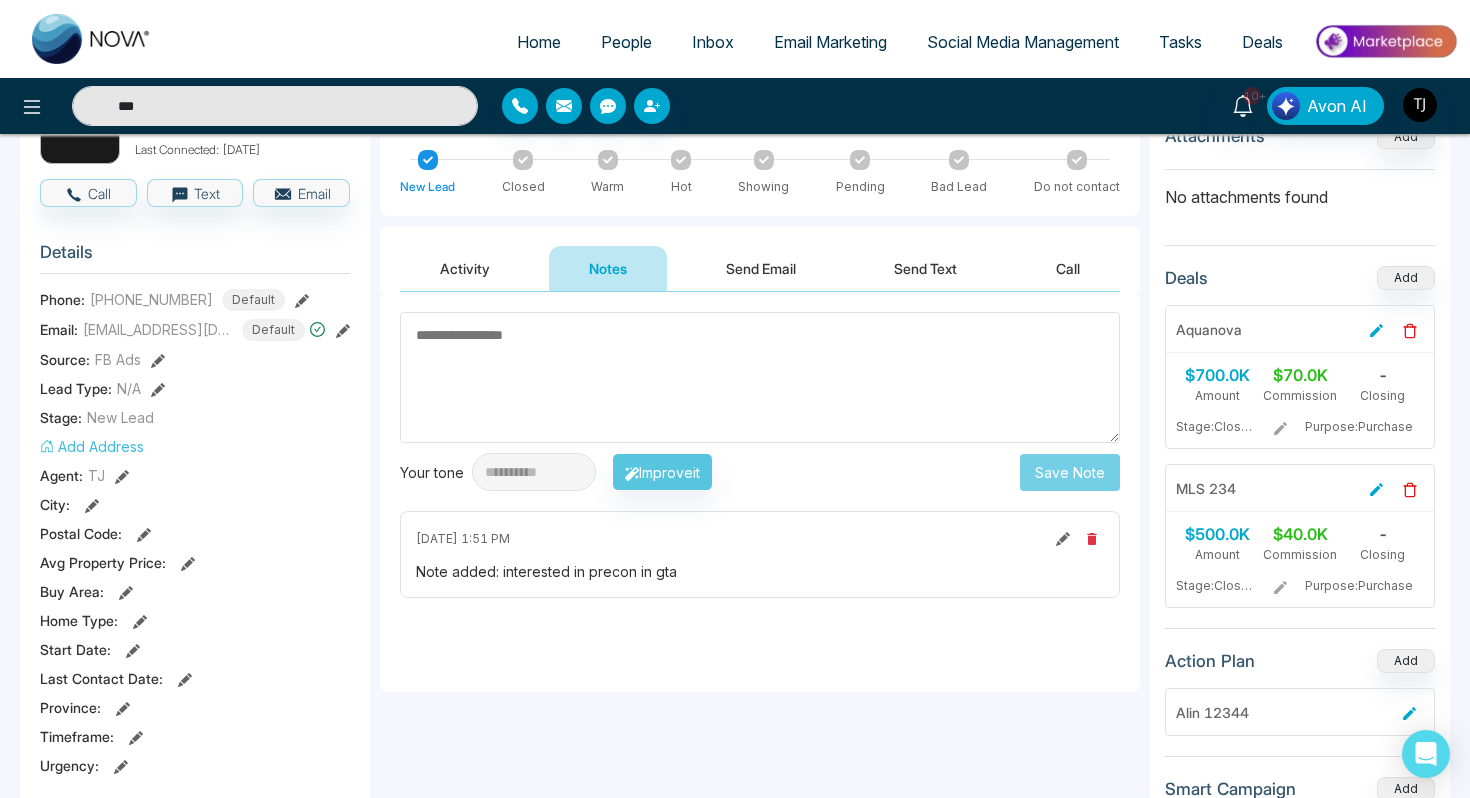 click on "Send Email" at bounding box center (761, 268) 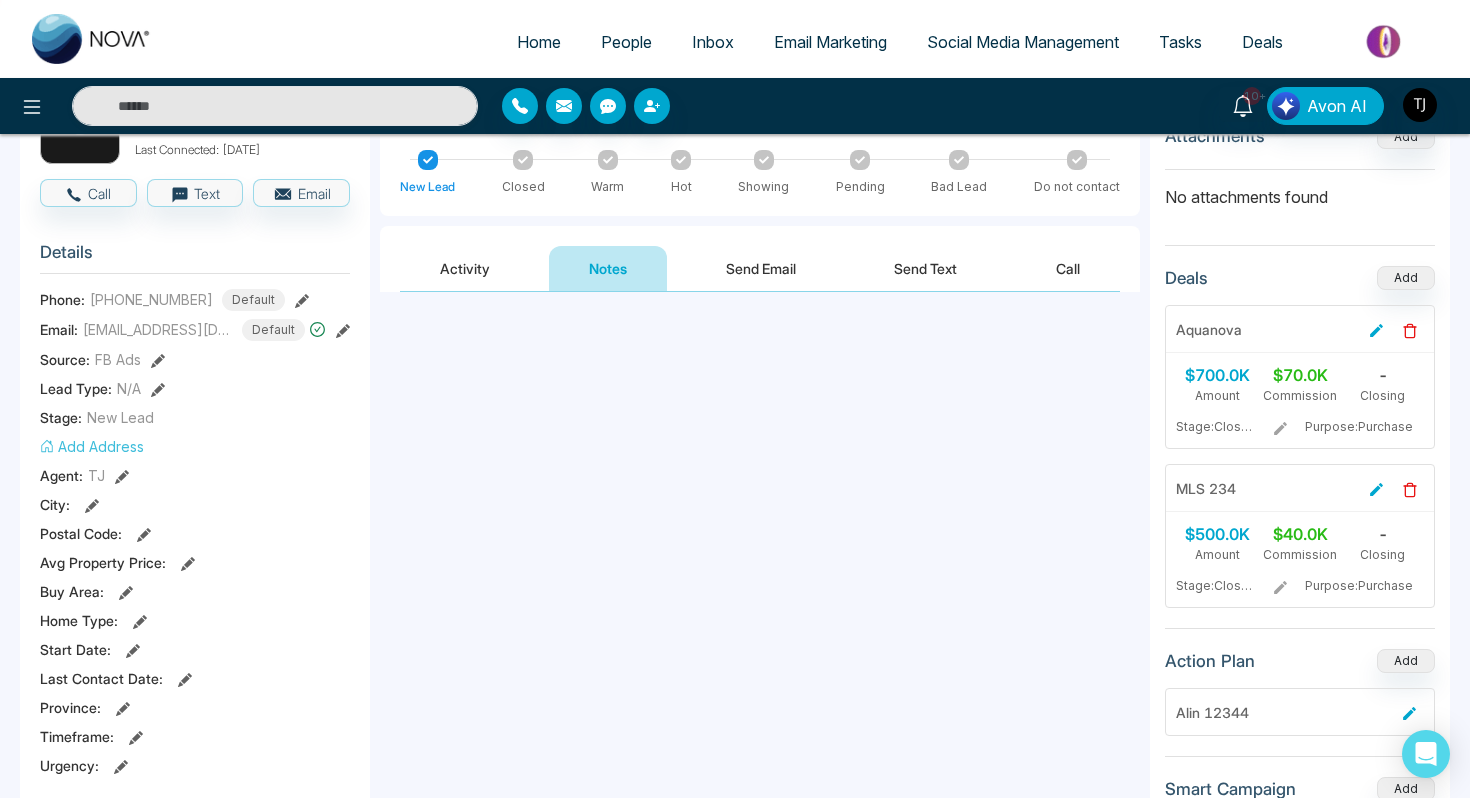 type on "***" 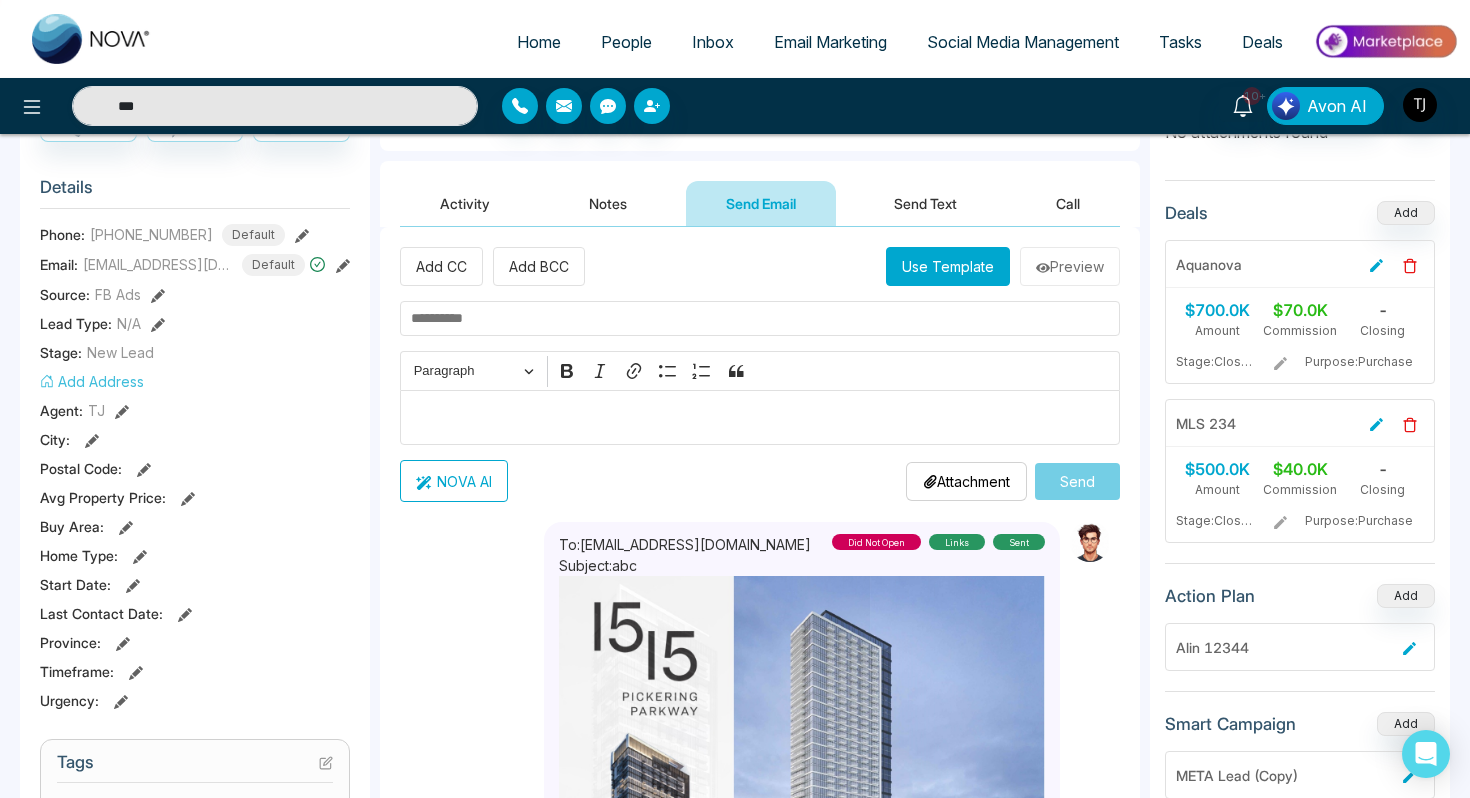 click on "Send Text" at bounding box center [925, 203] 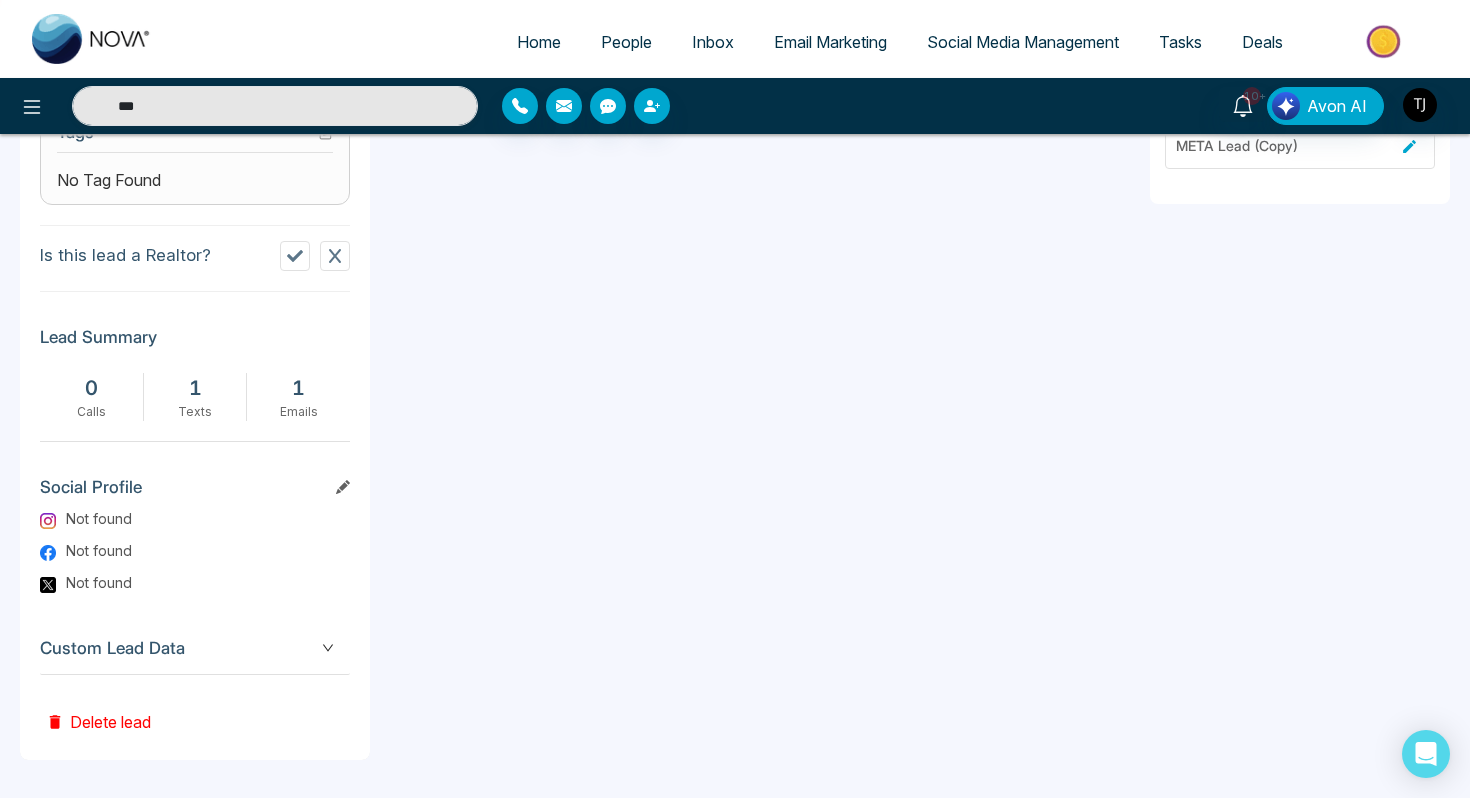 click on "Custom Lead Data" at bounding box center (195, 648) 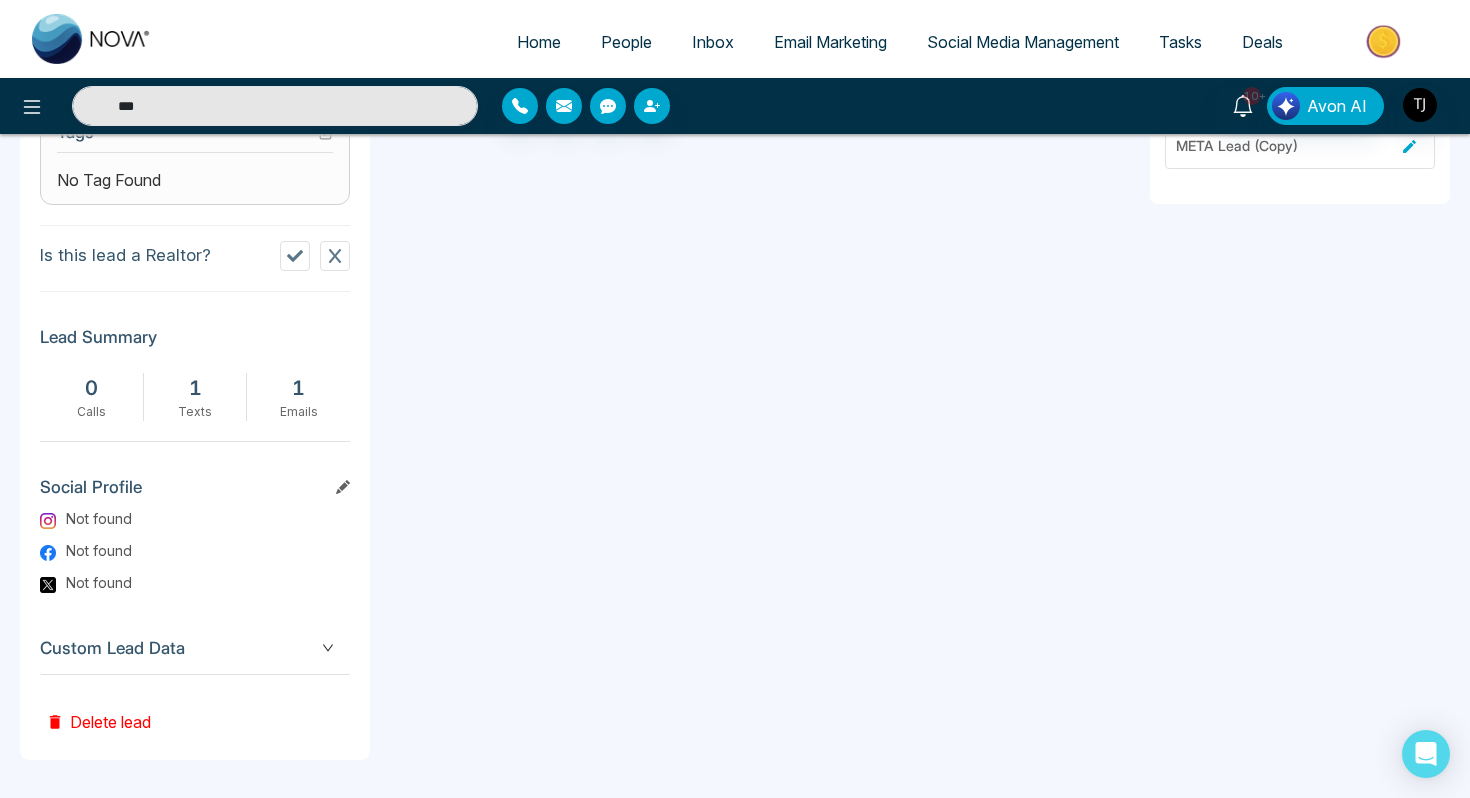 type on "***" 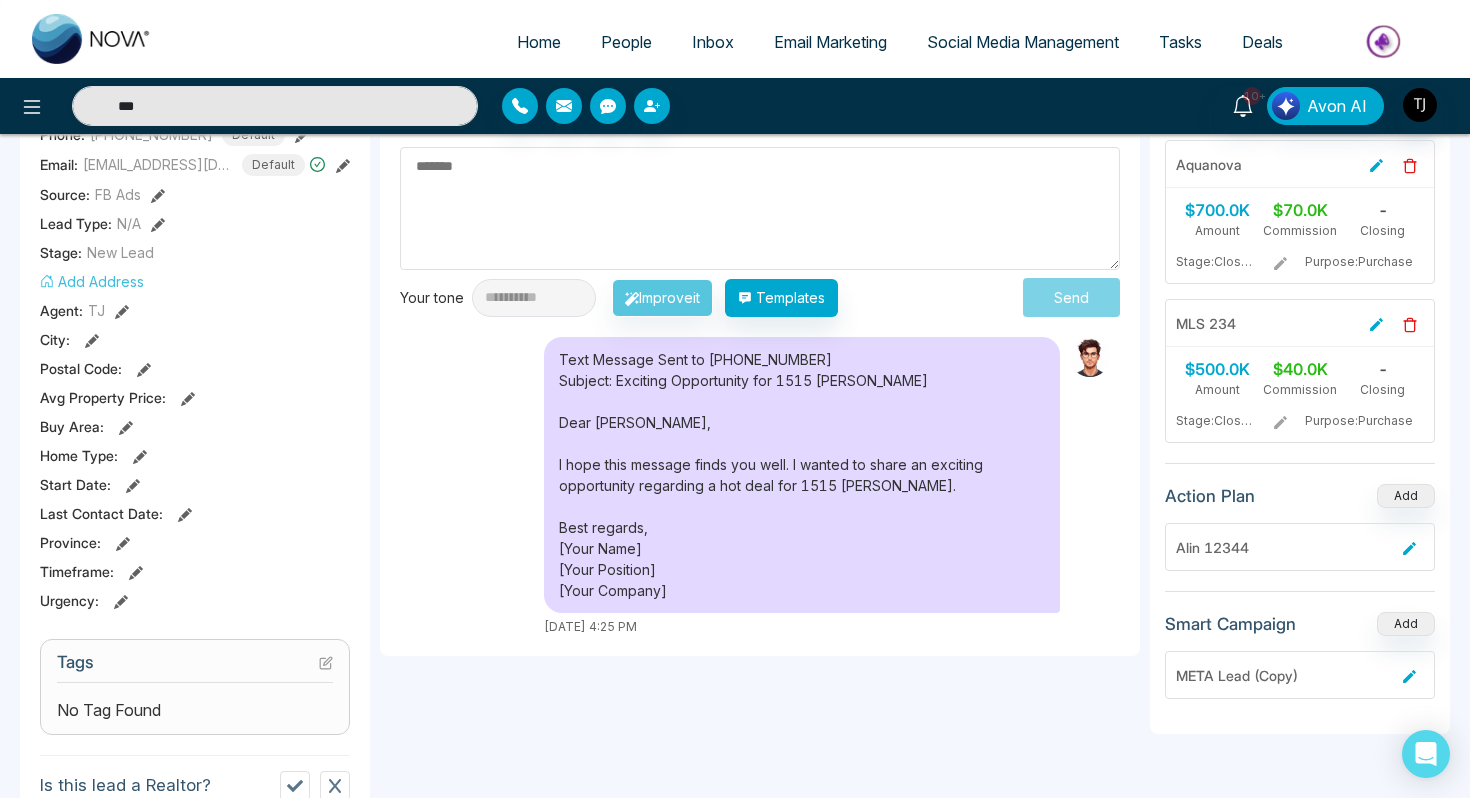 scroll, scrollTop: 0, scrollLeft: 0, axis: both 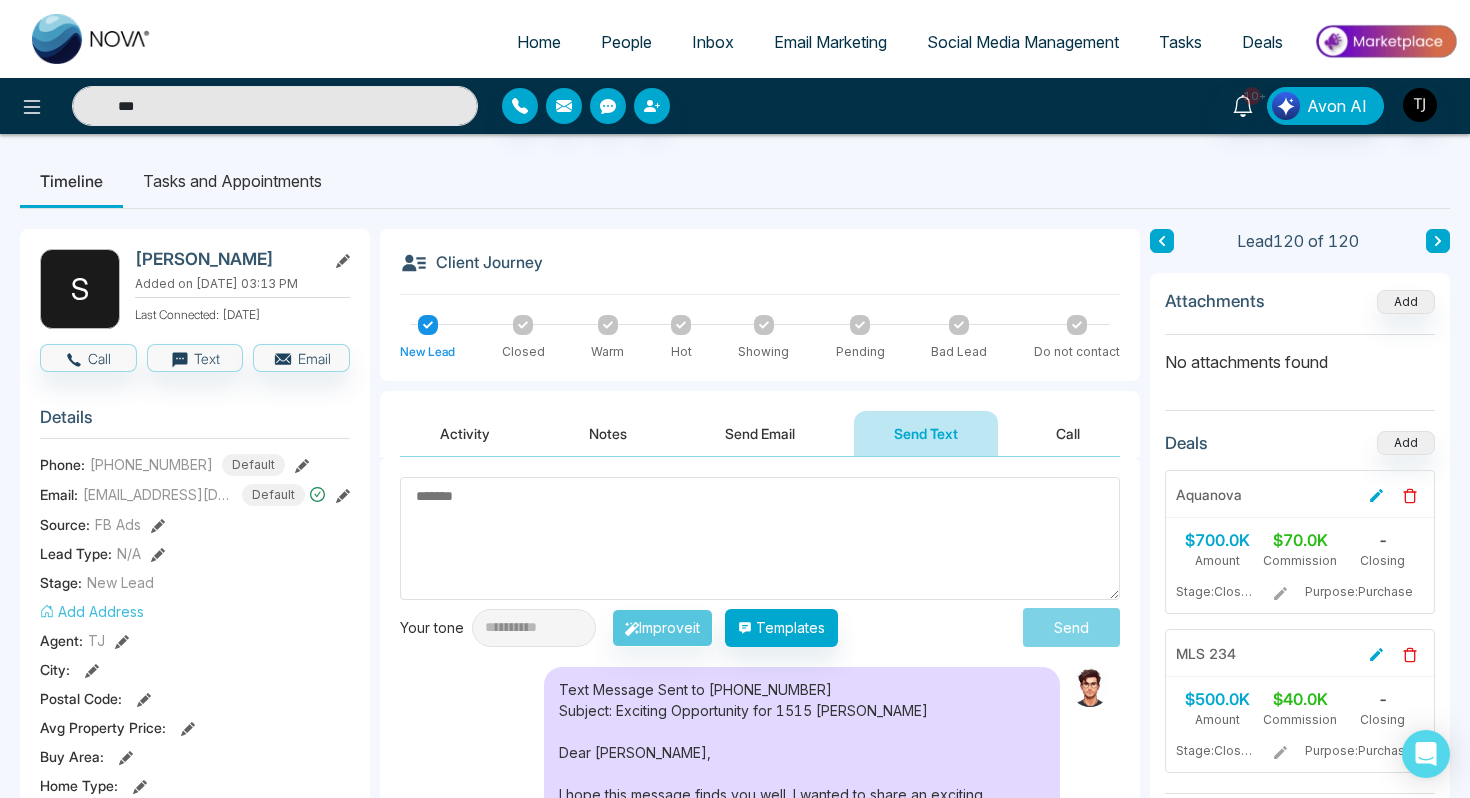 click on "Tasks and Appointments" at bounding box center (232, 181) 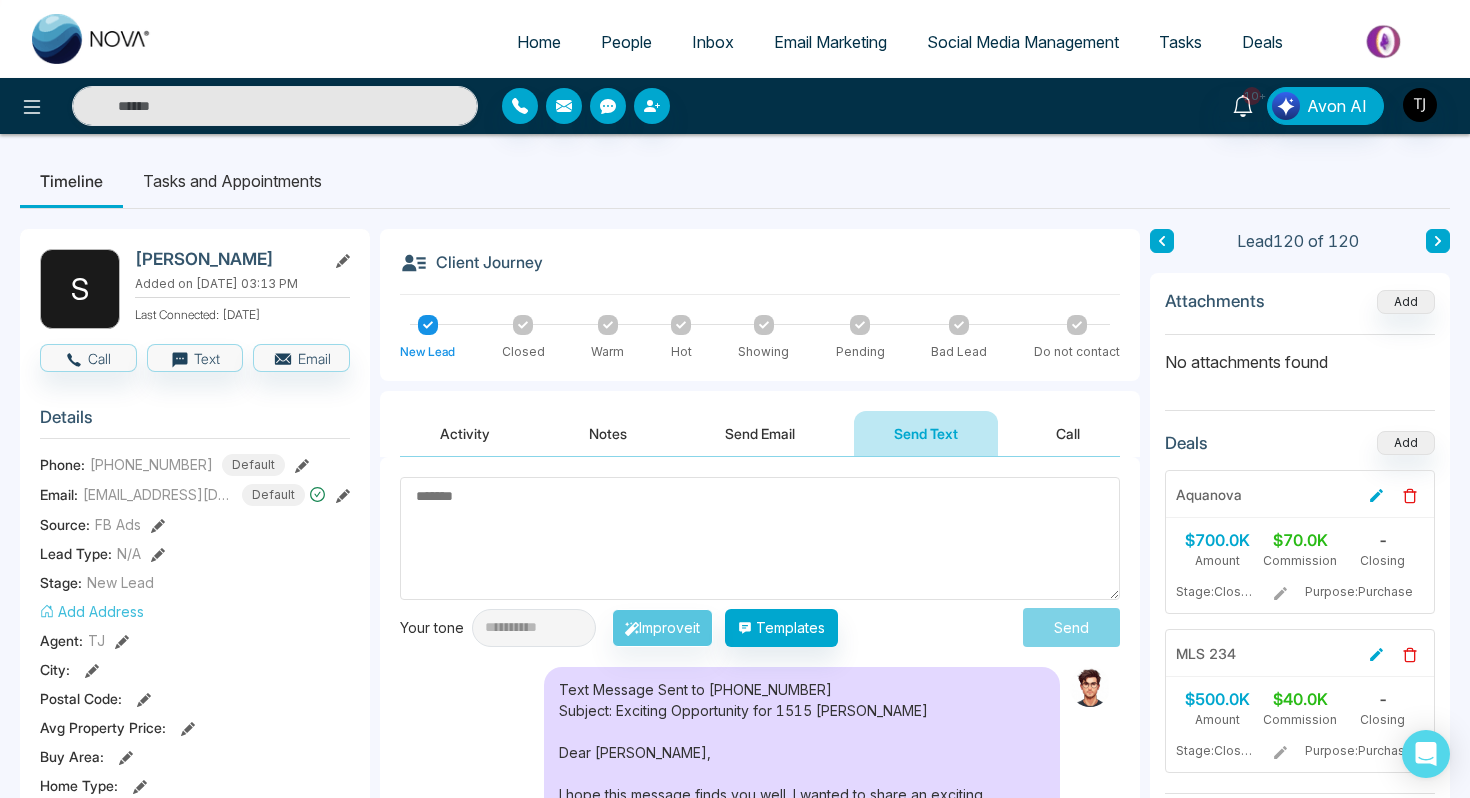 type on "***" 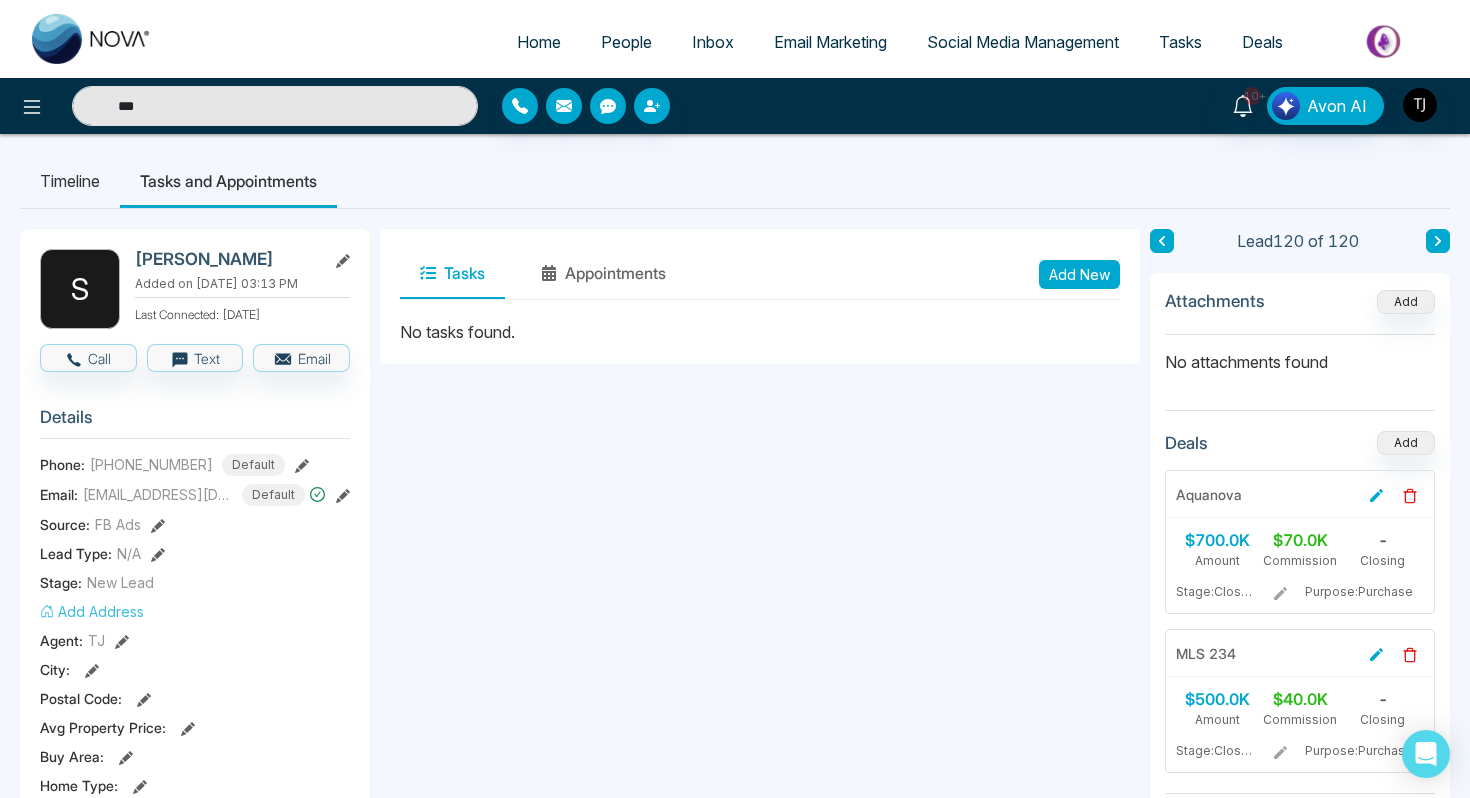 click on "People" at bounding box center [626, 42] 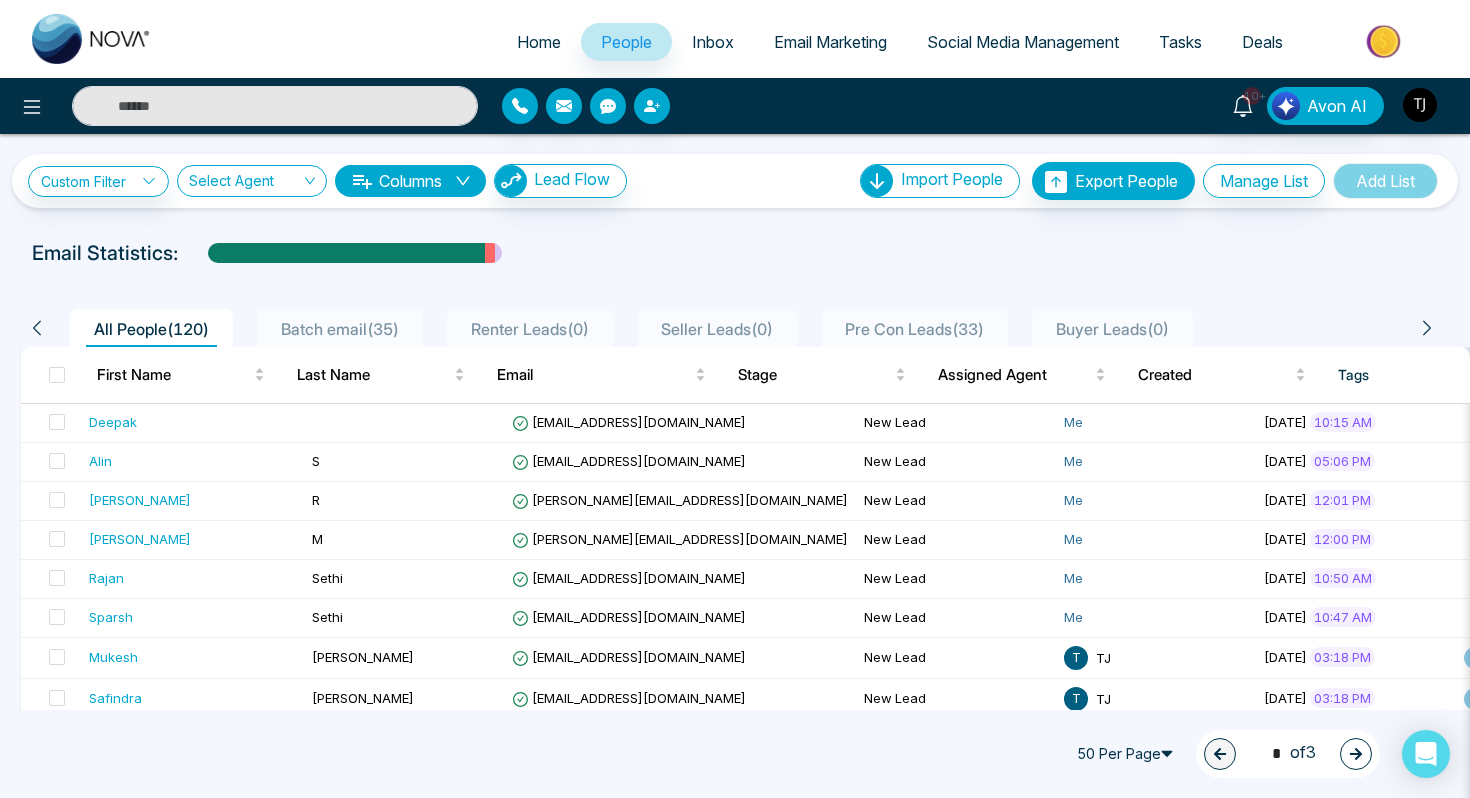 click on "Pre Con Leads  ( 33 )" at bounding box center [914, 329] 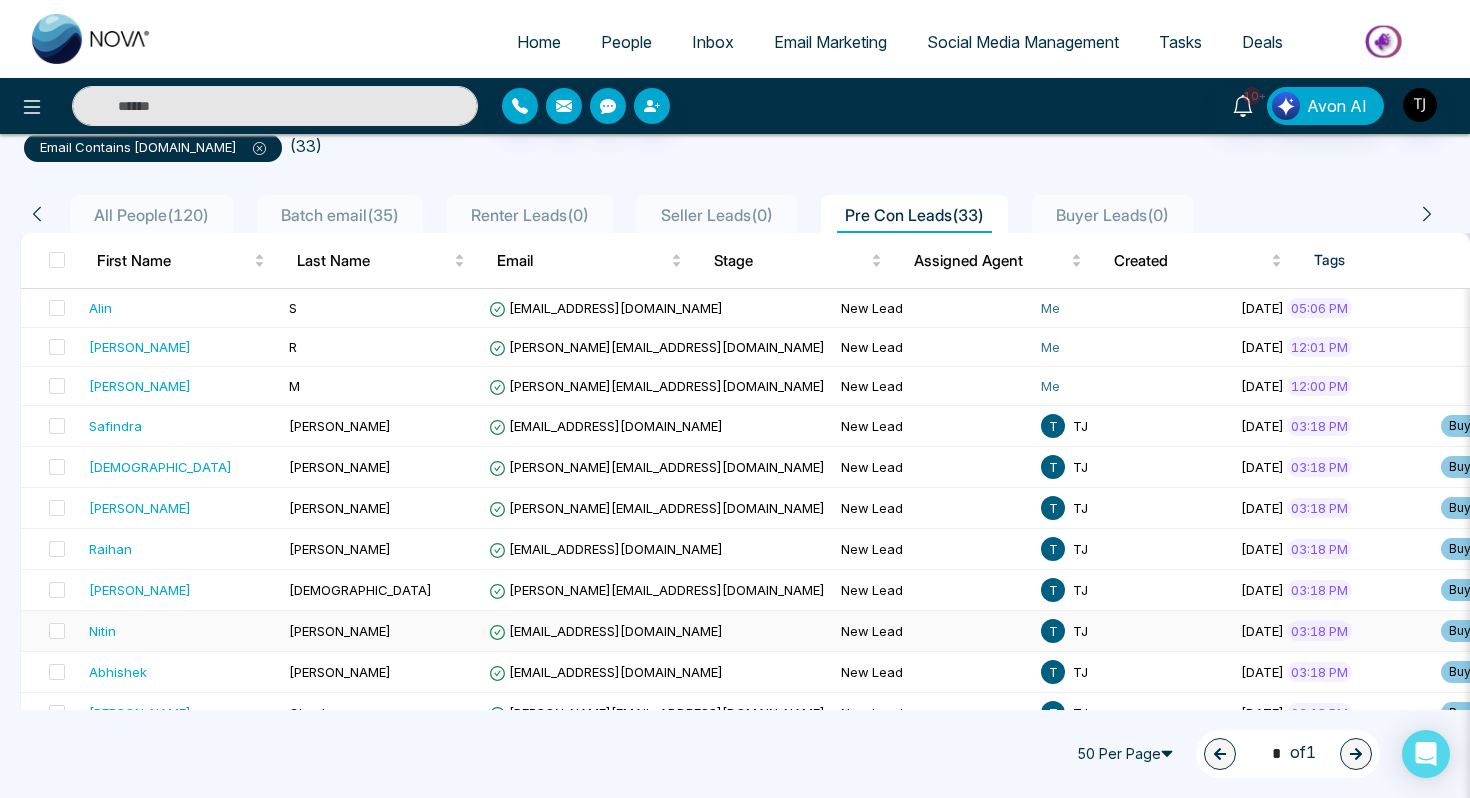 scroll, scrollTop: 0, scrollLeft: 0, axis: both 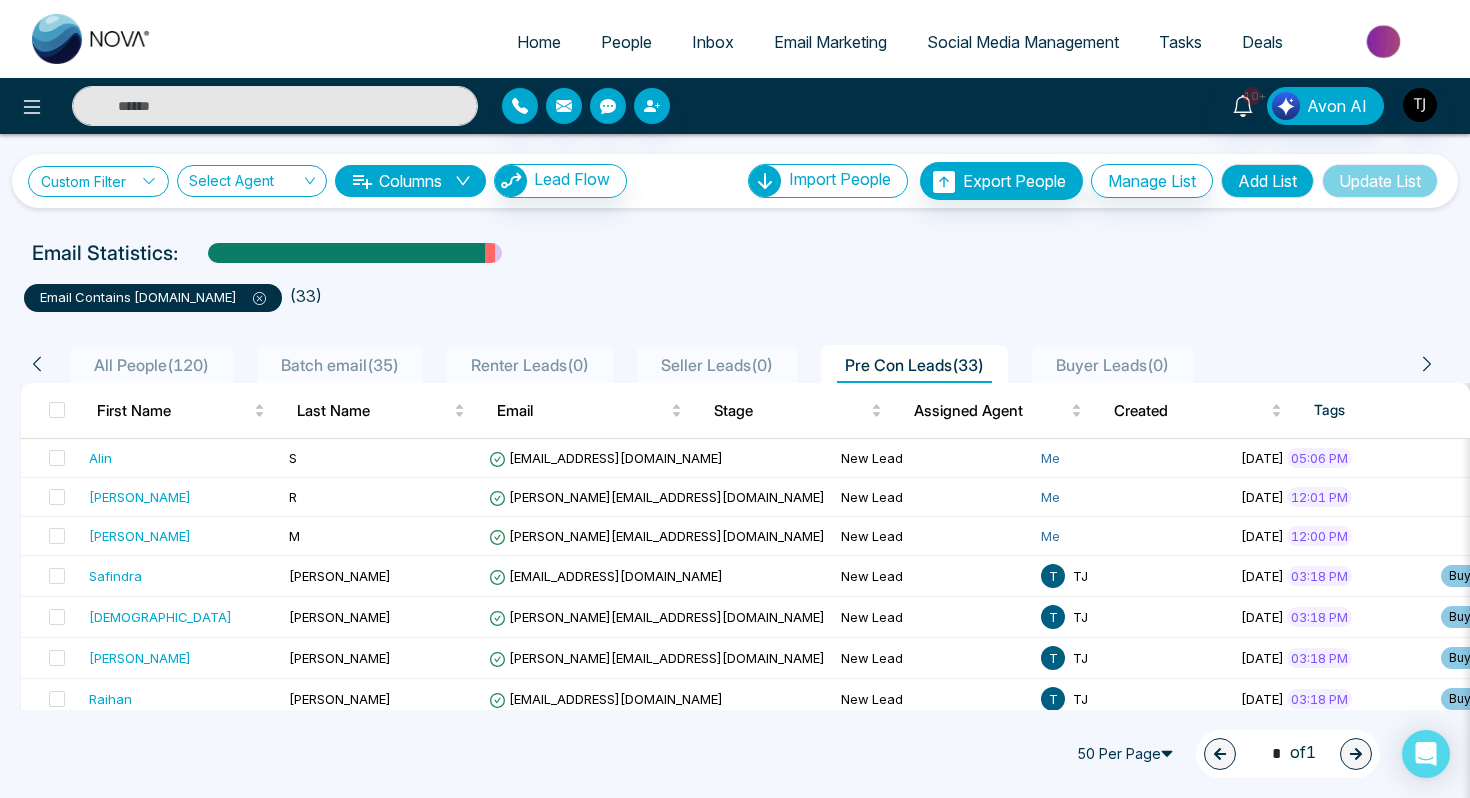 click on "Custom Filter" at bounding box center [98, 181] 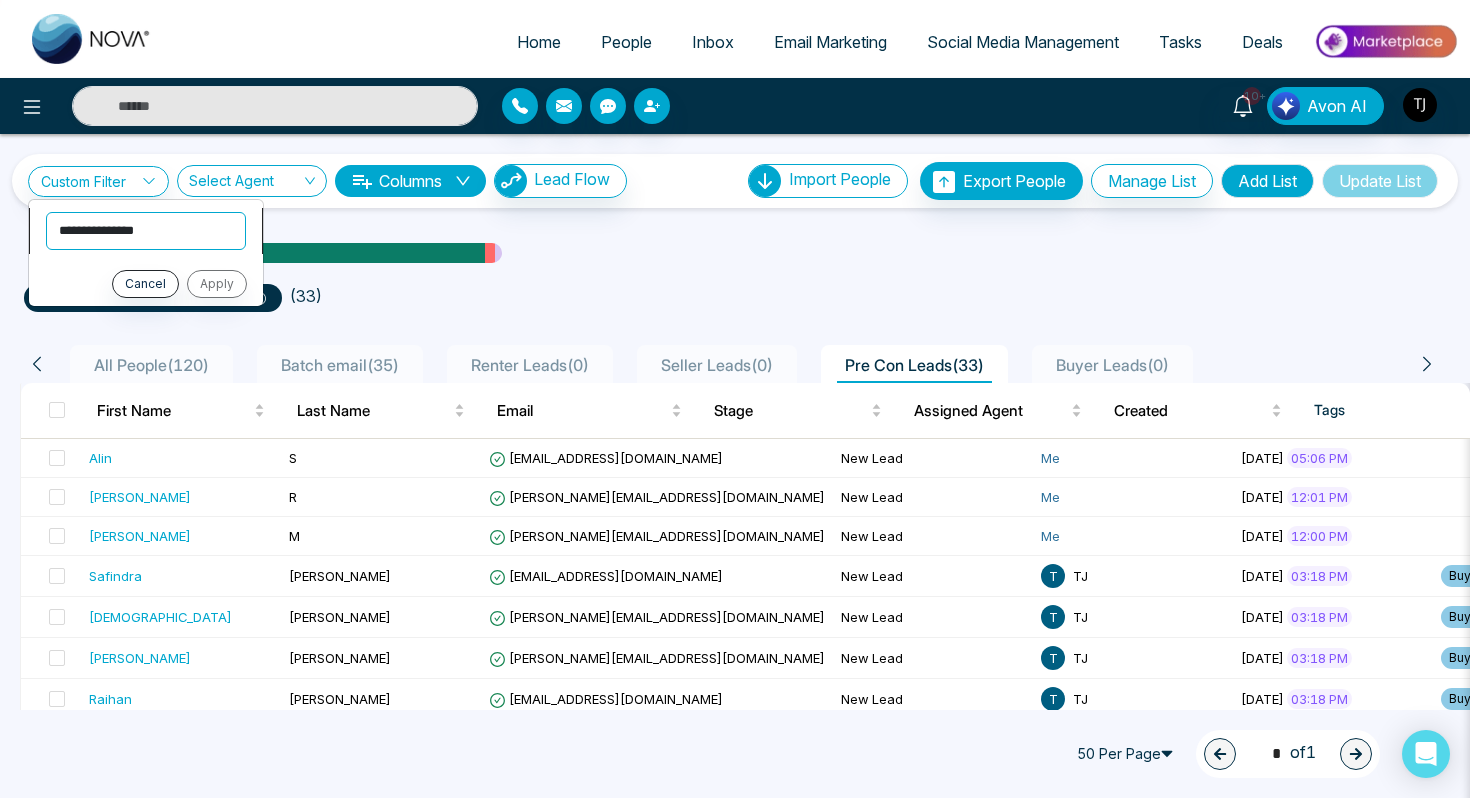 click on "**********" at bounding box center (146, 231) 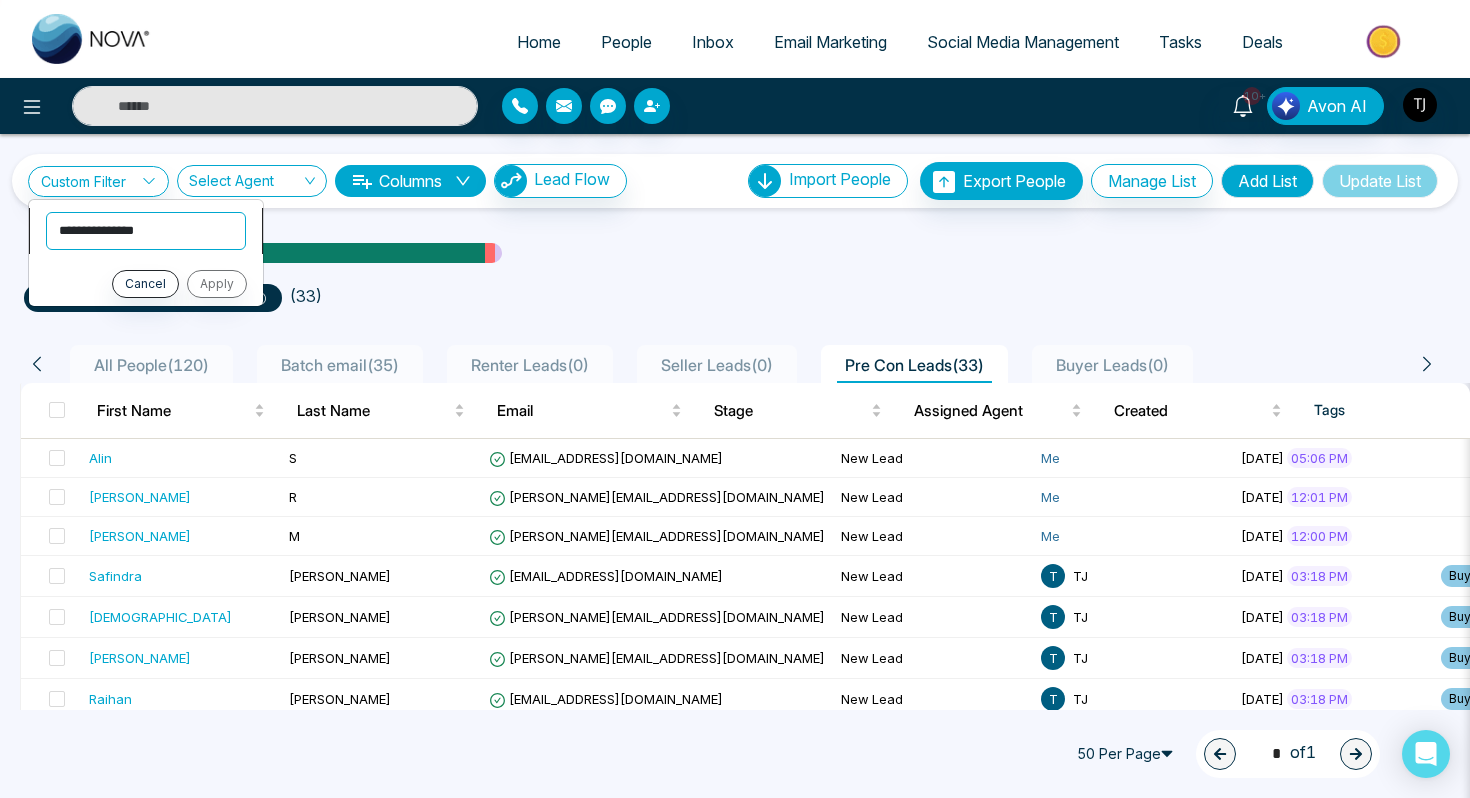 select on "**********" 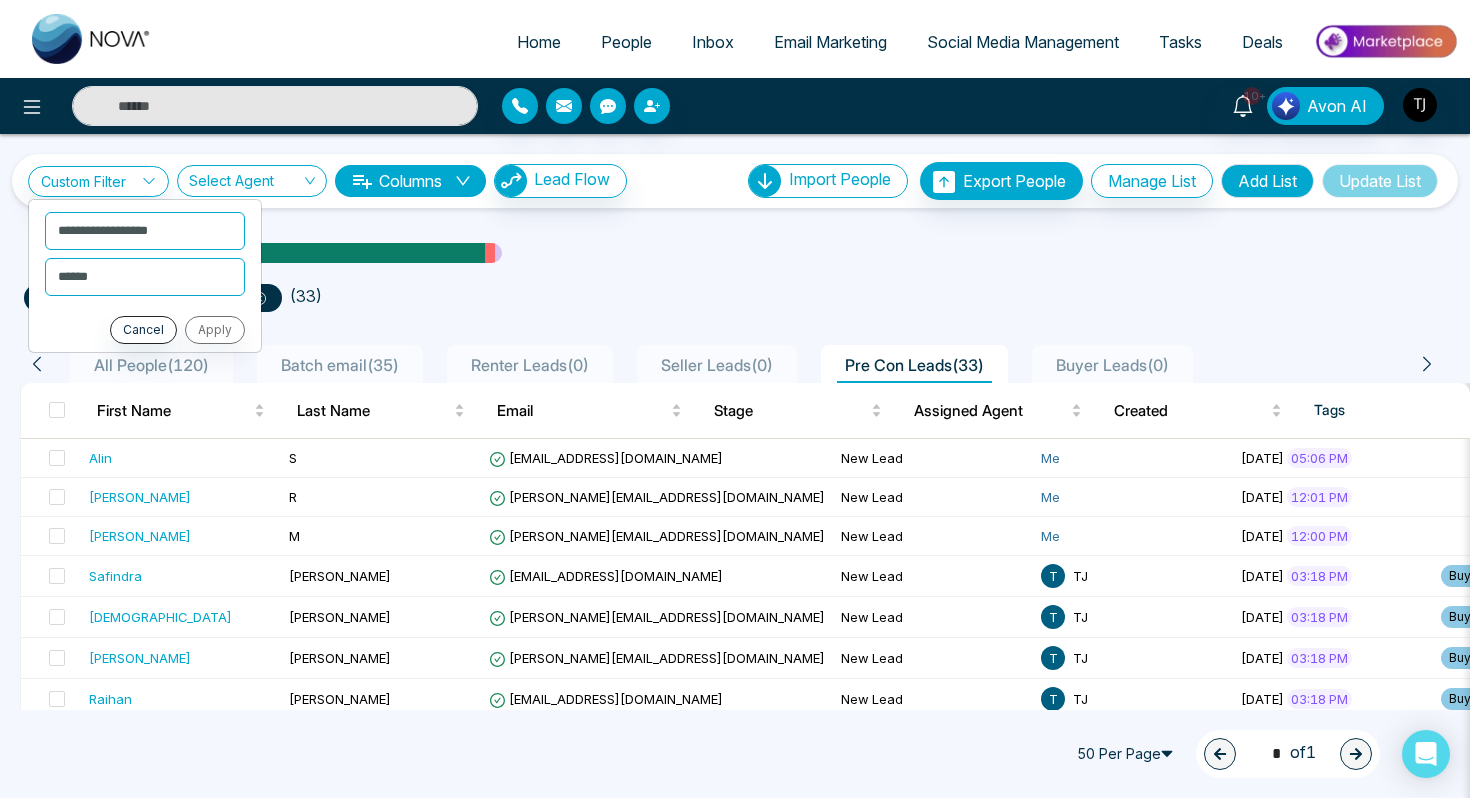 click on "**********" at bounding box center (735, 990) 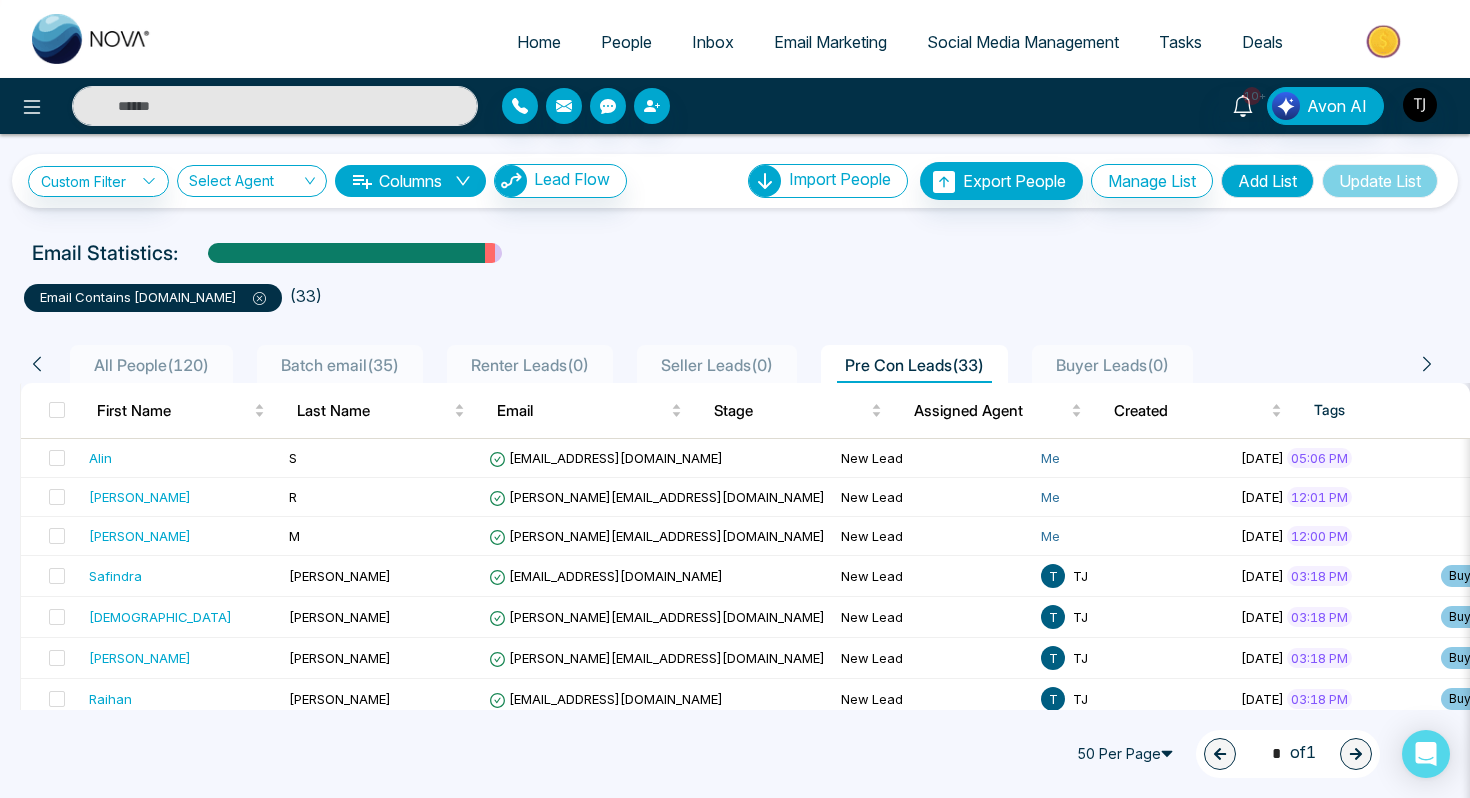 click 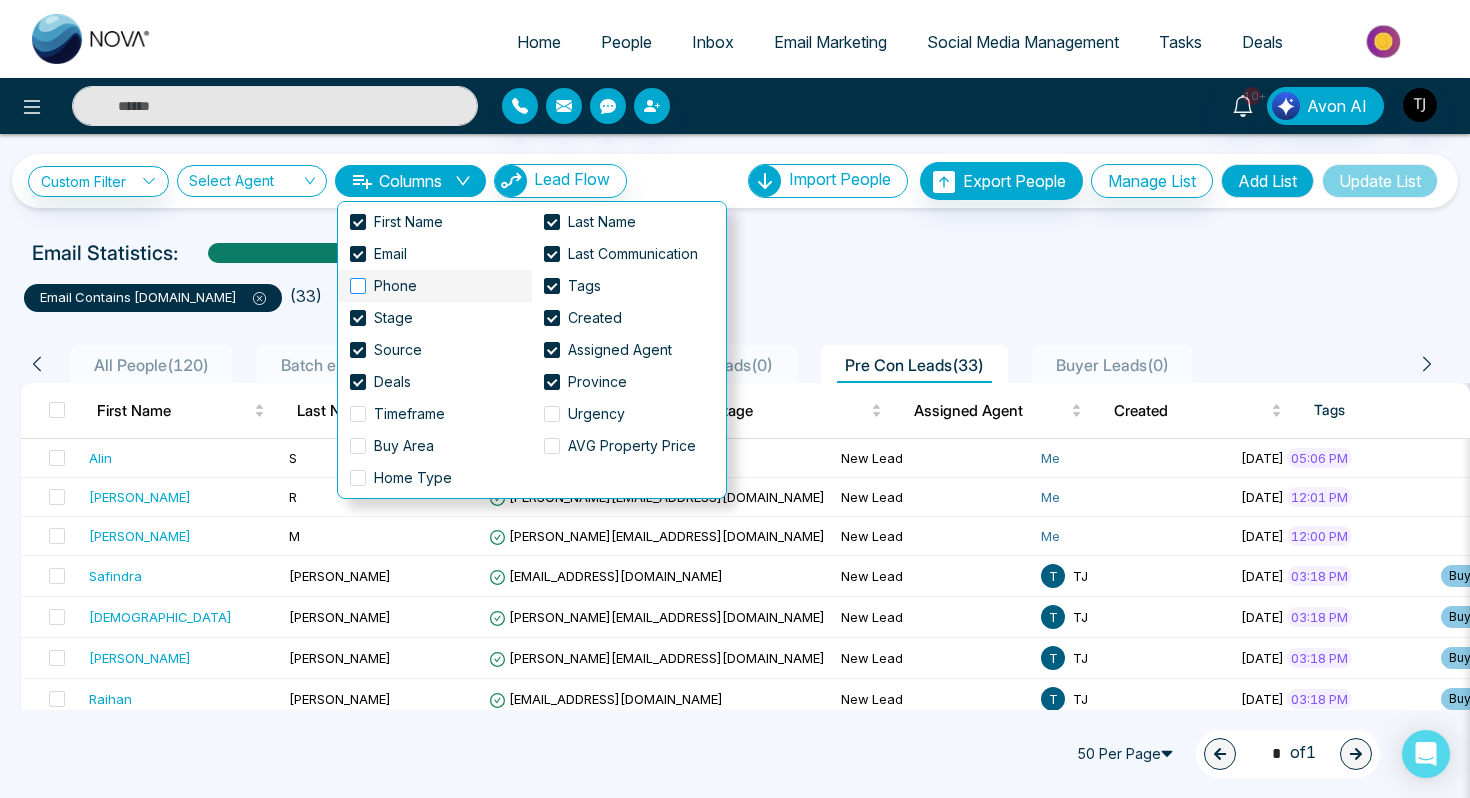 click on "Phone" at bounding box center [395, 286] 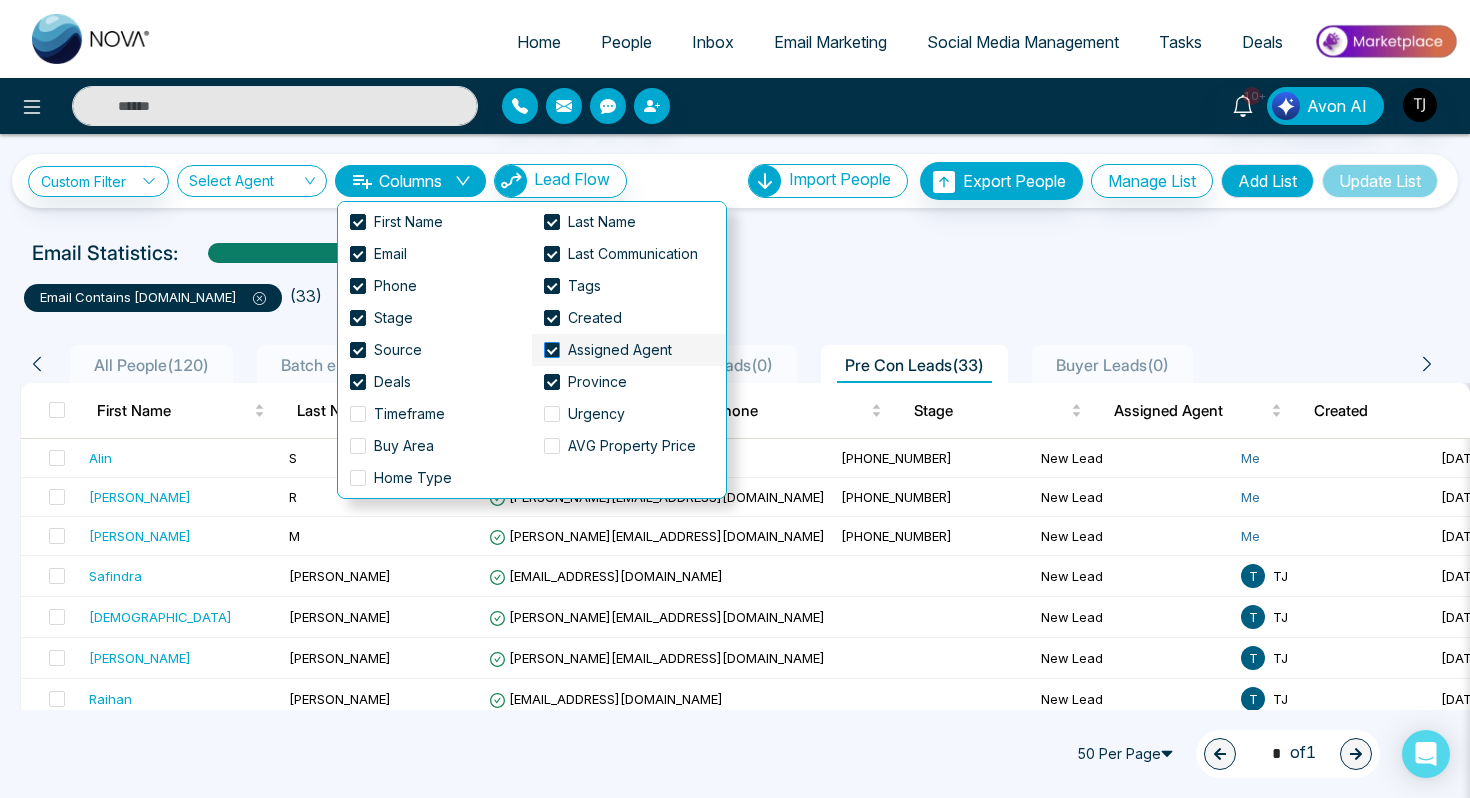 click at bounding box center [552, 350] 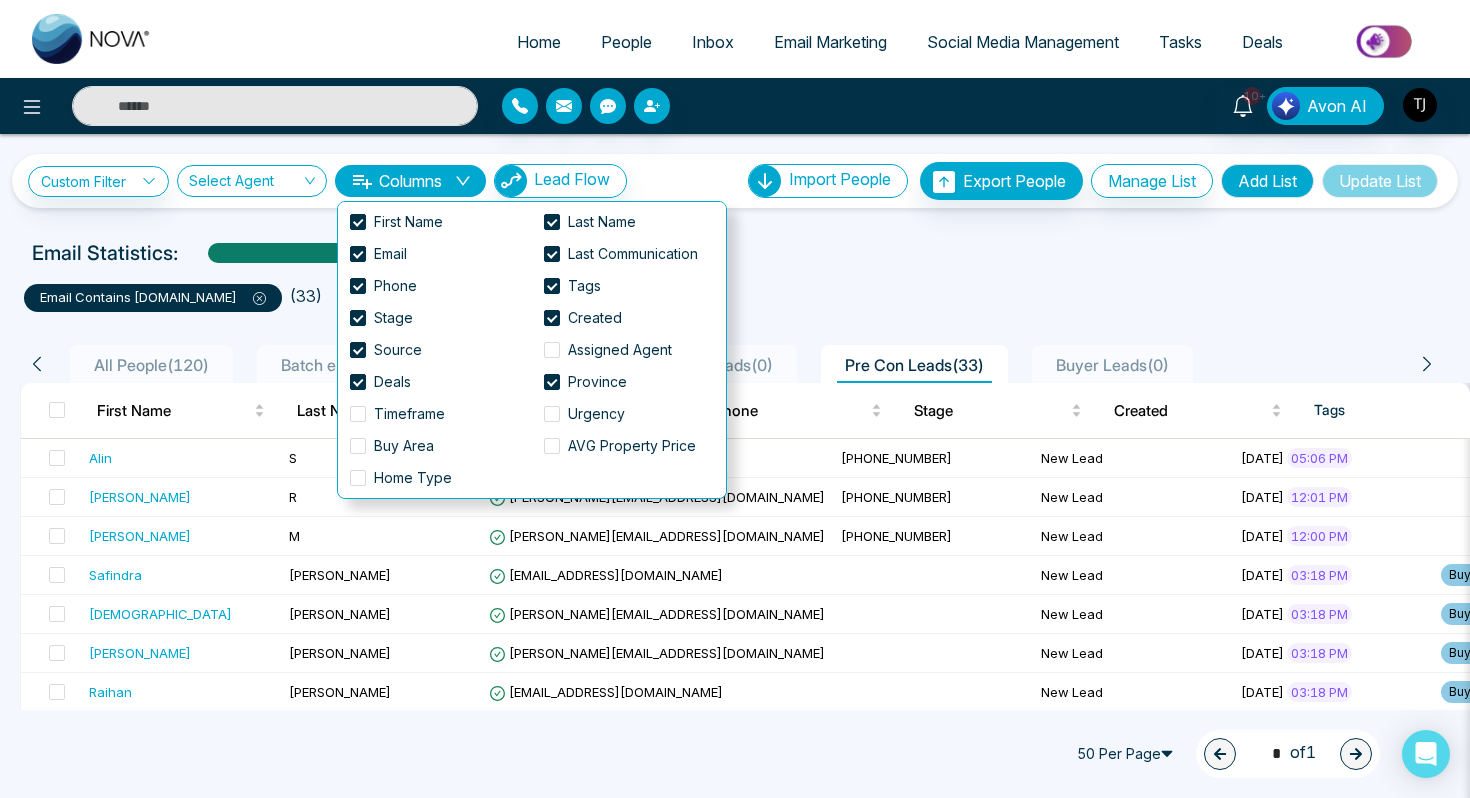 click on "email   contains   [DOMAIN_NAME] ( 33 )" at bounding box center [735, 290] 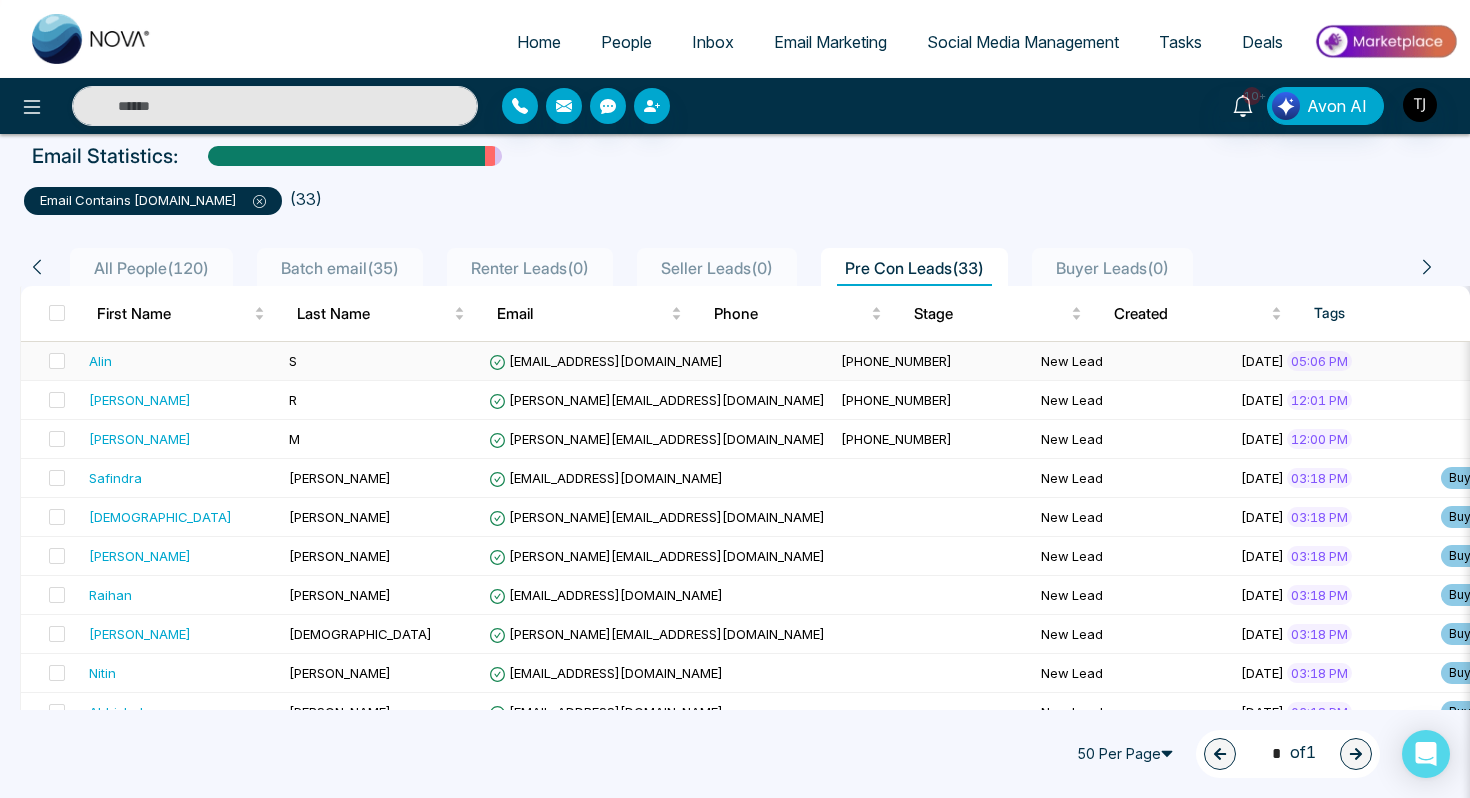 scroll, scrollTop: 0, scrollLeft: 0, axis: both 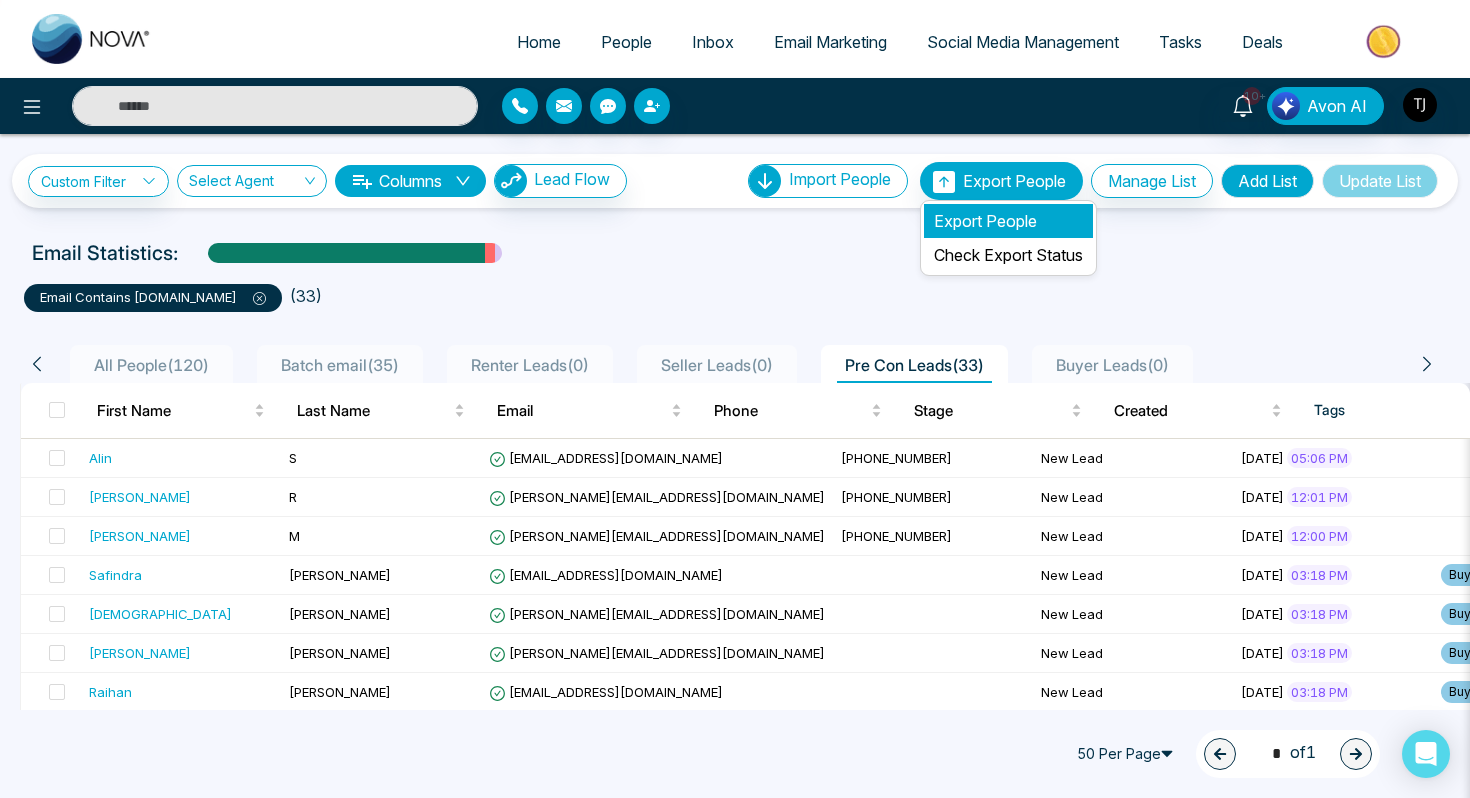 click on "Export People" at bounding box center [1008, 221] 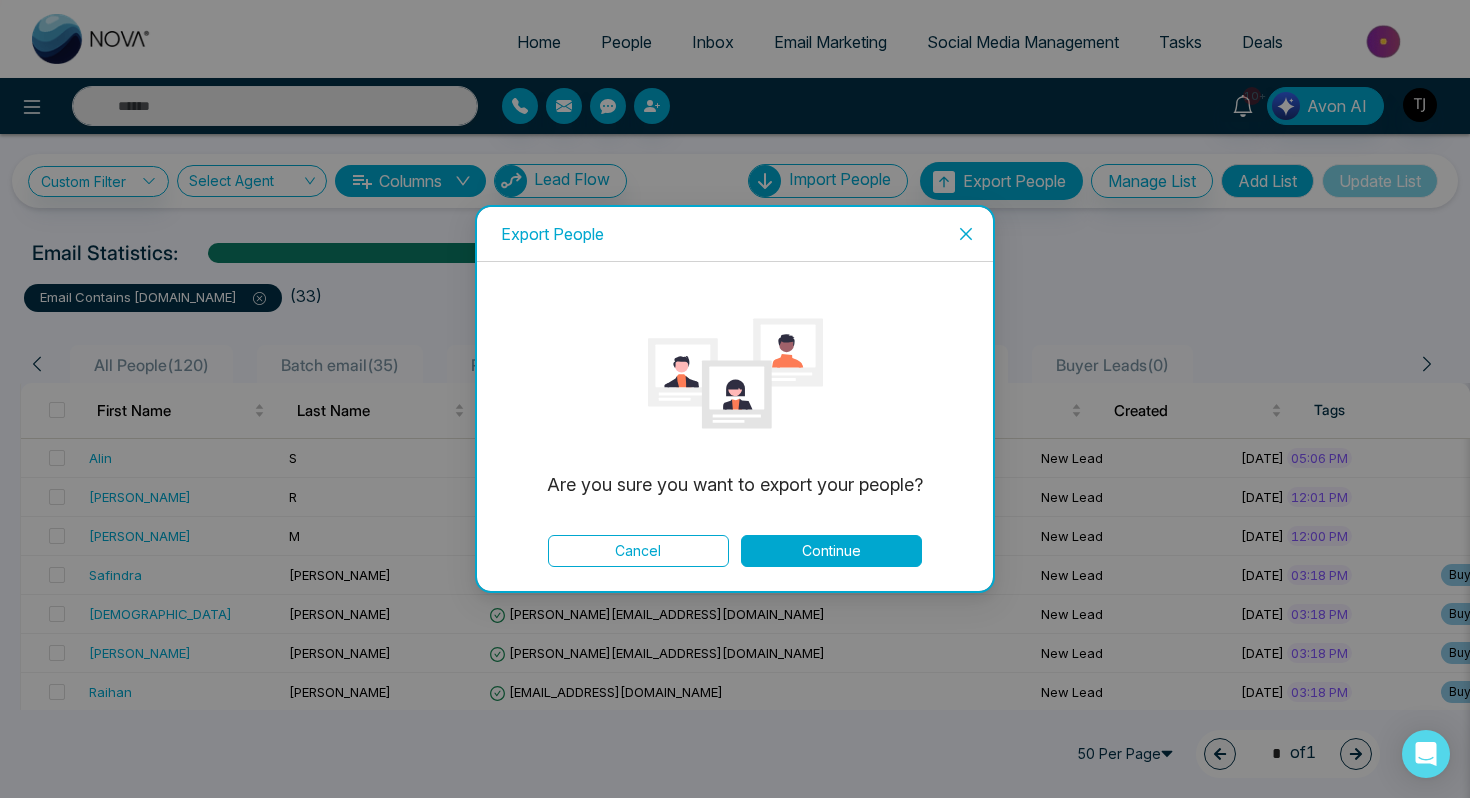 click on "Continue" at bounding box center (831, 551) 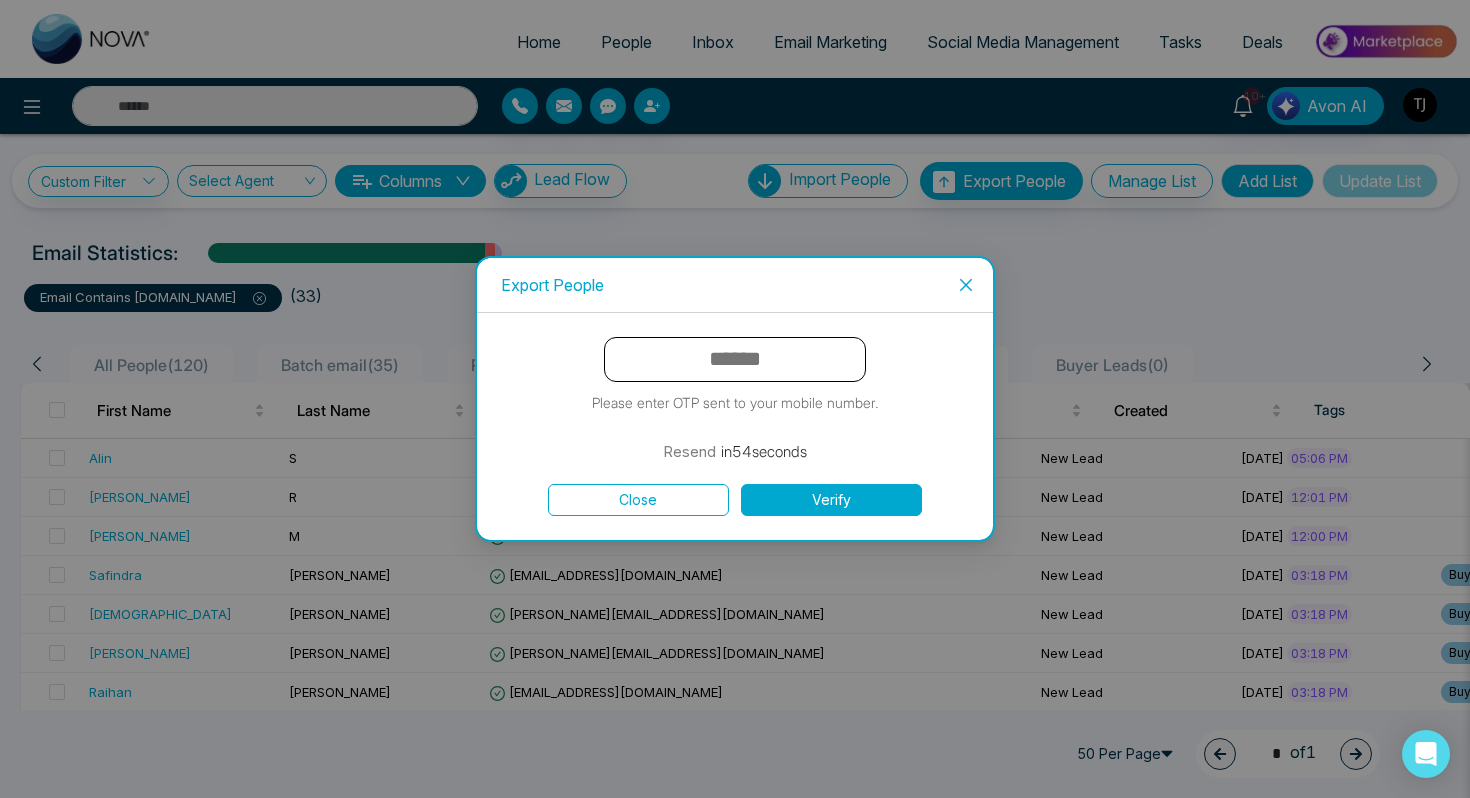 click 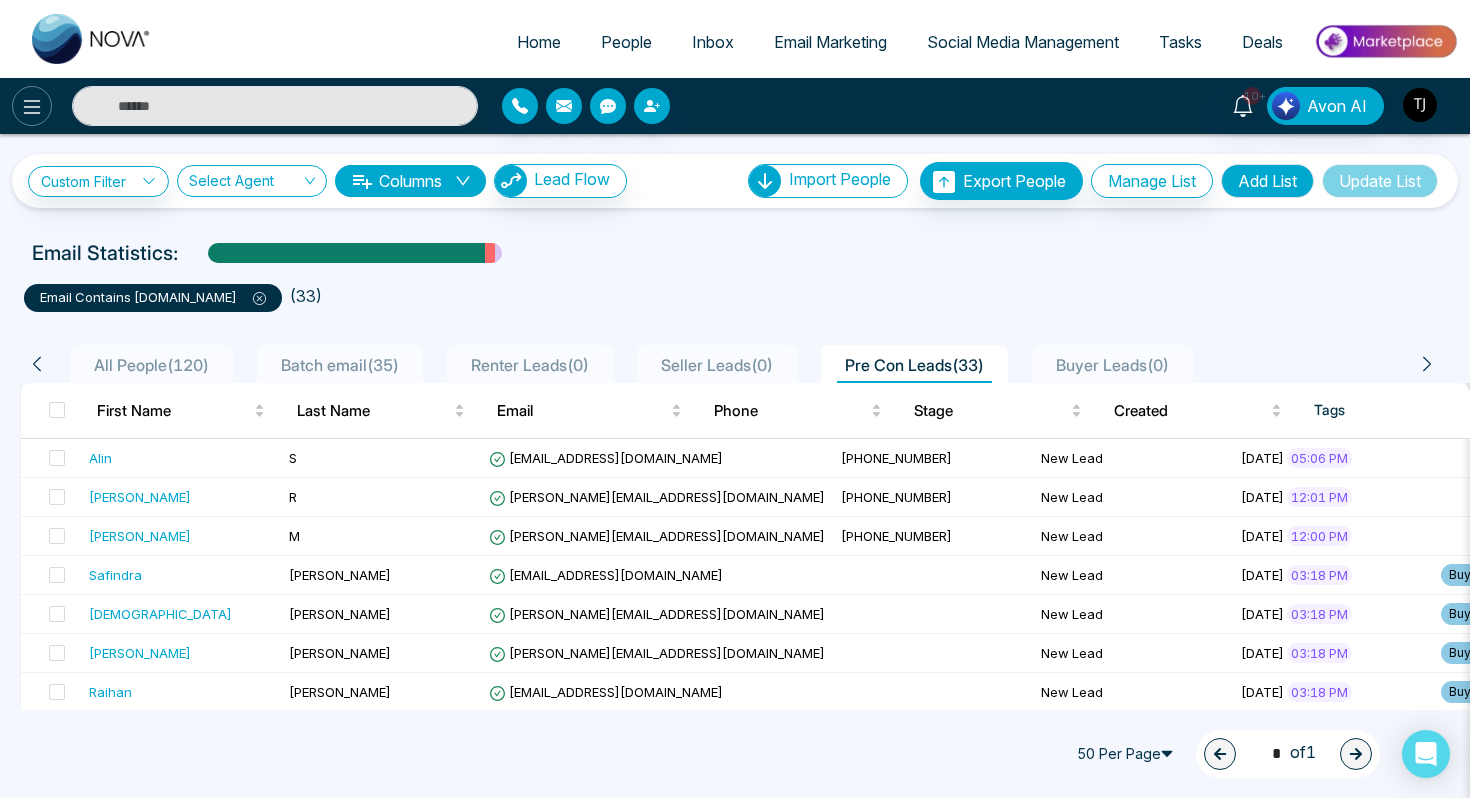 click 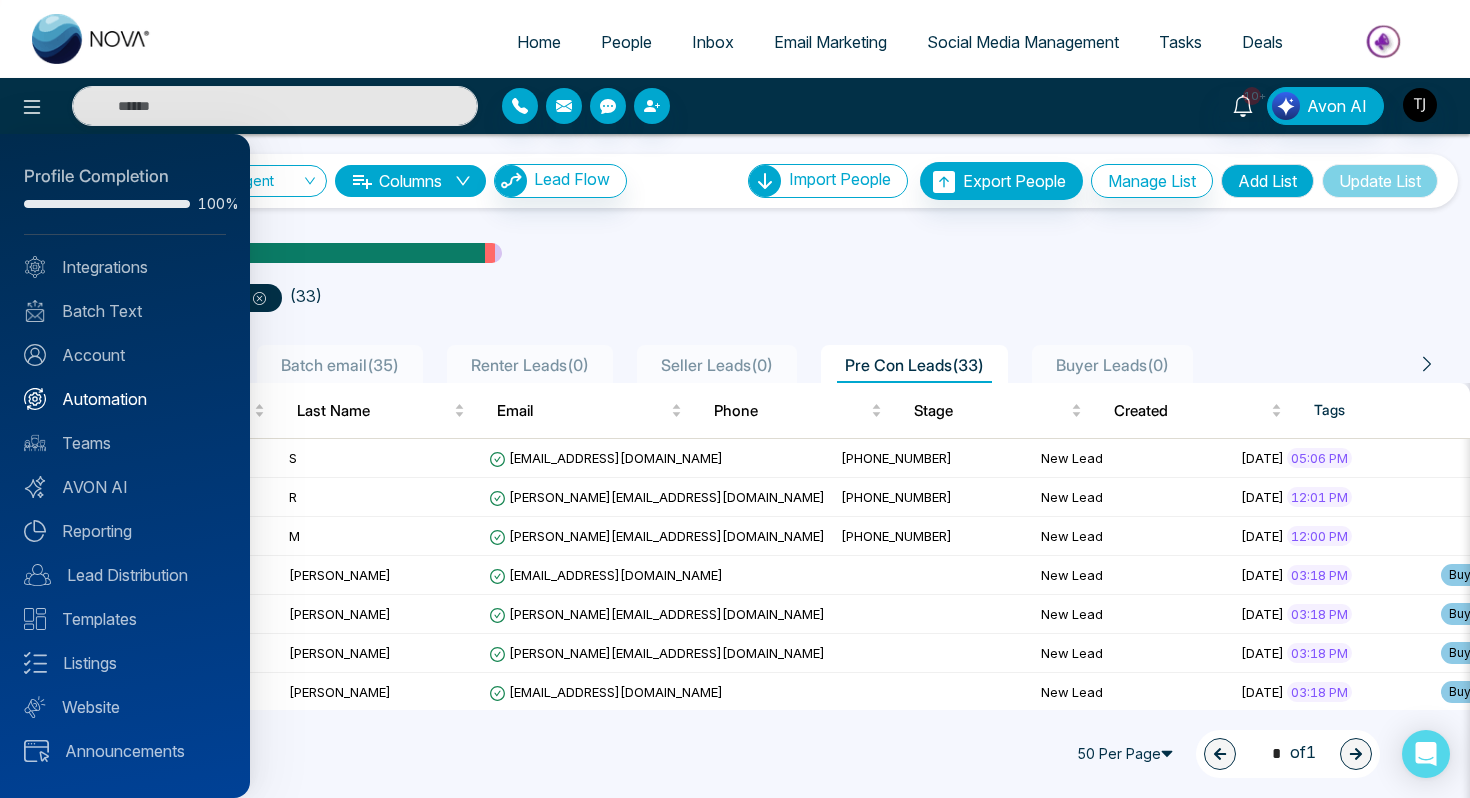 click on "Automation" at bounding box center [125, 399] 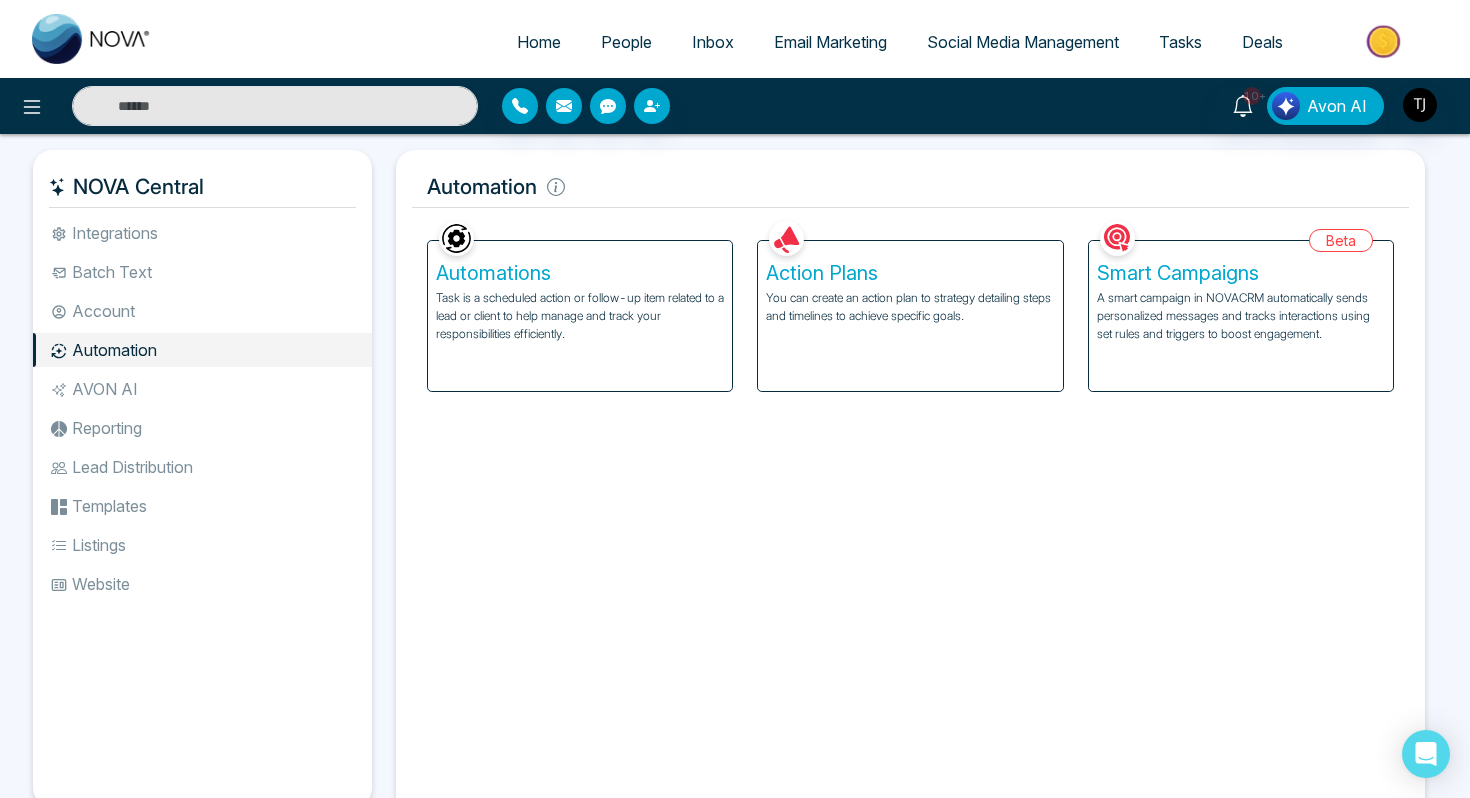 click on "A smart campaign in NOVACRM automatically sends personalized messages and tracks interactions using set rules and triggers to boost engagement." at bounding box center (1241, 316) 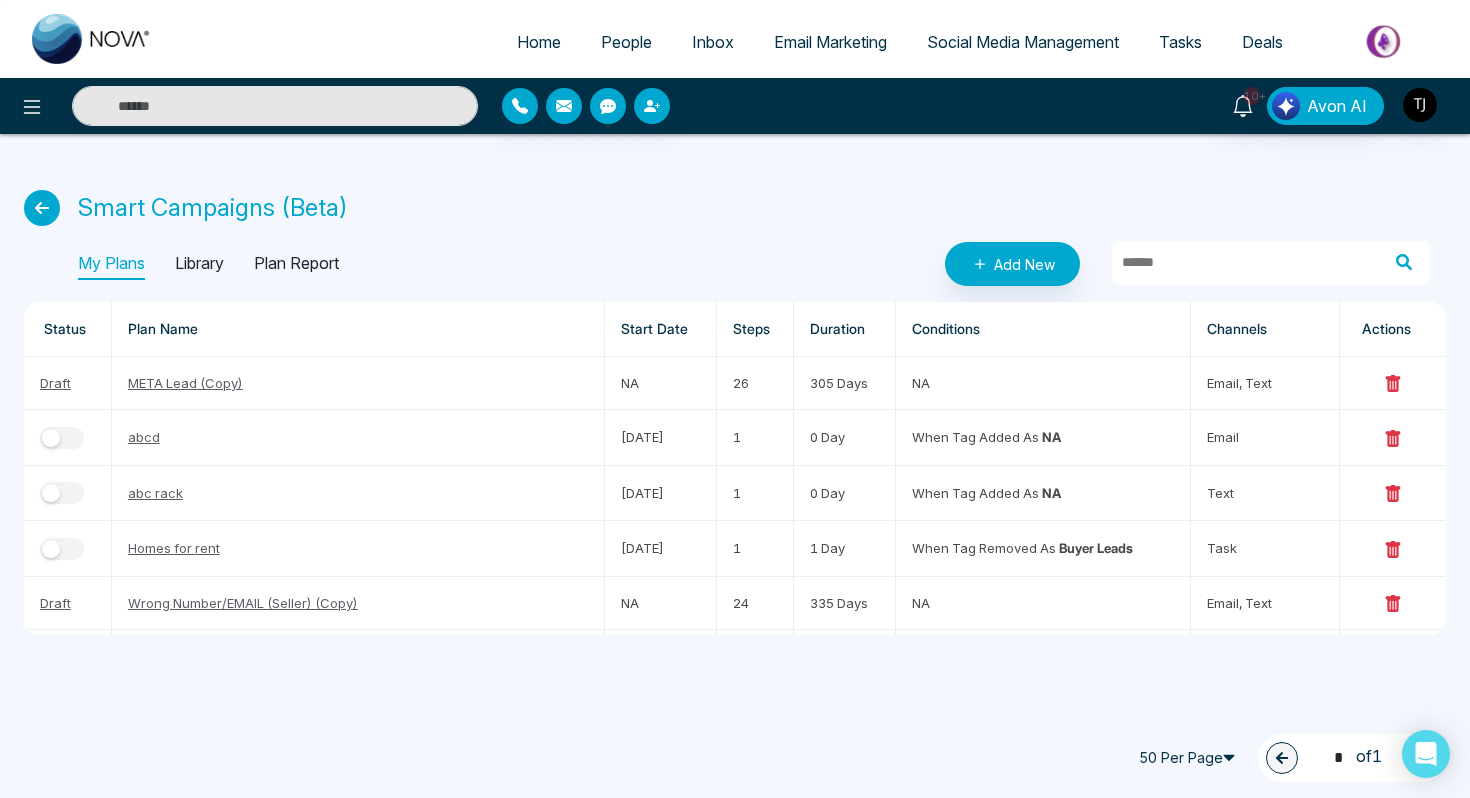 click on "Library" at bounding box center [199, 264] 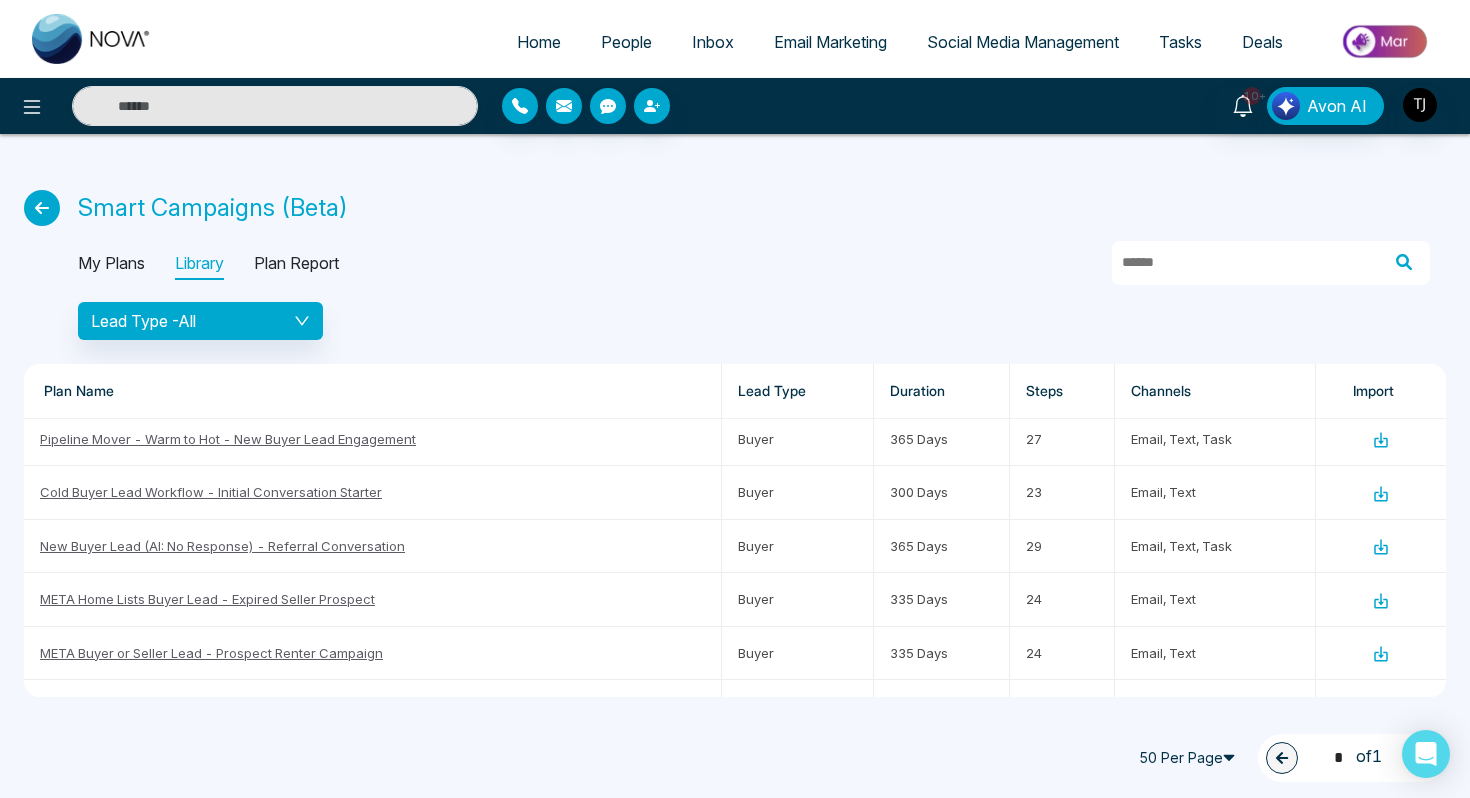 scroll, scrollTop: 0, scrollLeft: 0, axis: both 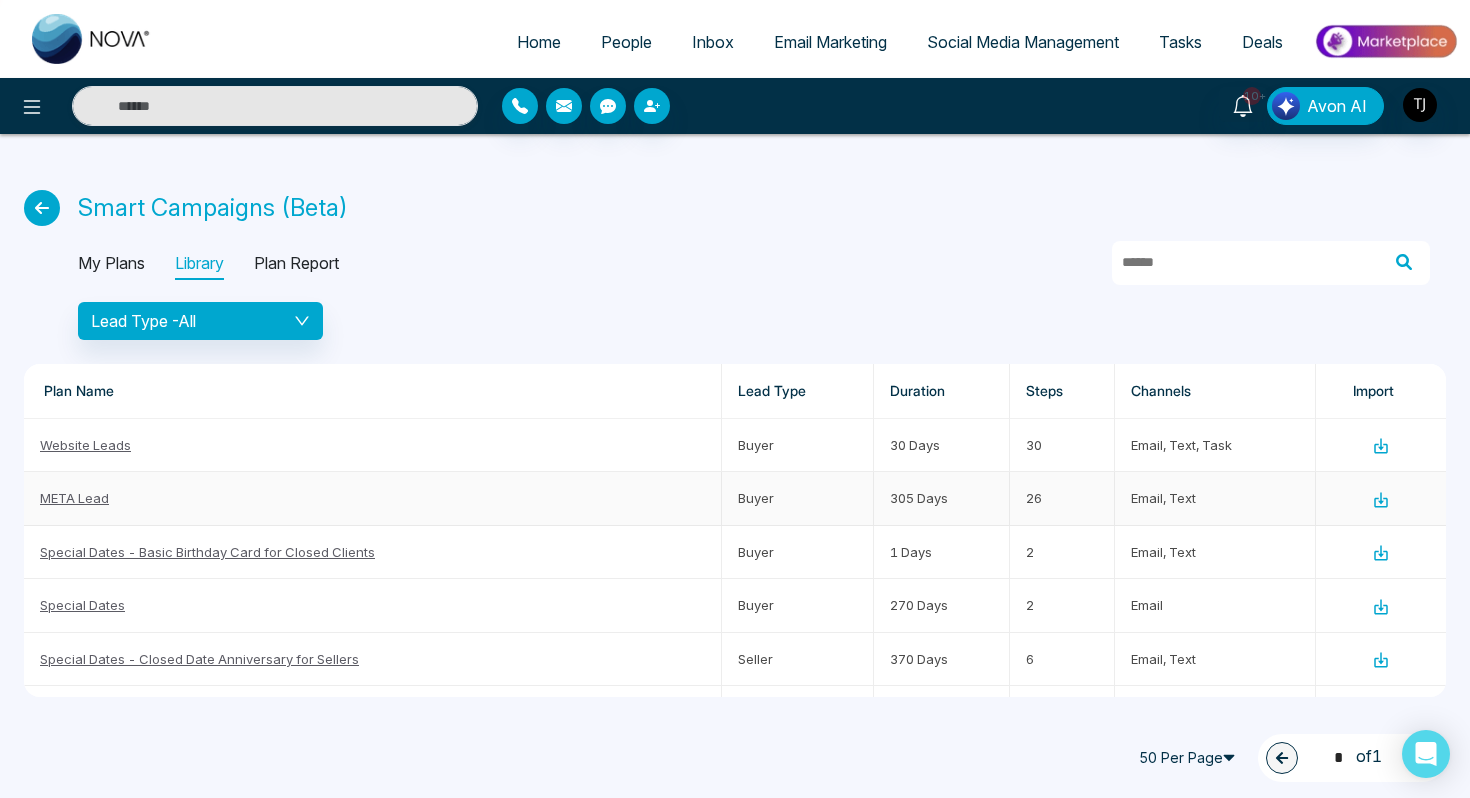 click on "META Lead" at bounding box center (74, 498) 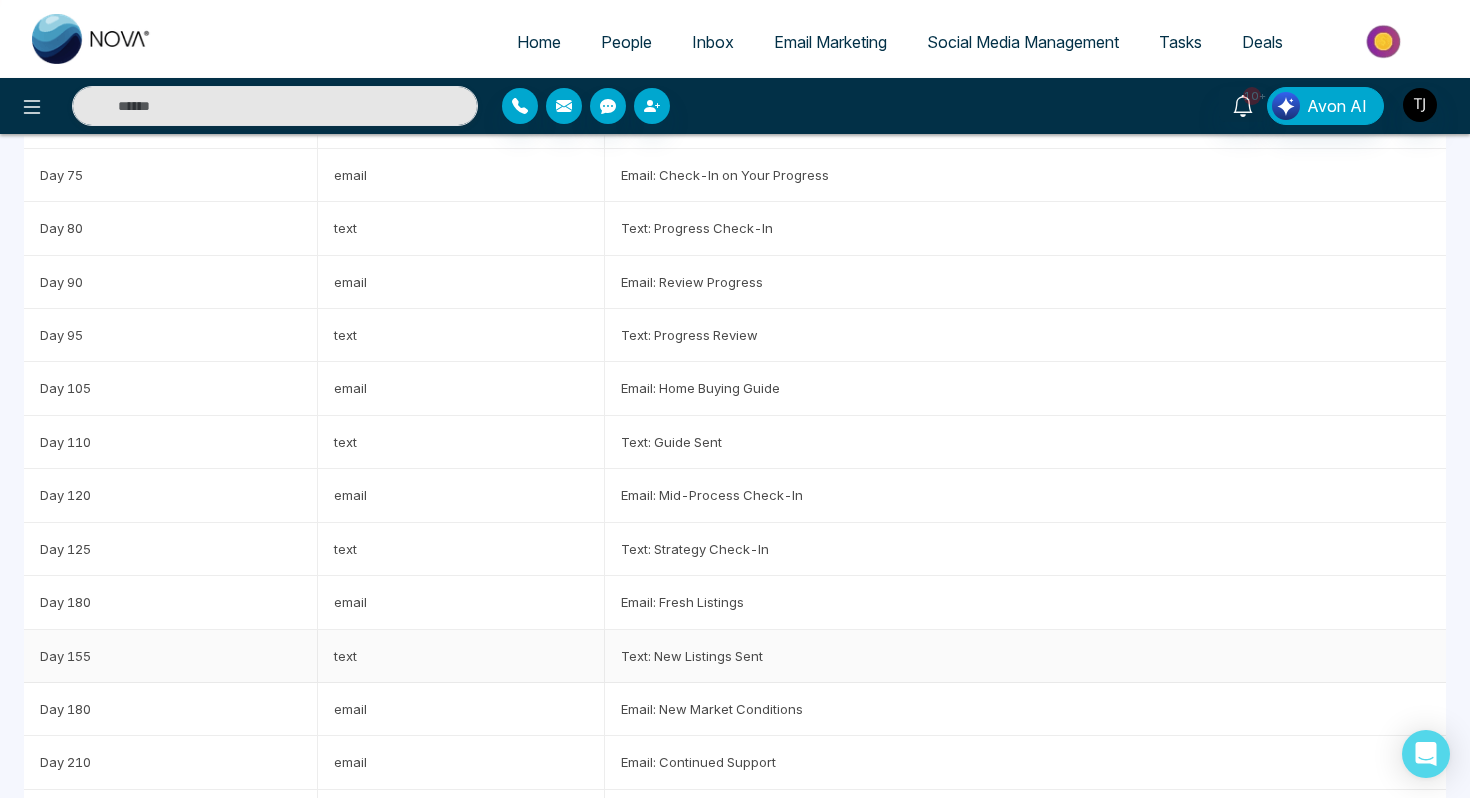 scroll, scrollTop: 0, scrollLeft: 0, axis: both 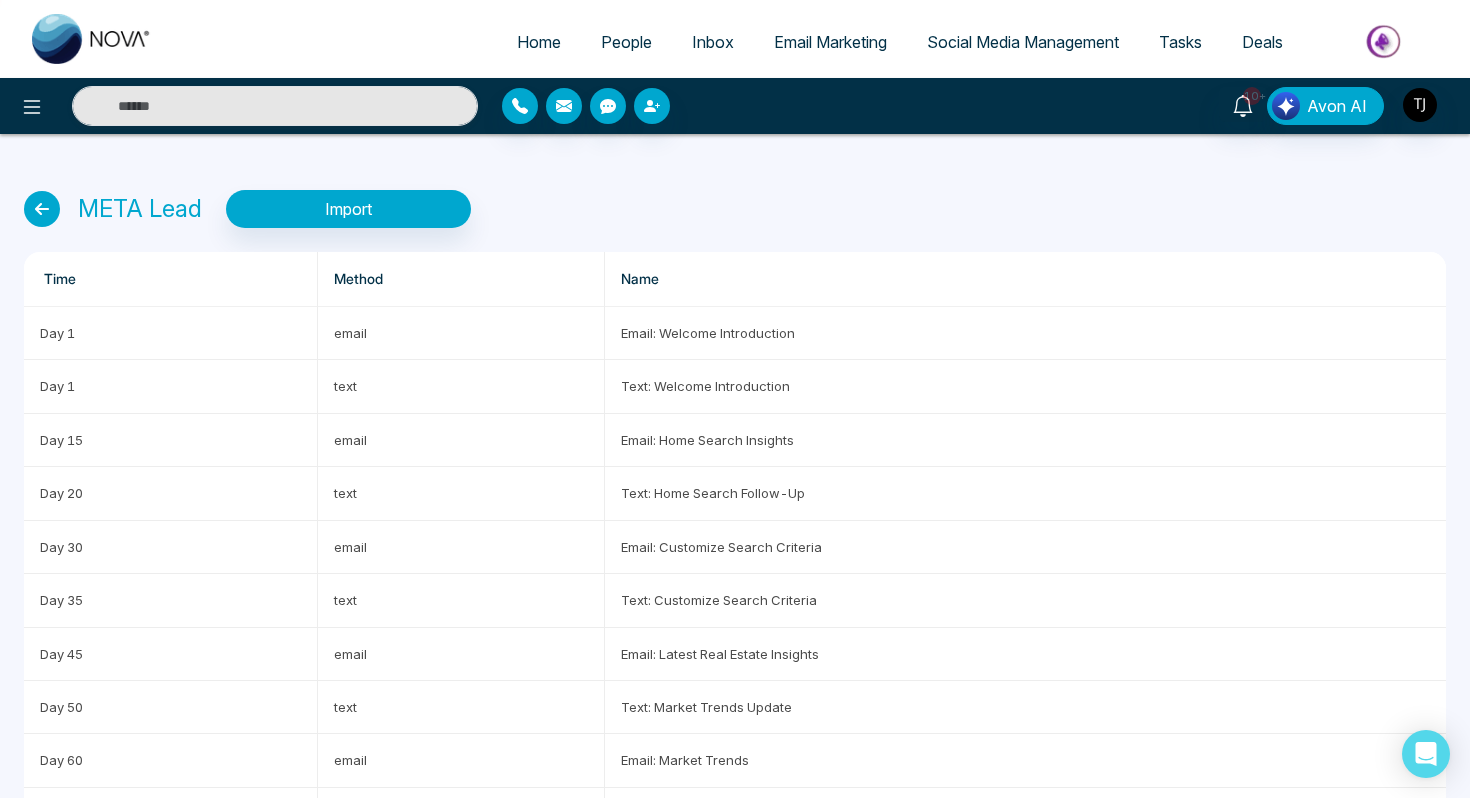click at bounding box center [42, 209] 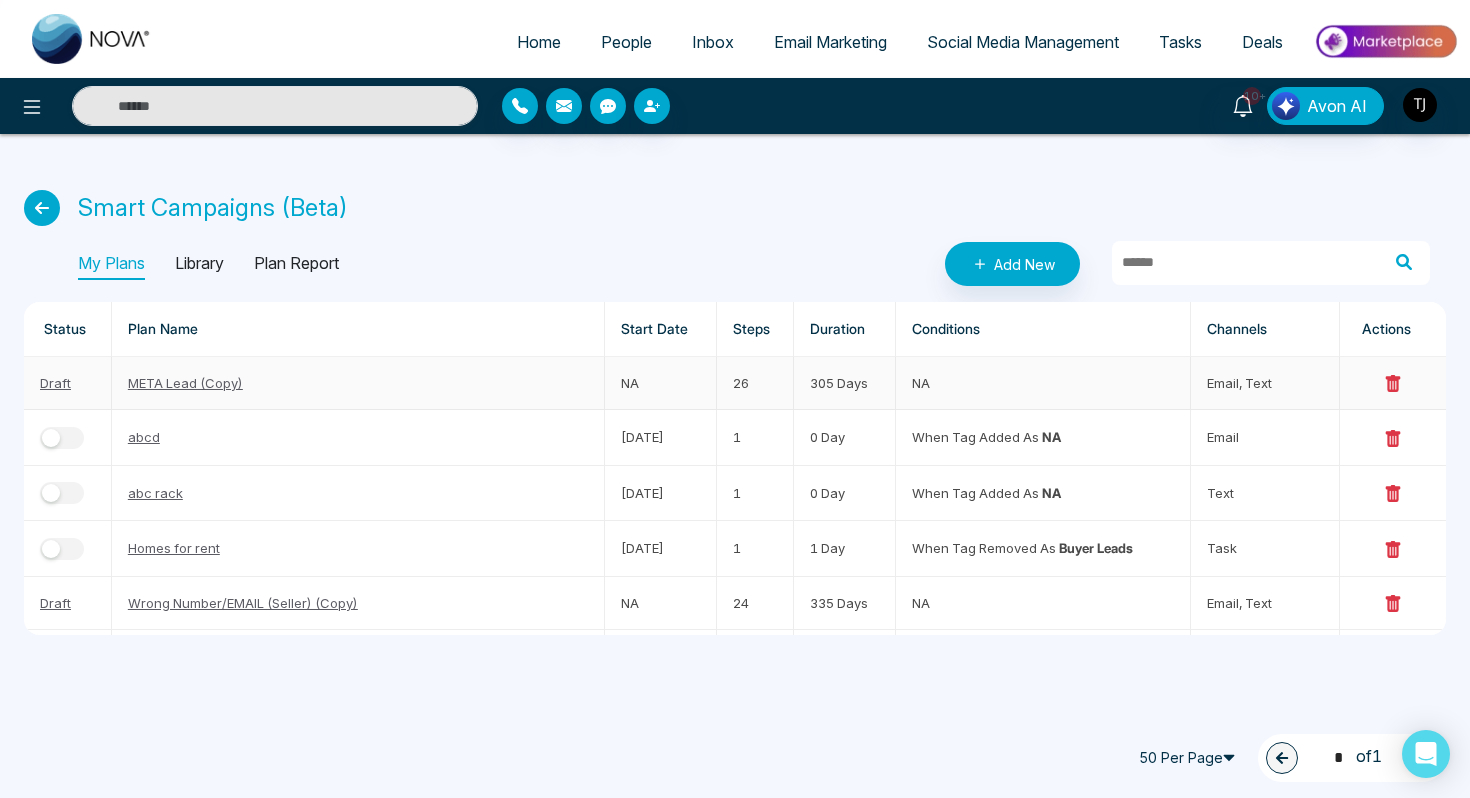 click on "META Lead (Copy)" at bounding box center (185, 383) 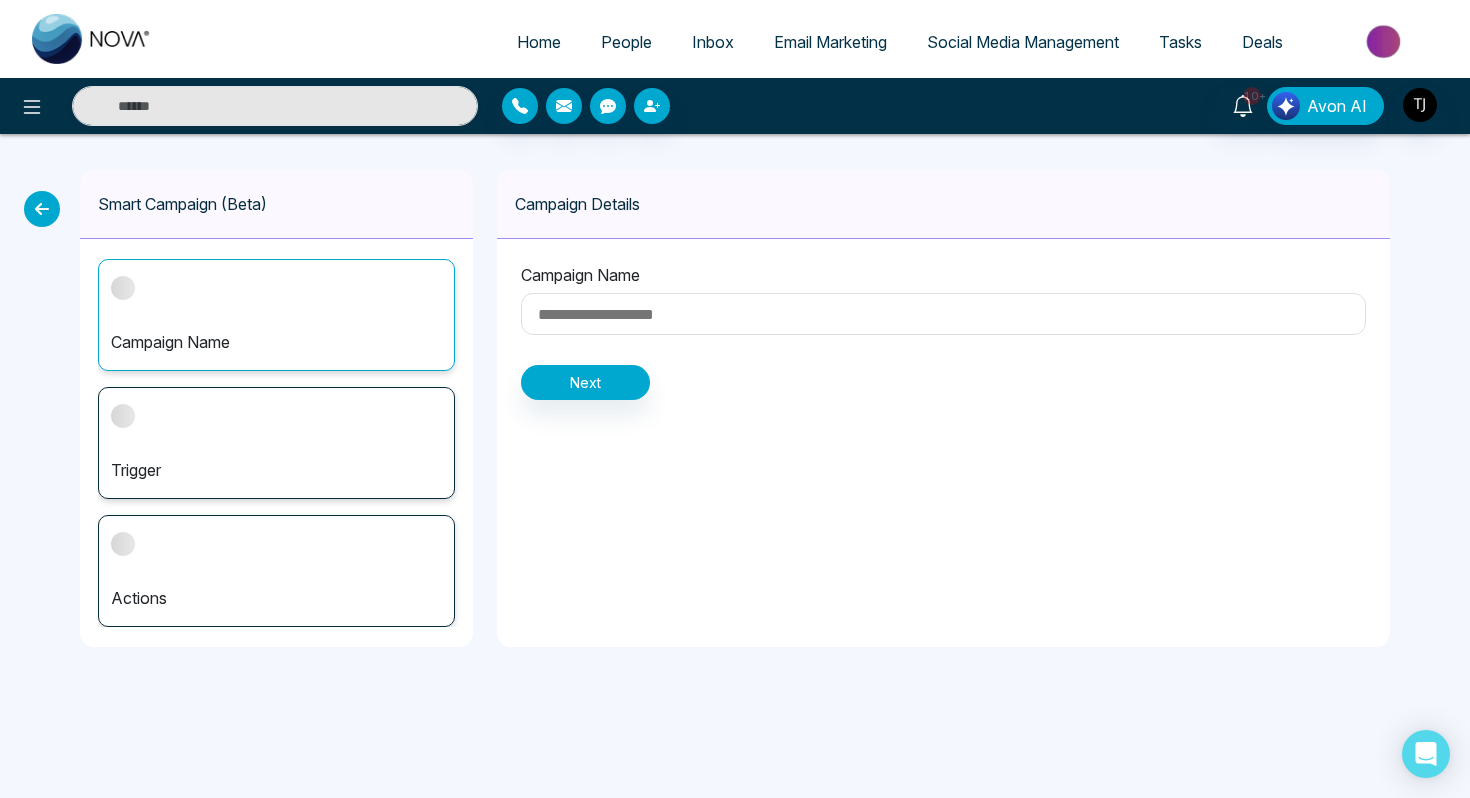 type on "**********" 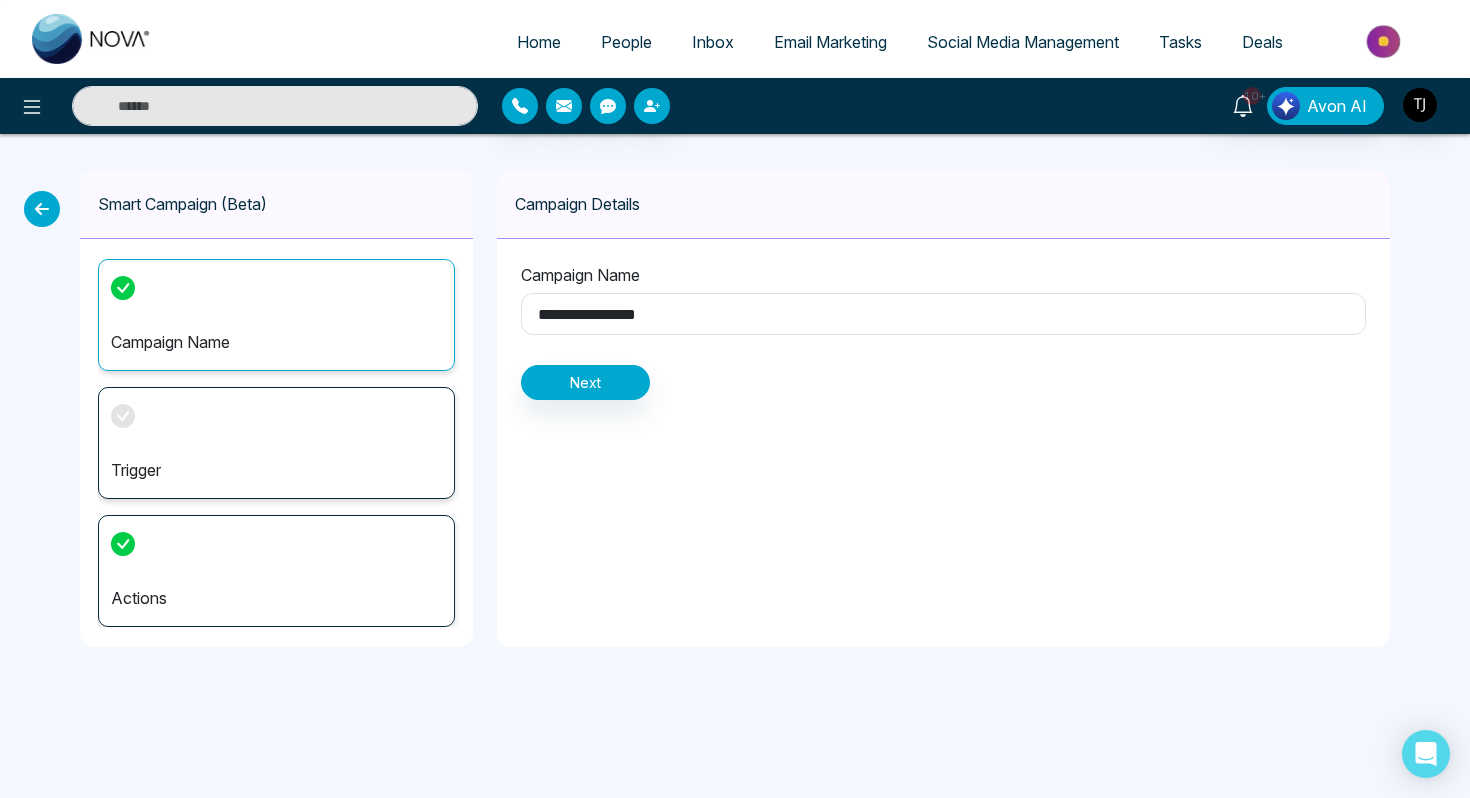 click on "Actions" at bounding box center (276, 571) 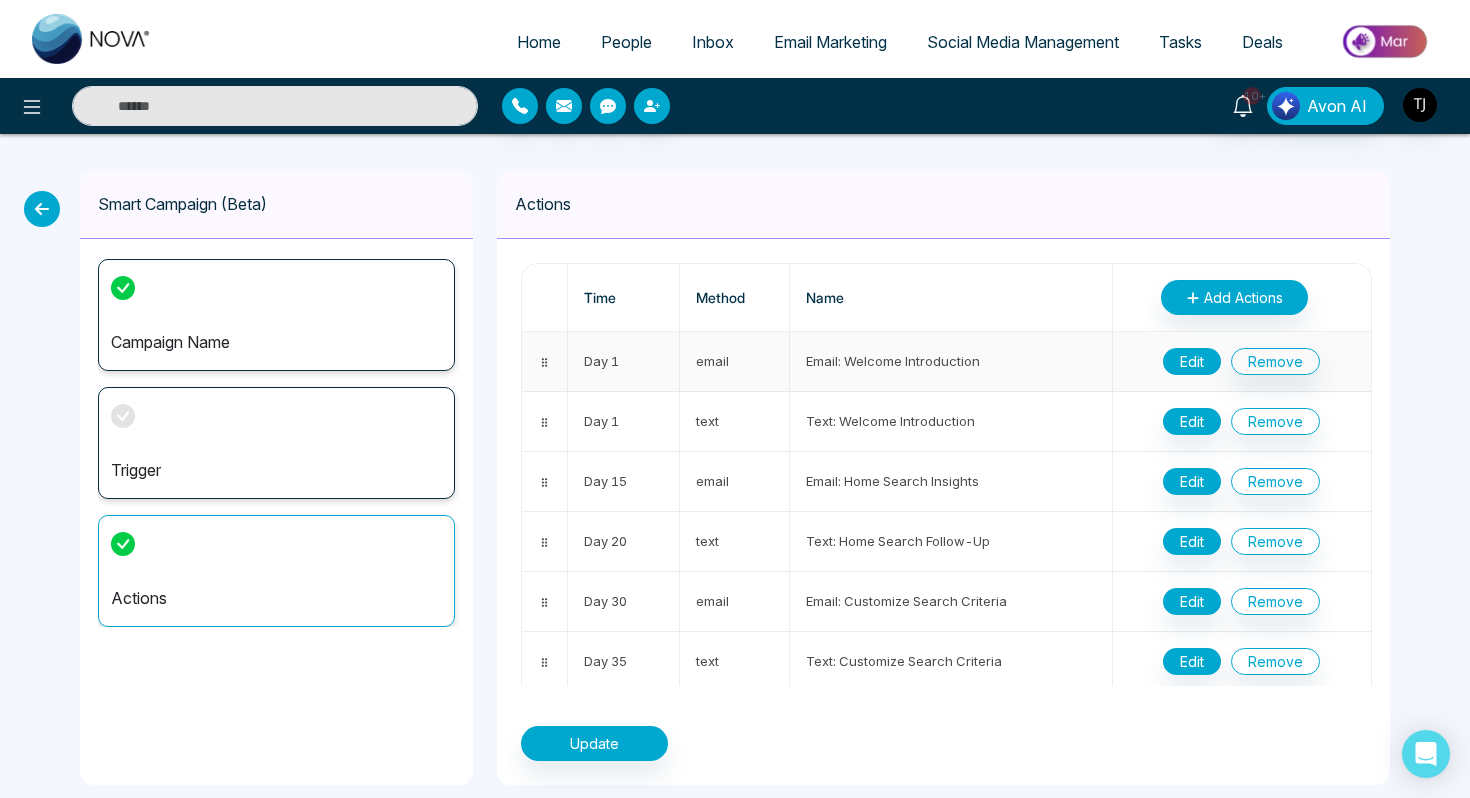 click on "Edit" at bounding box center (1192, 361) 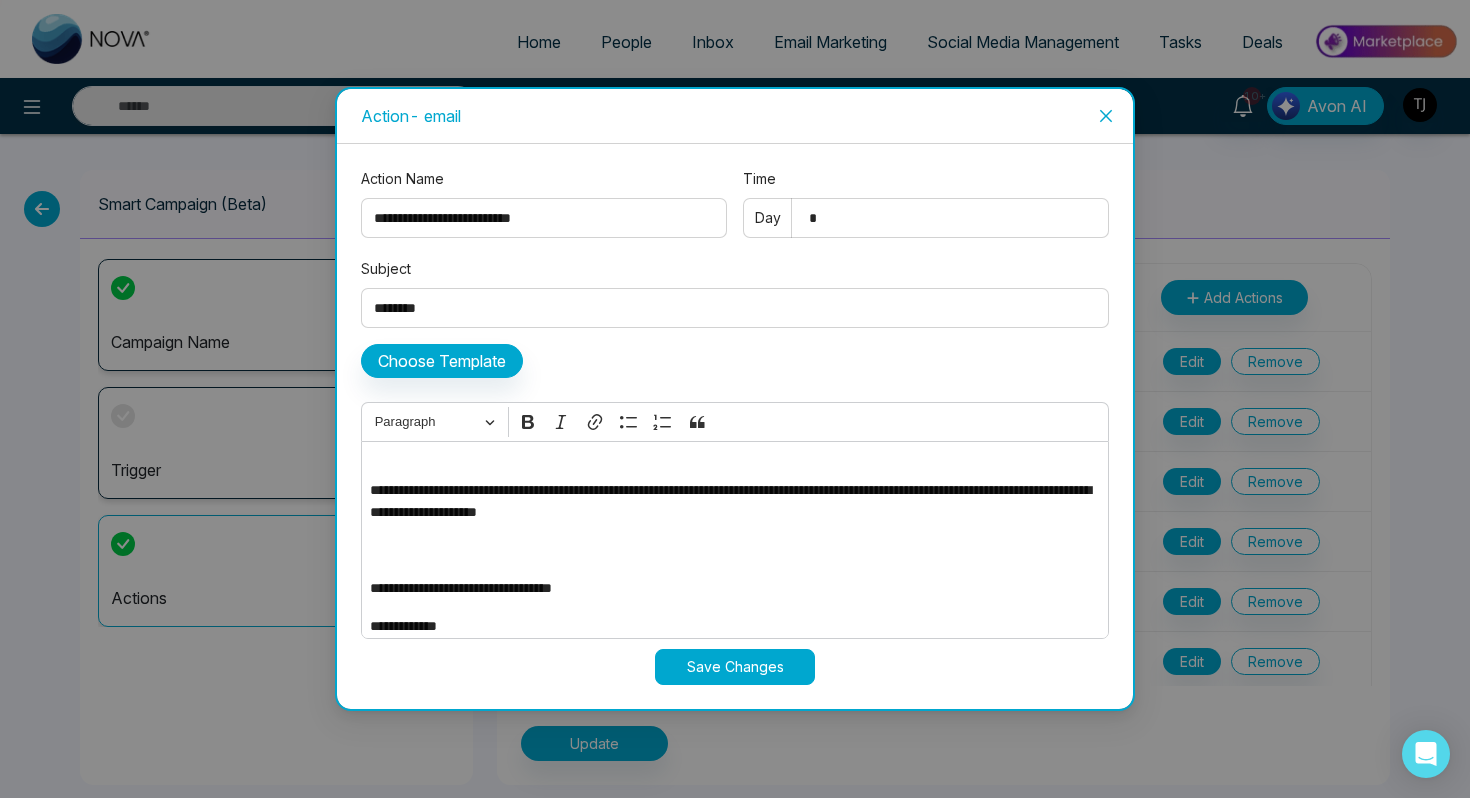 scroll, scrollTop: 221, scrollLeft: 0, axis: vertical 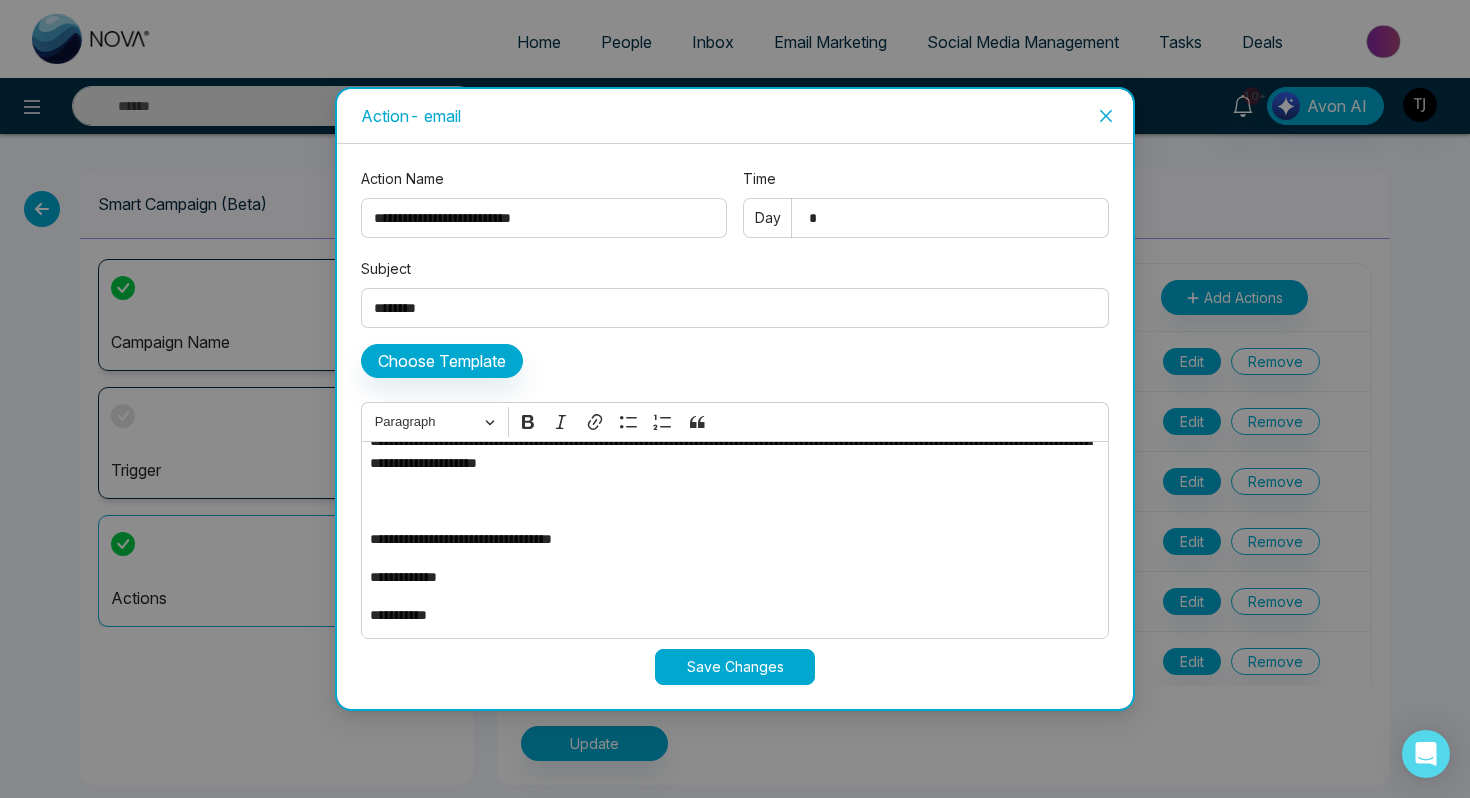 click 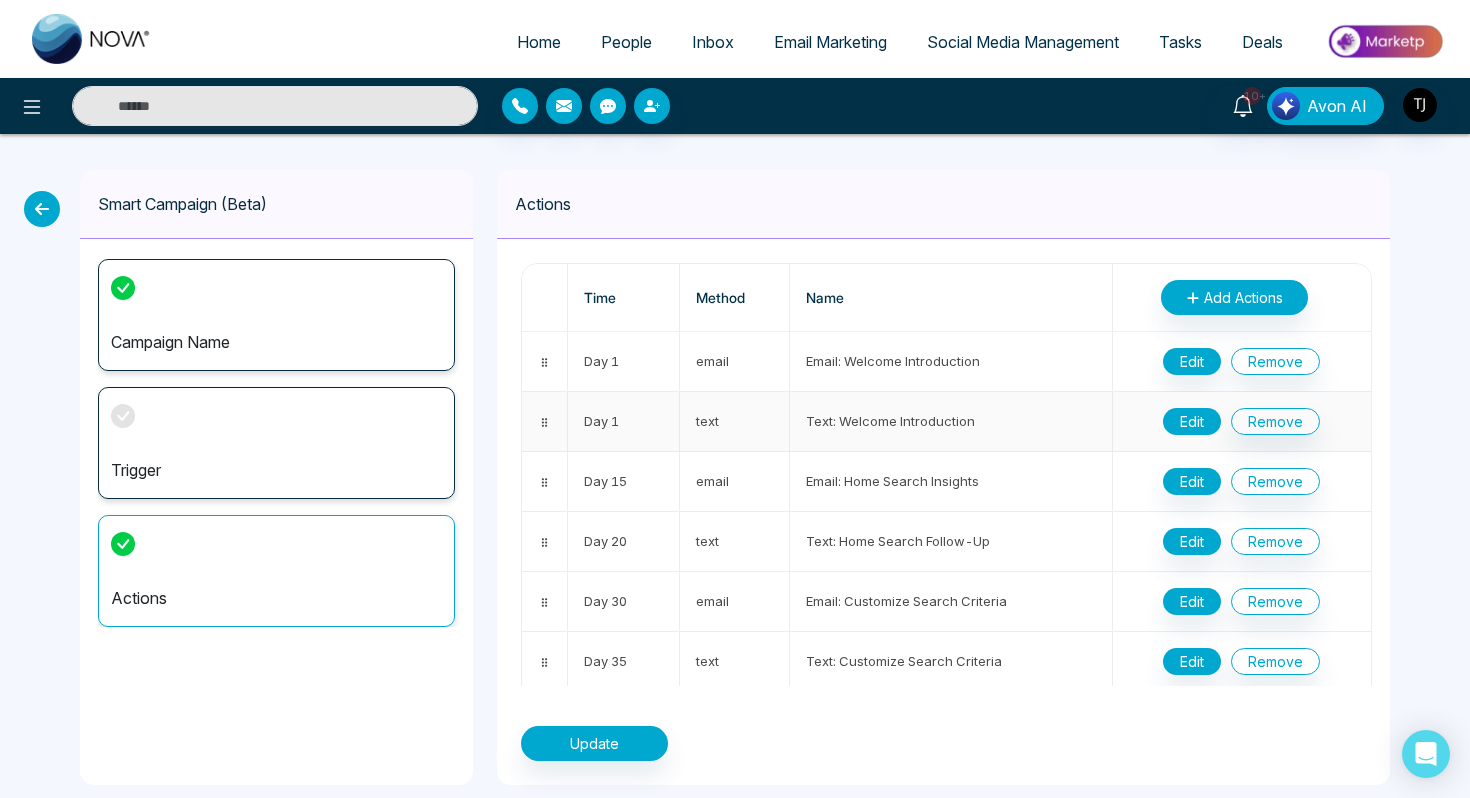 click on "Edit" at bounding box center (1192, 421) 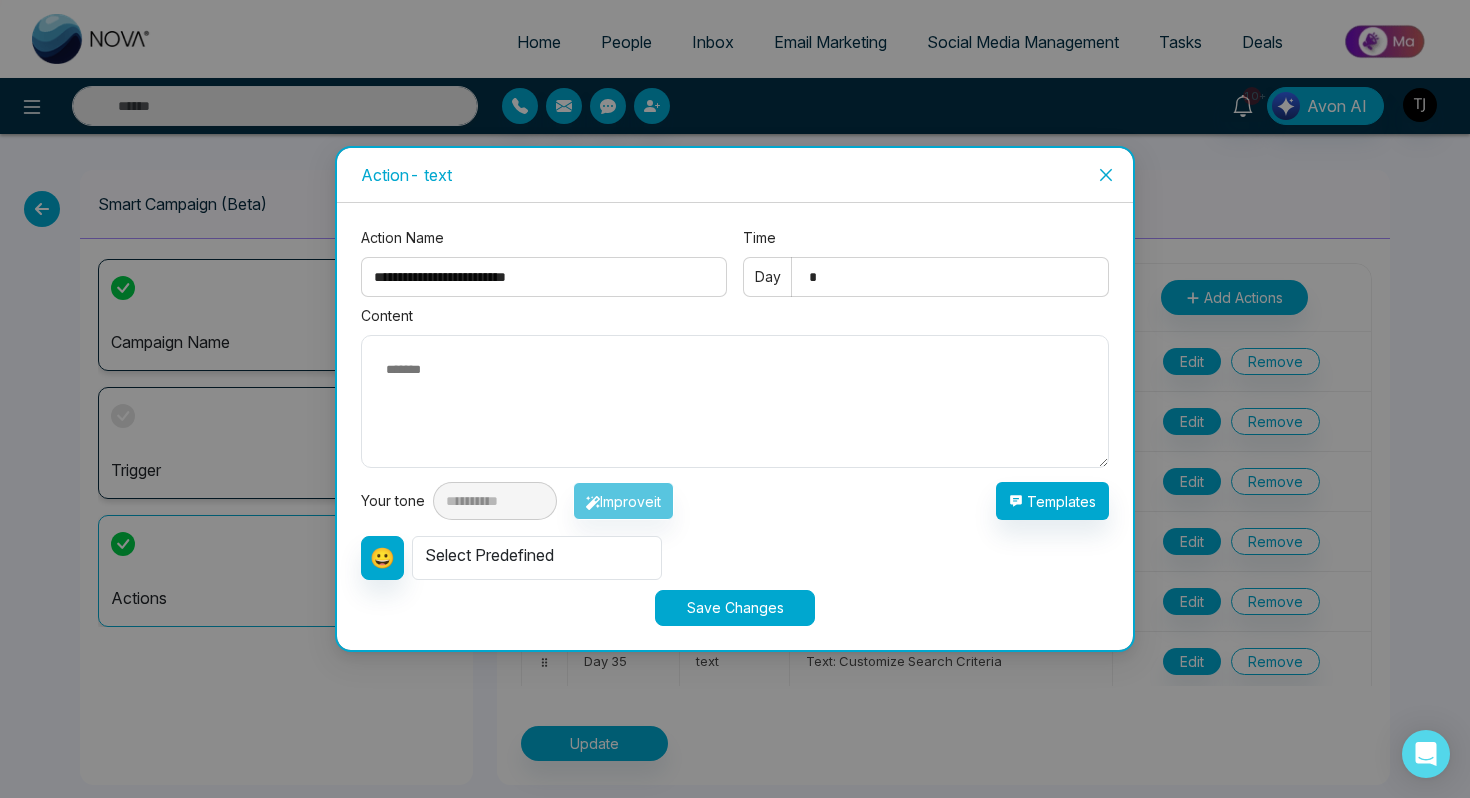 click 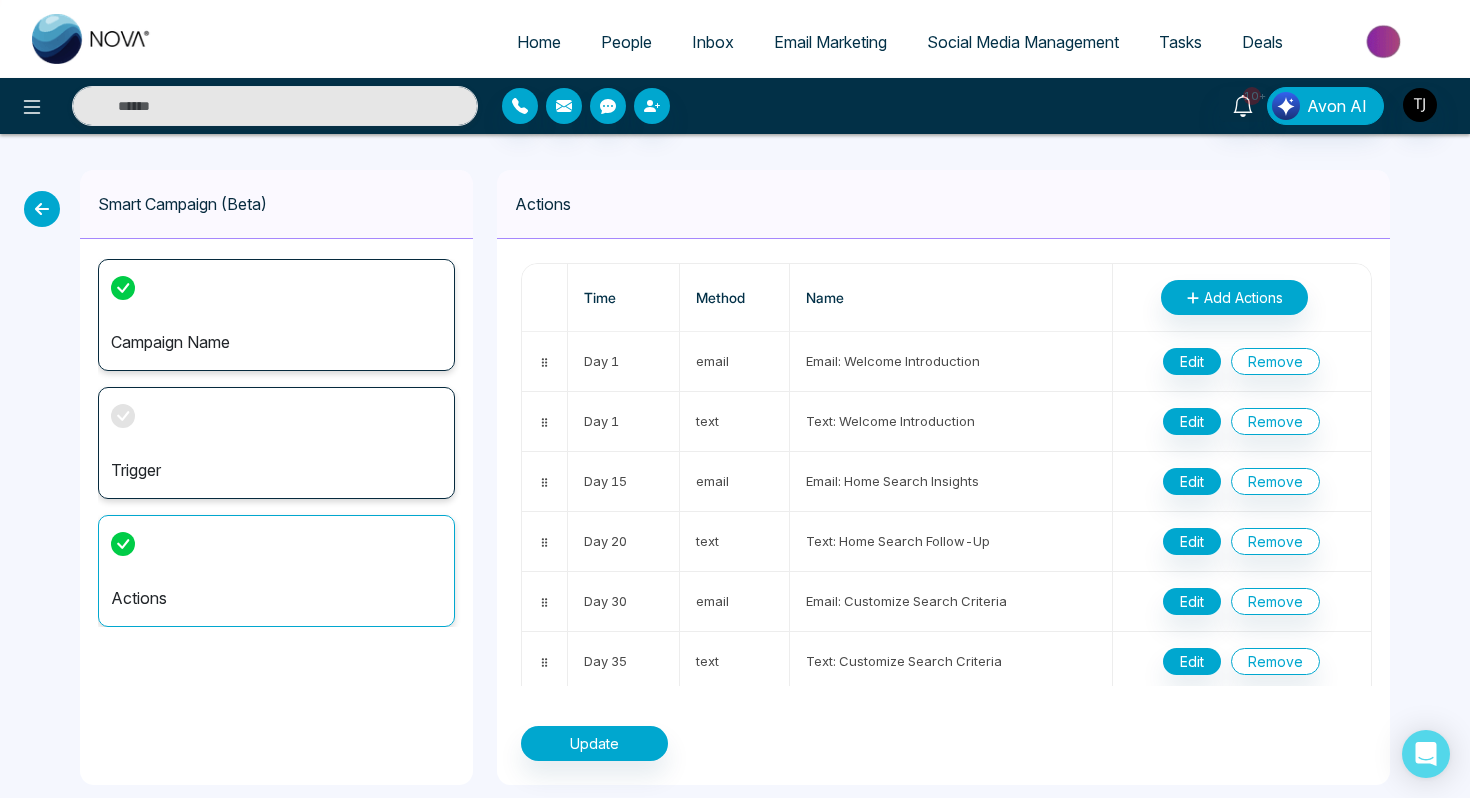 click at bounding box center (42, 209) 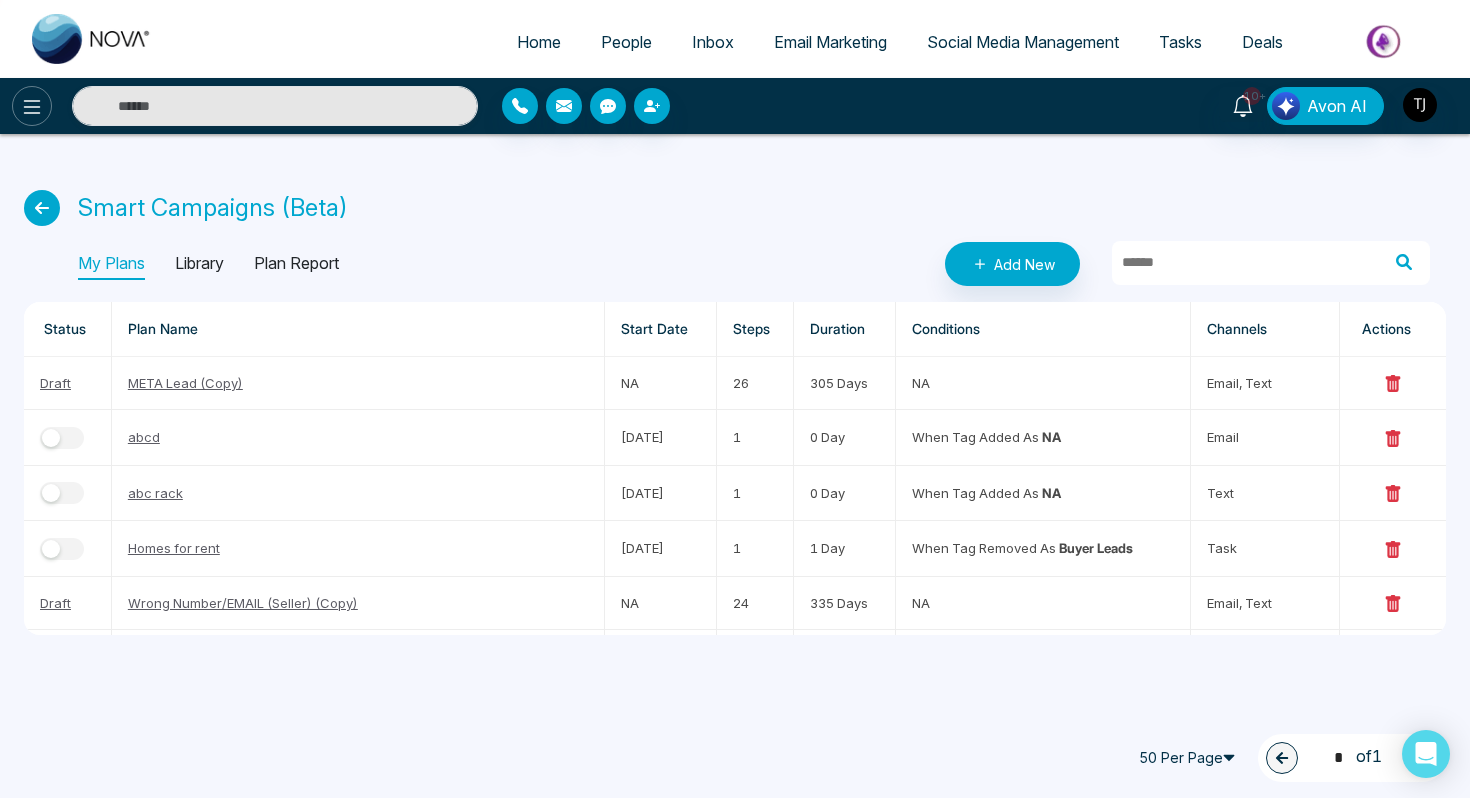 click at bounding box center [32, 106] 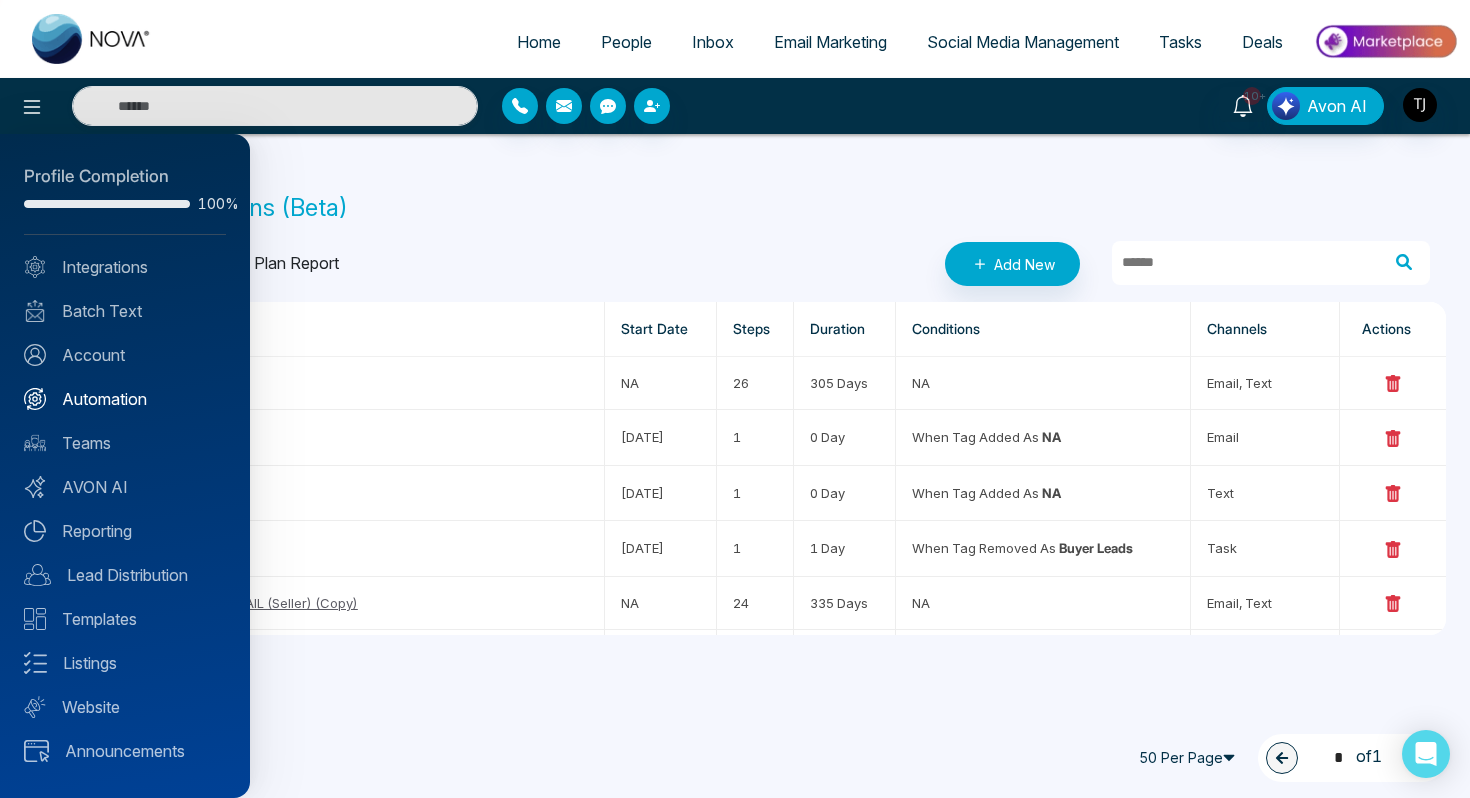 click on "Automation" at bounding box center [125, 399] 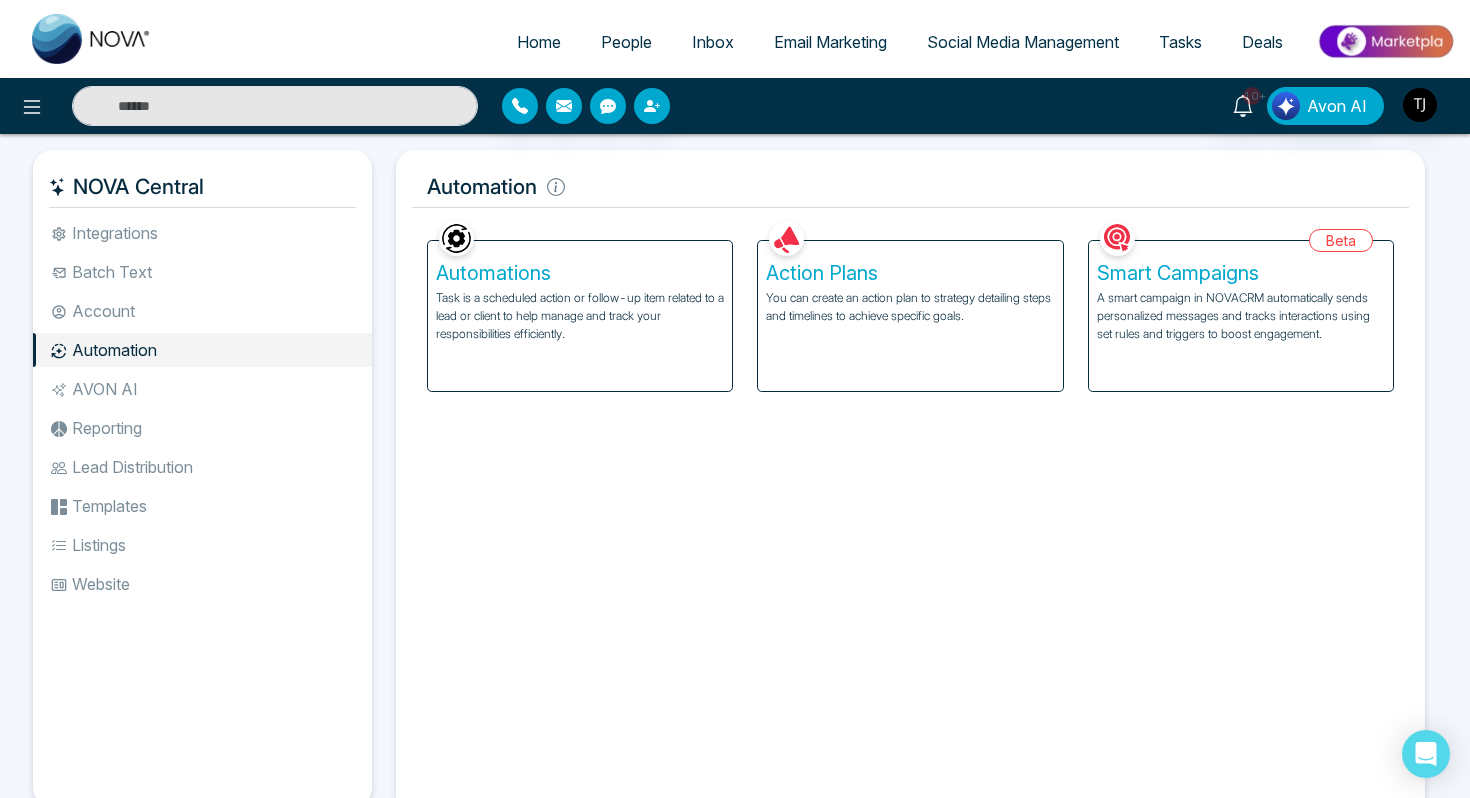 click on "You can create an action plan to strategy detailing steps and timelines to achieve specific goals." at bounding box center (910, 307) 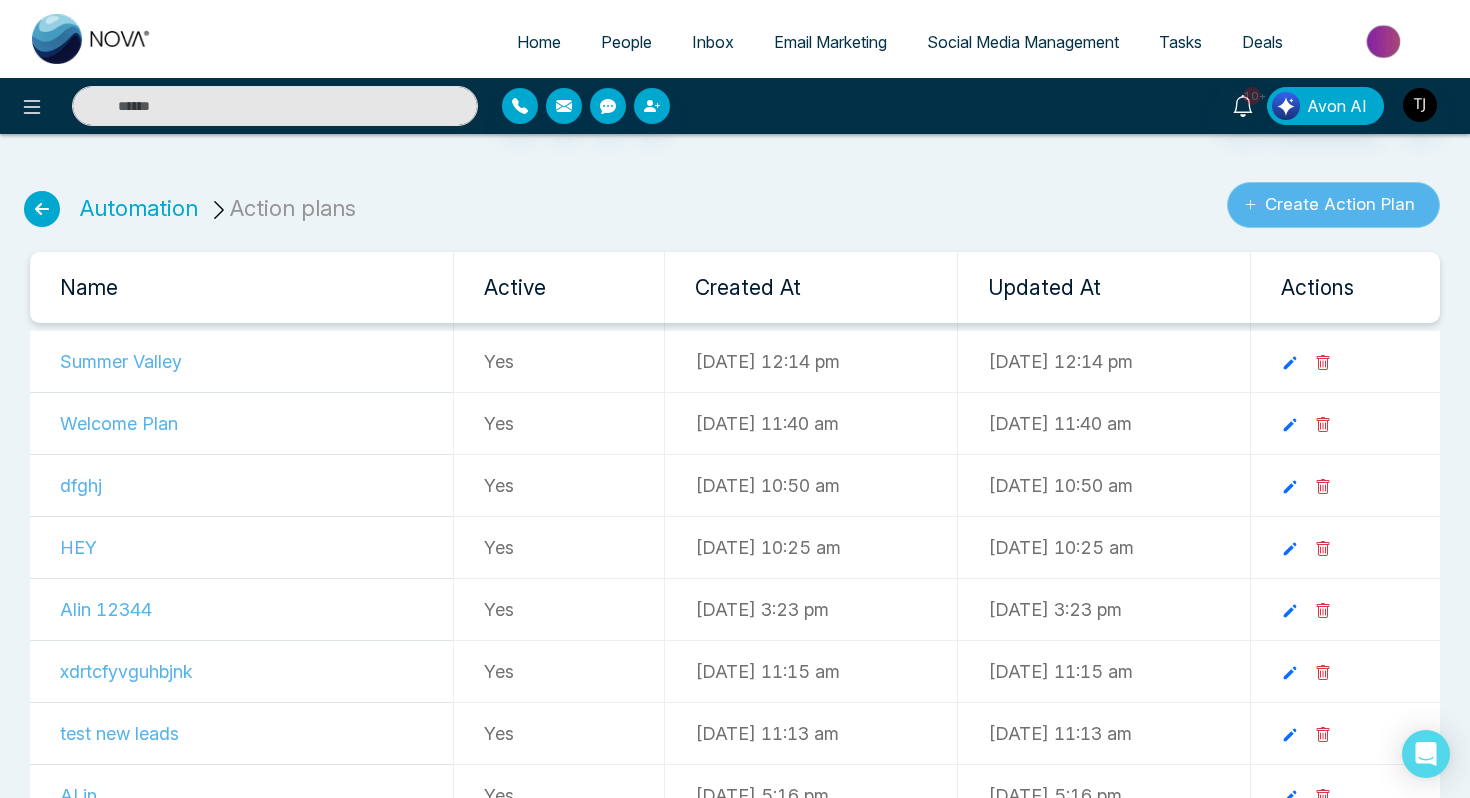 click on "Create Action Plan" at bounding box center [1333, 205] 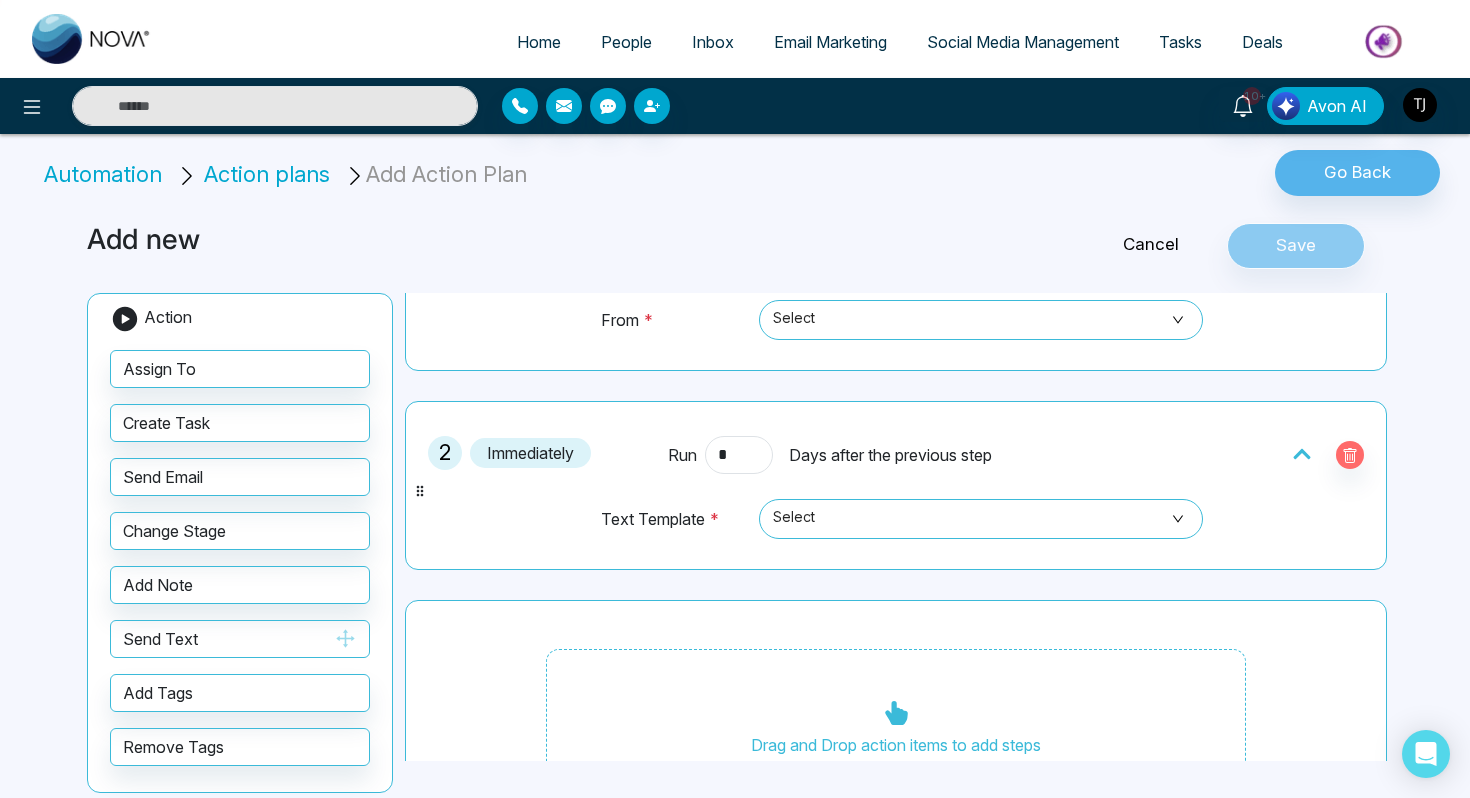 scroll, scrollTop: 331, scrollLeft: 0, axis: vertical 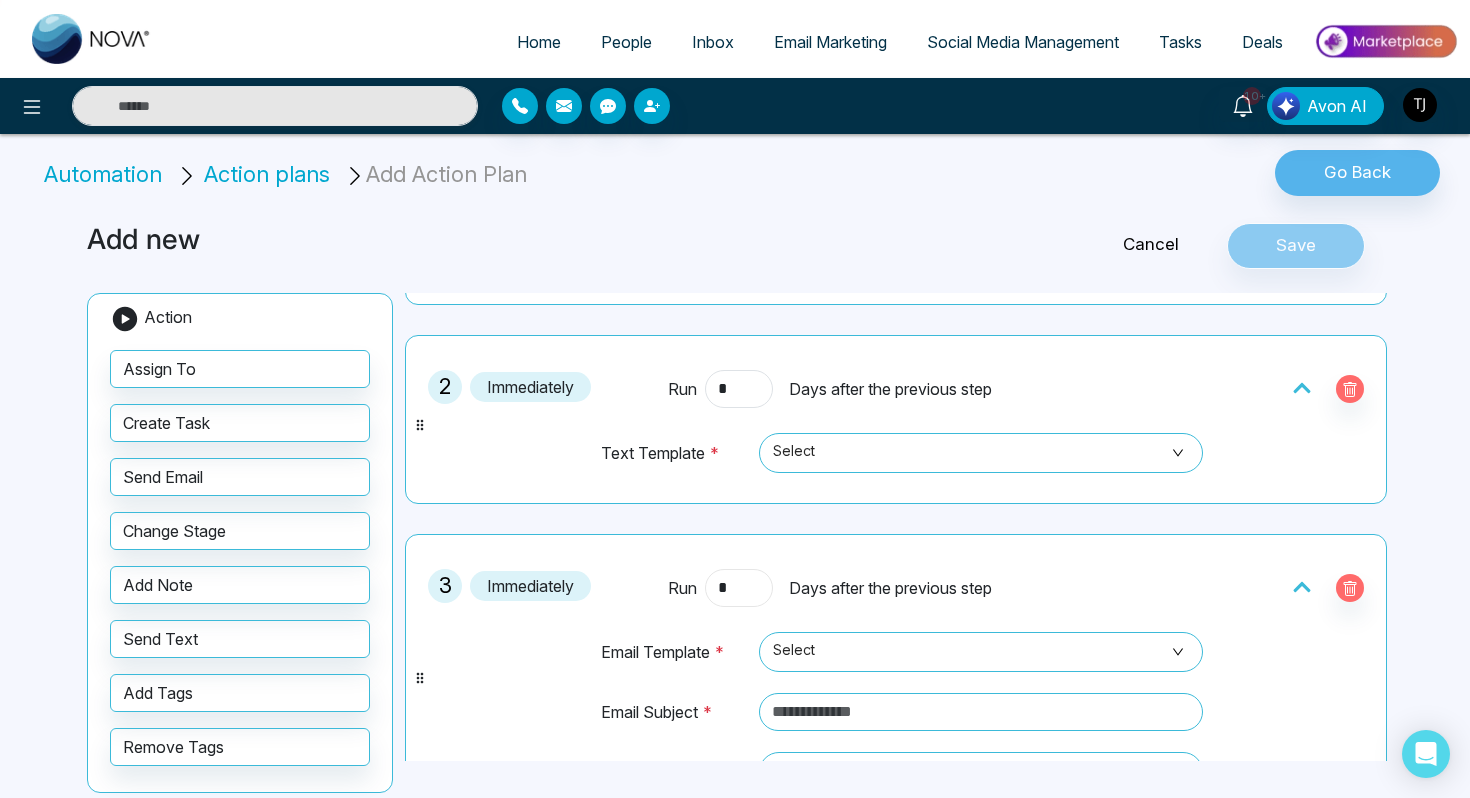 click on "*" at bounding box center [739, 588] 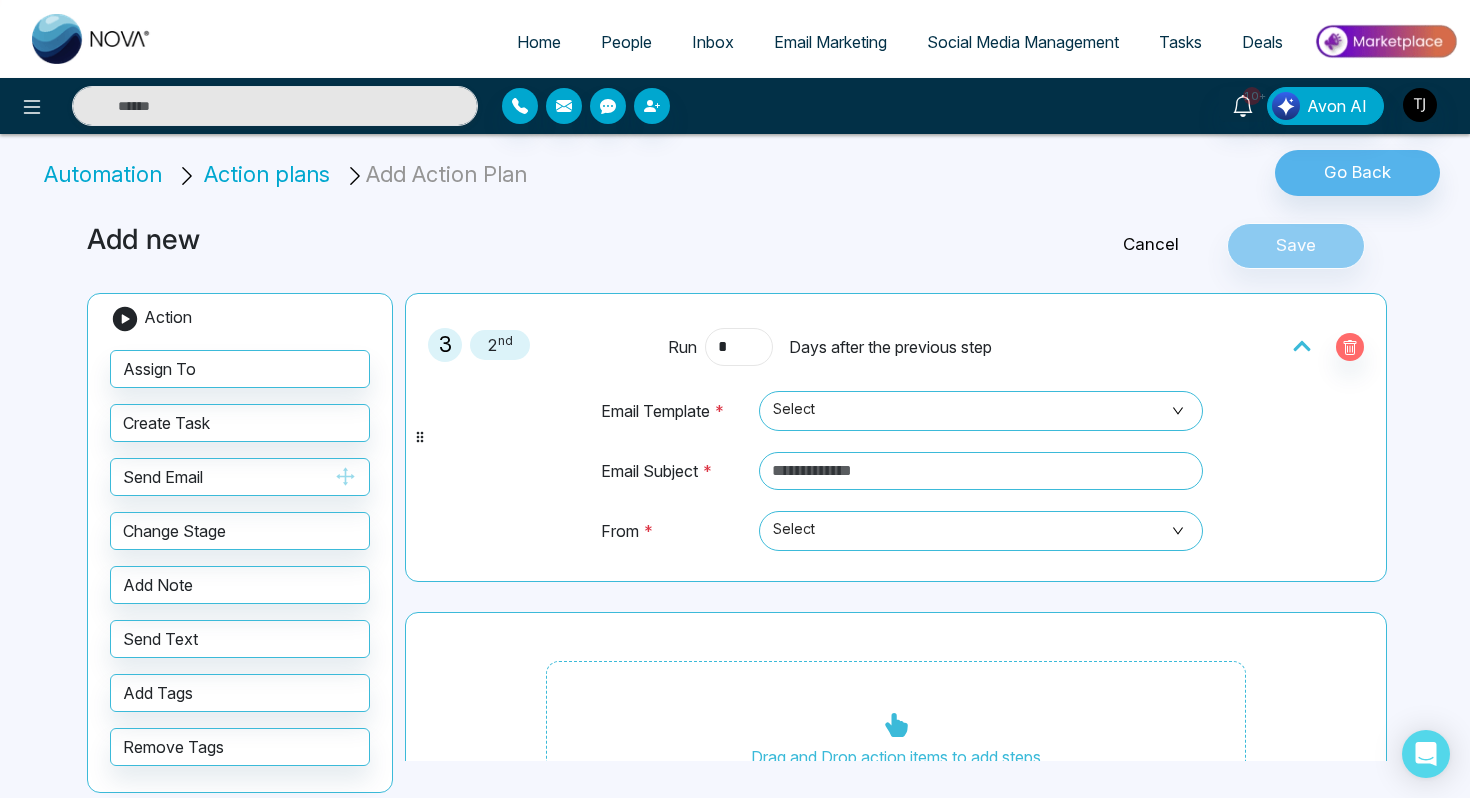 scroll, scrollTop: 592, scrollLeft: 0, axis: vertical 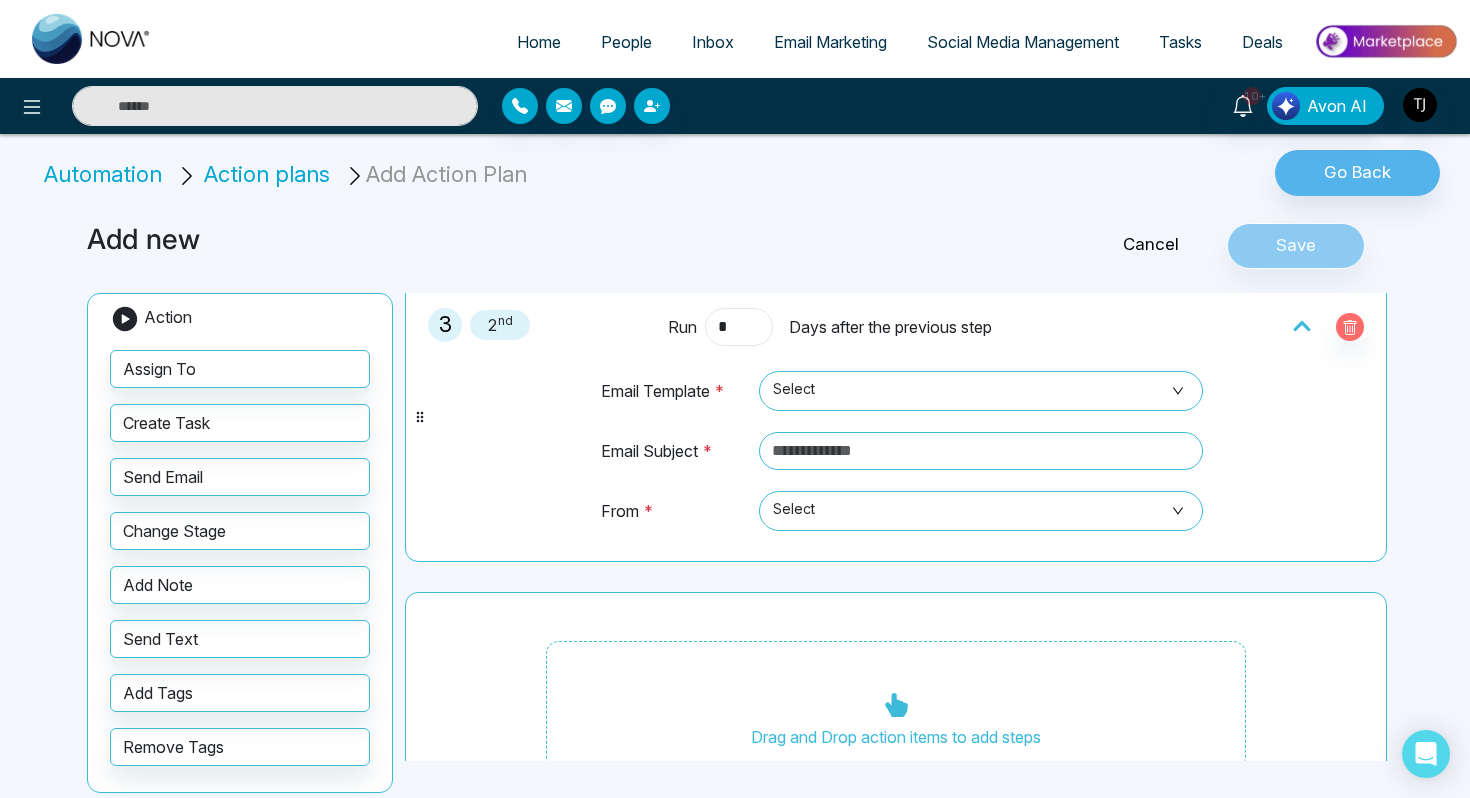 type on "*" 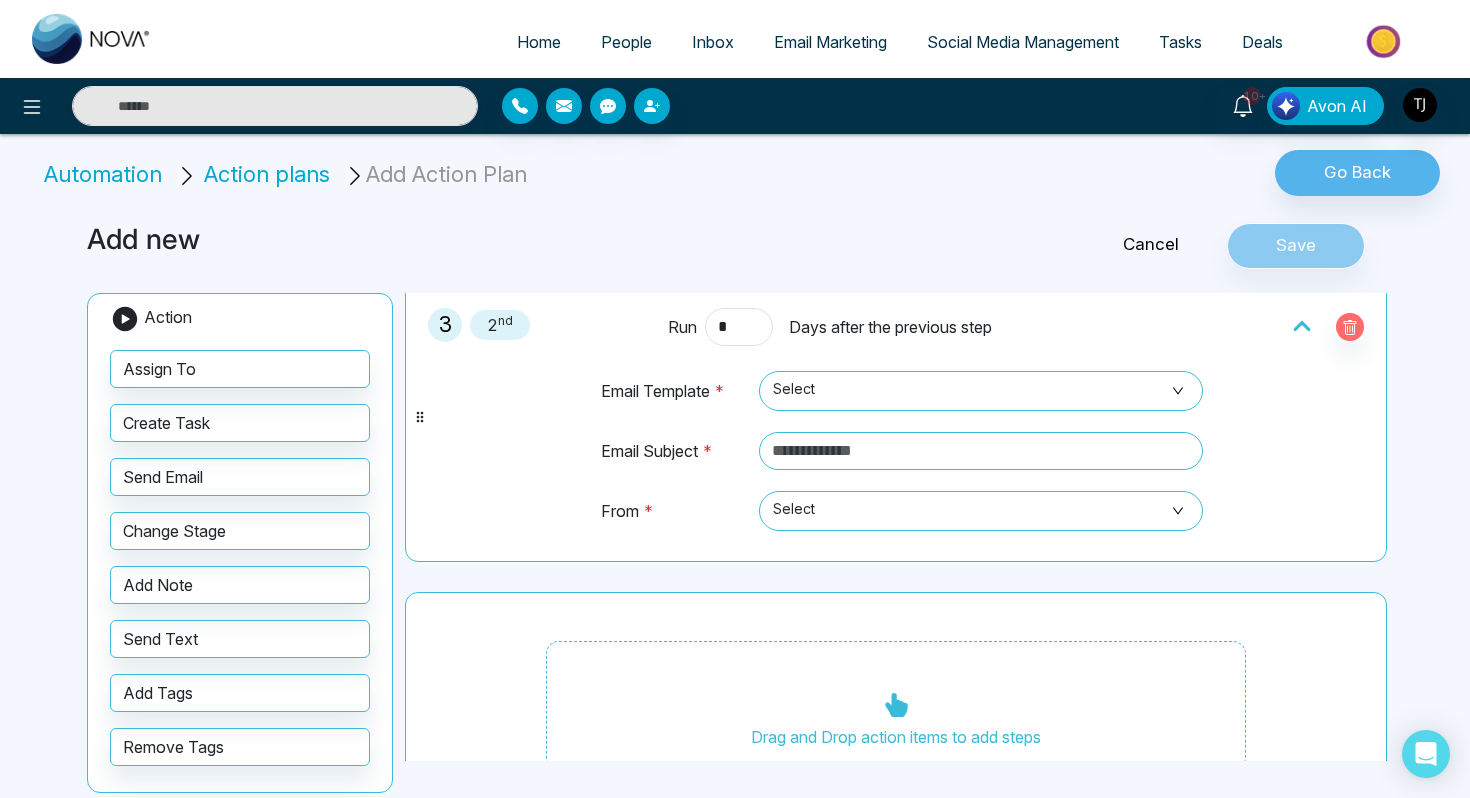 click on "Cancel" at bounding box center [1151, 245] 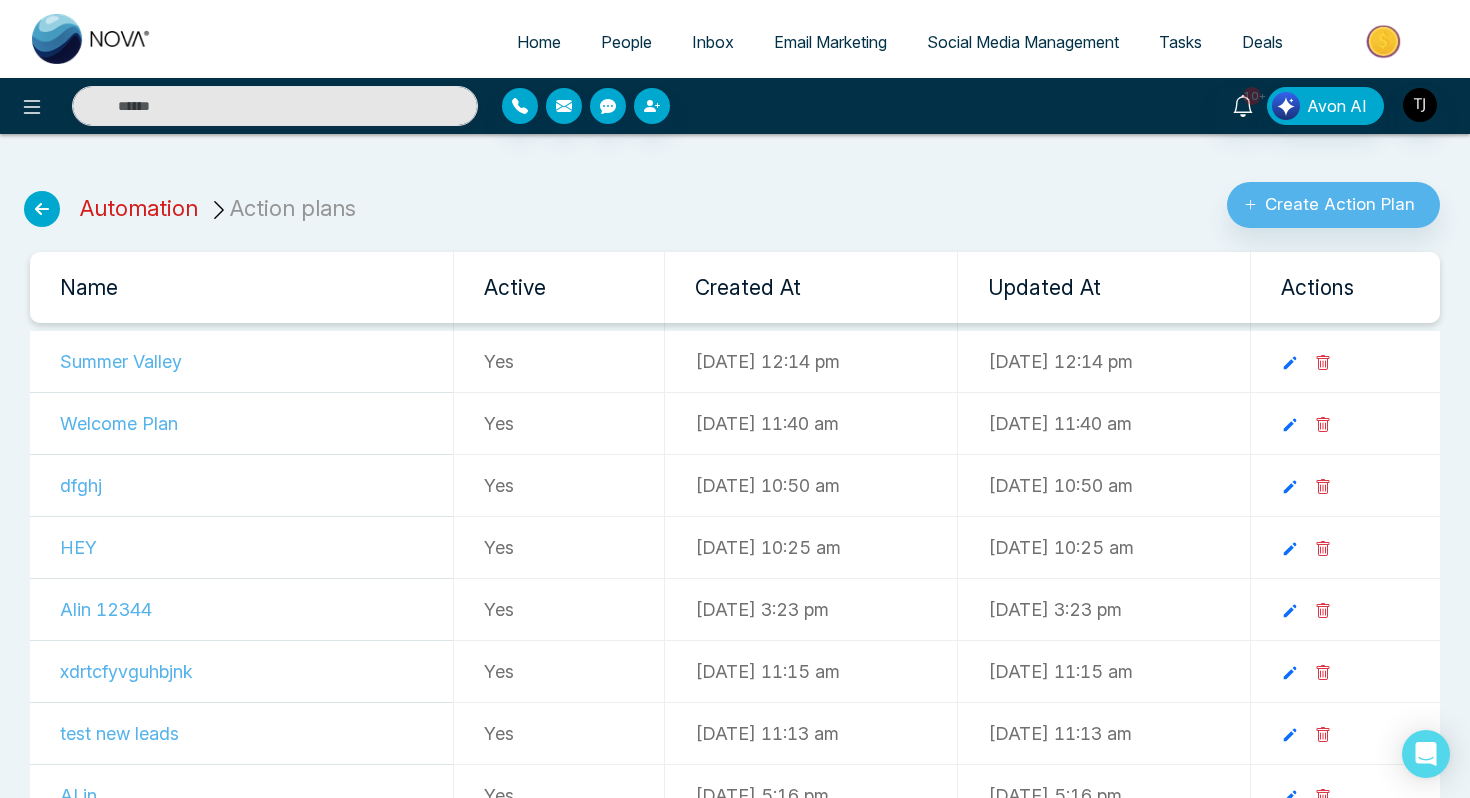 click on "Automation" at bounding box center [139, 208] 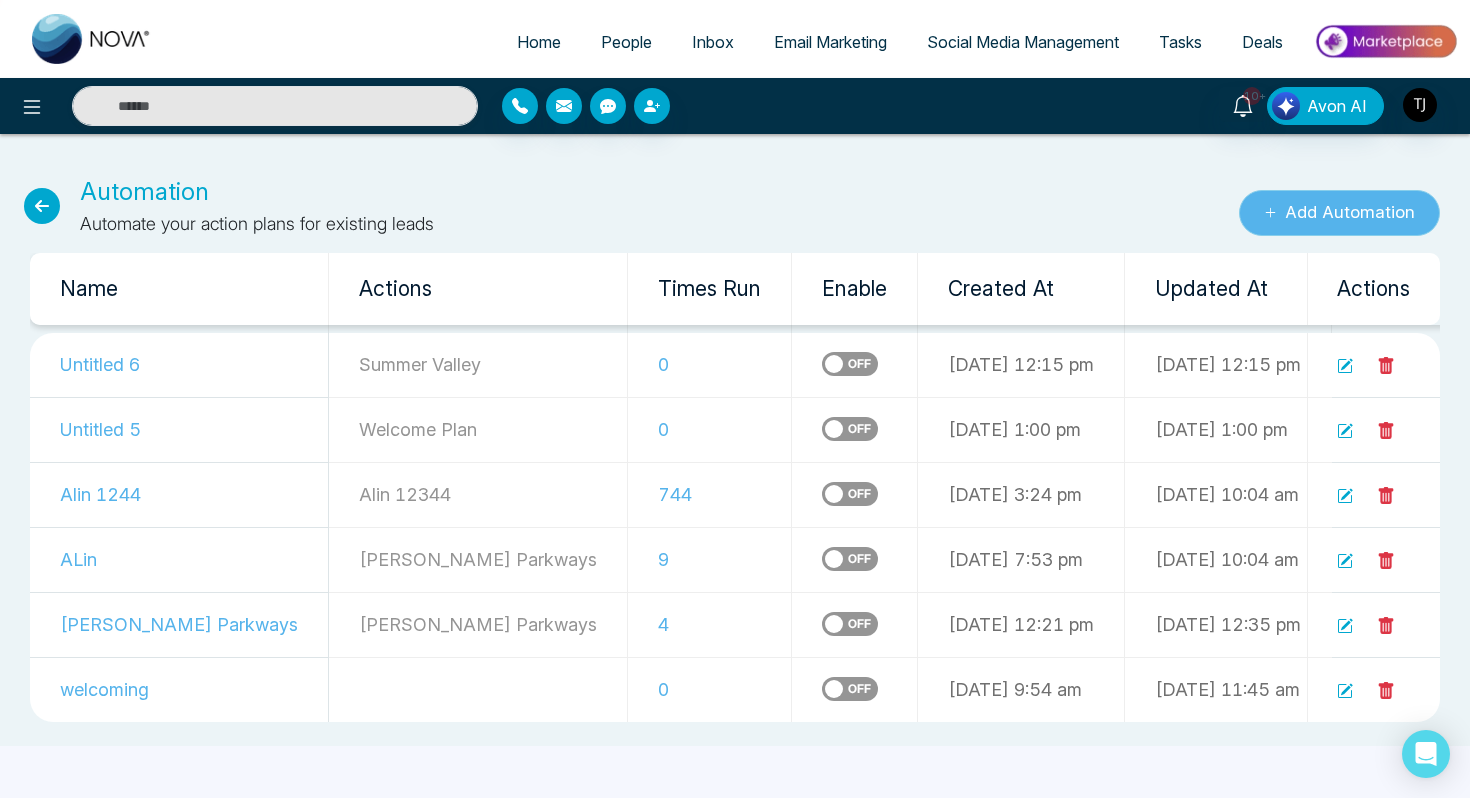 click on "Add Automation" at bounding box center [1339, 213] 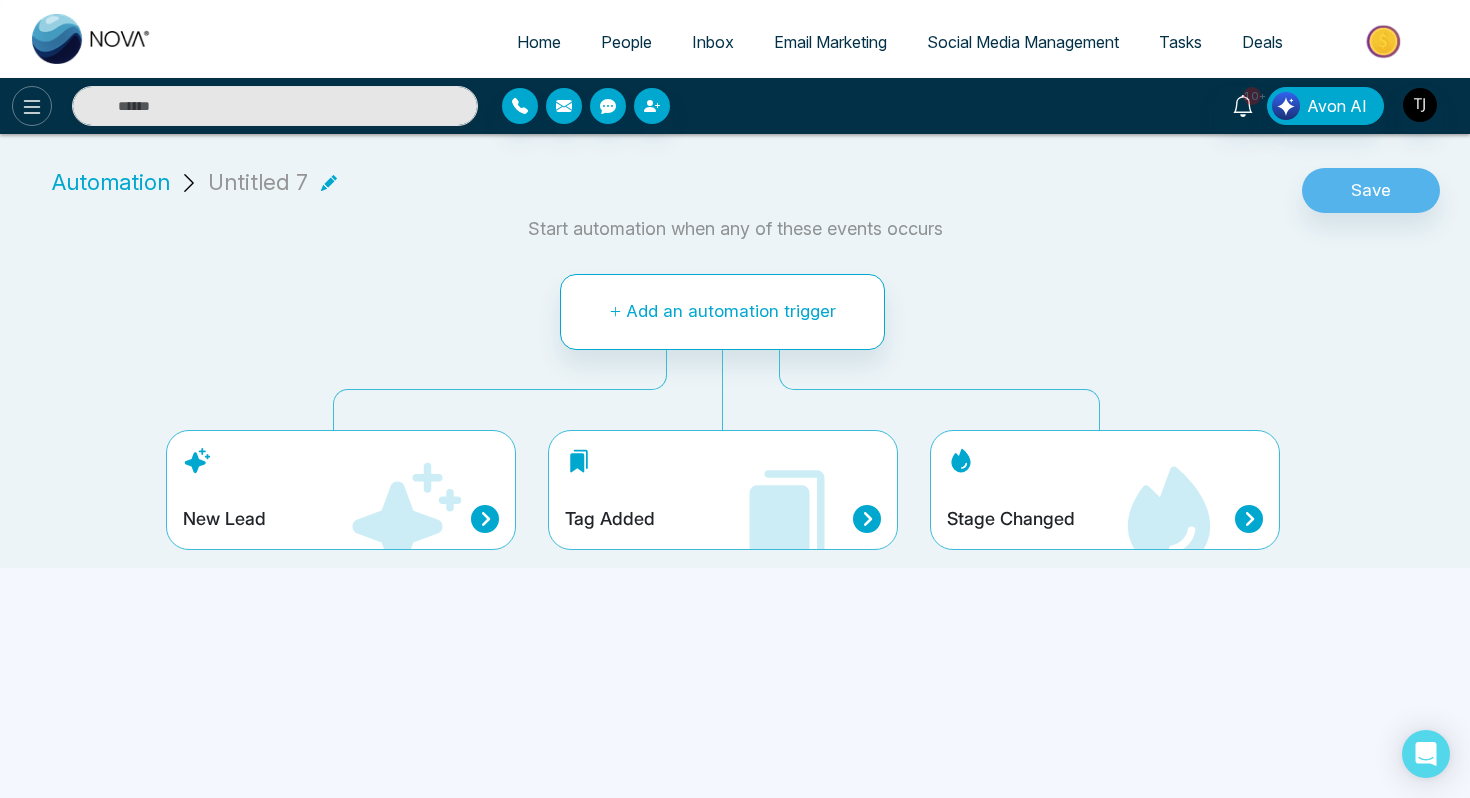 click 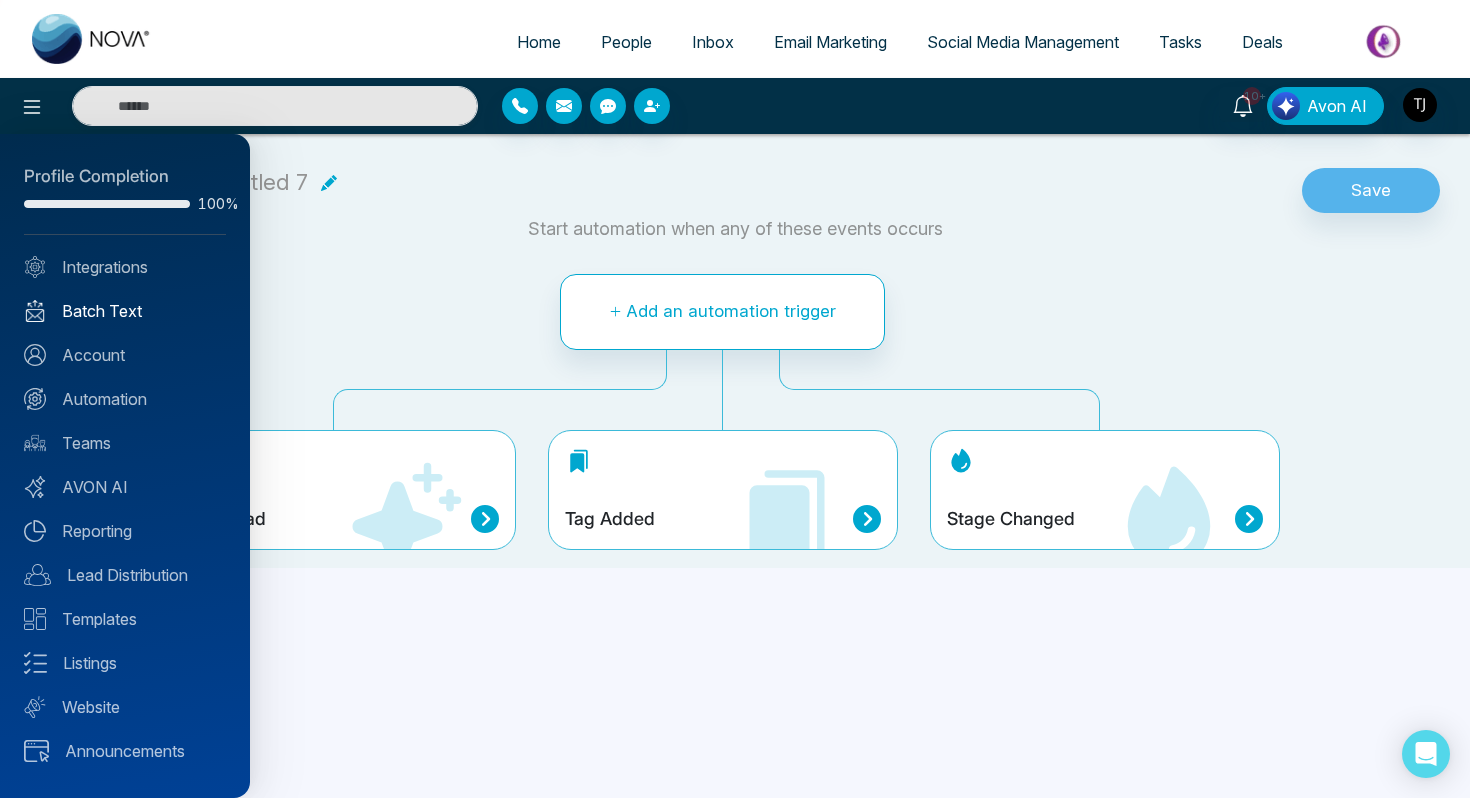 click on "Batch Text" at bounding box center [125, 311] 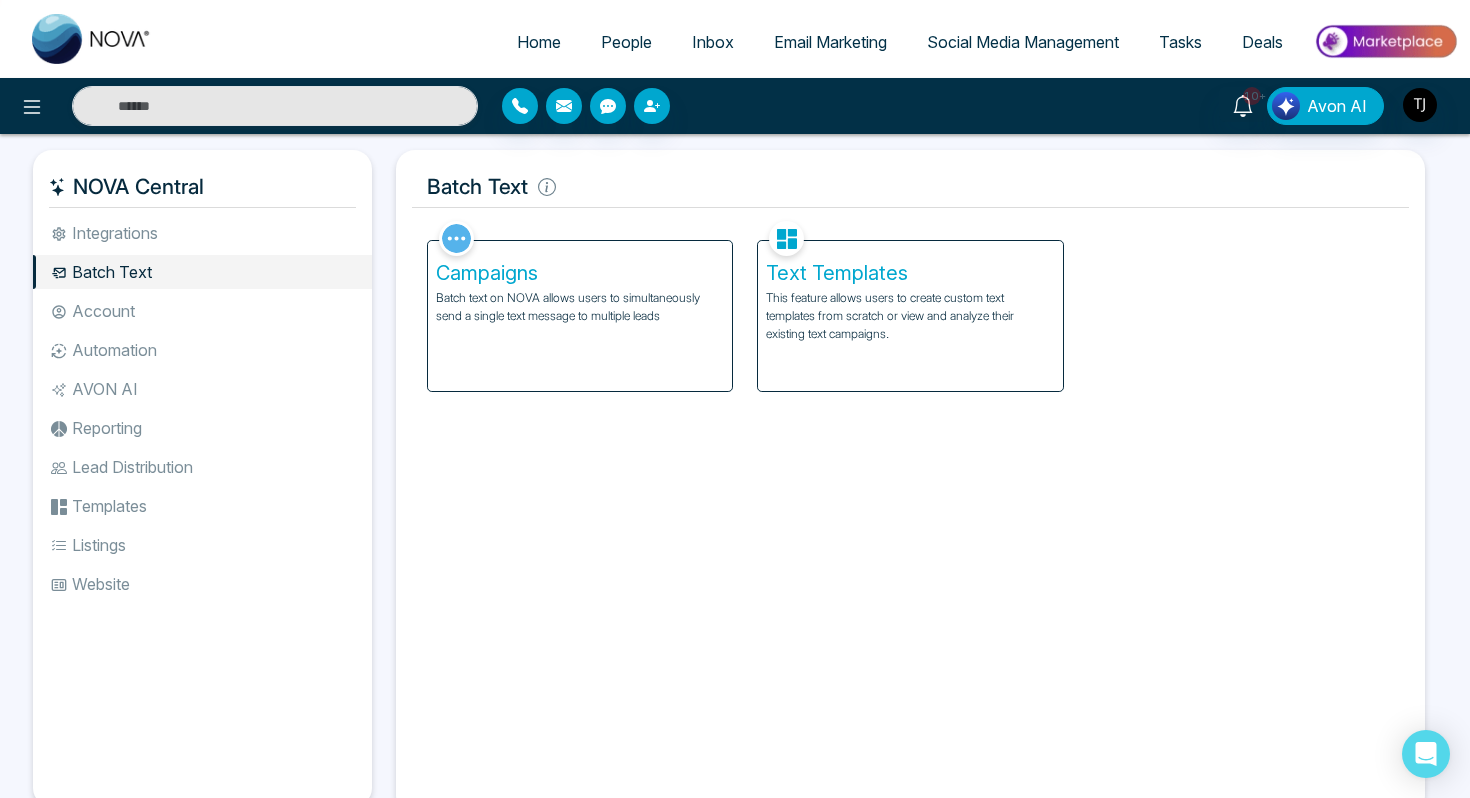 click on "This feature allows users to create custom text templates from scratch or view and analyze their existing text campaigns." at bounding box center (910, 316) 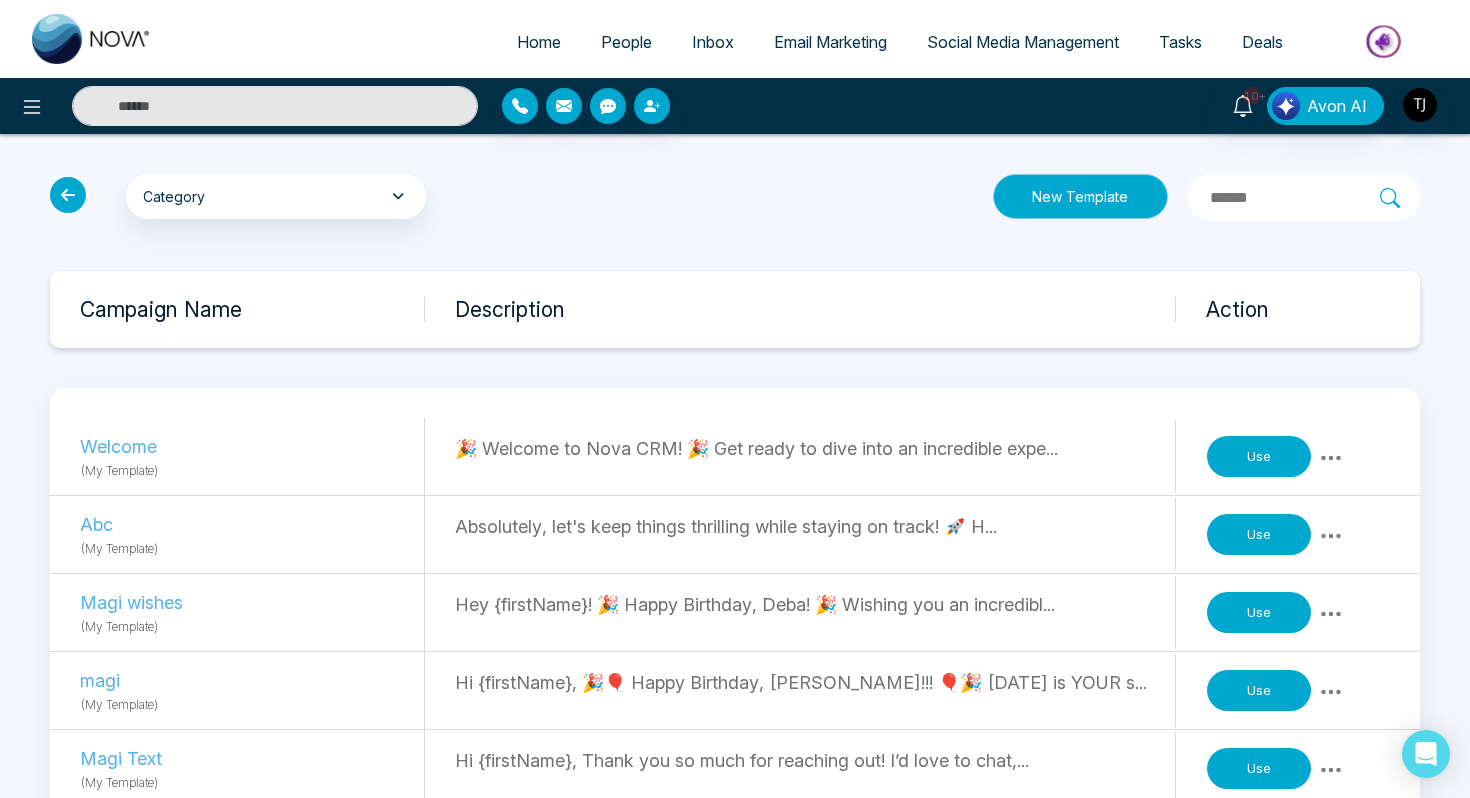 click on "New Template" at bounding box center (1080, 196) 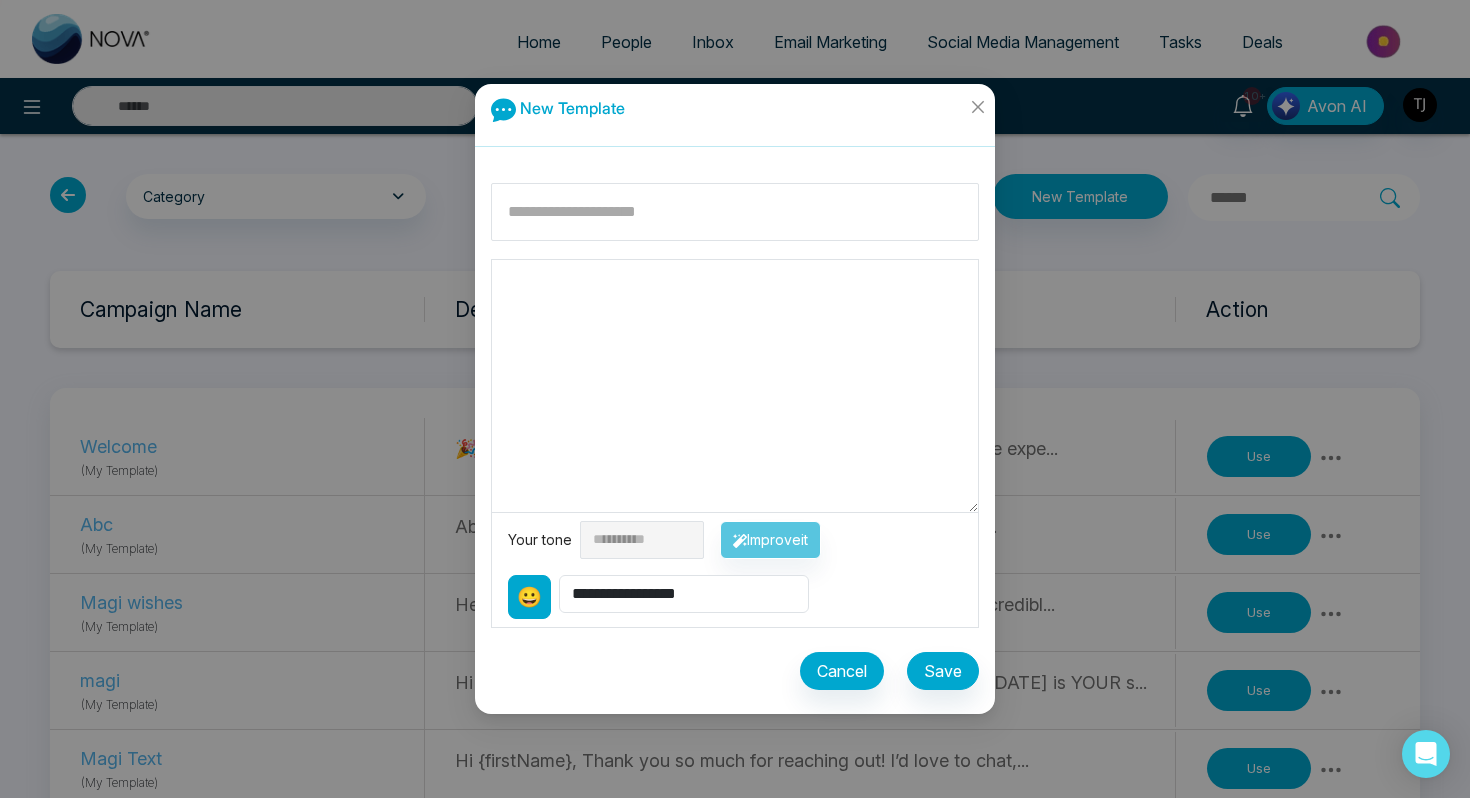 click on "😀" at bounding box center (529, 597) 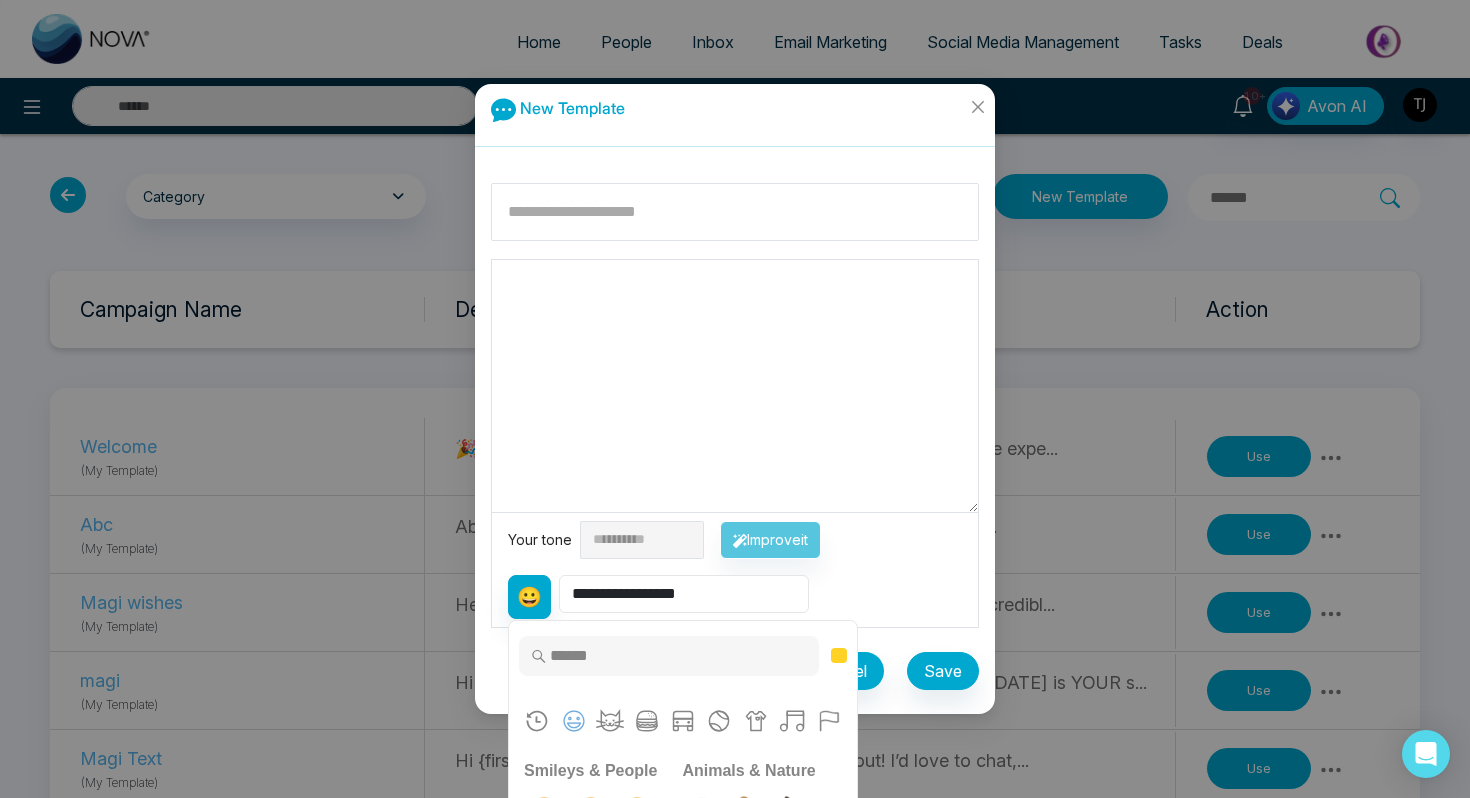 click on "**********" at bounding box center (684, 594) 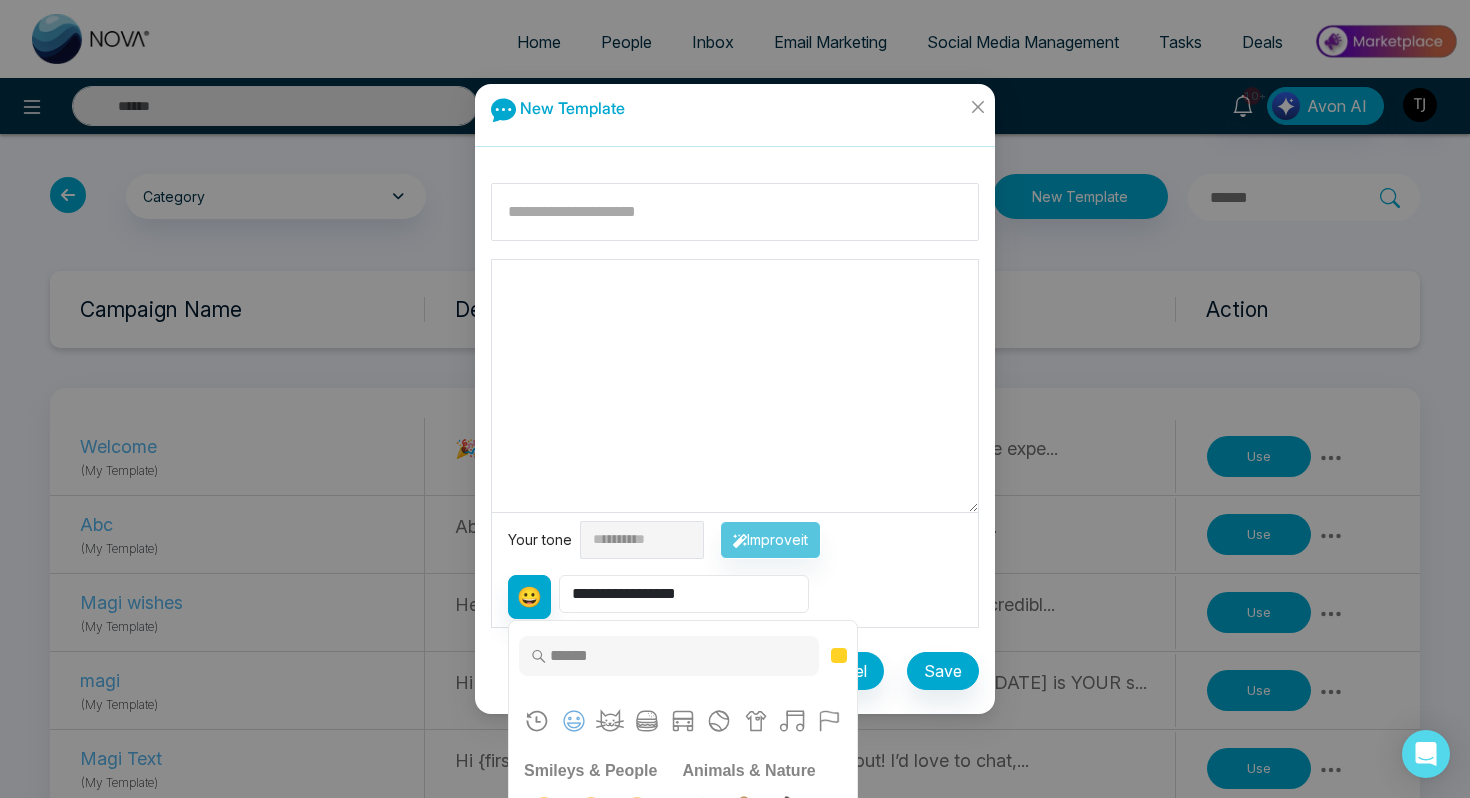 select on "**********" 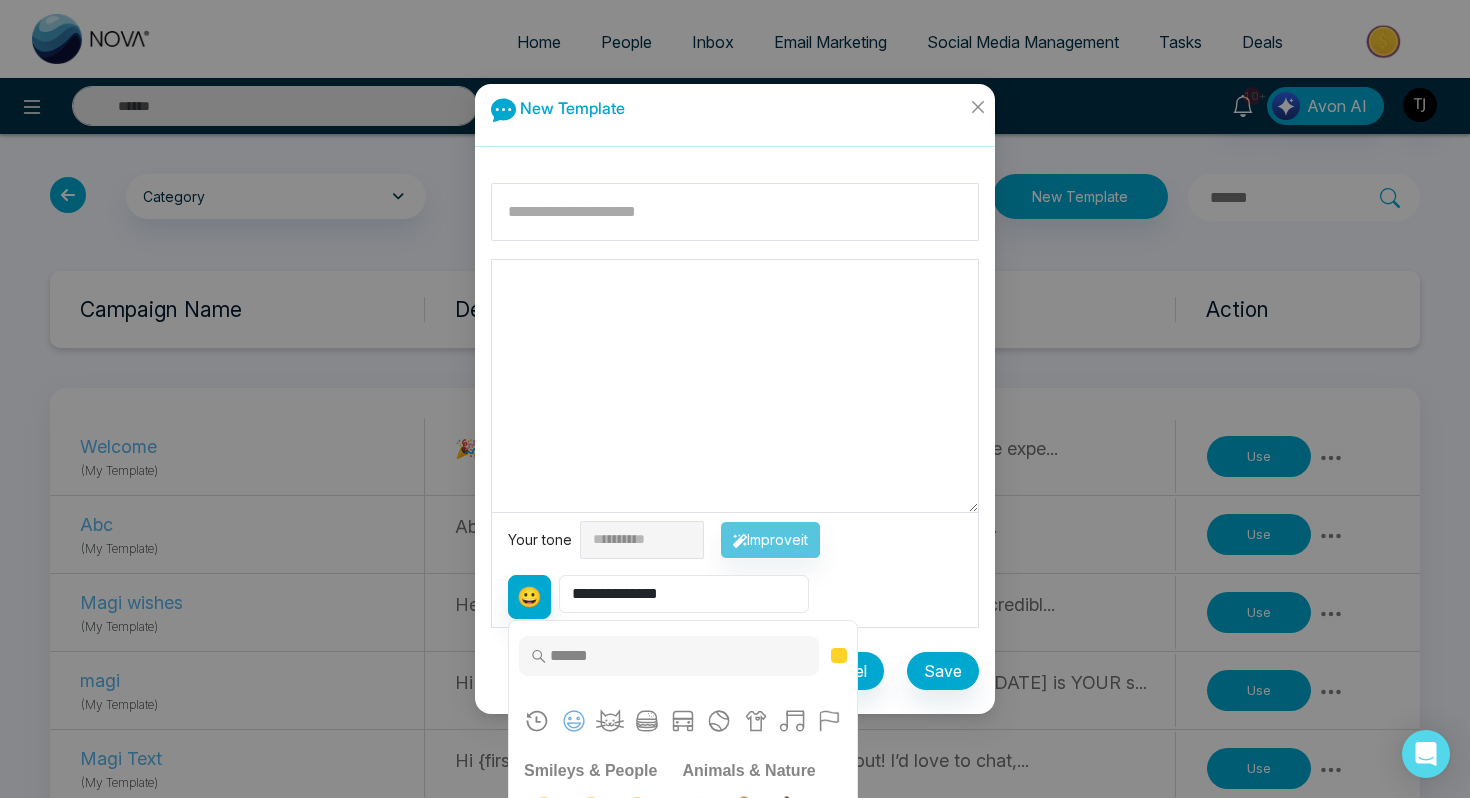 type on "**********" 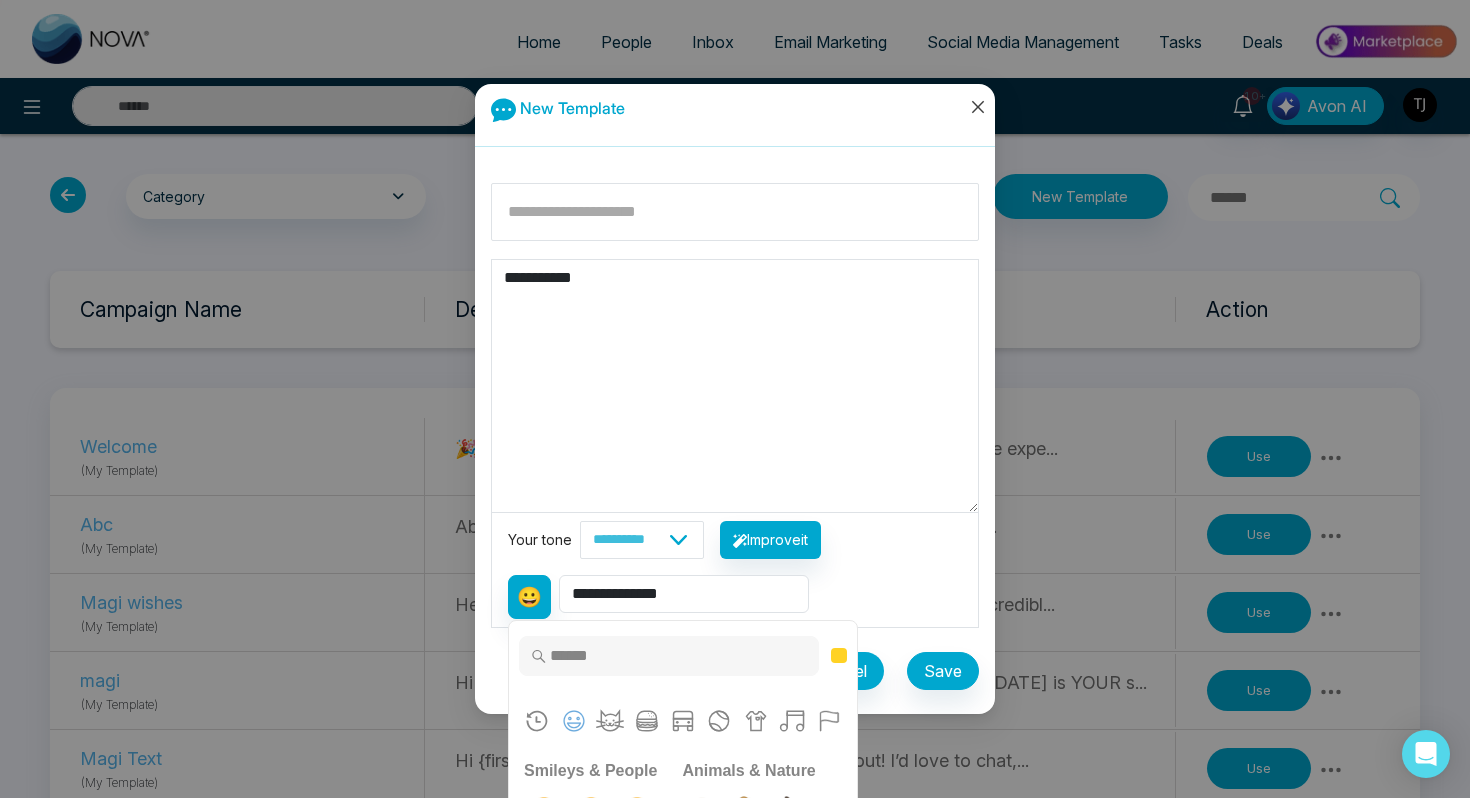 click 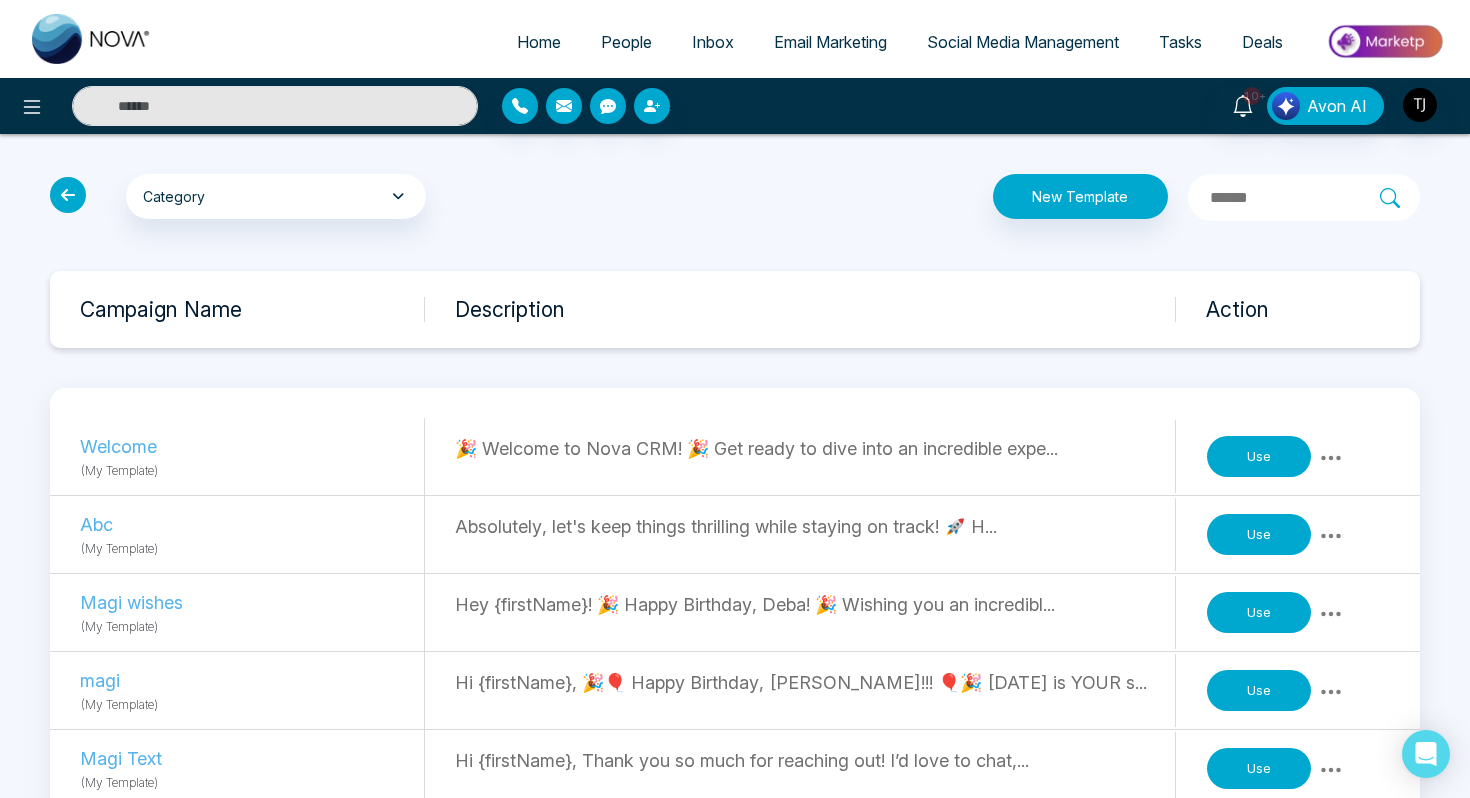 click at bounding box center (68, 195) 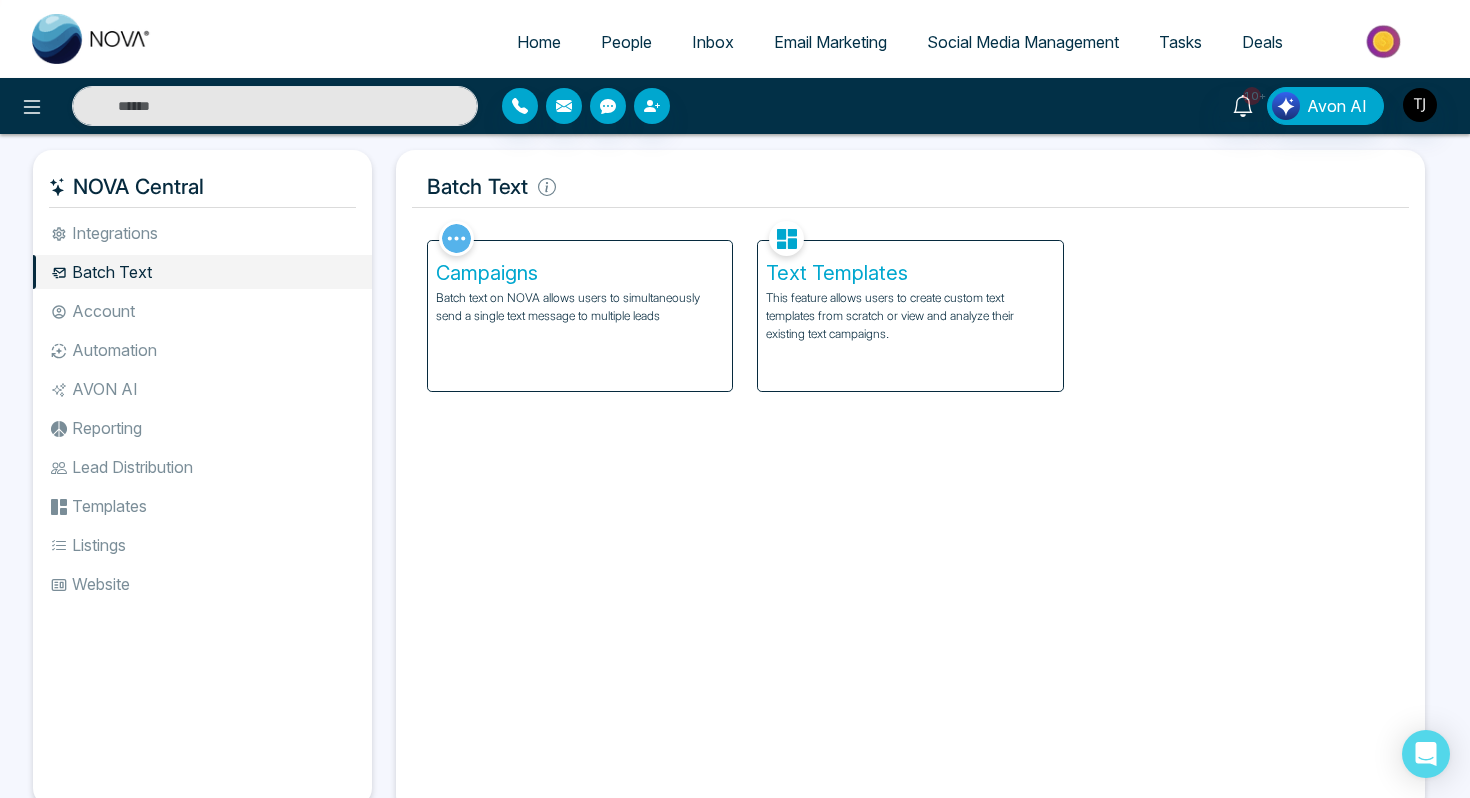 click on "Batch text on NOVA allows users to simultaneously send a single text message to multiple leads" at bounding box center (580, 307) 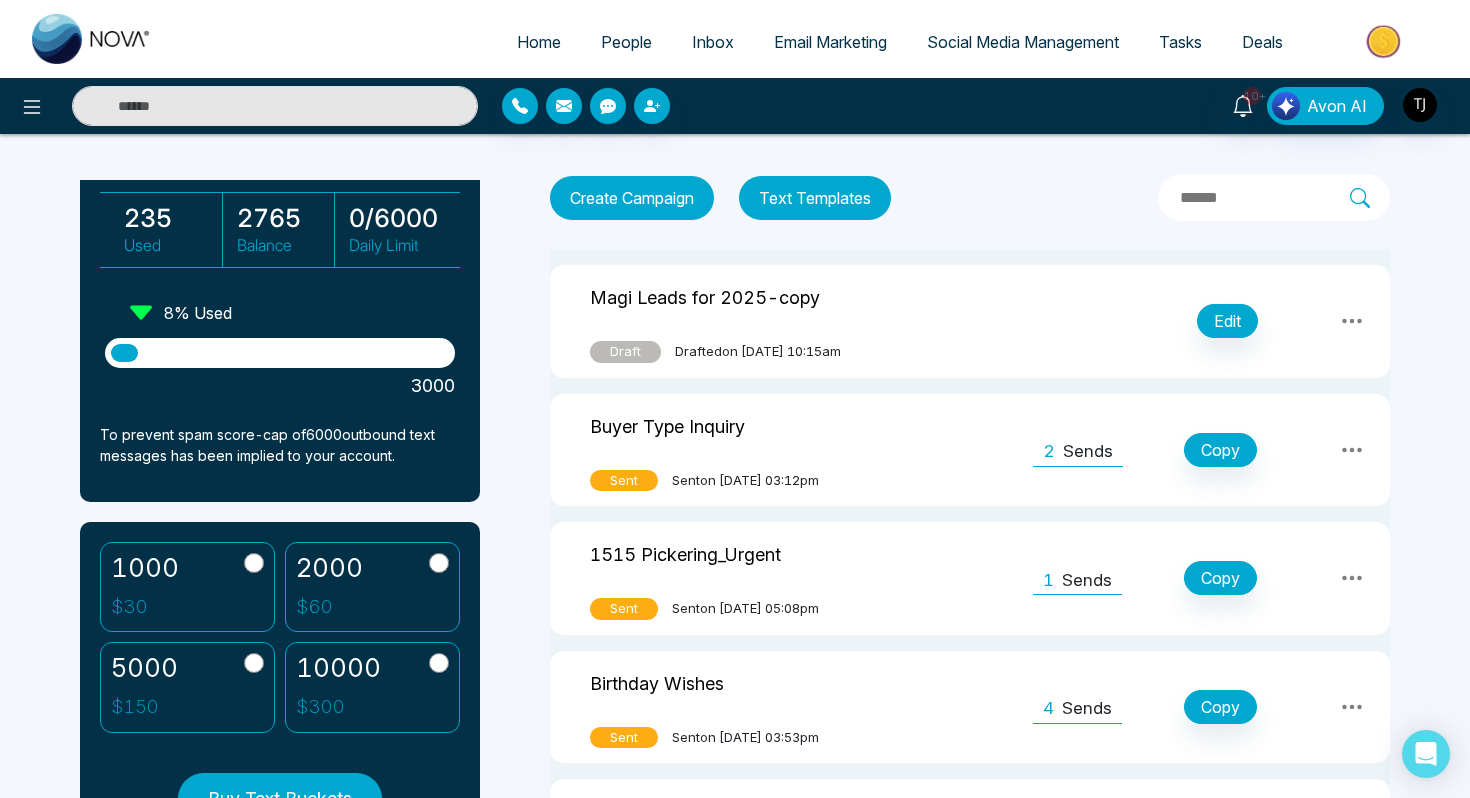 scroll, scrollTop: 126, scrollLeft: 0, axis: vertical 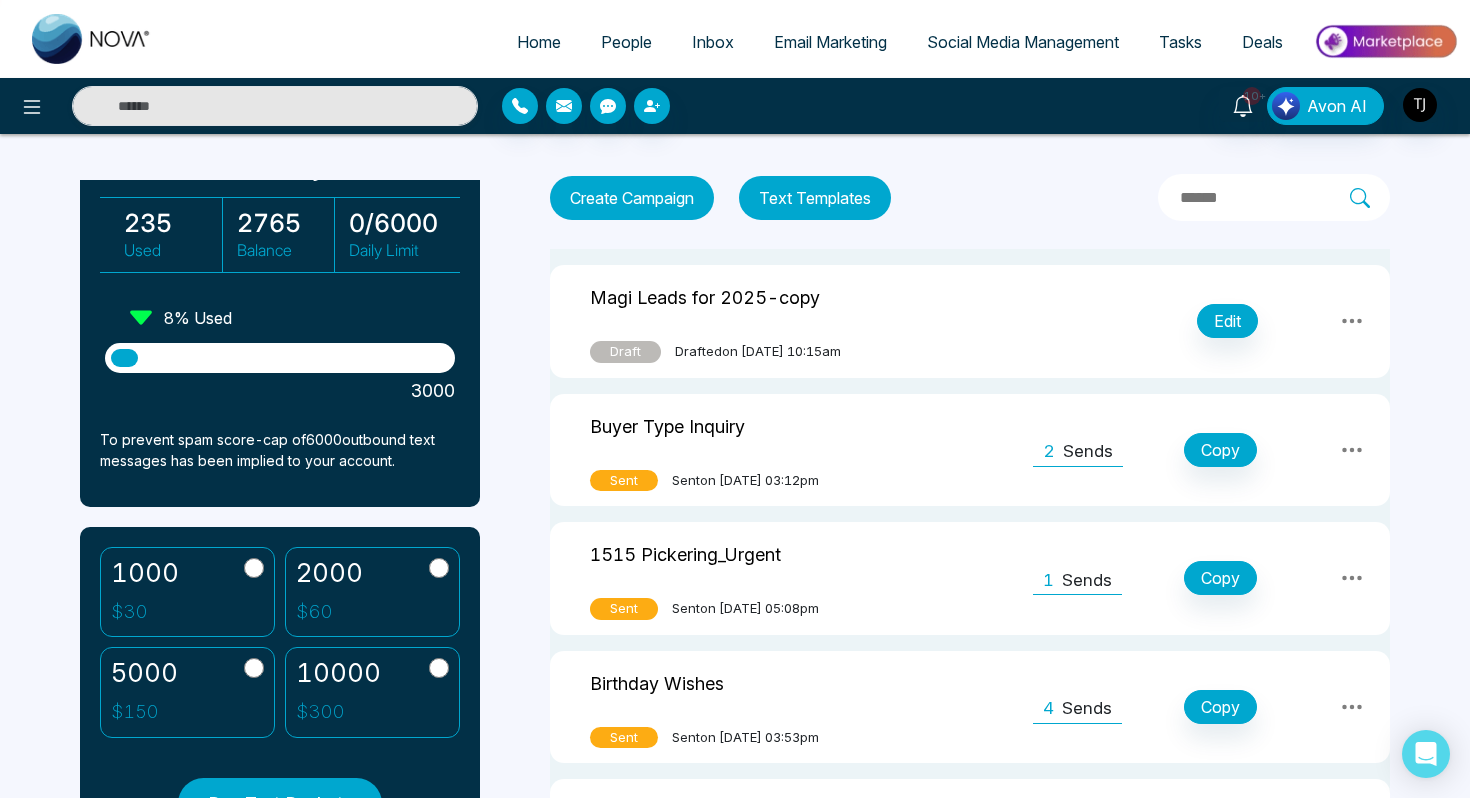 click on "Email Marketing" at bounding box center [830, 42] 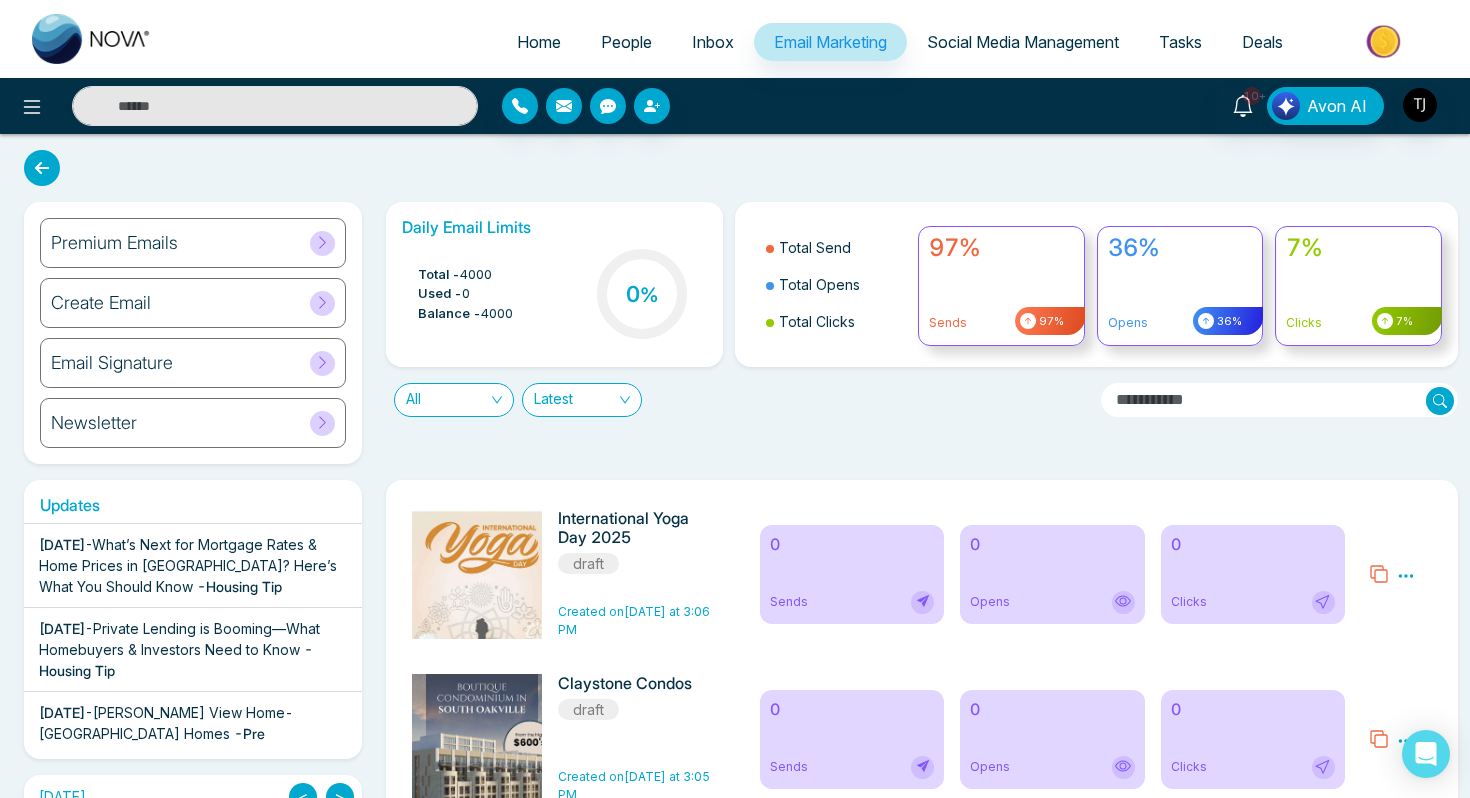 click on "Create Email" at bounding box center [101, 303] 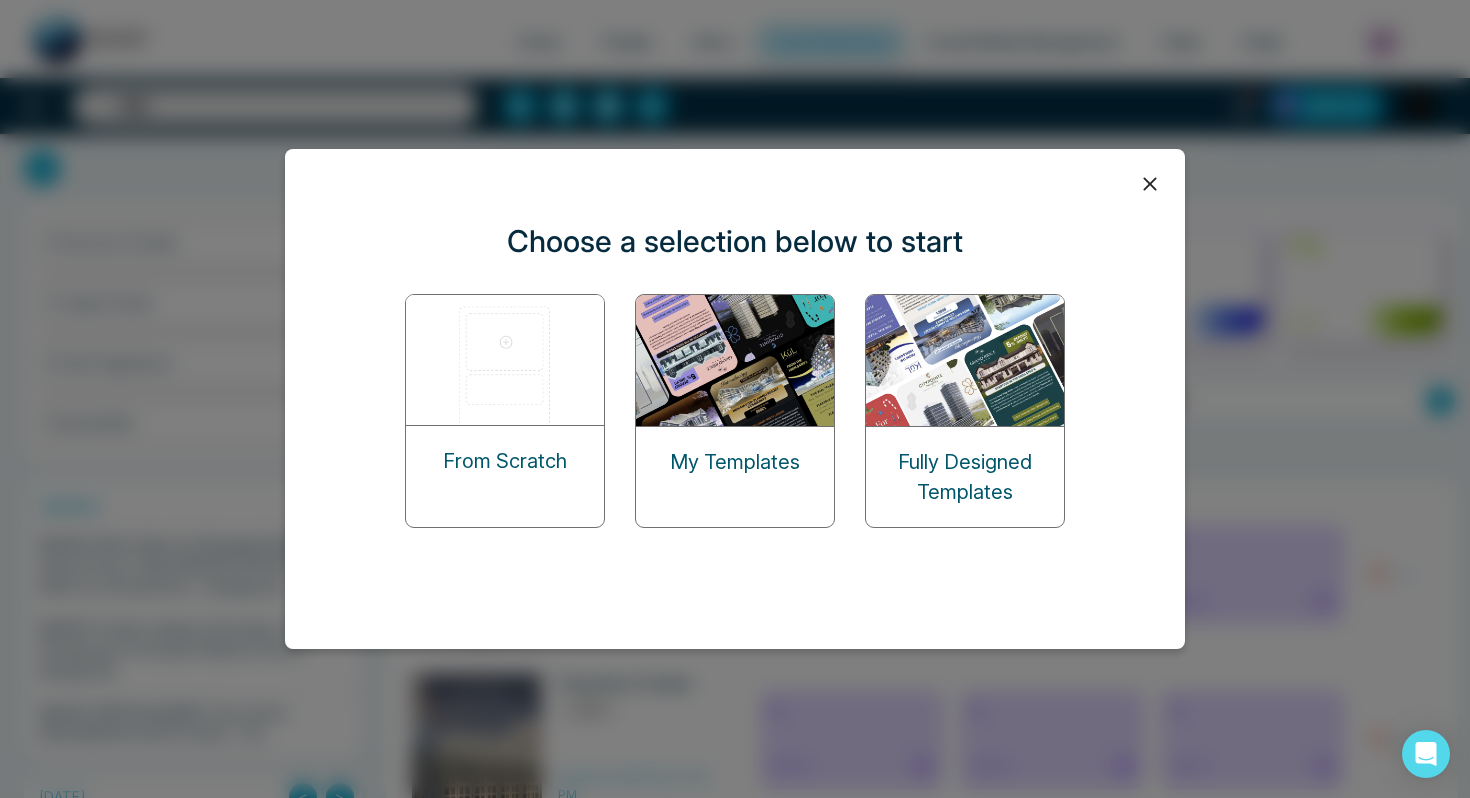 click at bounding box center [506, 360] 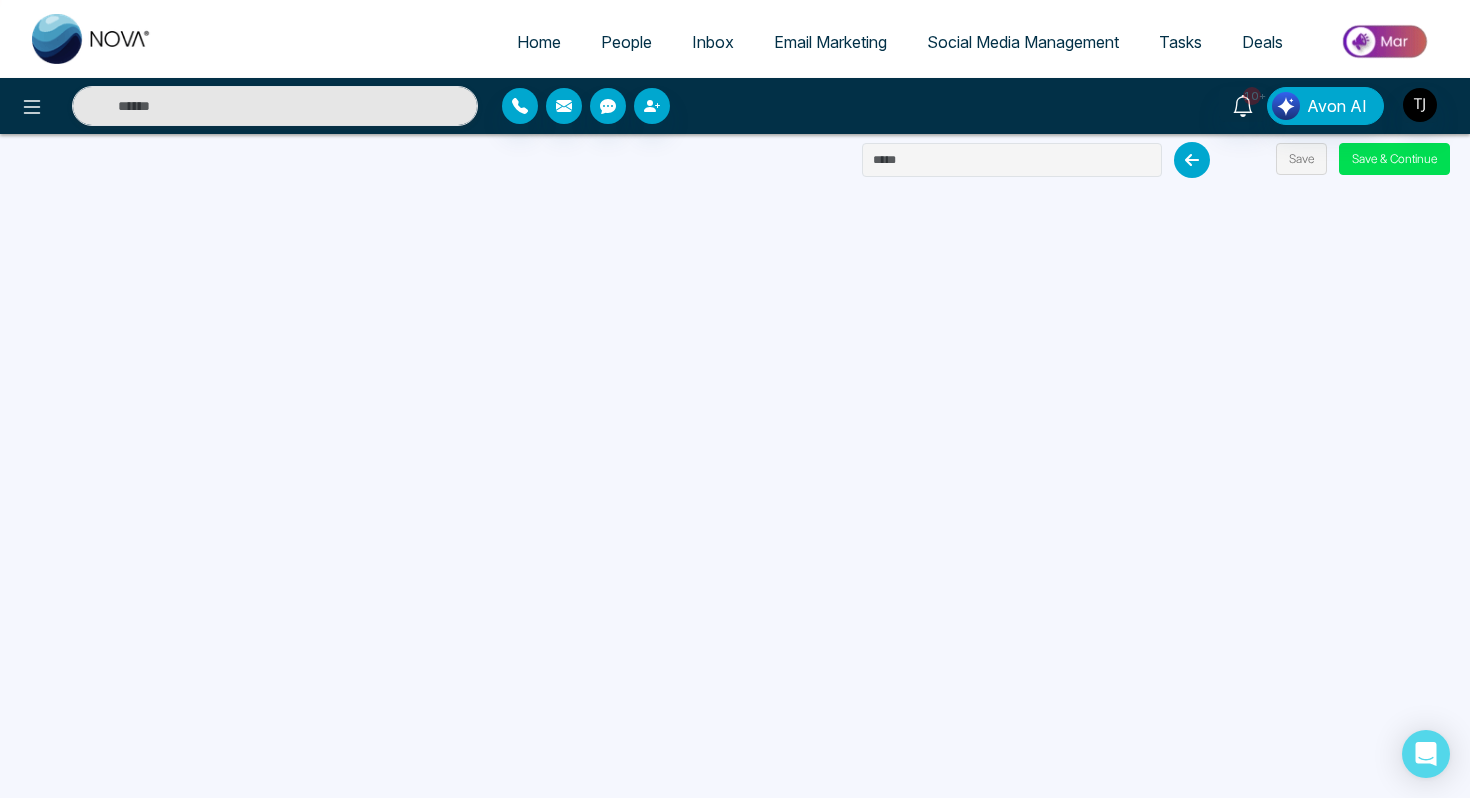 click on "Email Marketing" at bounding box center [830, 42] 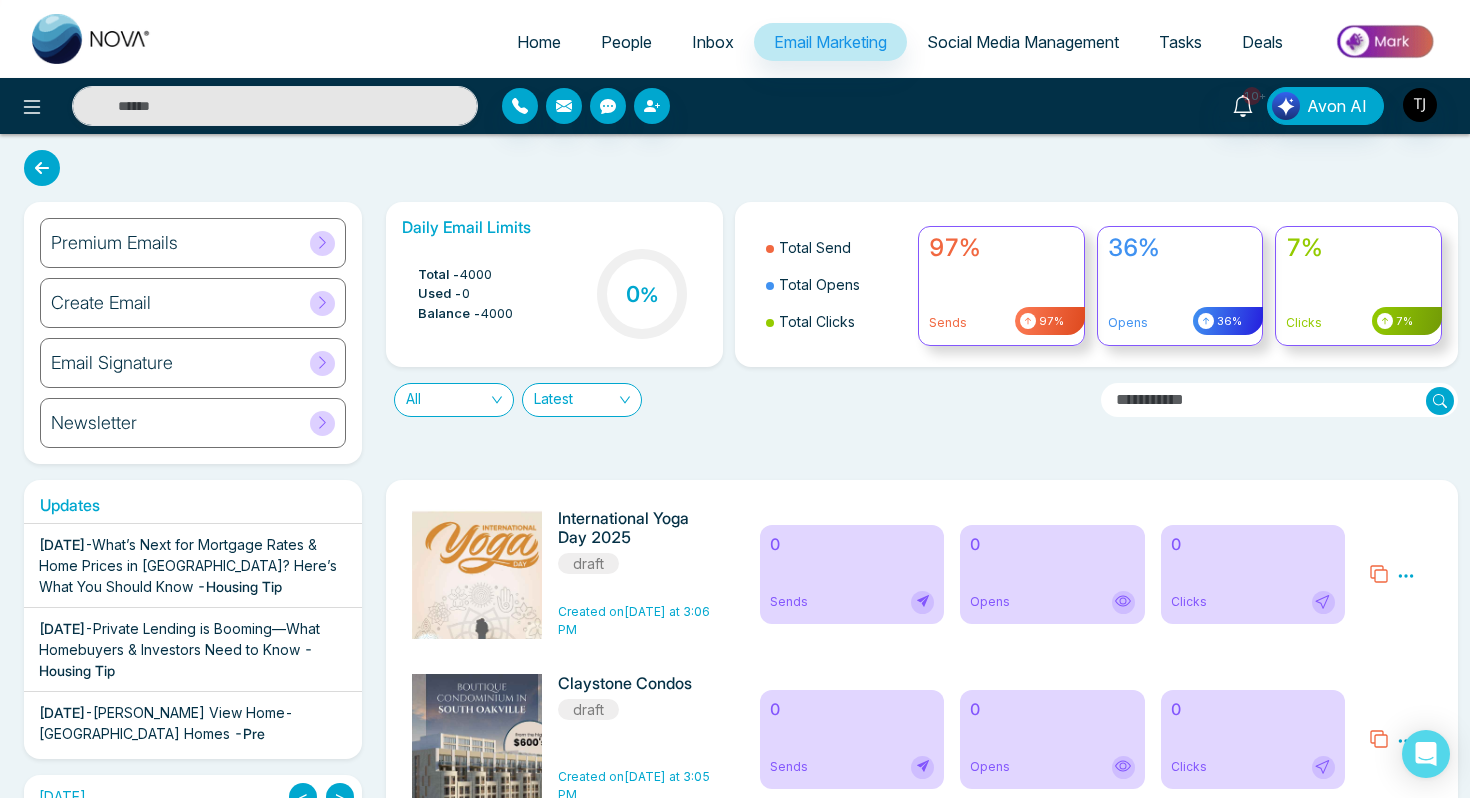 click on "Premium Emails" at bounding box center [114, 243] 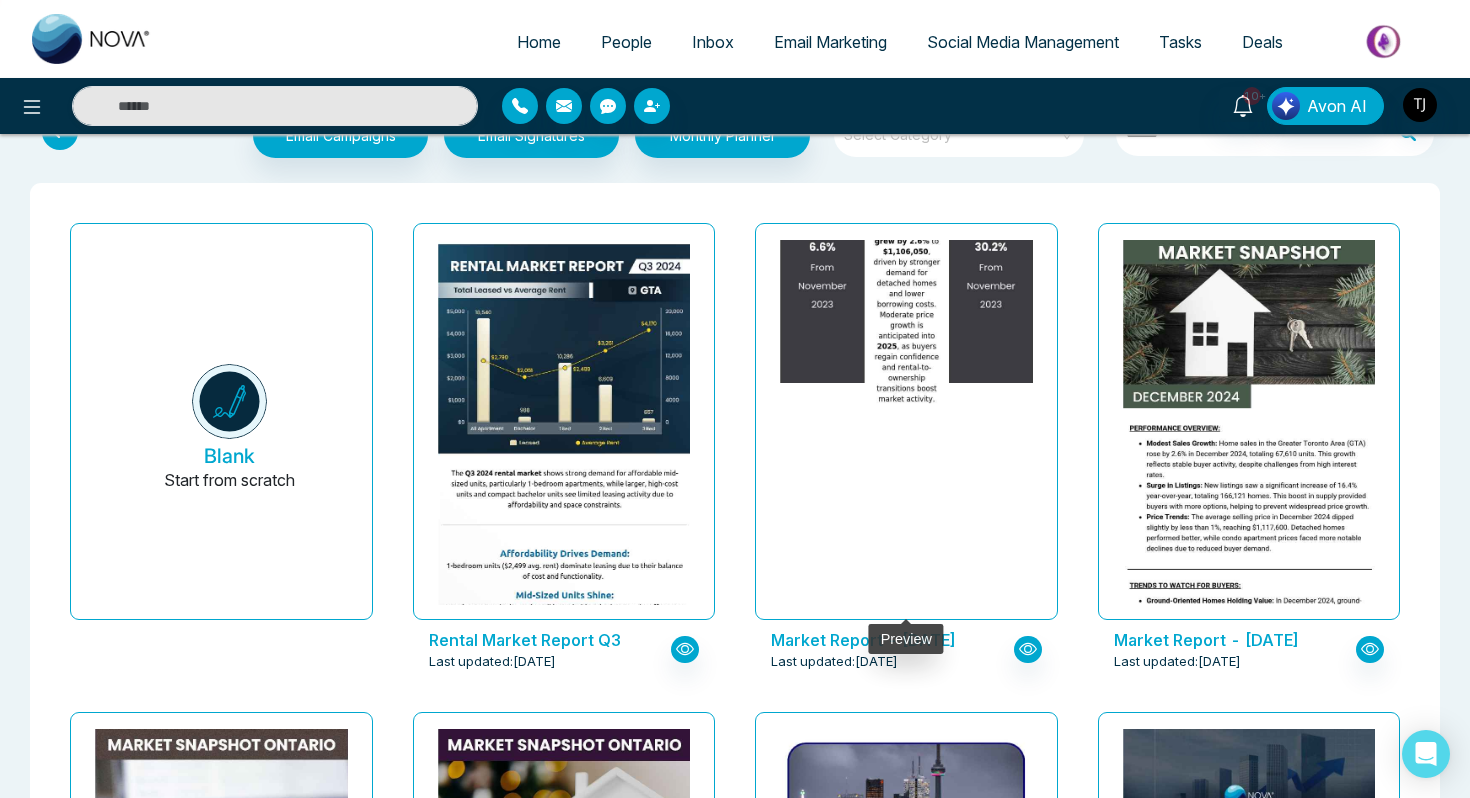 scroll, scrollTop: 0, scrollLeft: 0, axis: both 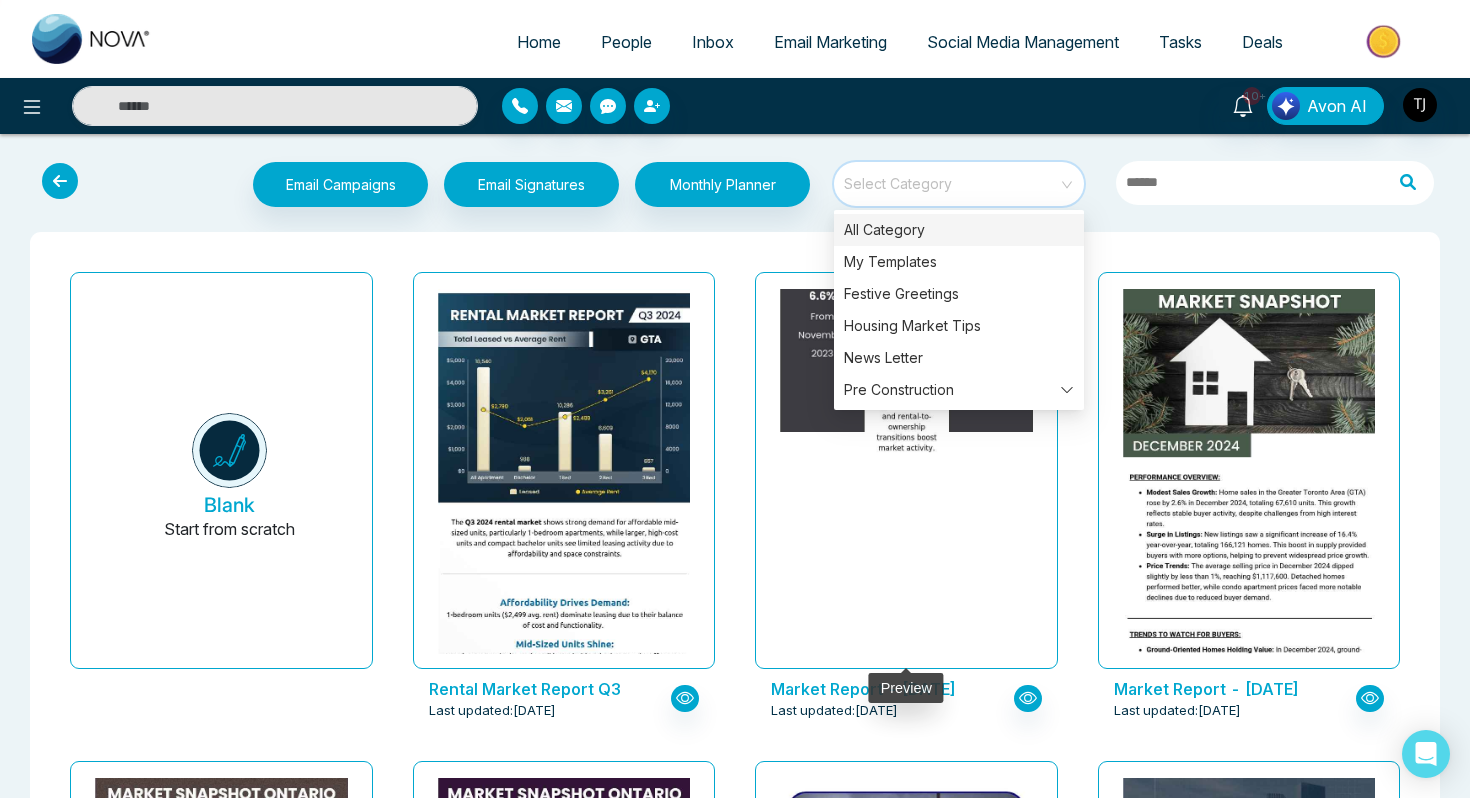 click at bounding box center (952, 177) 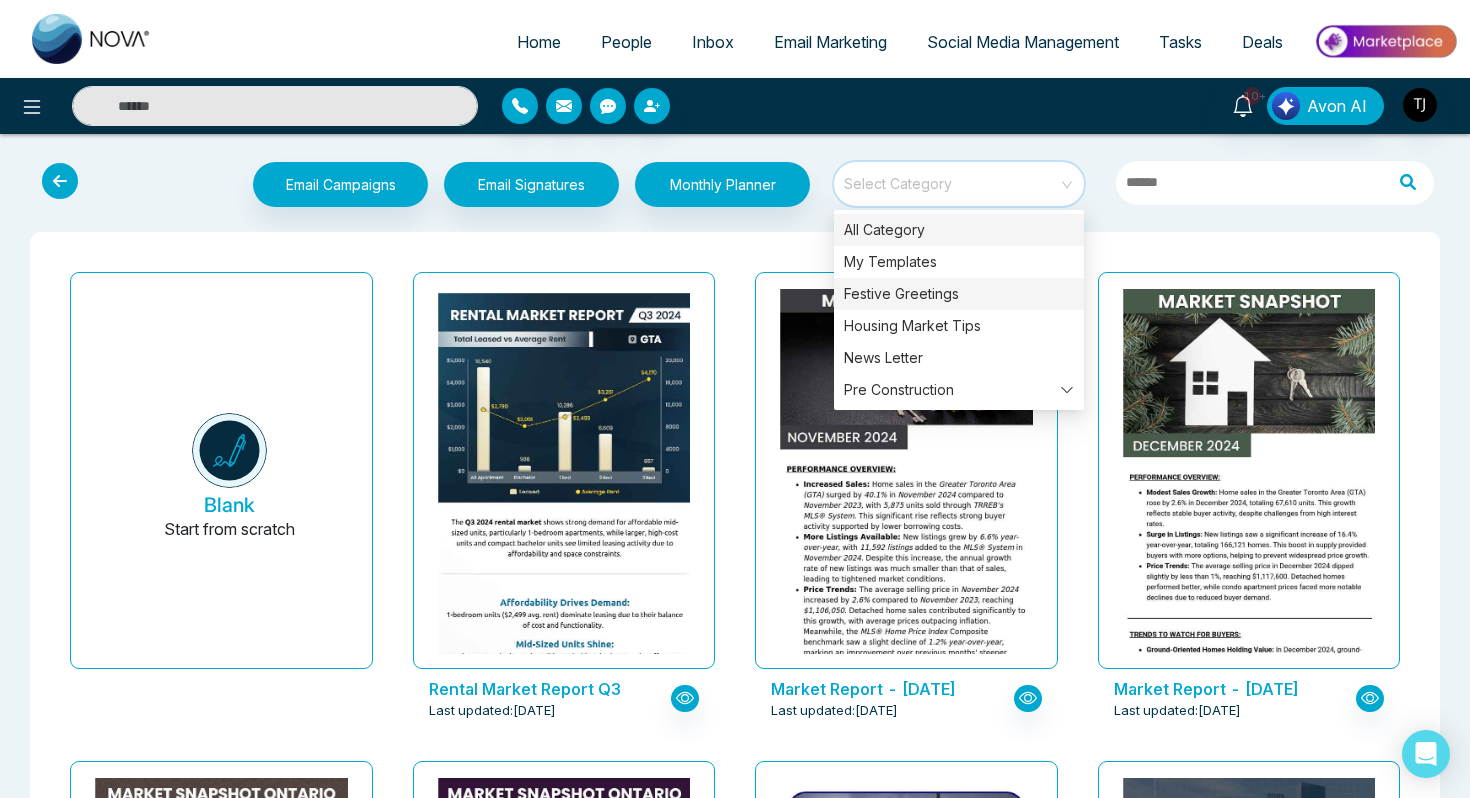 click on "Festive Greetings" at bounding box center [959, 294] 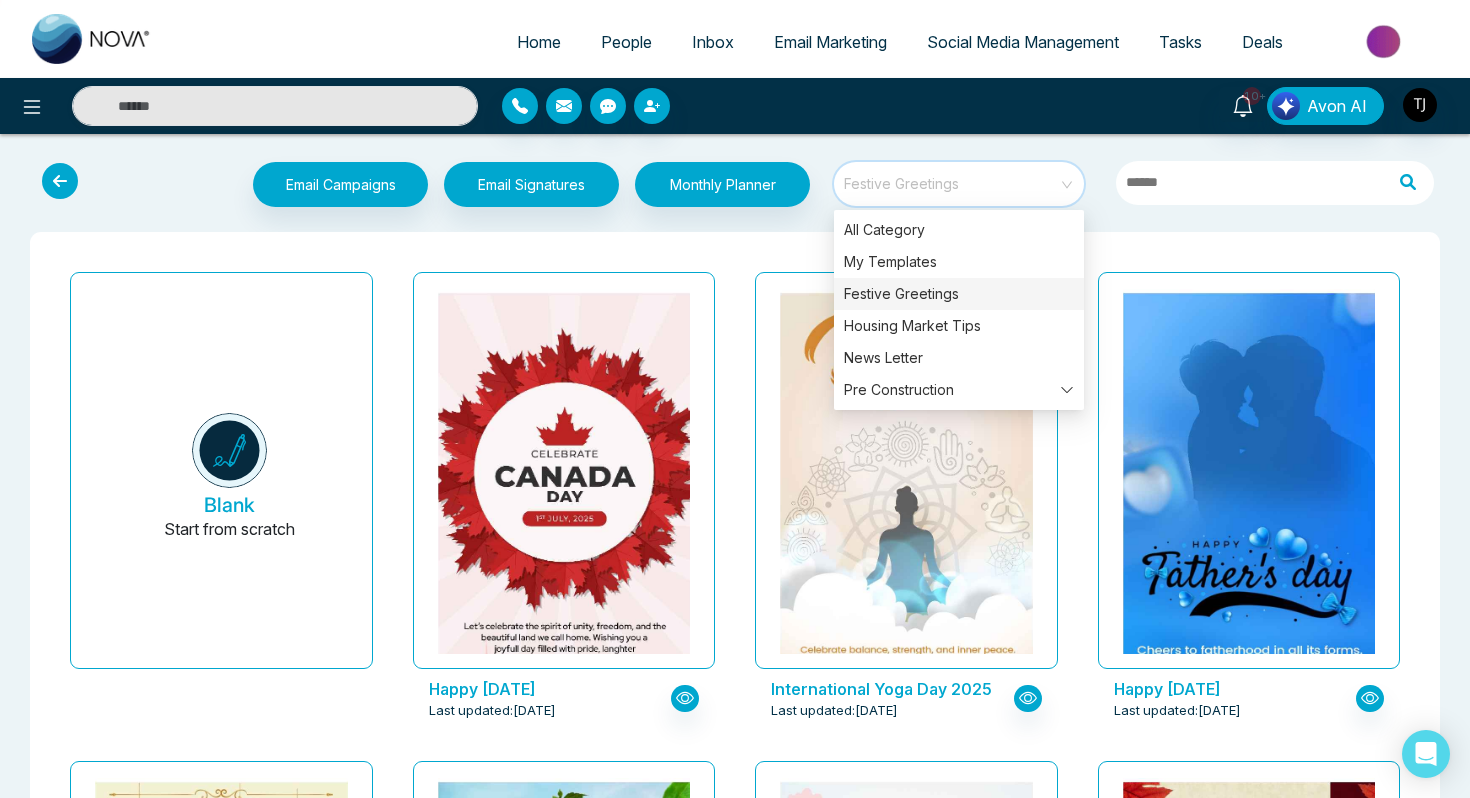 click on "Blank Start from scratch Happy [DATE] Last updated:  [DATE] International Yoga Day 2025 Last updated:  [DATE] Happy [DATE] Last updated:  [DATE] Eid Al Adha Wishes Last updated:  [DATE] Happy World [DATE] Last updated:  [DATE] Happy Pride Month Last updated:  [DATE] [DATE] Last updated:  [DATE] [DATE] Last updated:  [DATE] Happy [DATE] Last updated:  [DATE] Have A Blessed [DATE][DATE] Last updated:  [DATE] Happy Baisakhi Last updated:  [DATE] Eid Ul-Fitr Last updated:  [DATE] St. [PERSON_NAME]’s Day Last updated:  [DATE] [DATE] Last updated:  [DATE] [DATE][DATE] Last updated:  [DATE] [DATE][PERSON_NAME] Last updated:  [DATE] Valentine's 2025 Last updated:  [DATE] [DATE] Last updated:  [DATE] Happy [DATE] Last updated:  [DATE] Happy New Year - 2025 Last updated:  [DATE] Happy Holidays! Last updated:  [DATE] Last updated:" at bounding box center (735, 2462) 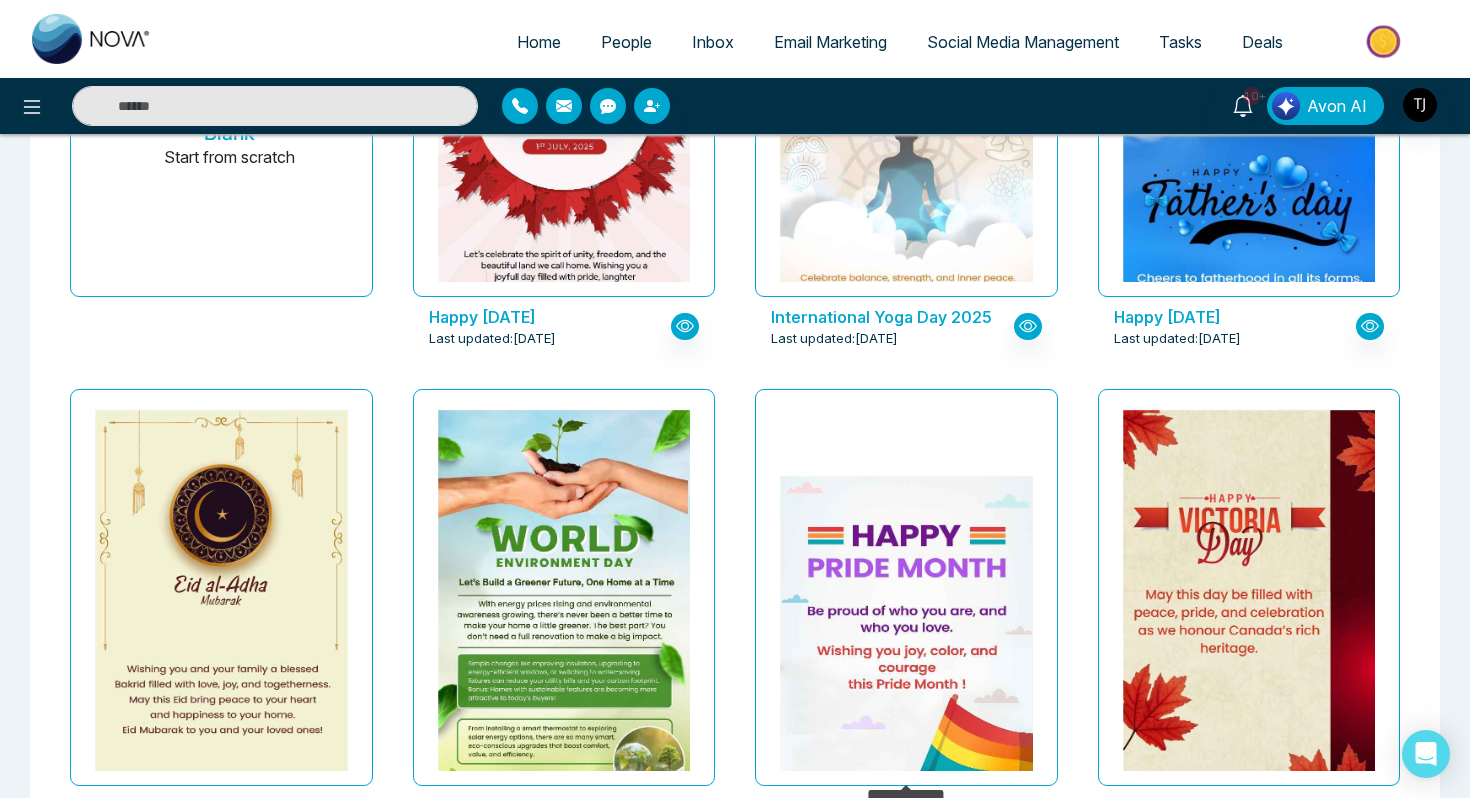 scroll, scrollTop: 0, scrollLeft: 0, axis: both 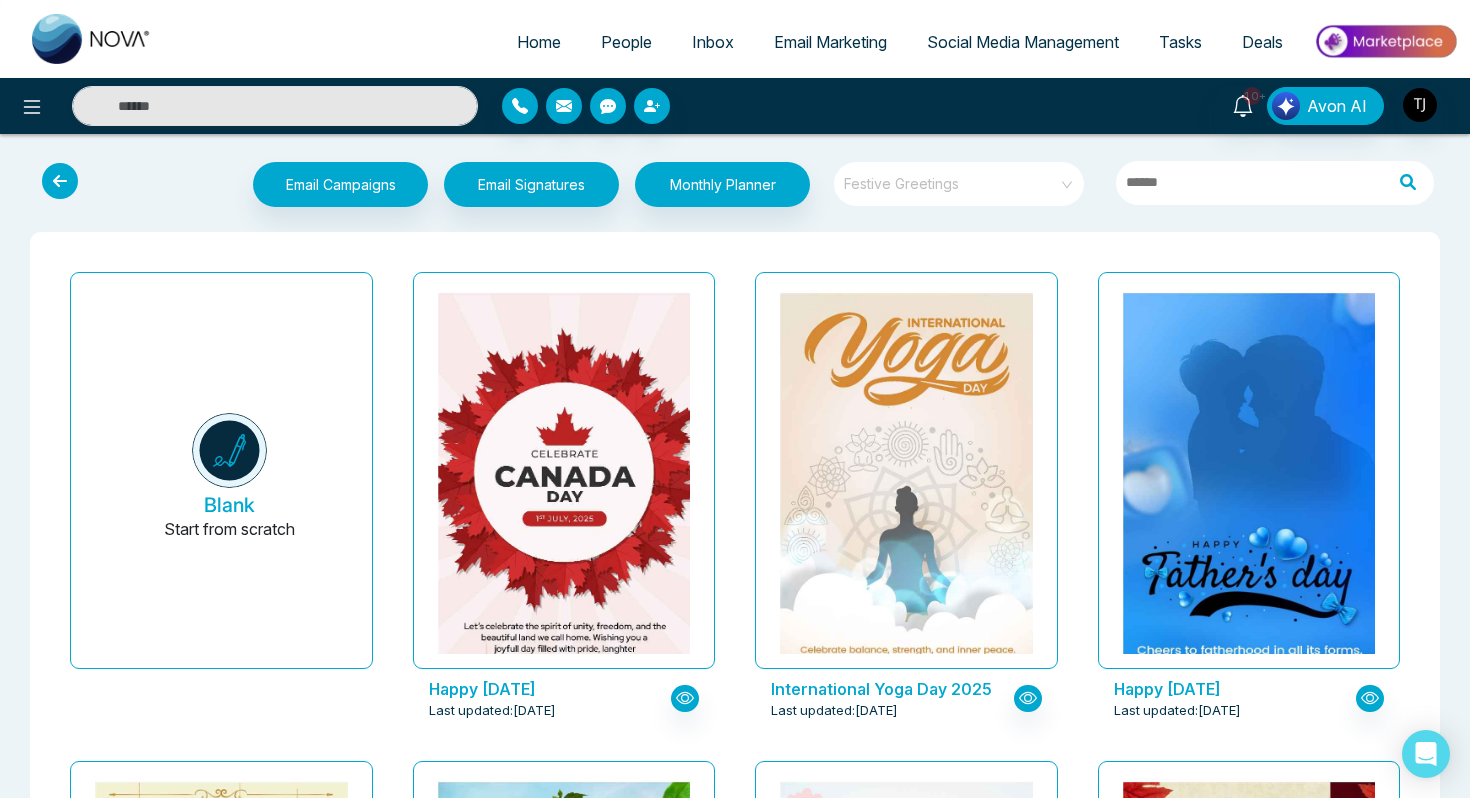 click on "Festive Greetings" at bounding box center [960, 184] 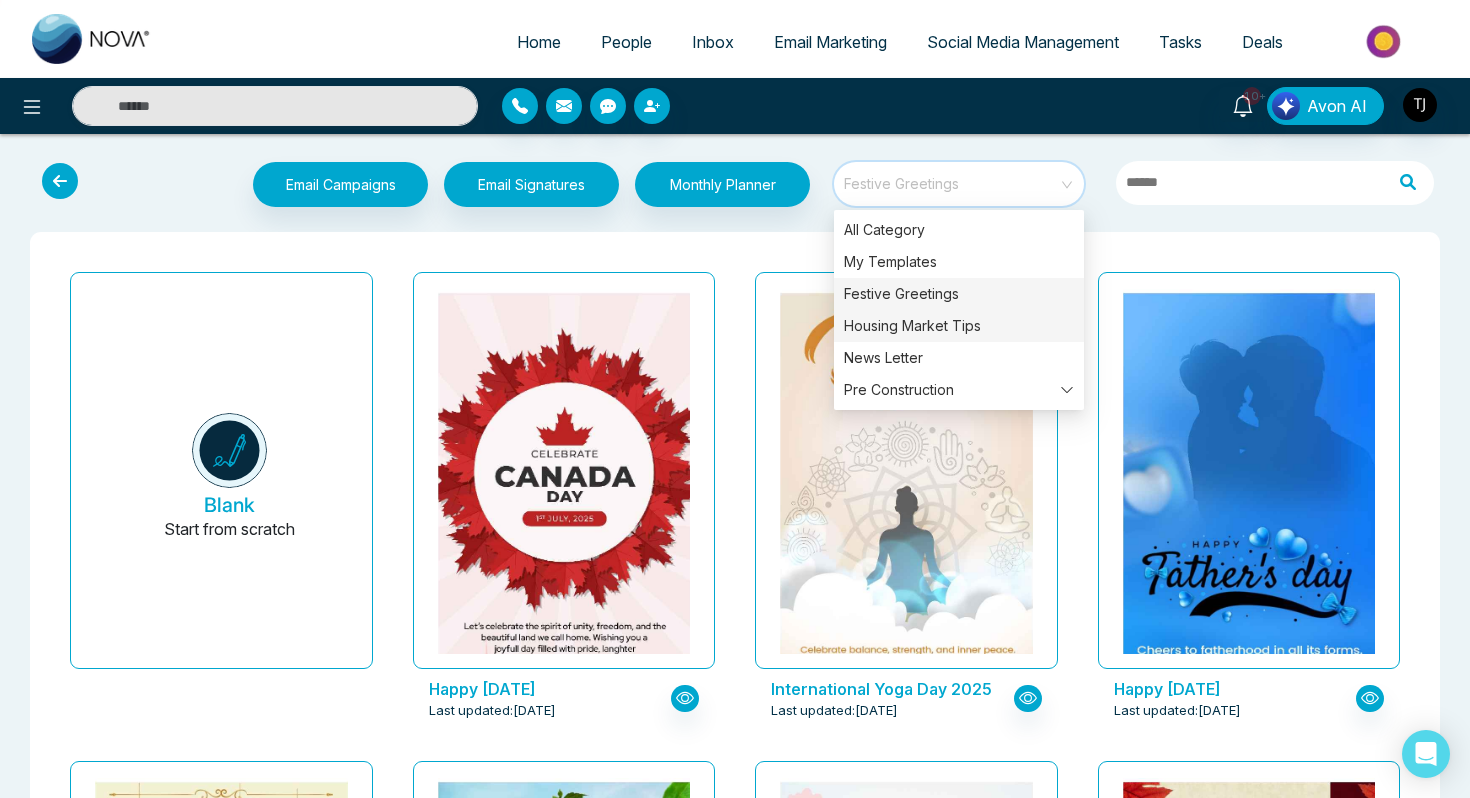 click on "Housing Market Tips" at bounding box center (959, 326) 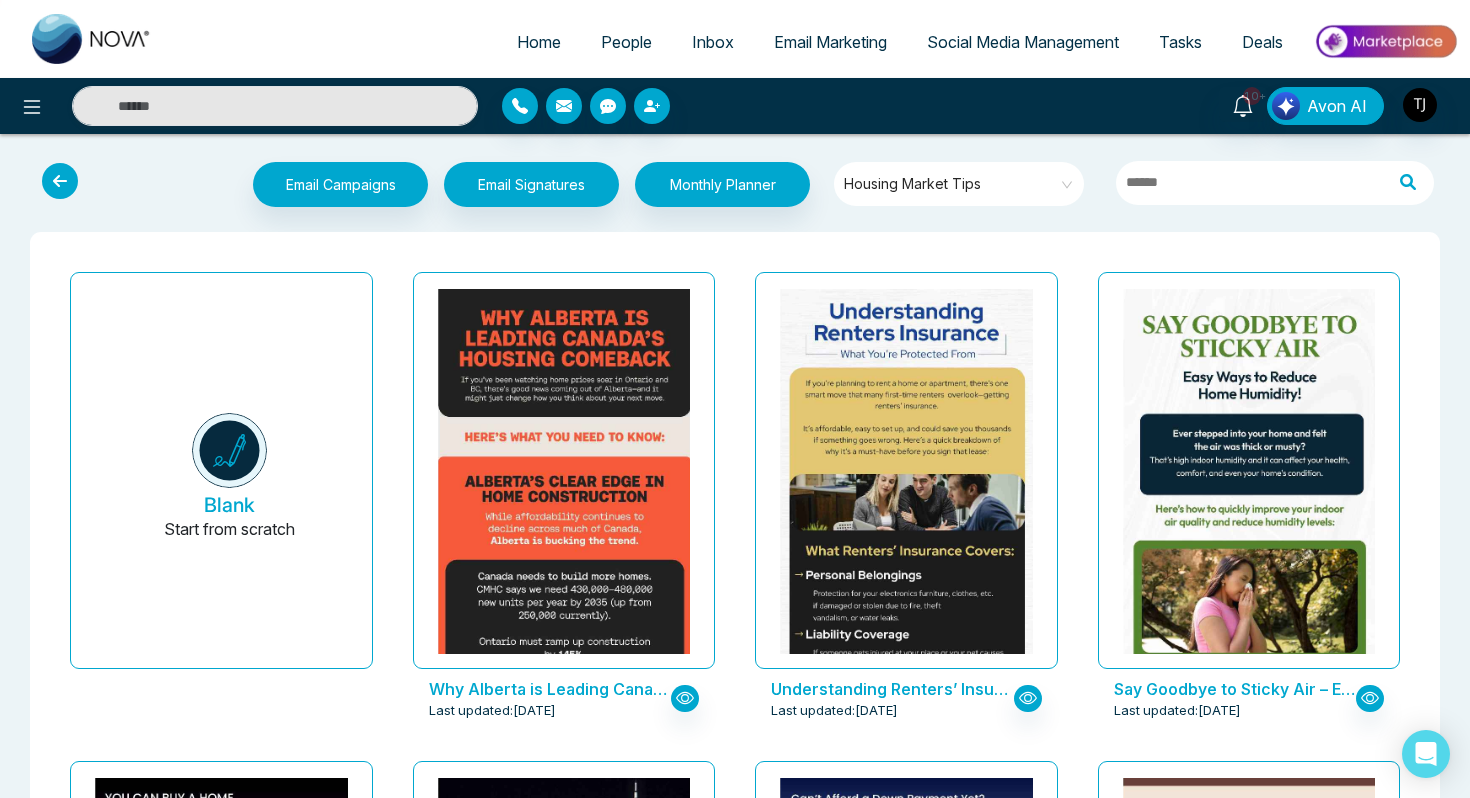 click on "Blank Start from scratch Why Alberta is Leading Canada’s Housing Comeback Last updated:  [DATE] Understanding Renters’ Insurance: What You’re Protected From Last updated:  [DATE] Say Goodbye to Sticky Air – Easy Ways to Reduce Home Humidity! Last updated:  [DATE] You Can Buy a Home with No Down Payment – Here’s How Last updated:  [DATE] Discover Toronto’s Next Hot Neighbourhoods Before Everyone Else Does Last updated:  [DATE] Can’t Afford a Down Payment Yet? Rent-to-Own Could Be Your Solution Last updated:  [DATE] Discover Alberta’s Best Small Towns to Call Home Last updated:  [DATE] Could a Bigger GST Rebate Make Buying a New Home Easier? Last updated:  [DATE] Why One Mortgage Quote Isn’t Enough Last updated:  [DATE] Canada’s Commercial Real Estate Outlook: Insights You Need Now Last updated:  [DATE] Breathe In Nature: Top Hikes Around [GEOGRAPHIC_DATA] Last updated:  [DATE] Calgary’s Hottest Neighbourhoods to Invest in [DATE]" at bounding box center [735, 6614] 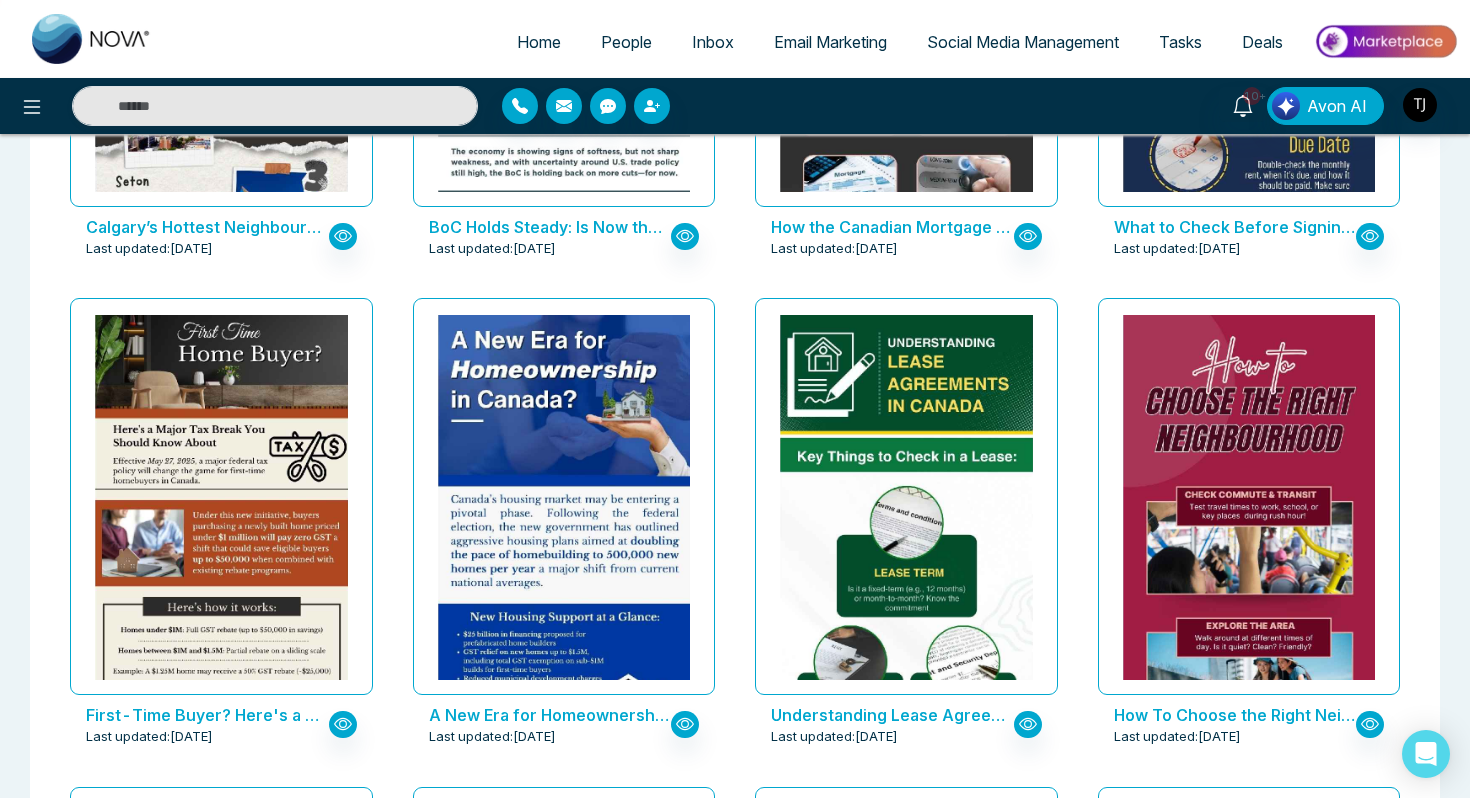 scroll, scrollTop: 1924, scrollLeft: 0, axis: vertical 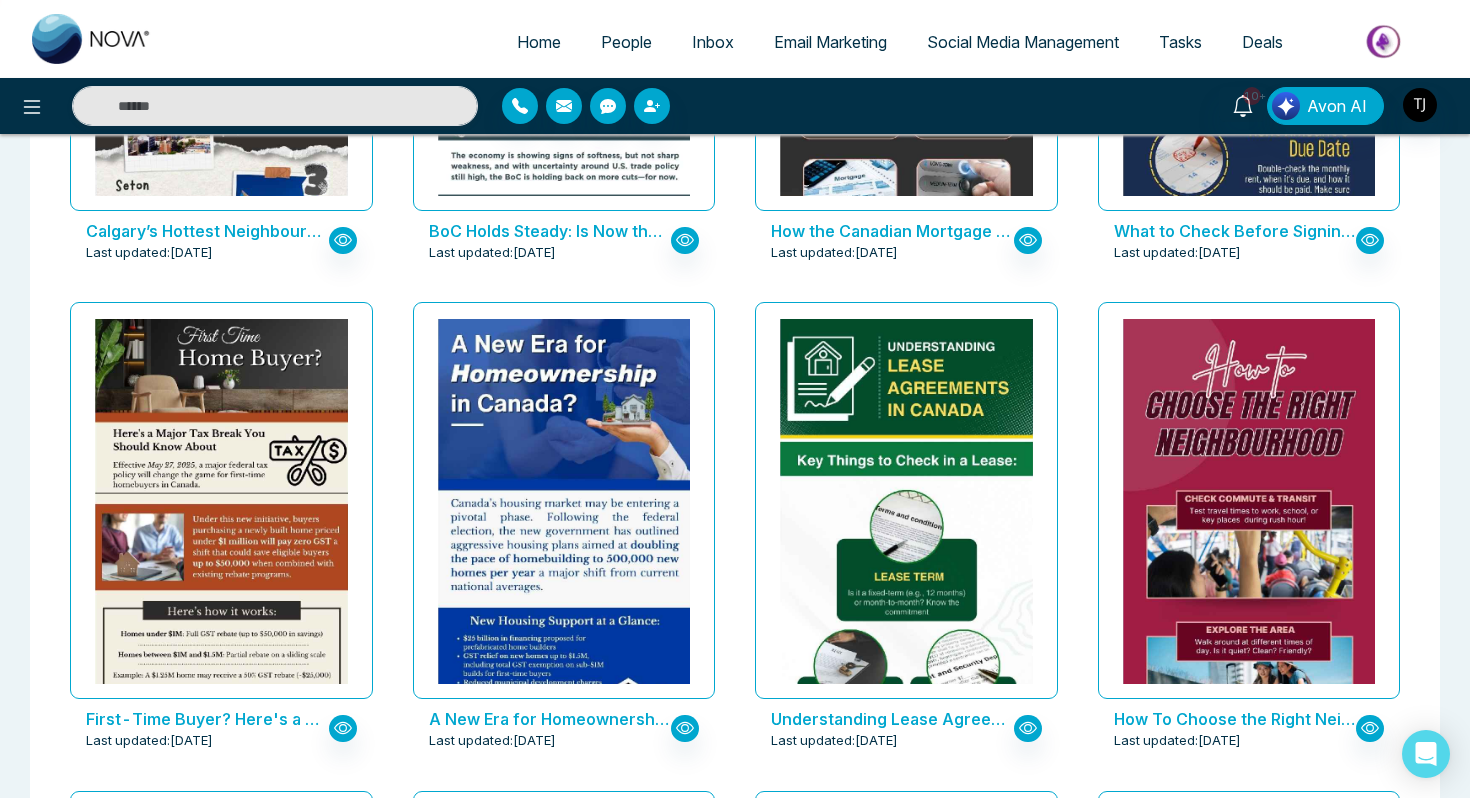 click at bounding box center (906, 634) 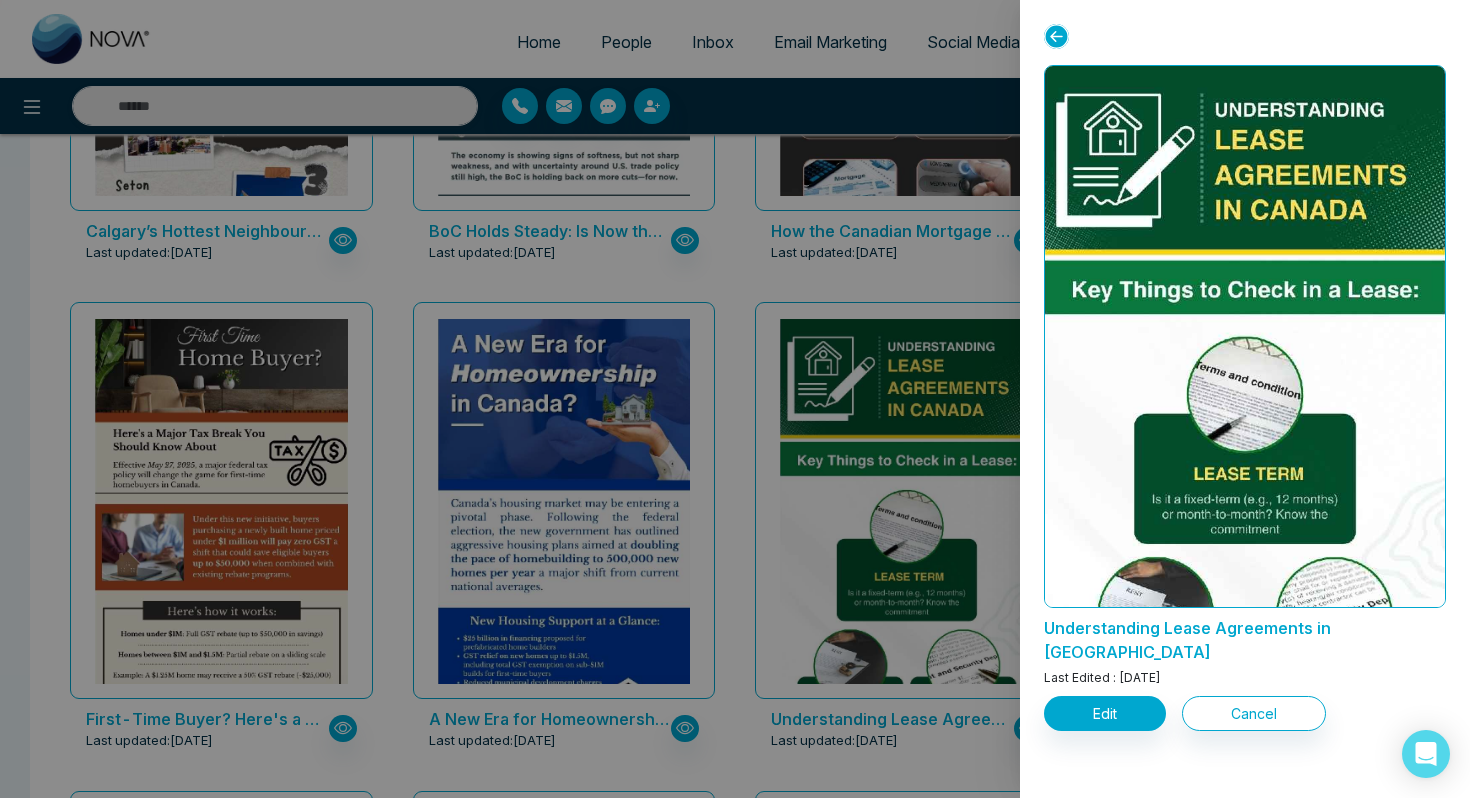 click at bounding box center (735, 399) 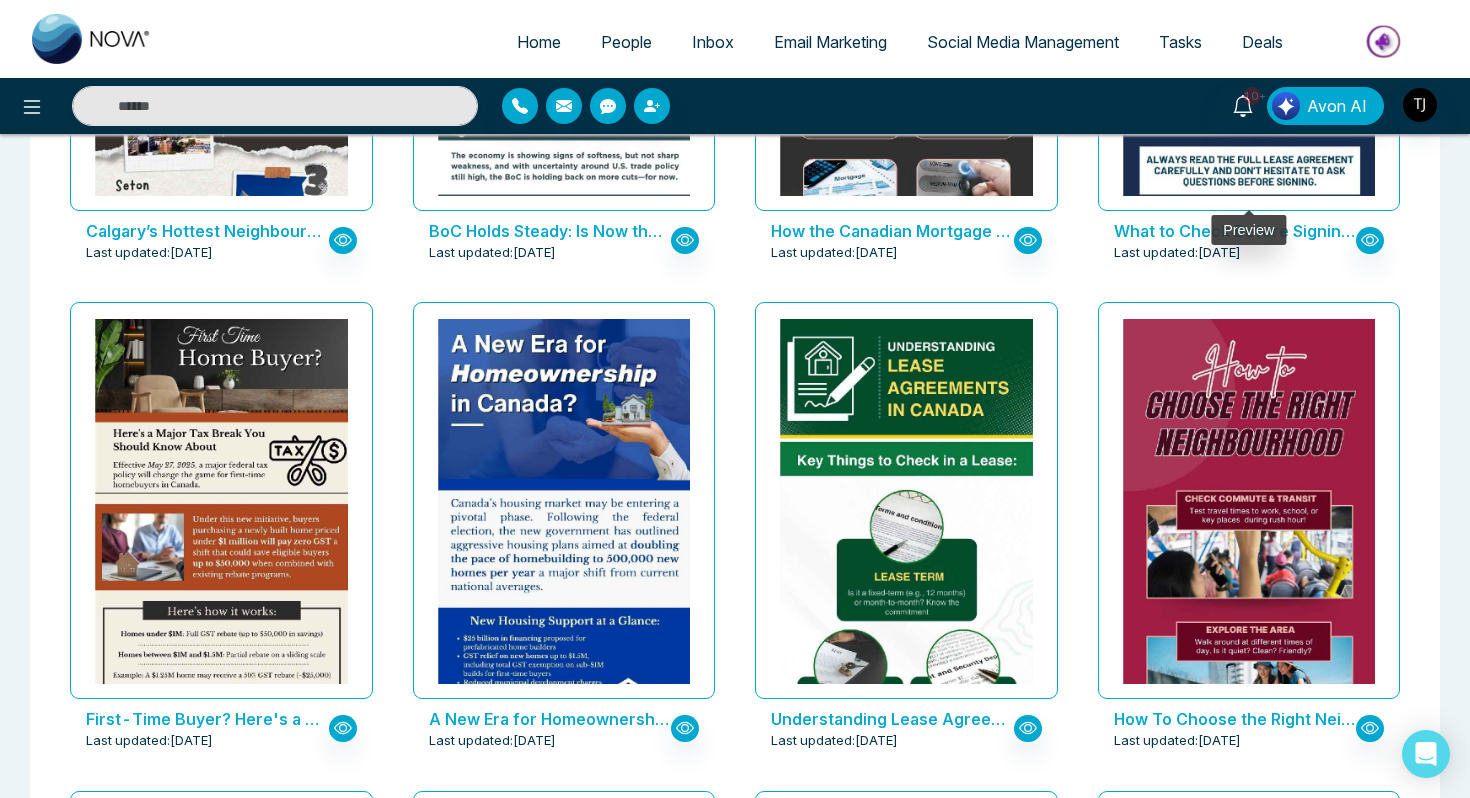 click at bounding box center (1248, -201) 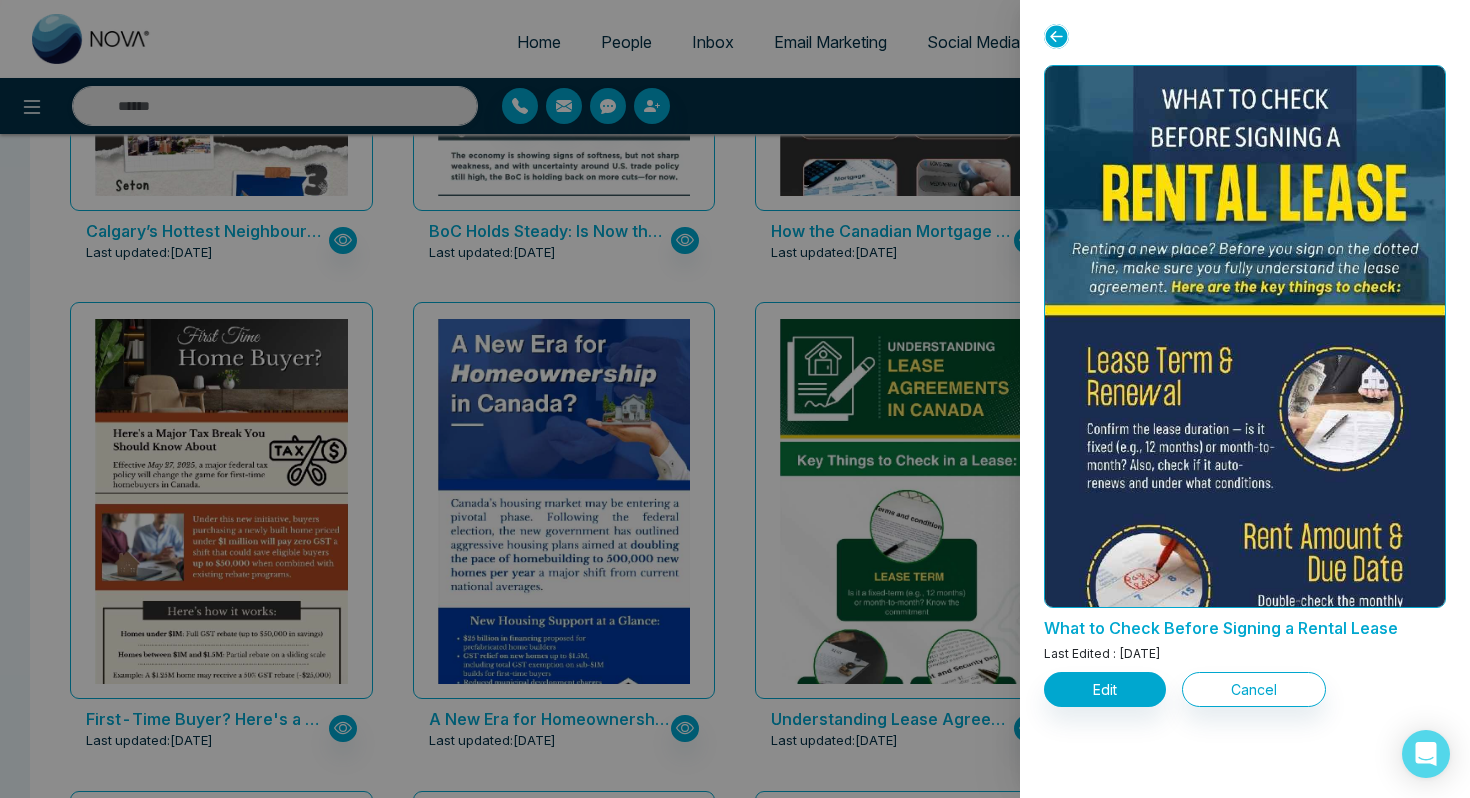 click at bounding box center (735, 399) 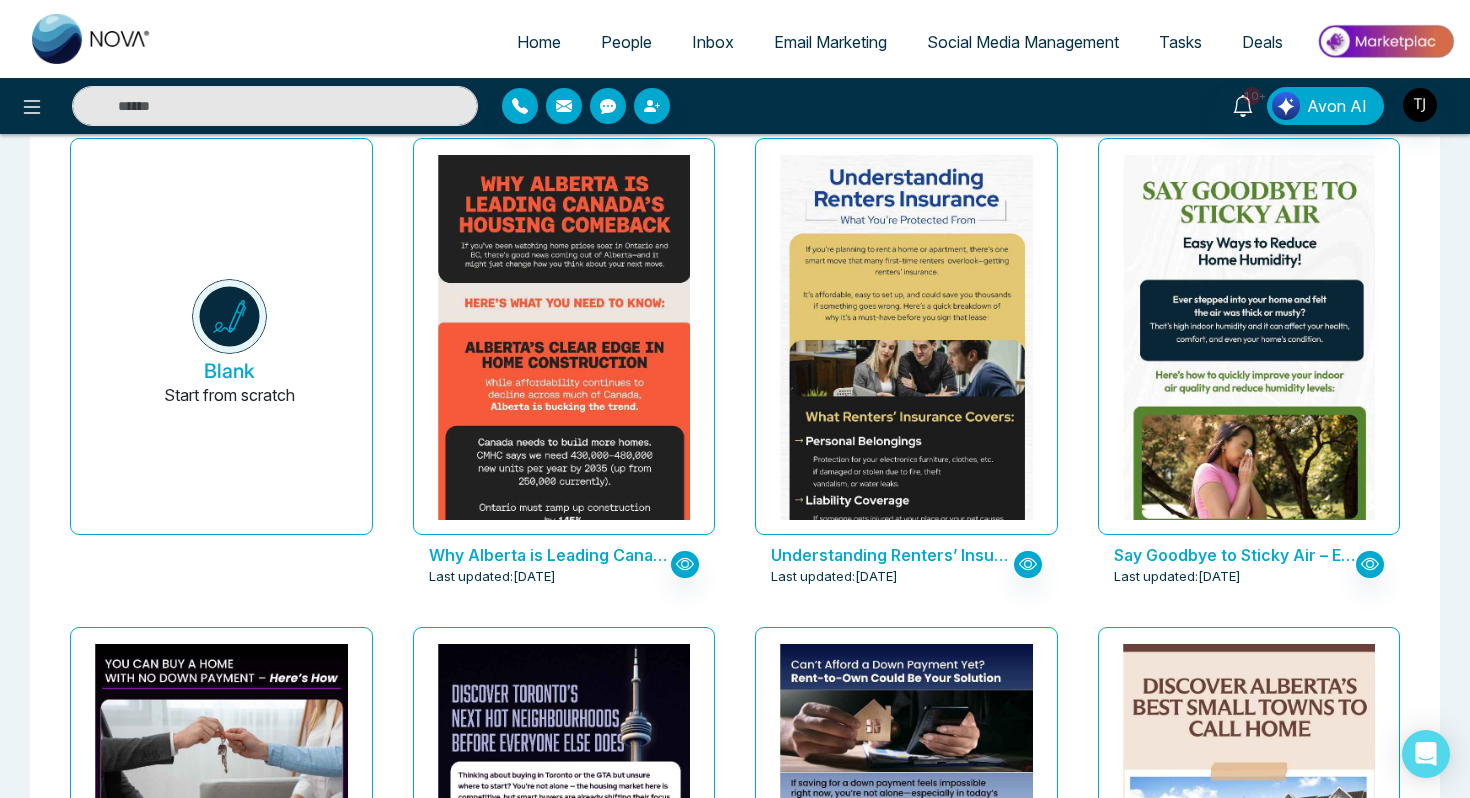 scroll, scrollTop: 131, scrollLeft: 0, axis: vertical 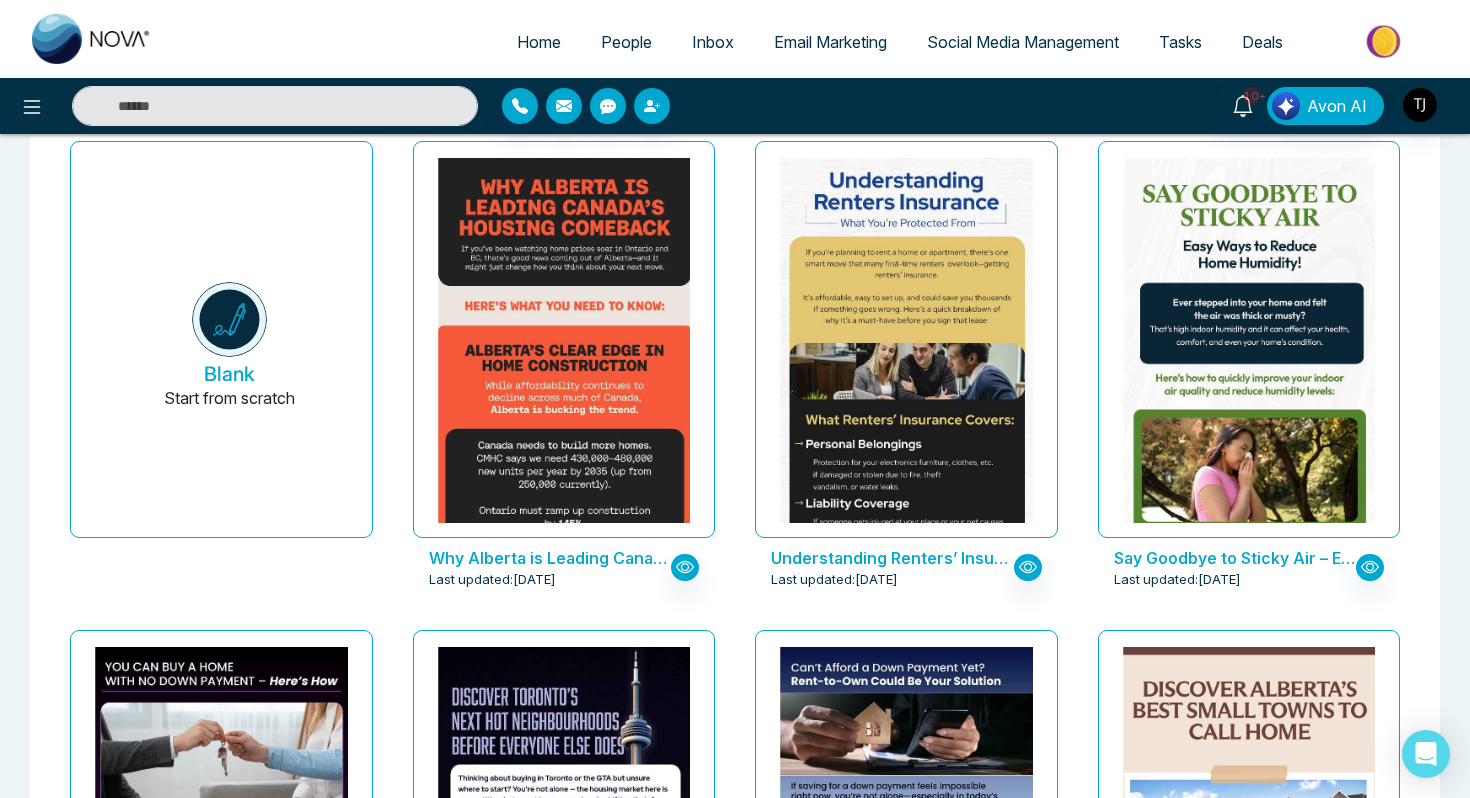 click at bounding box center (906, 838) 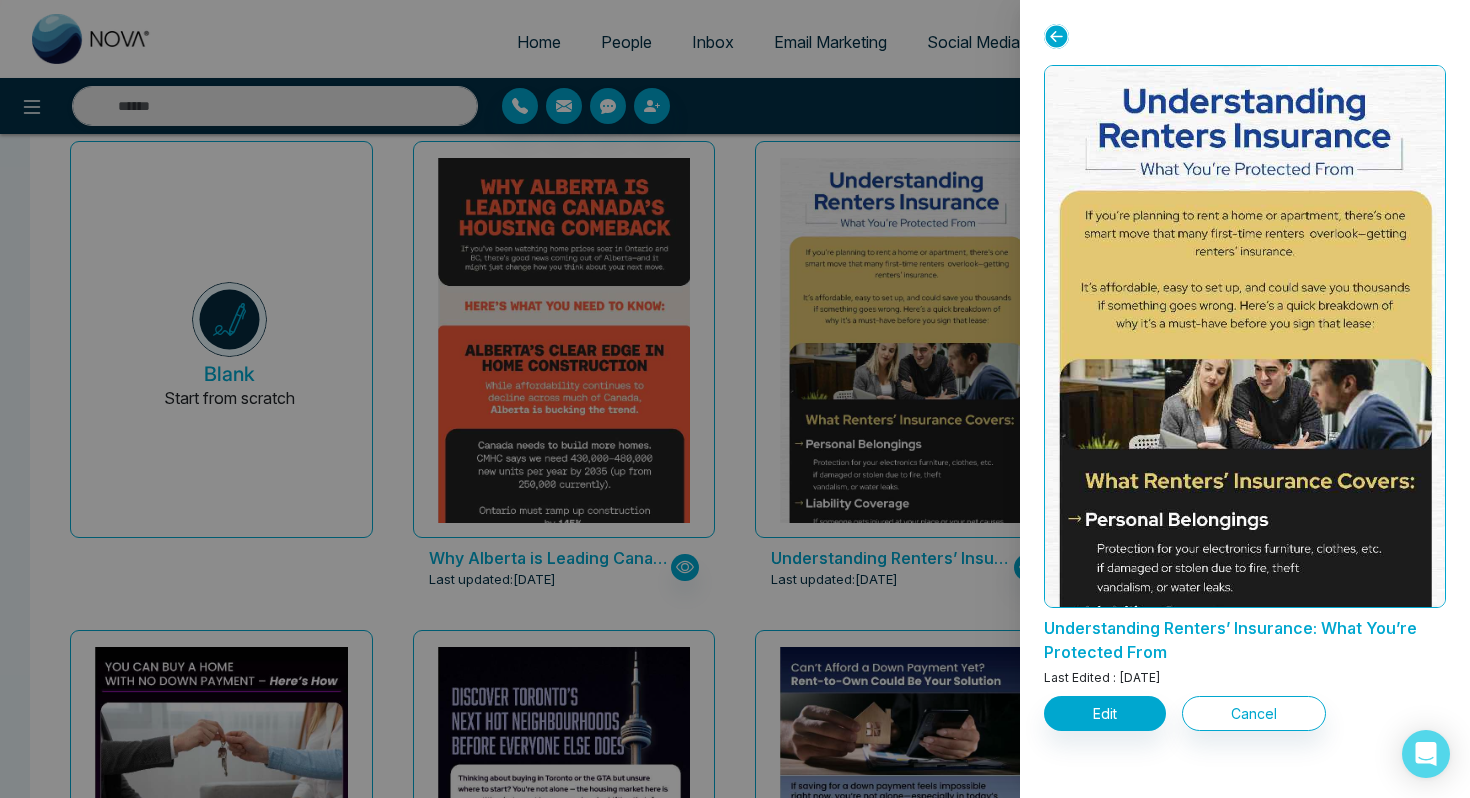 click at bounding box center [735, 399] 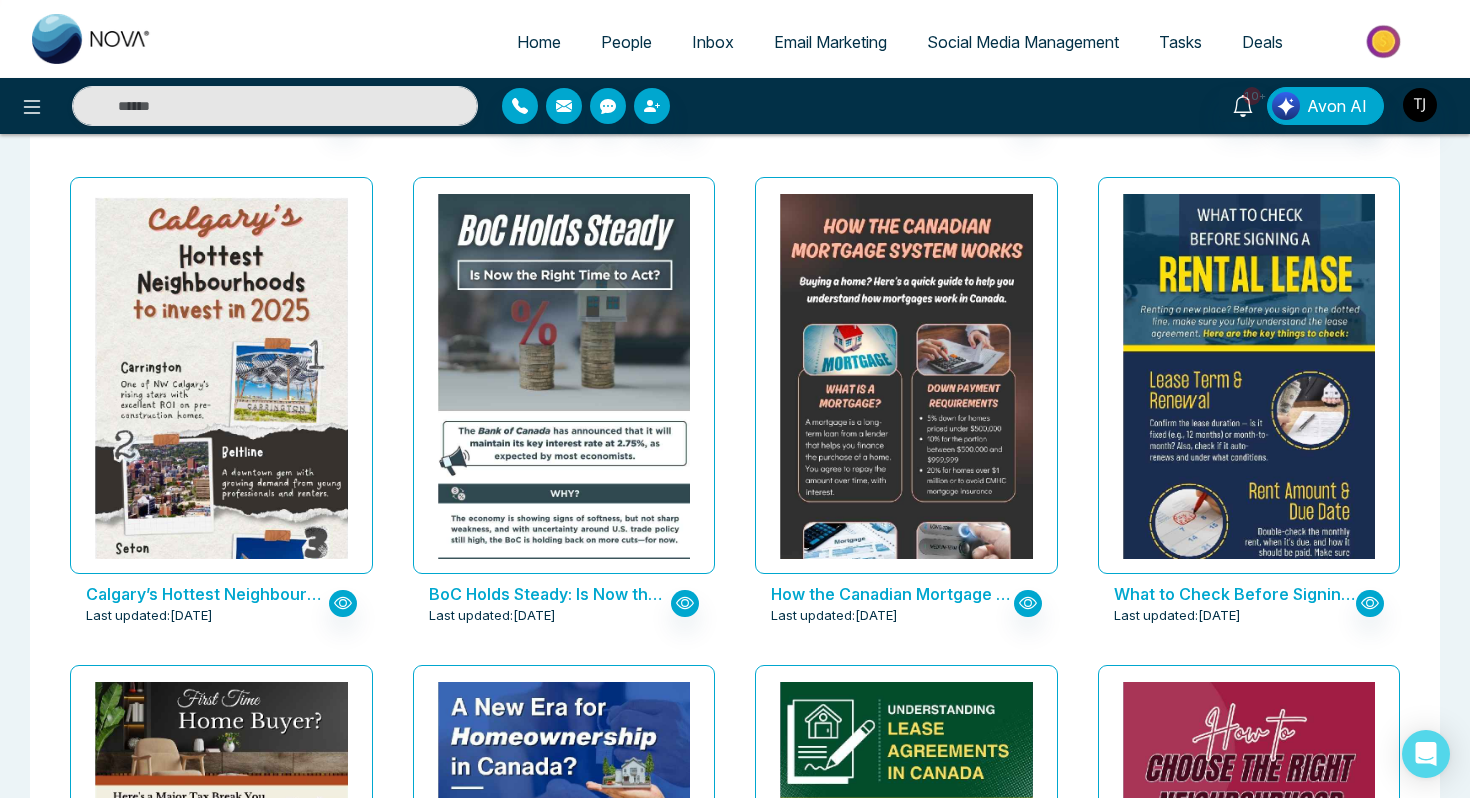 scroll, scrollTop: 1564, scrollLeft: 0, axis: vertical 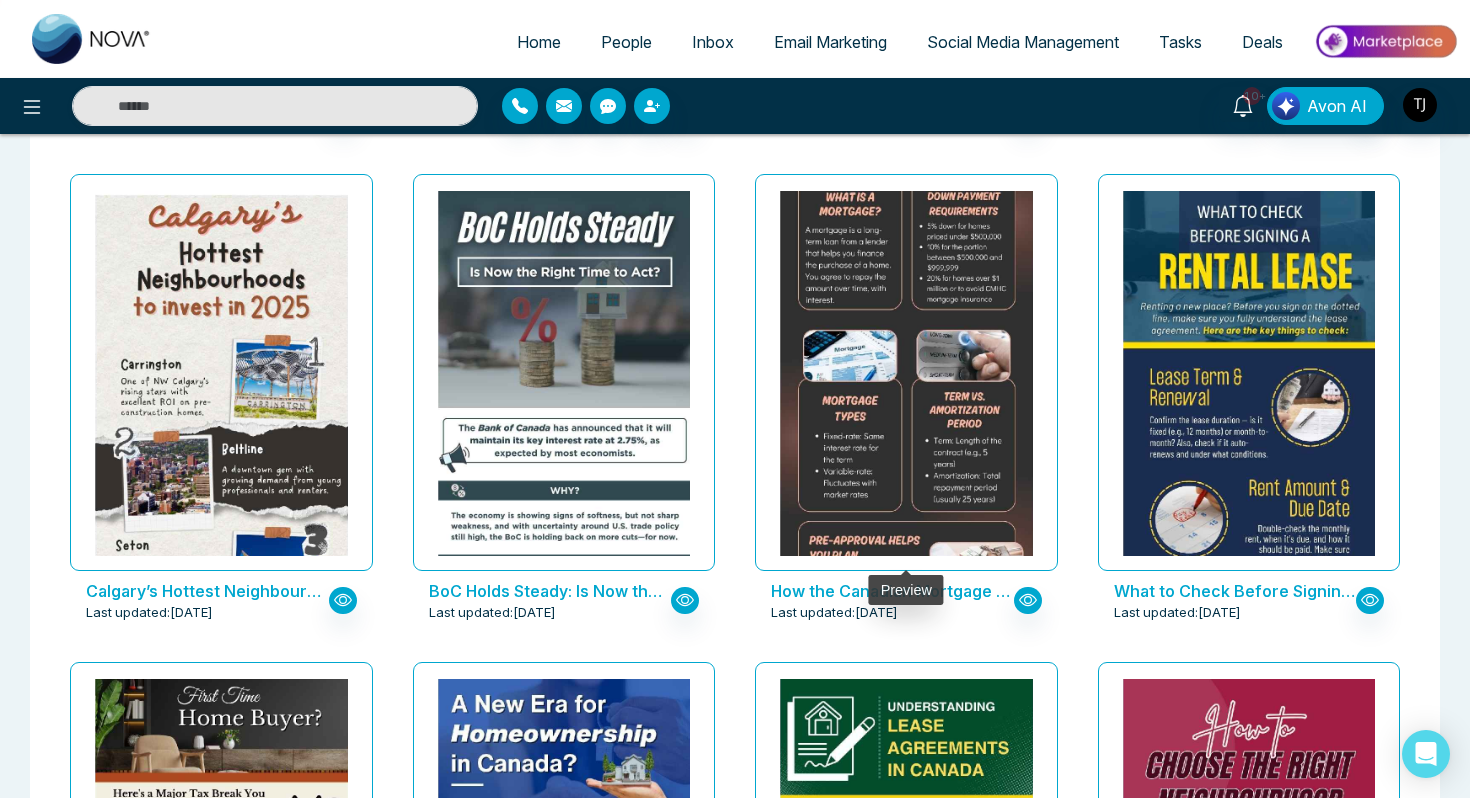 click at bounding box center (906, 316) 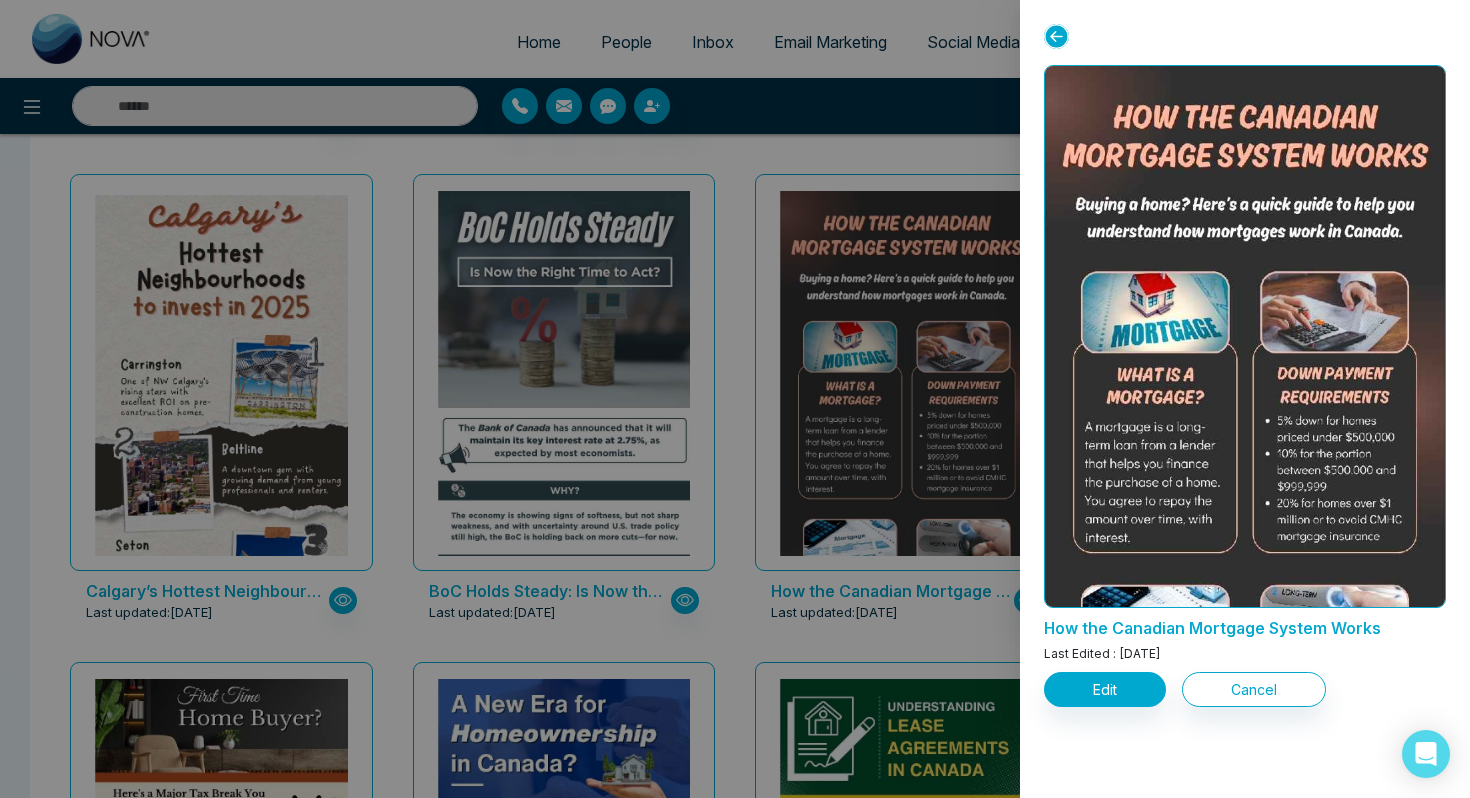click at bounding box center (735, 399) 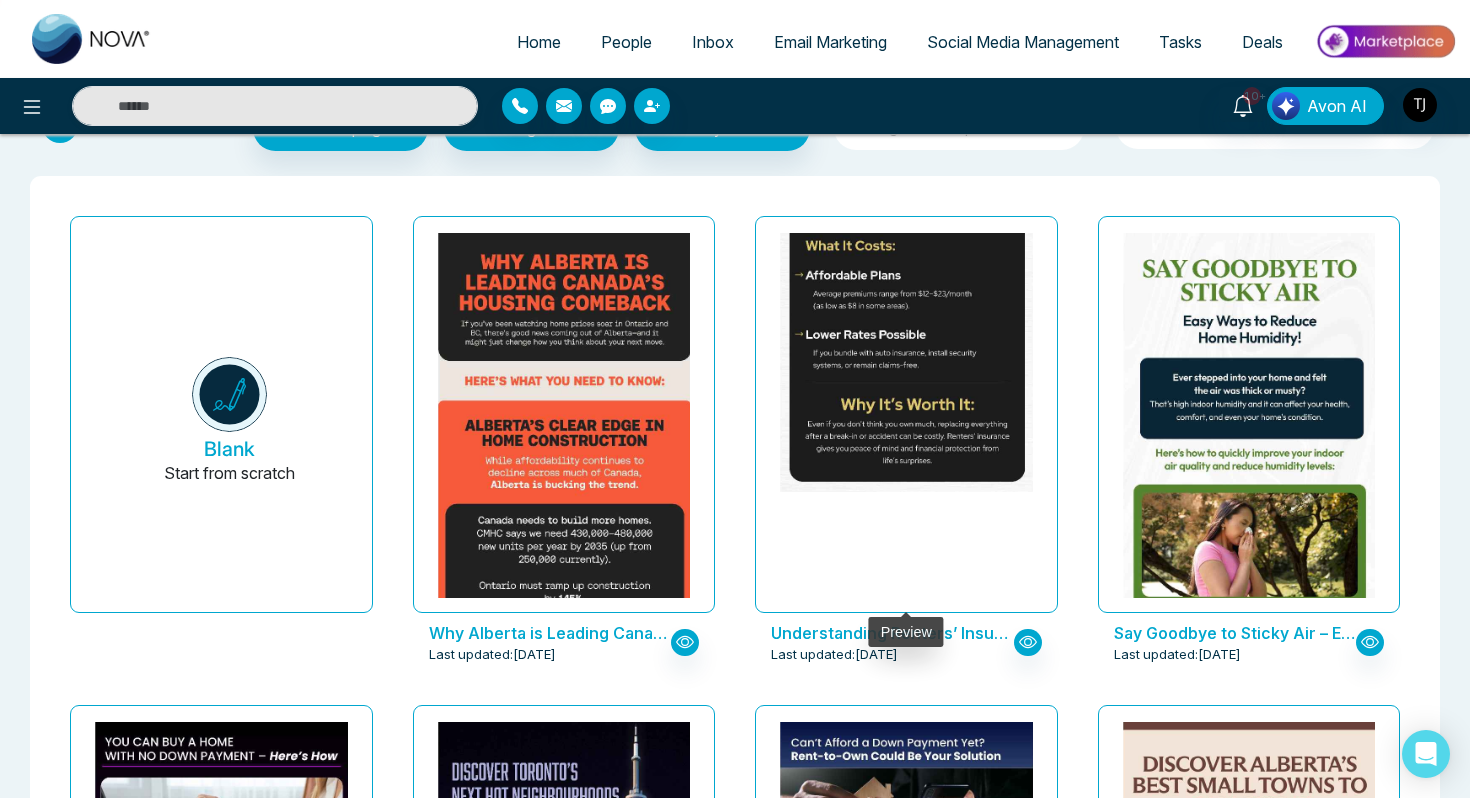 scroll, scrollTop: 0, scrollLeft: 0, axis: both 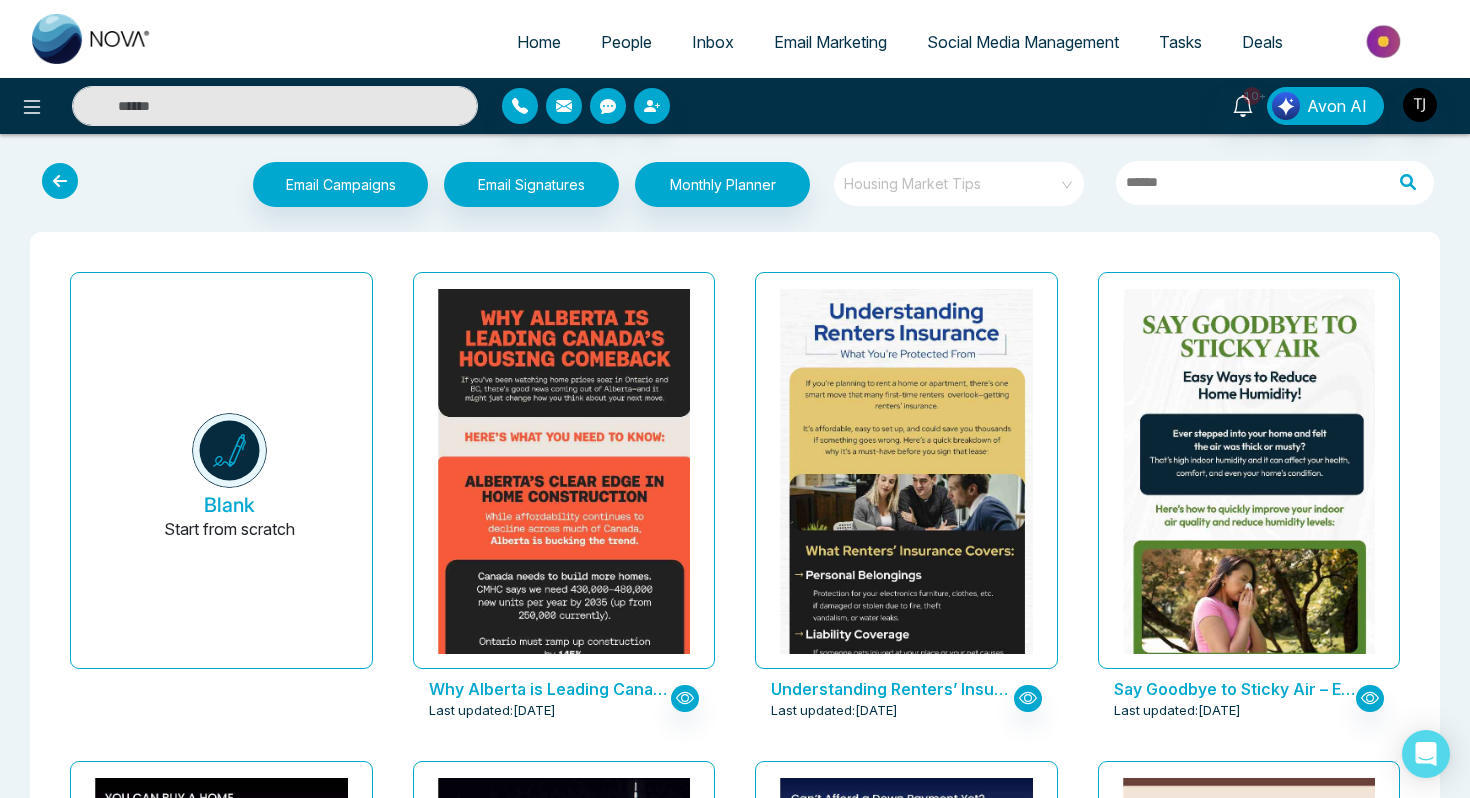 click on "Housing Market Tips" at bounding box center [960, 184] 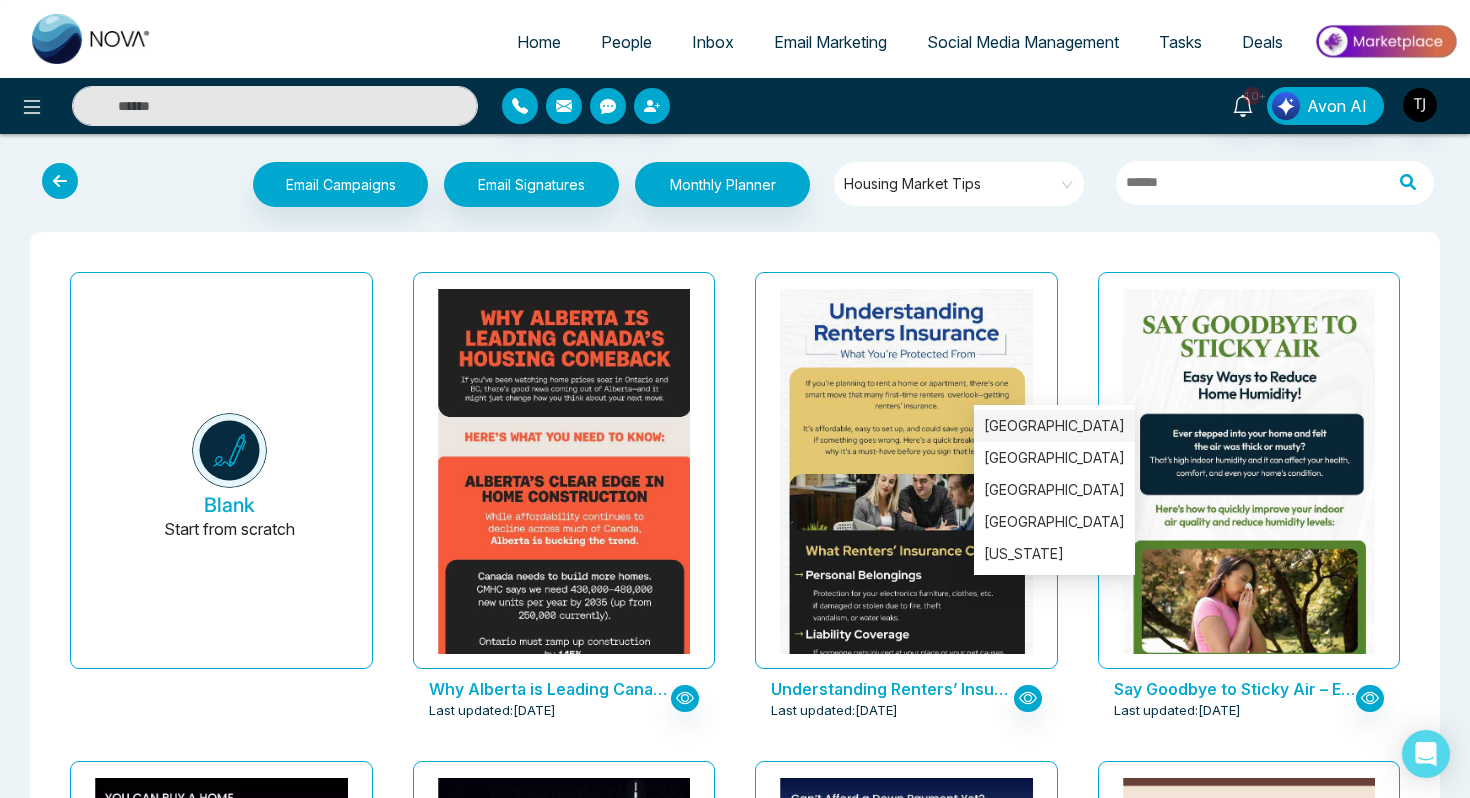 click on "[GEOGRAPHIC_DATA]" at bounding box center (1054, 426) 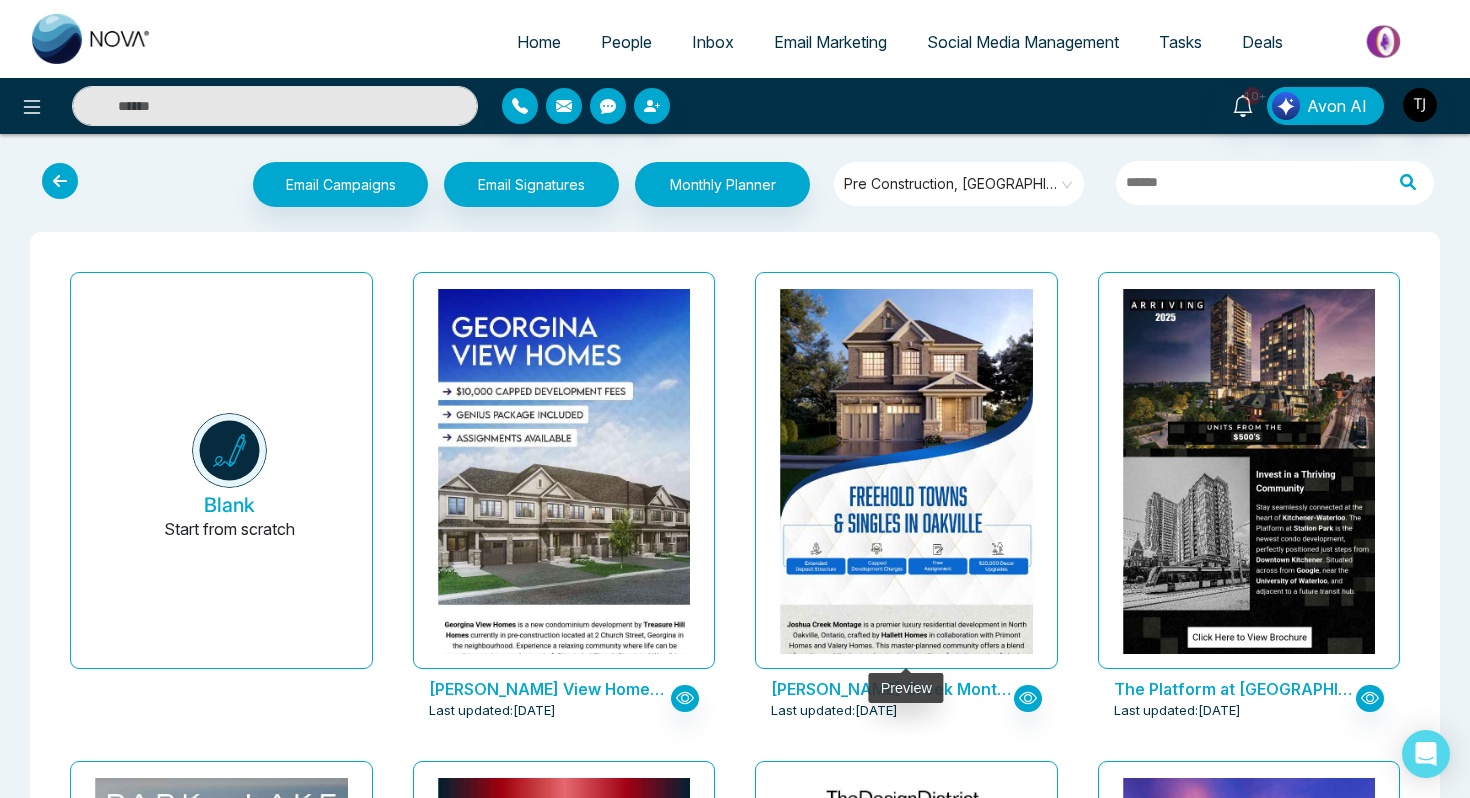 click at bounding box center [906, 471] 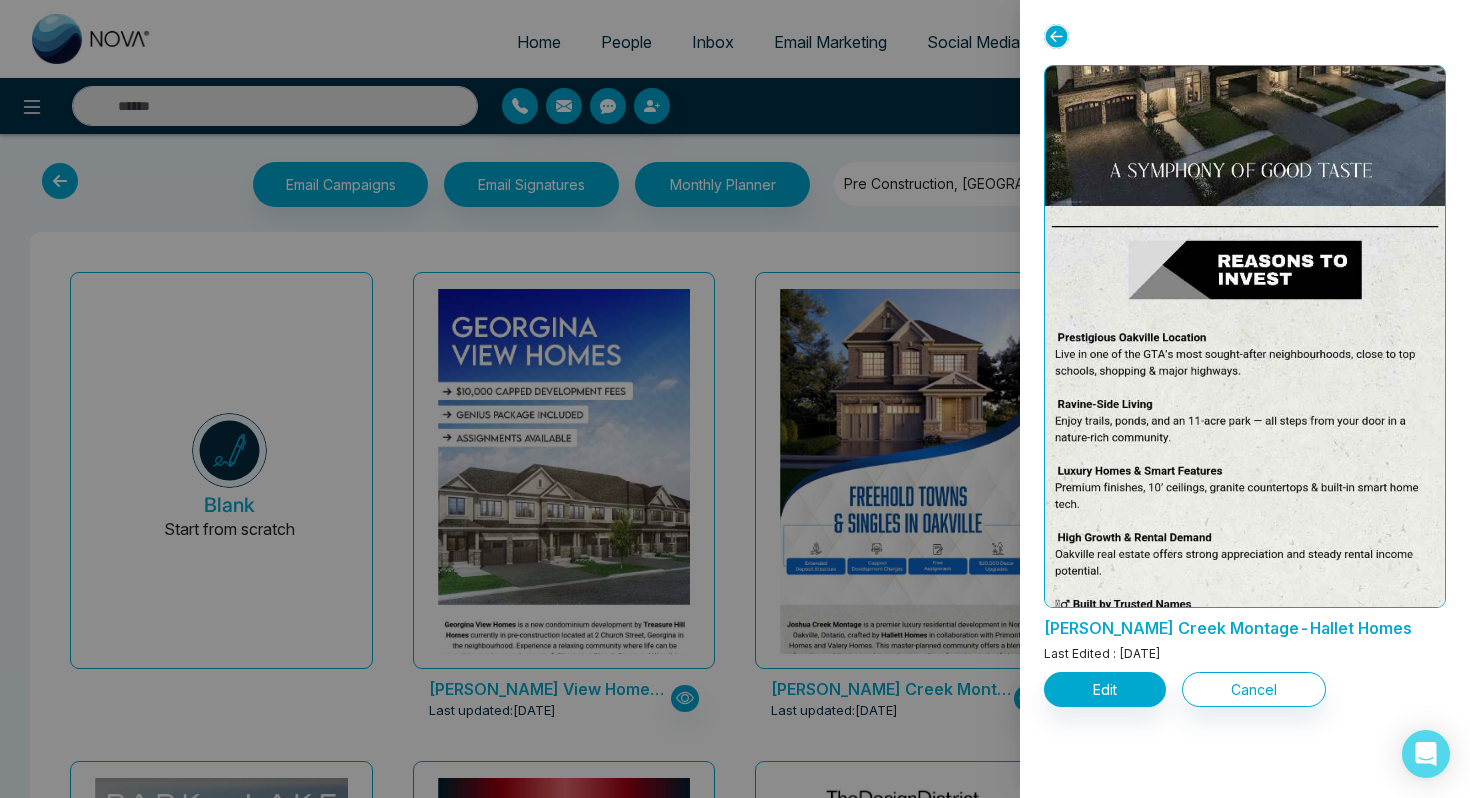 scroll, scrollTop: 872, scrollLeft: 0, axis: vertical 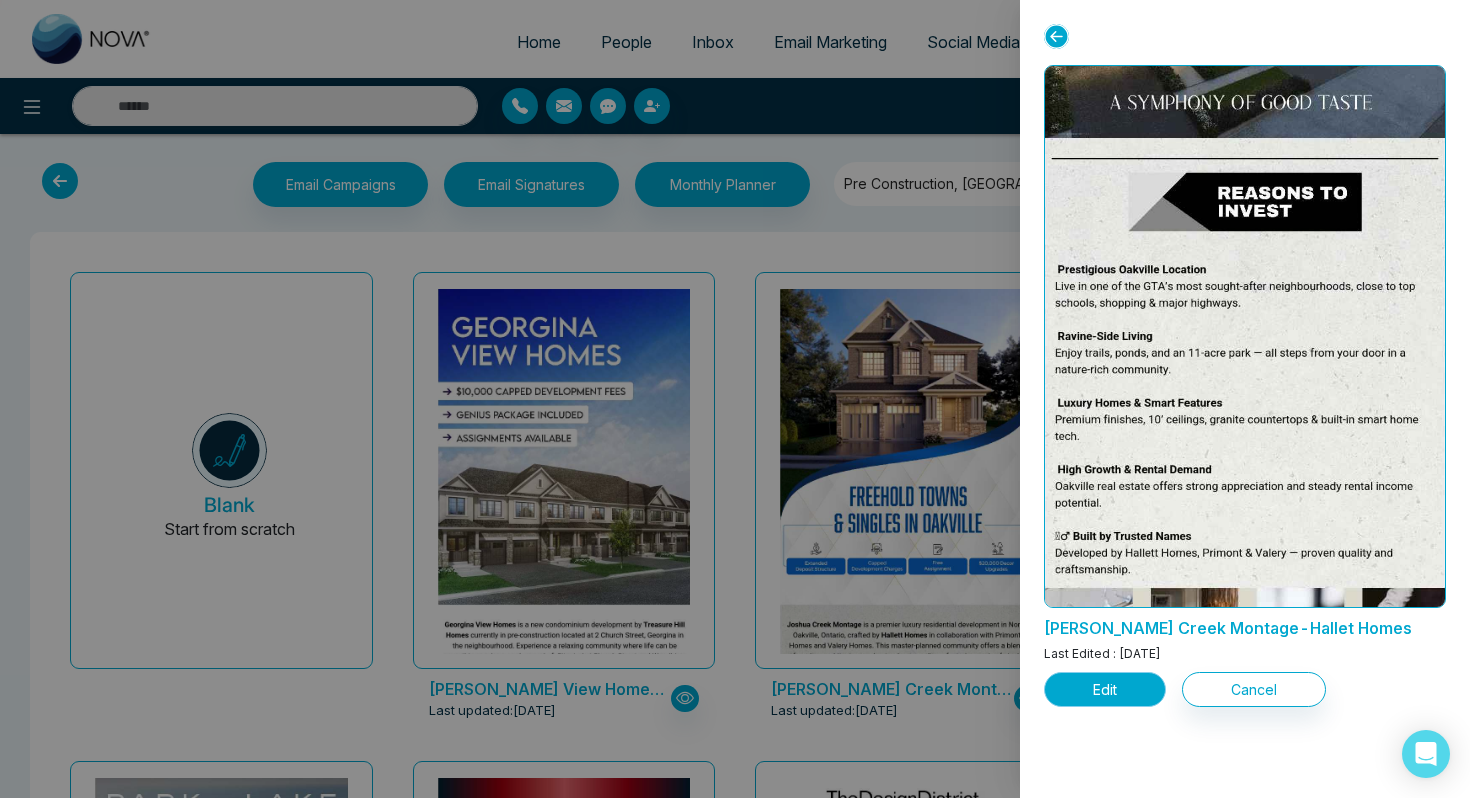 click on "Edit" at bounding box center [1105, 689] 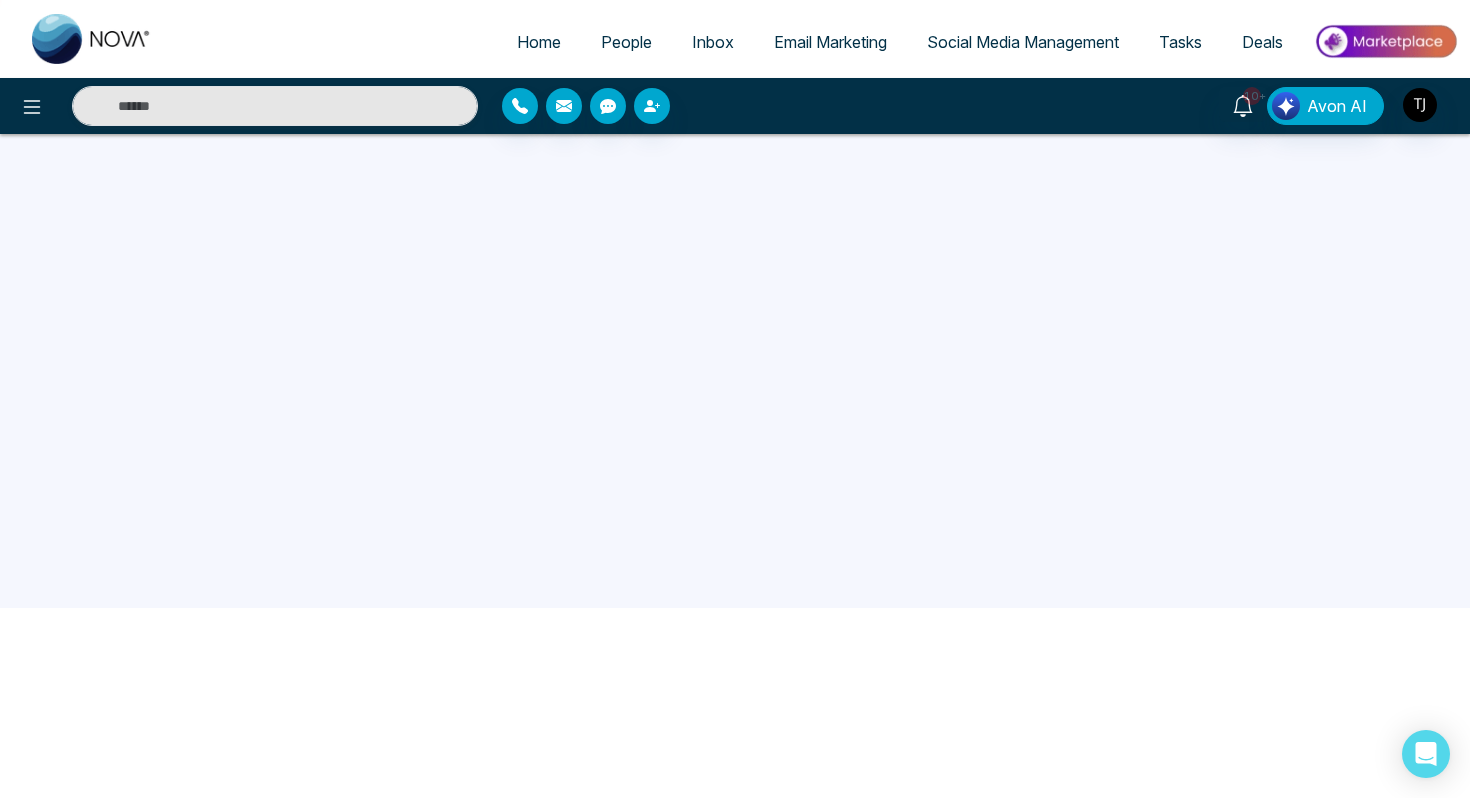 scroll, scrollTop: 0, scrollLeft: 0, axis: both 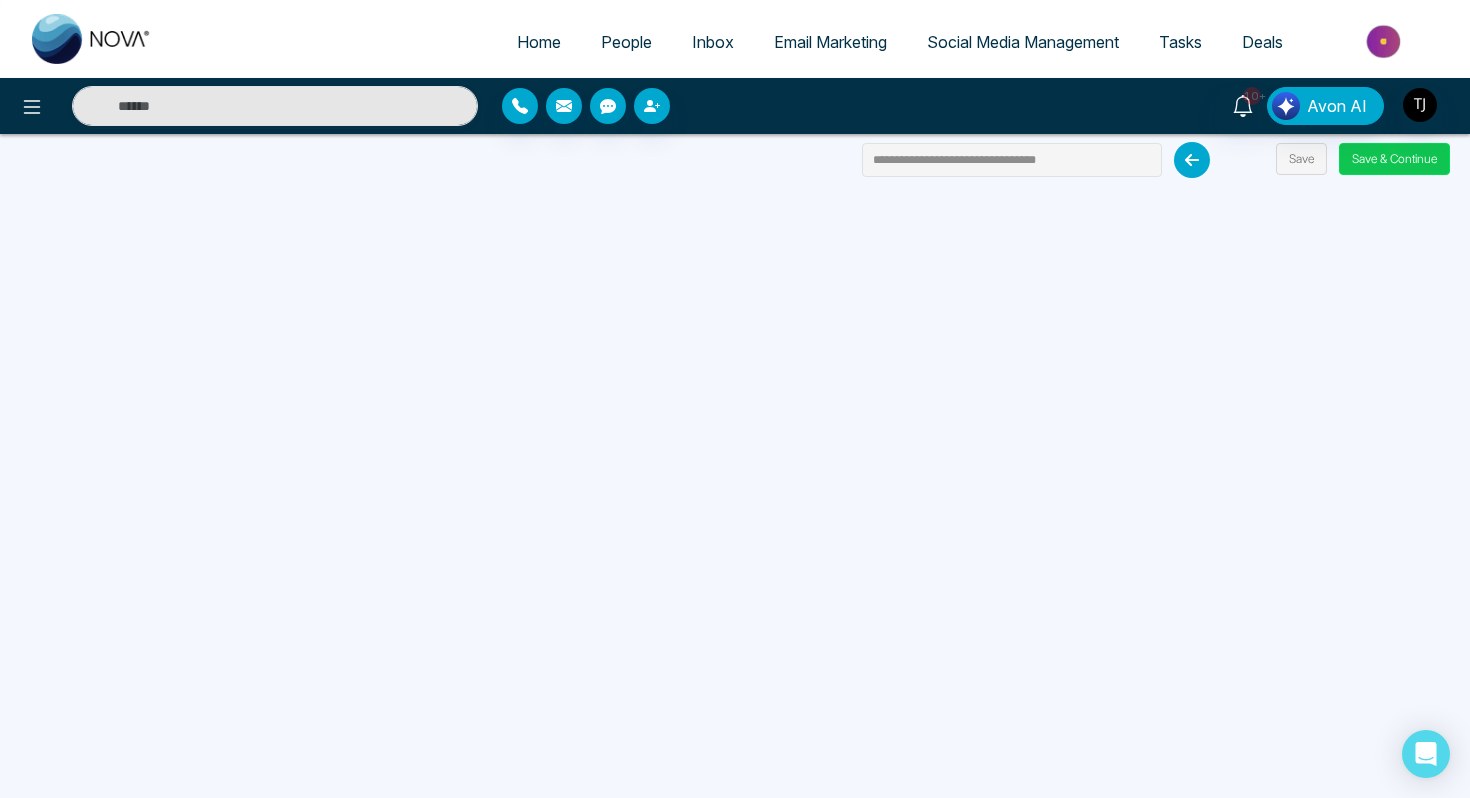 click on "Save & Continue" at bounding box center [1394, 159] 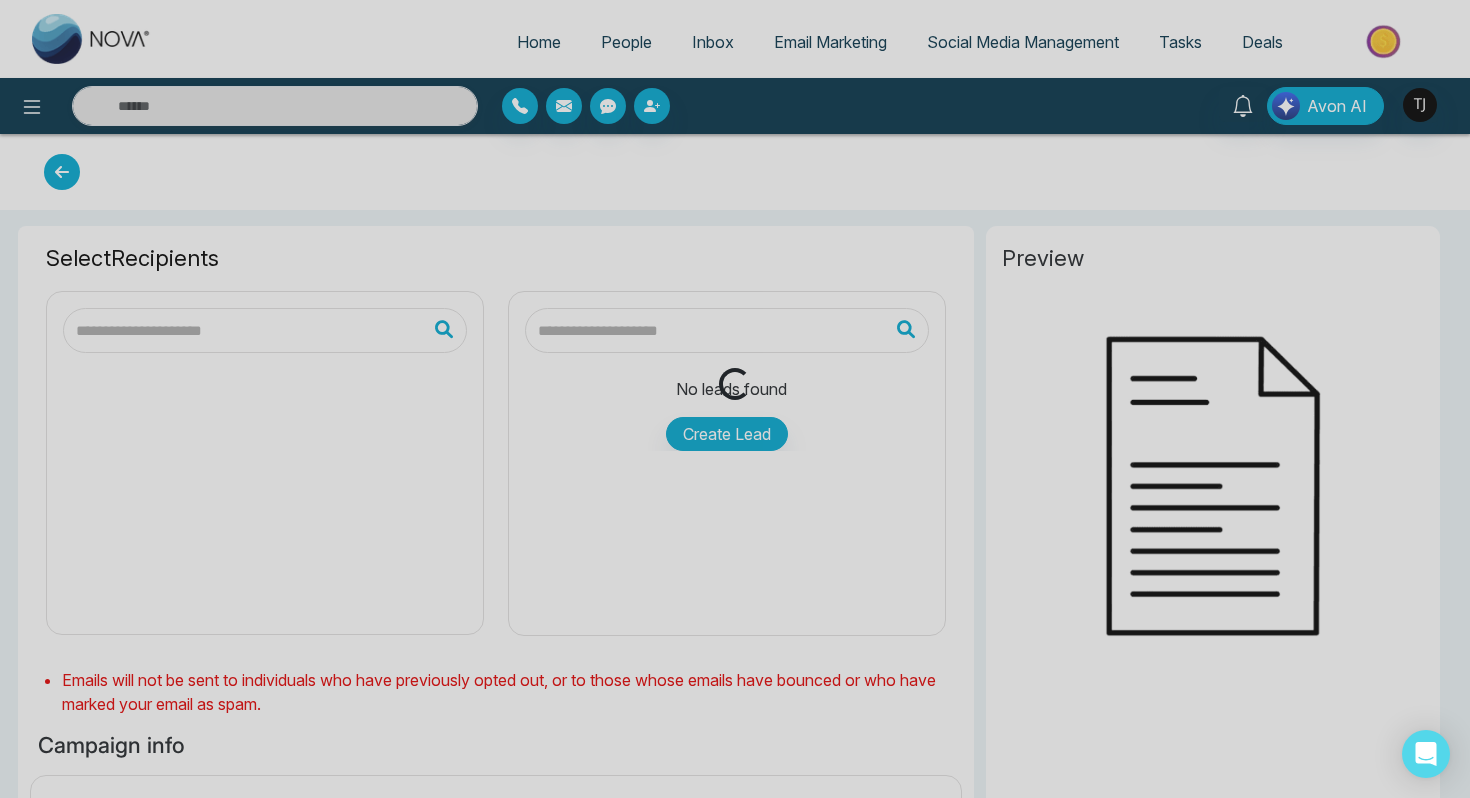 type on "**********" 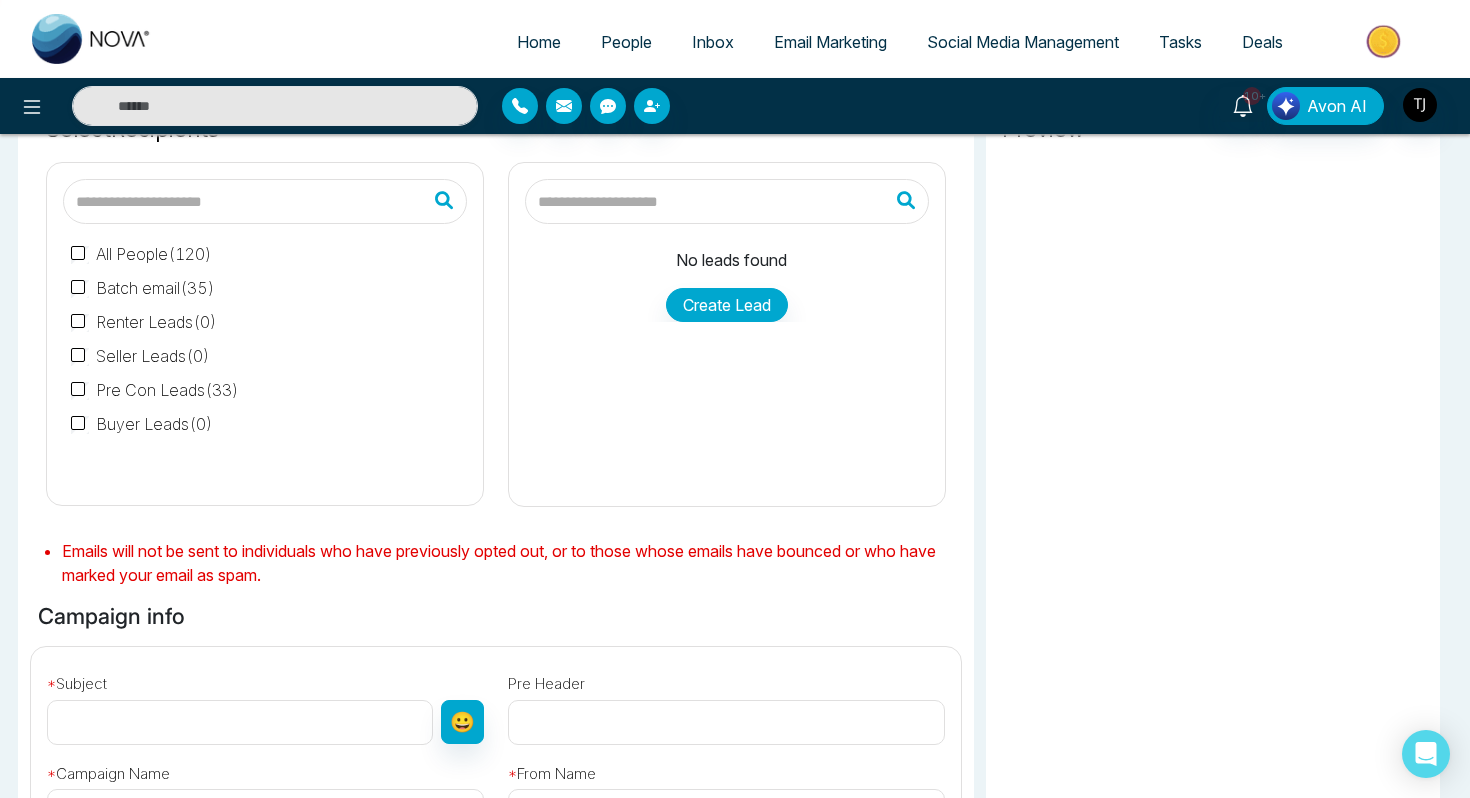 scroll, scrollTop: 150, scrollLeft: 0, axis: vertical 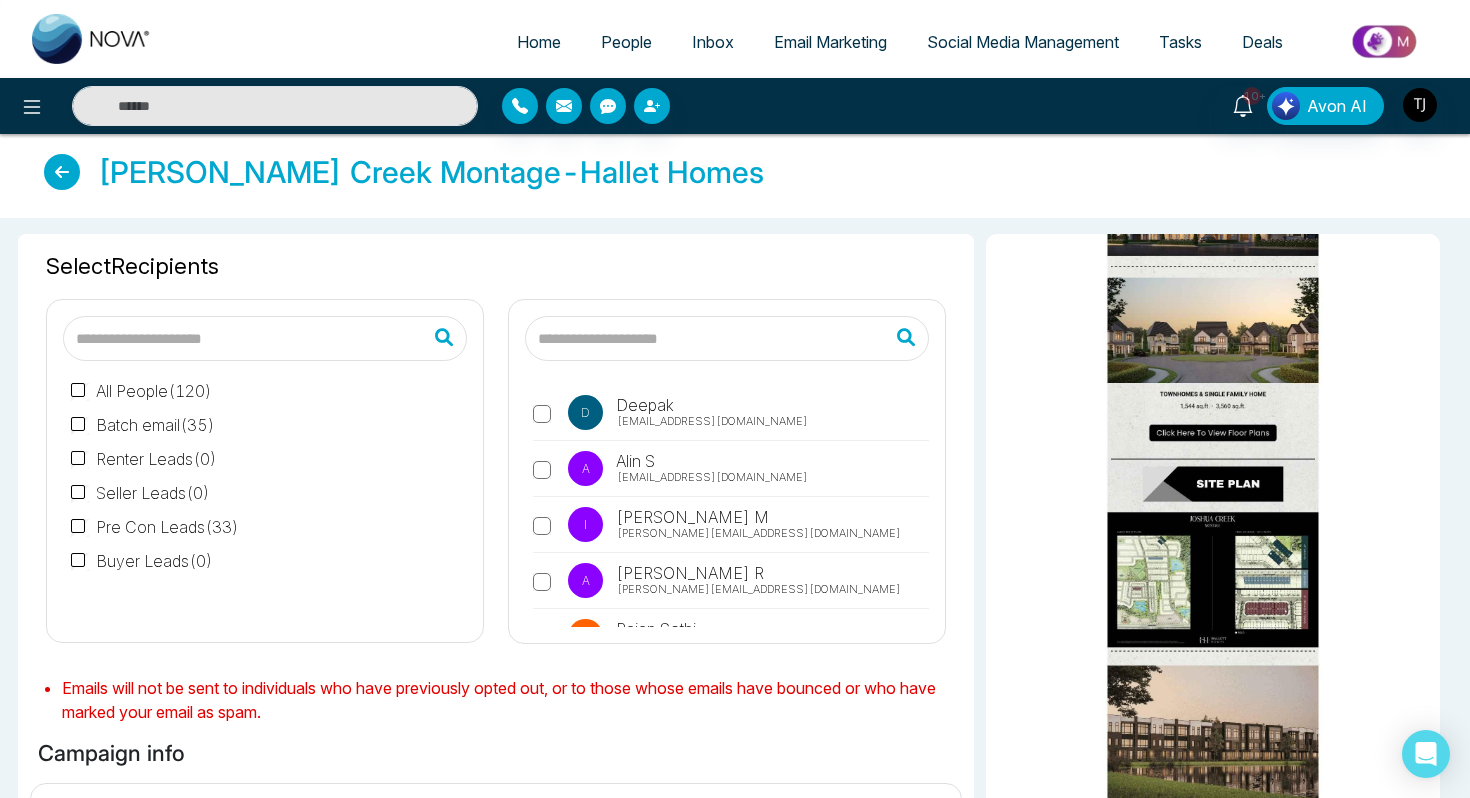 click on "Email Marketing" at bounding box center (830, 42) 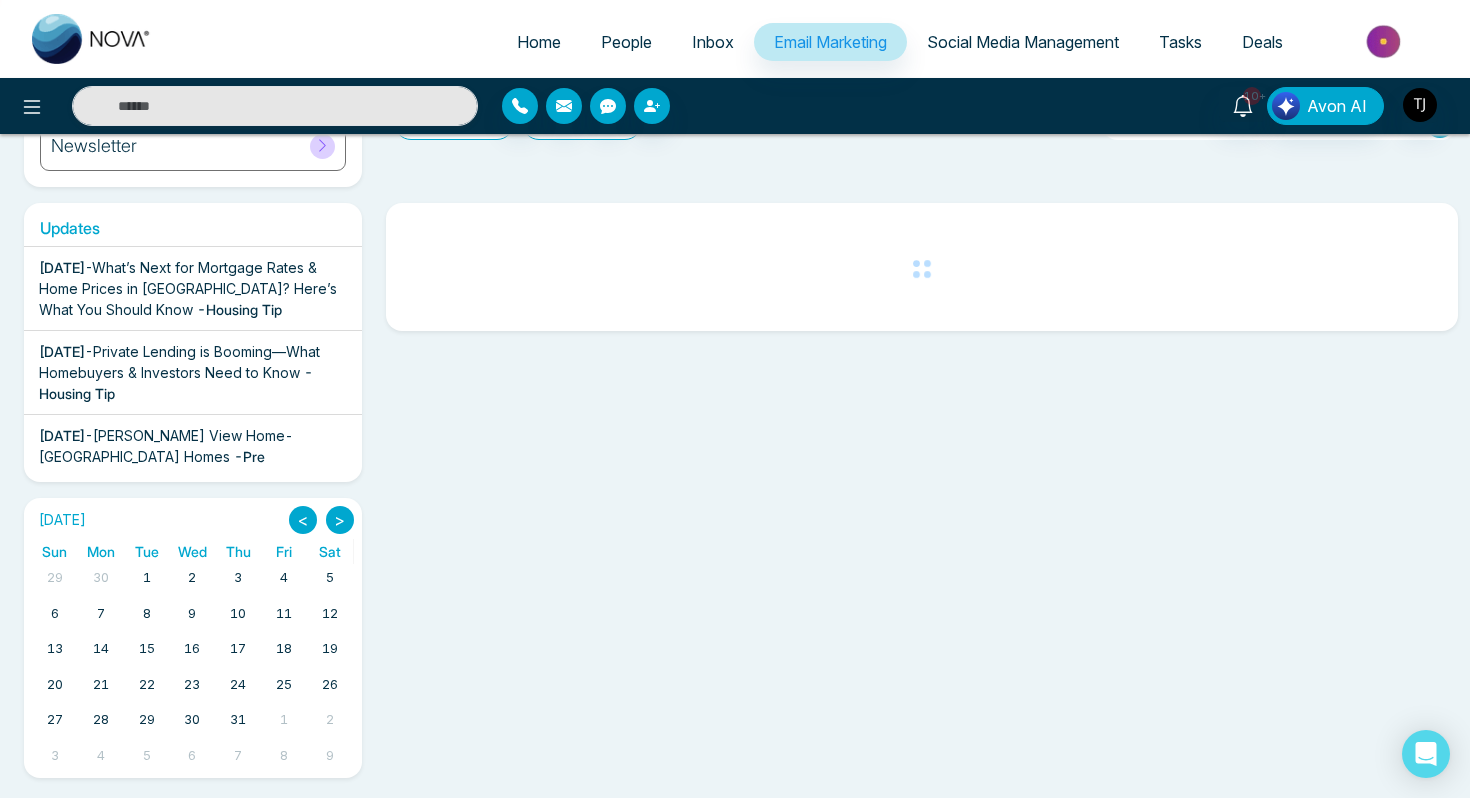 scroll, scrollTop: 280, scrollLeft: 0, axis: vertical 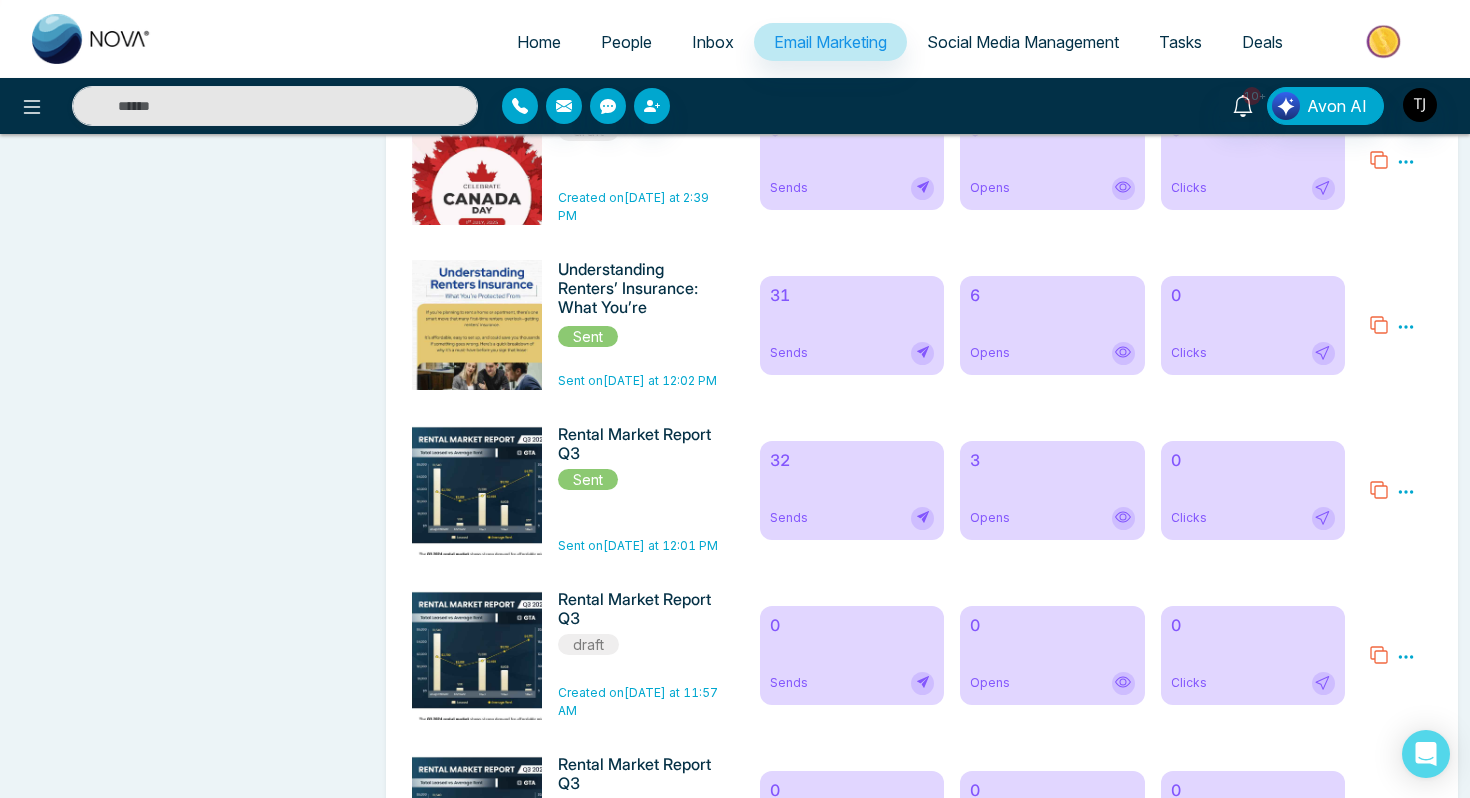 click on "31 Sends" at bounding box center [852, 325] 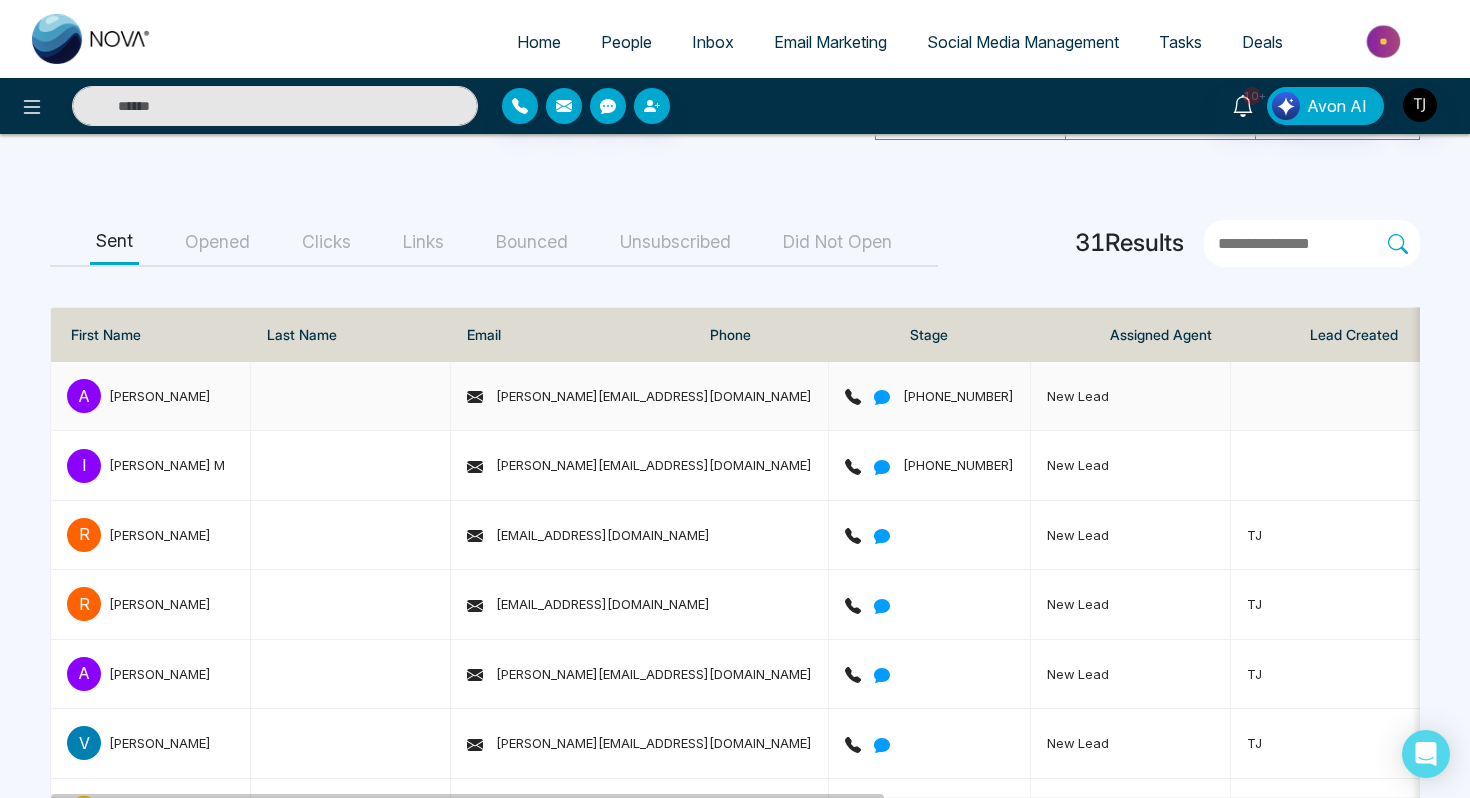 scroll, scrollTop: 253, scrollLeft: 0, axis: vertical 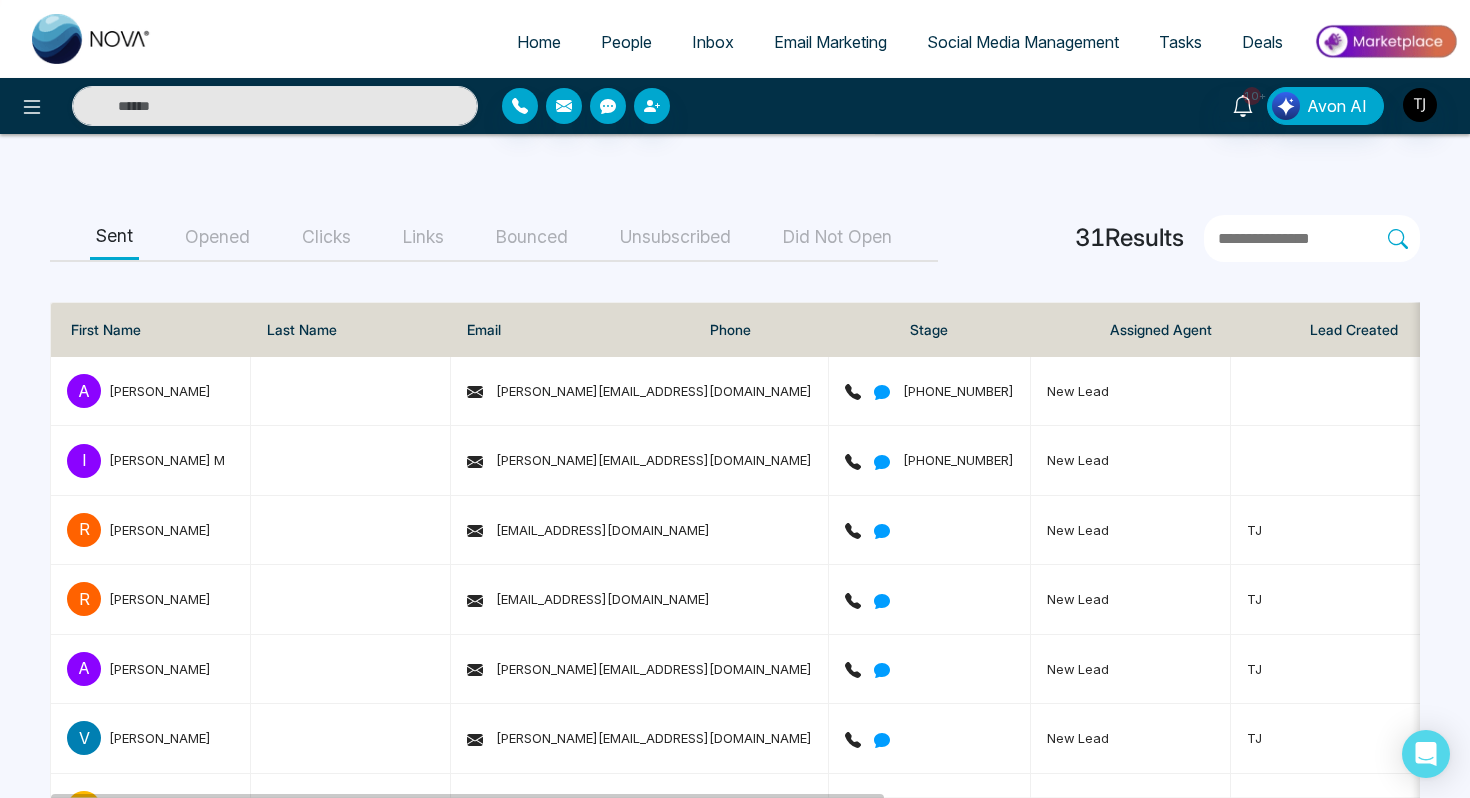 click on "Opened" at bounding box center (217, 237) 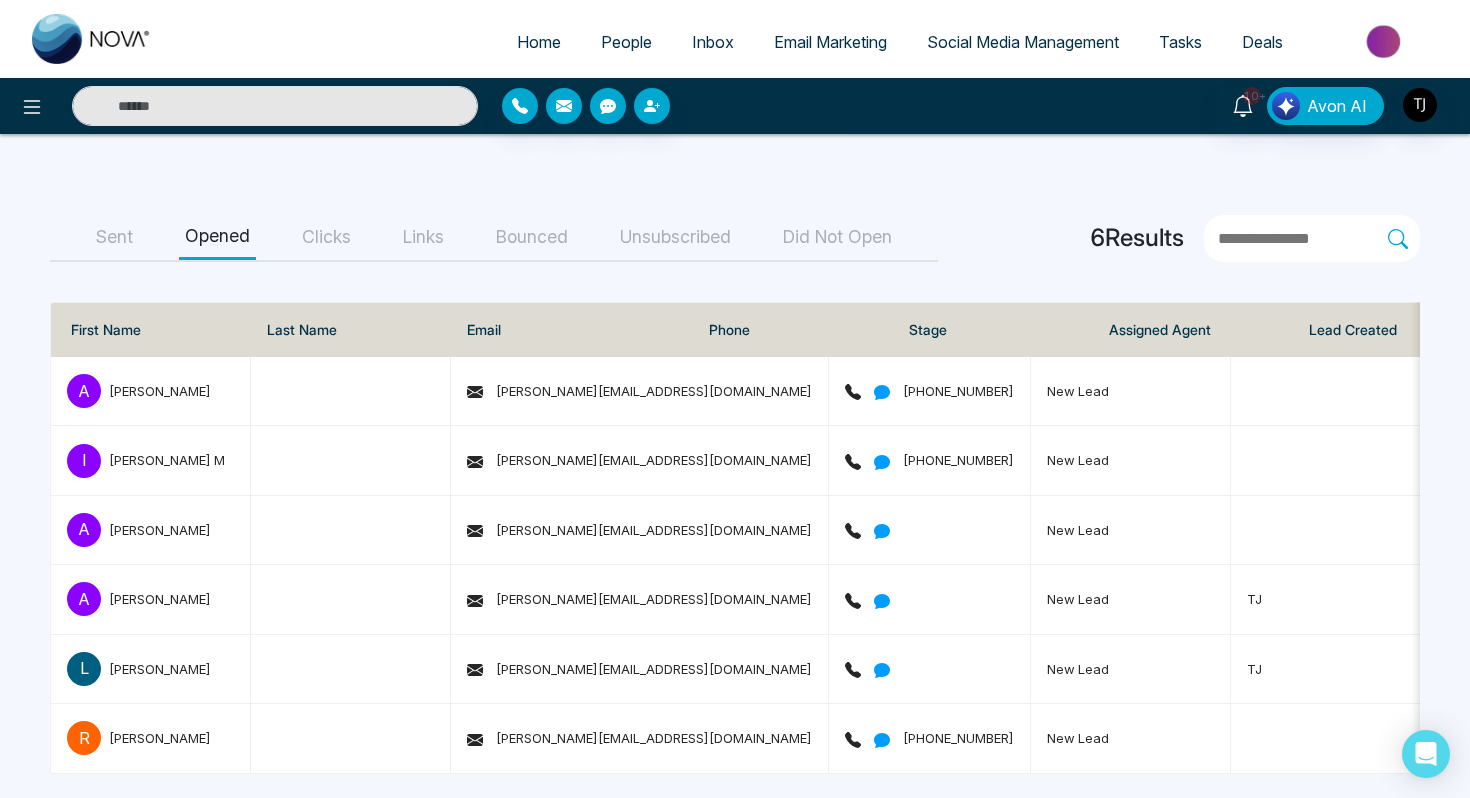 click on "Clicks" at bounding box center (326, 237) 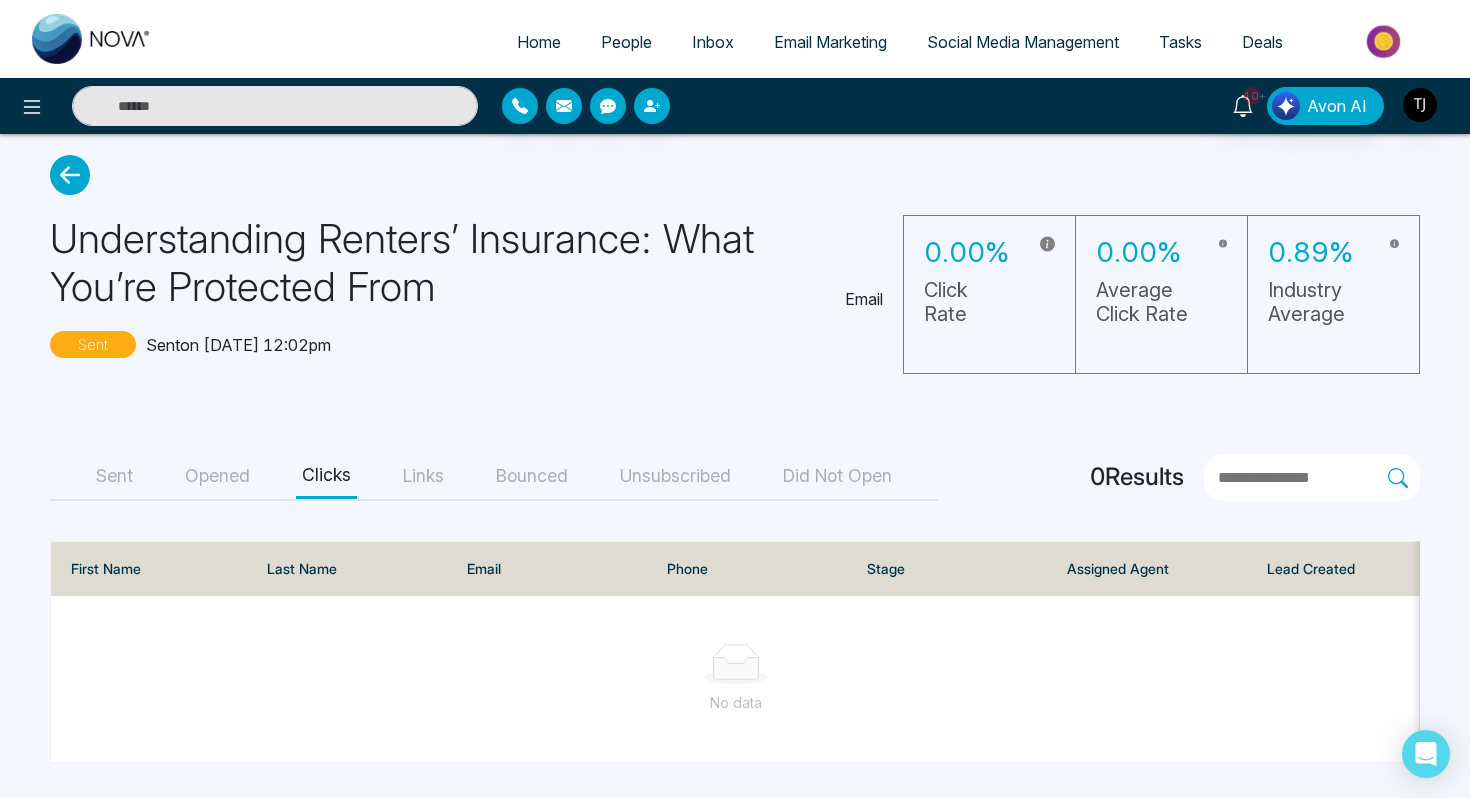 scroll, scrollTop: 13, scrollLeft: 0, axis: vertical 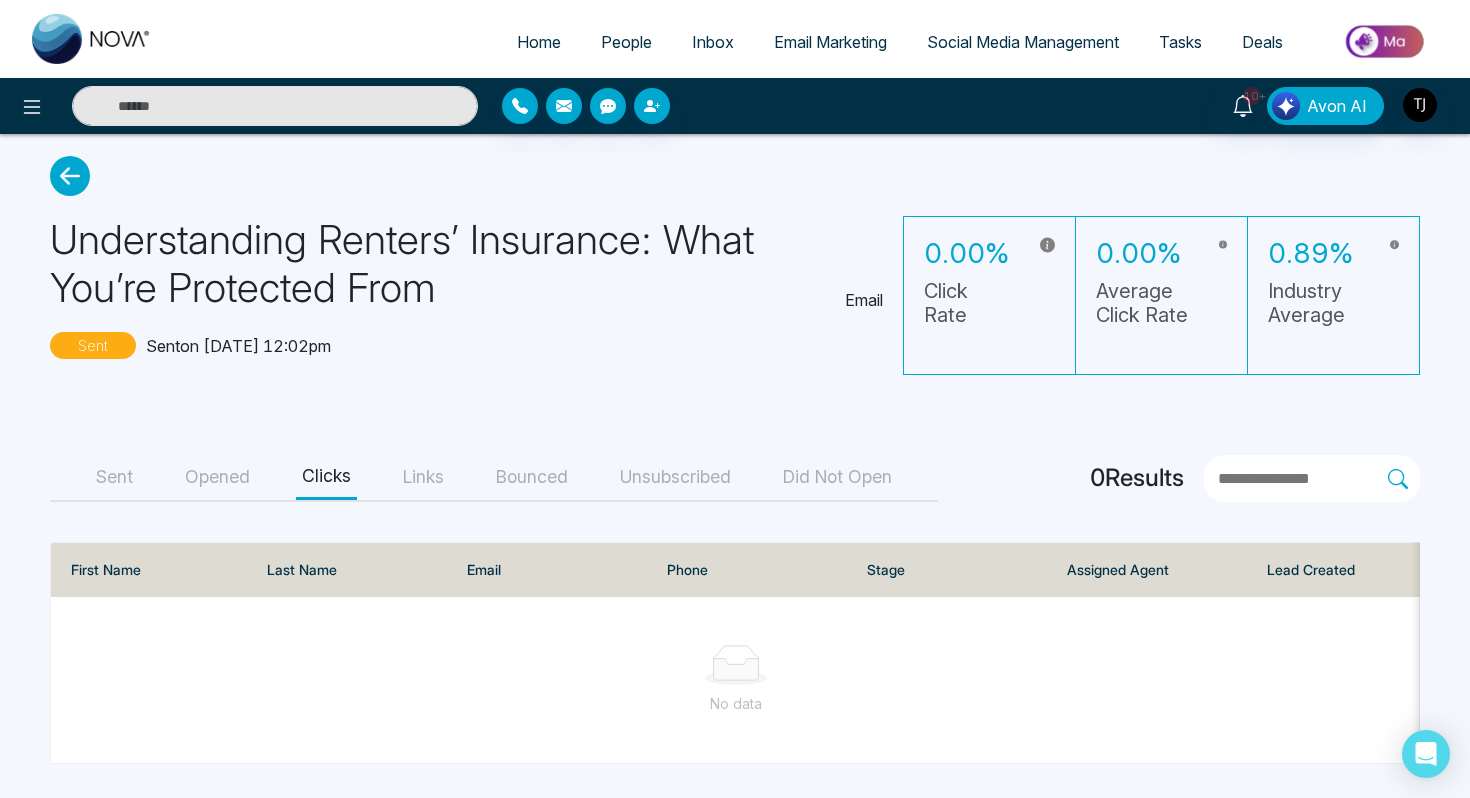 click on "Email Marketing" at bounding box center [830, 42] 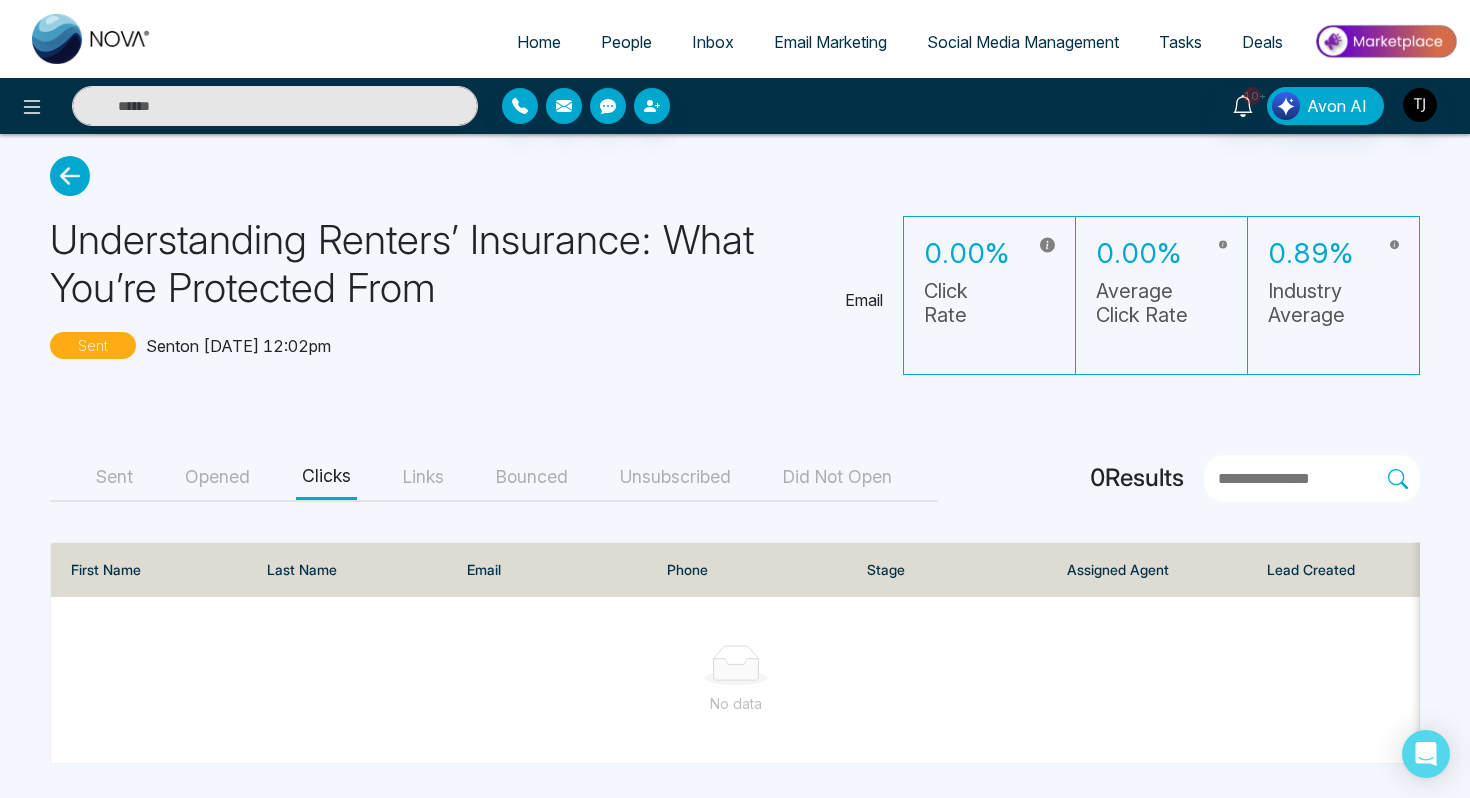 scroll, scrollTop: 0, scrollLeft: 0, axis: both 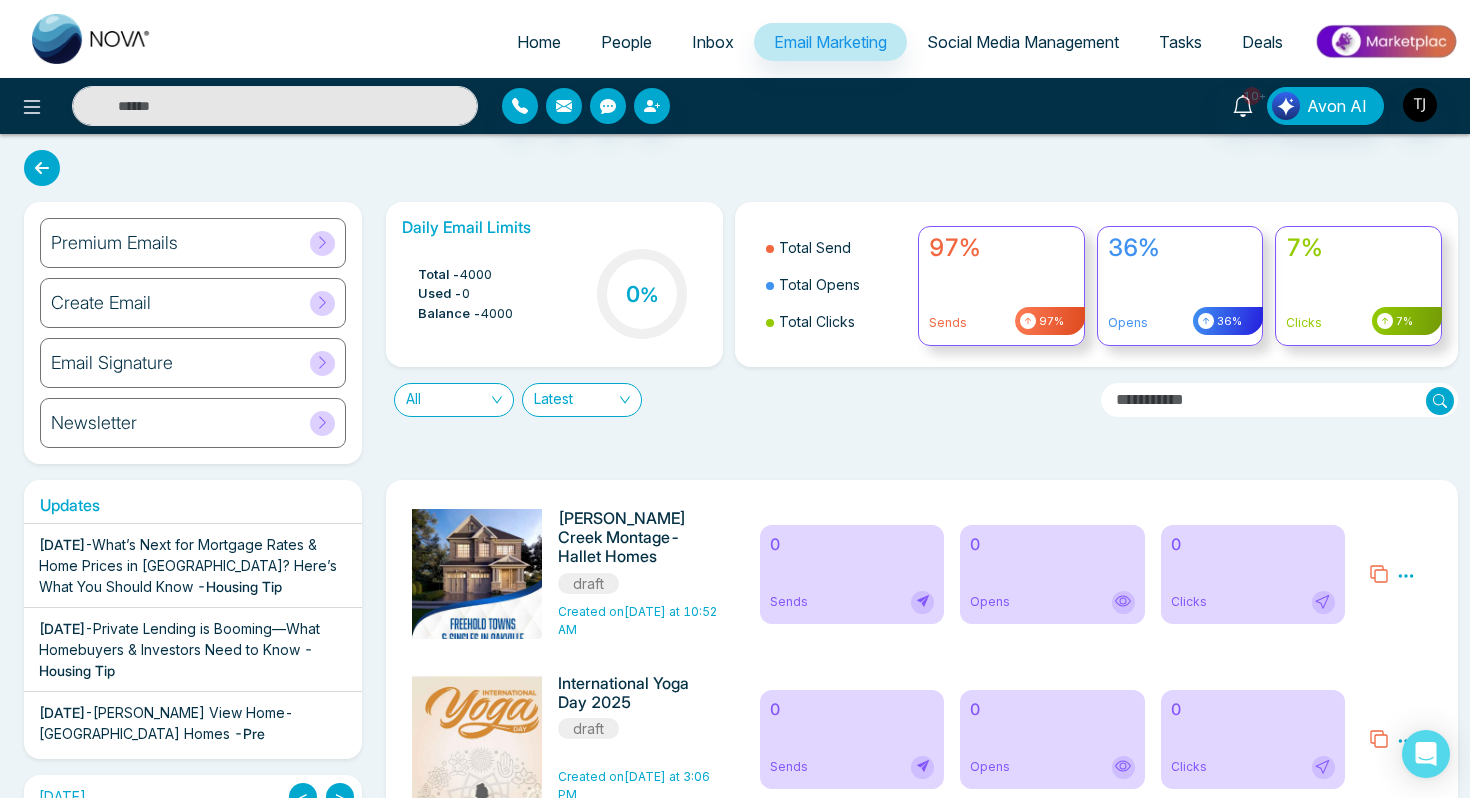 click on "Newsletter" at bounding box center (193, 423) 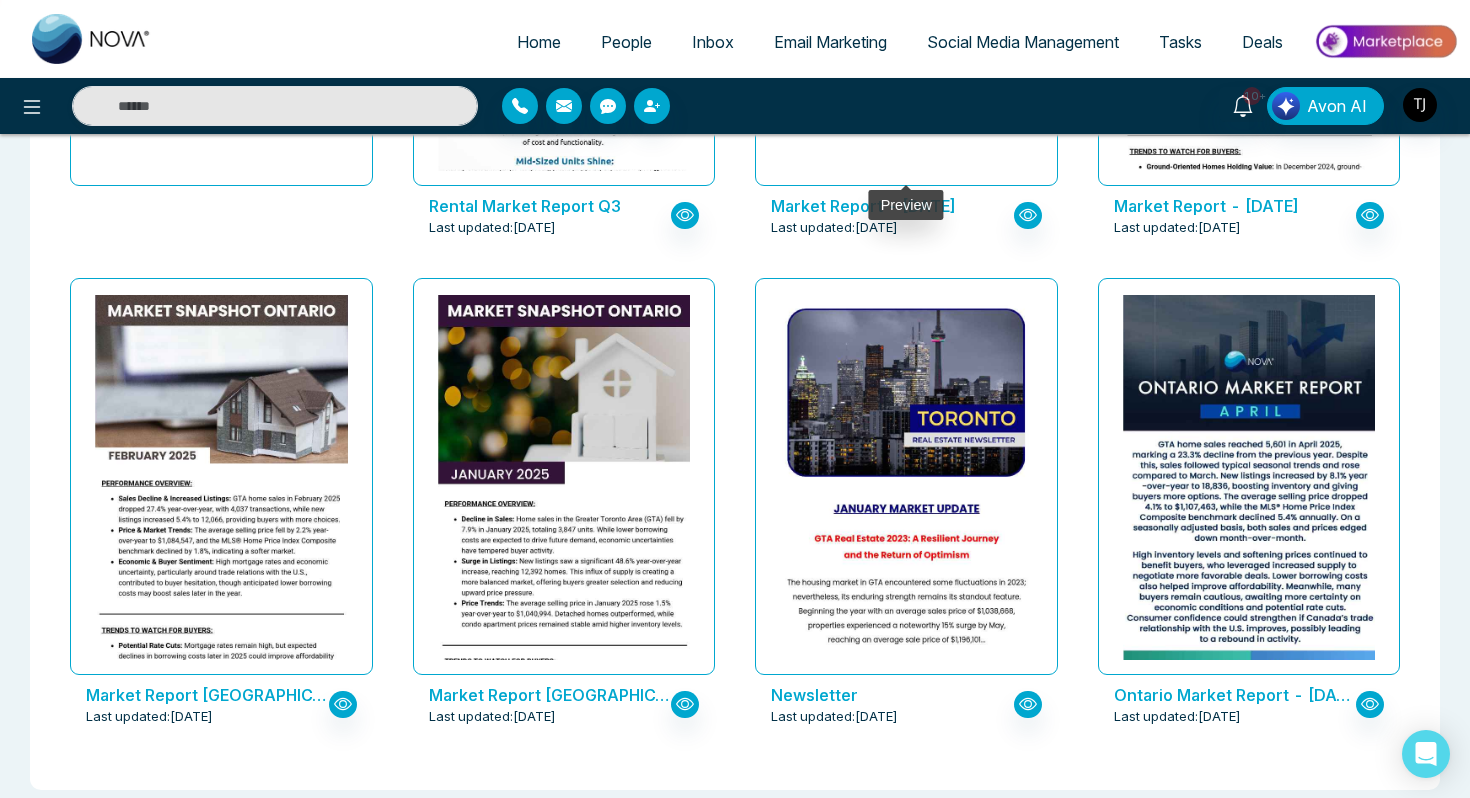 scroll, scrollTop: 499, scrollLeft: 0, axis: vertical 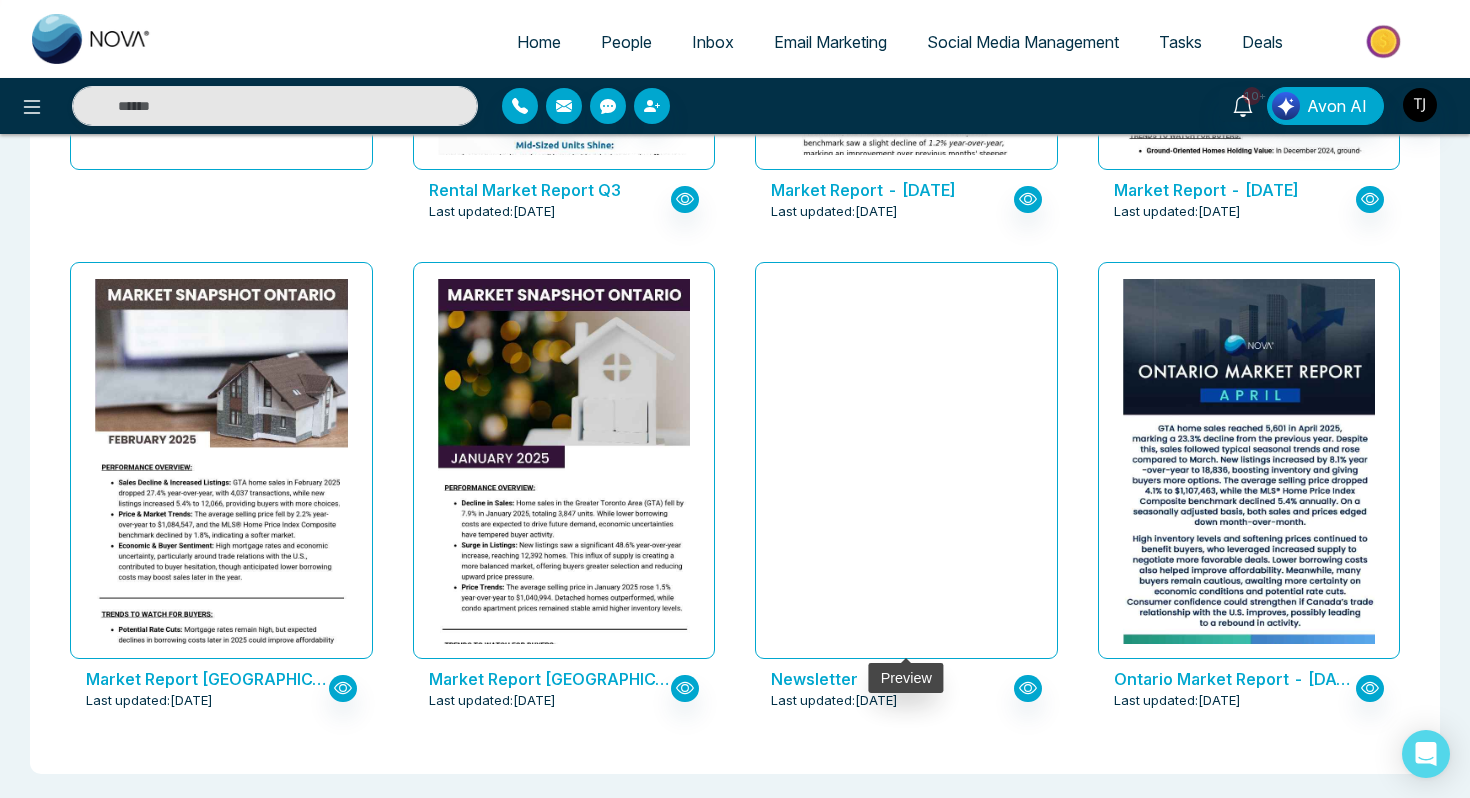 click at bounding box center [906, -1129] 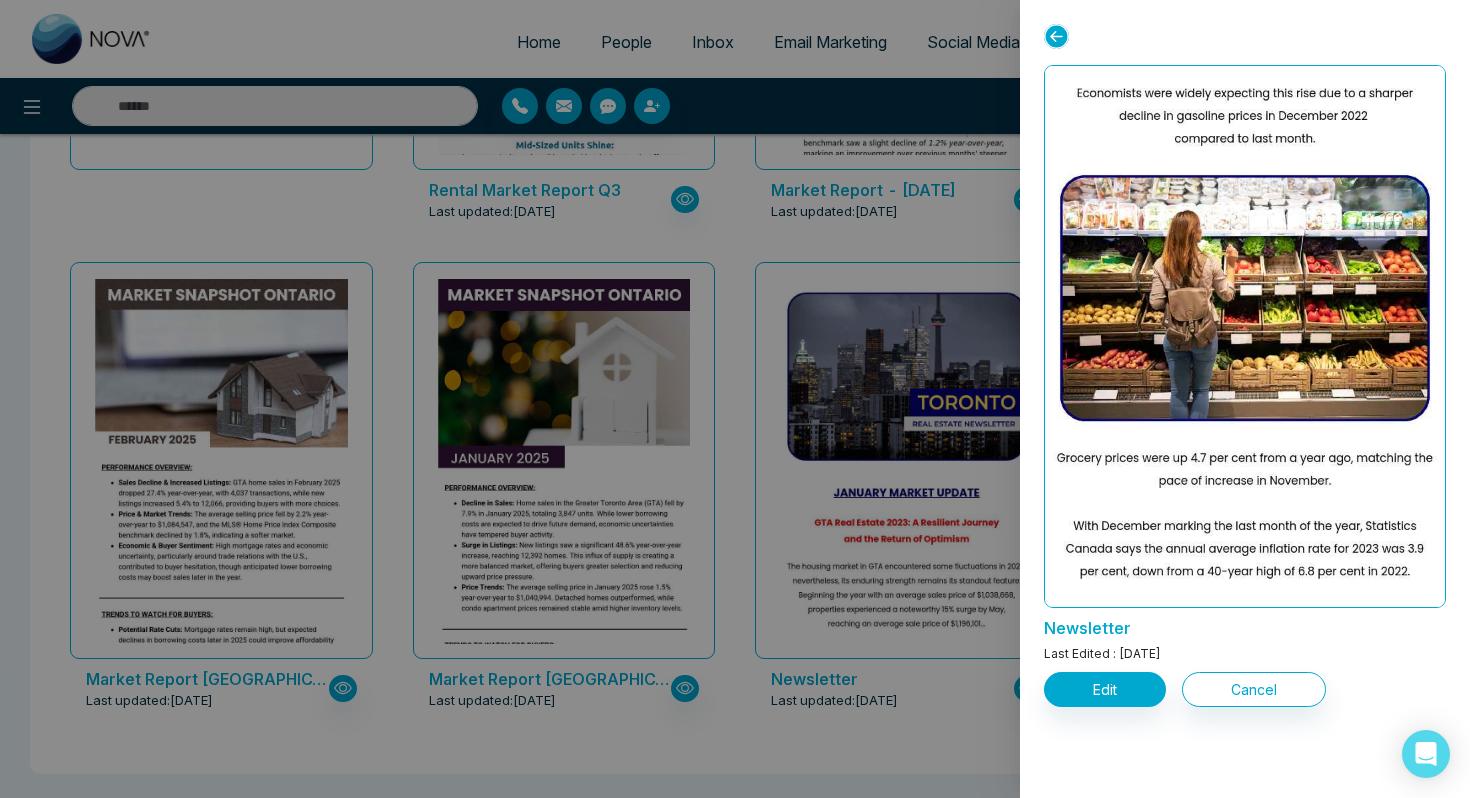 scroll, scrollTop: 3699, scrollLeft: 0, axis: vertical 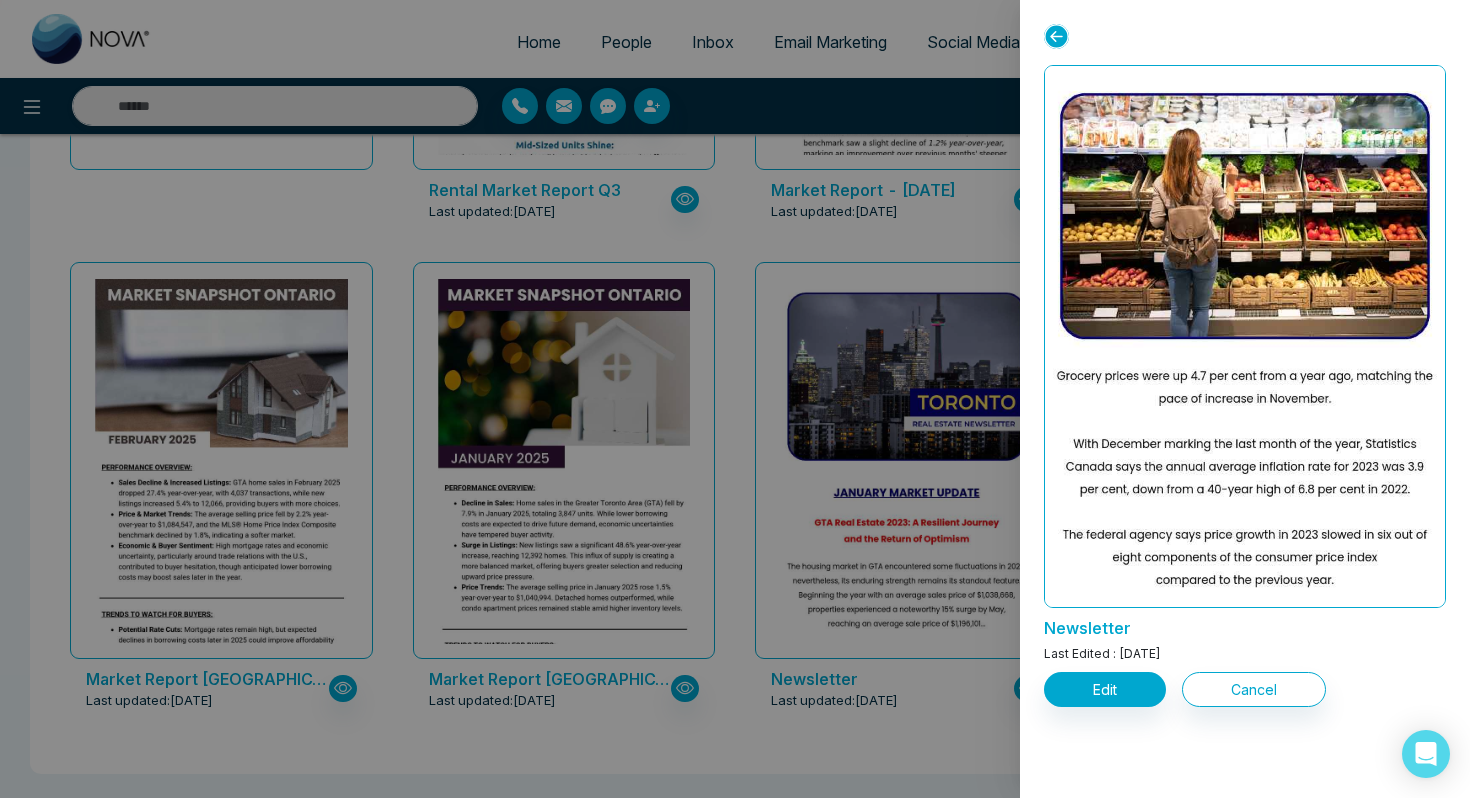 click at bounding box center [735, 399] 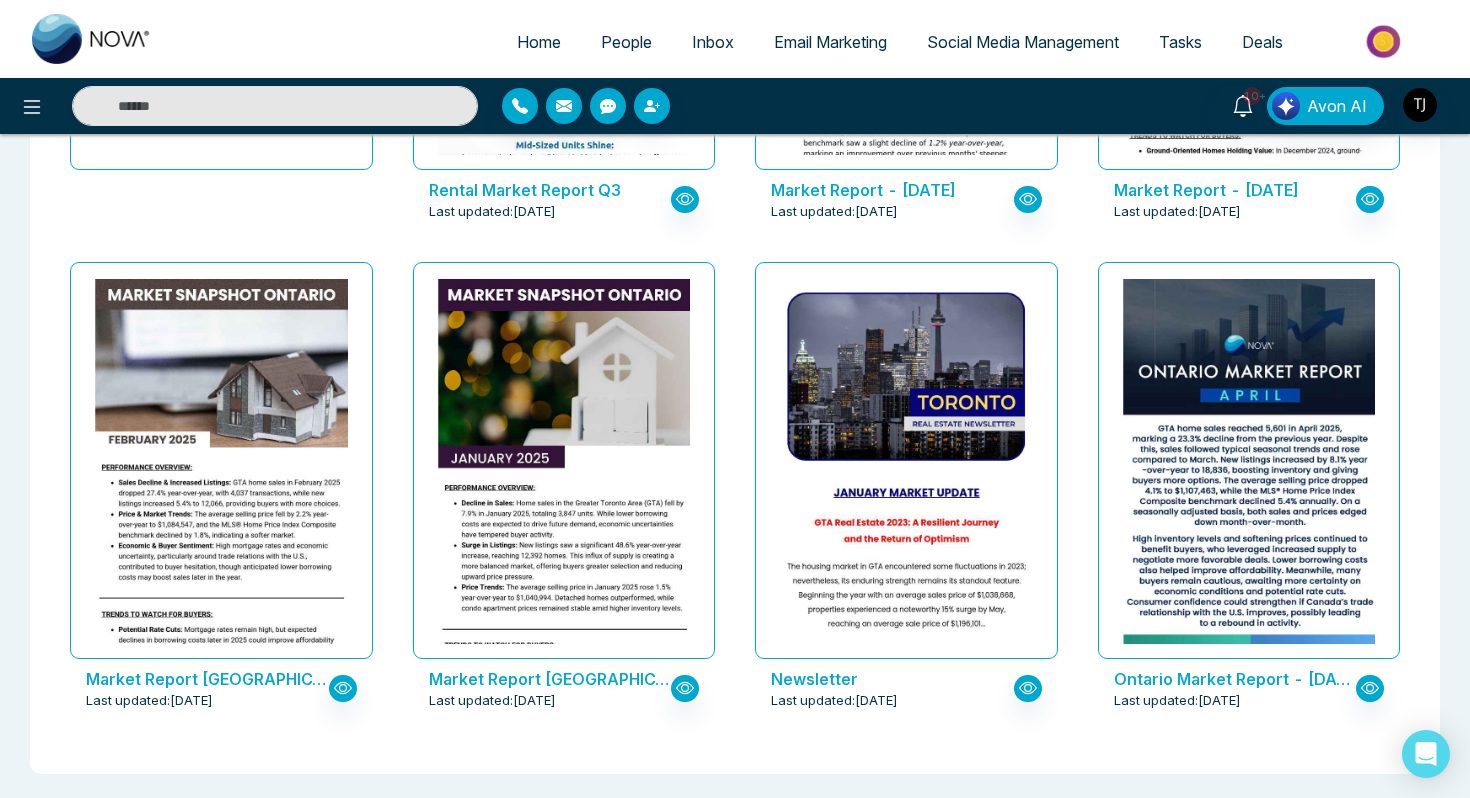 click on "Social Media Management" at bounding box center [1023, 42] 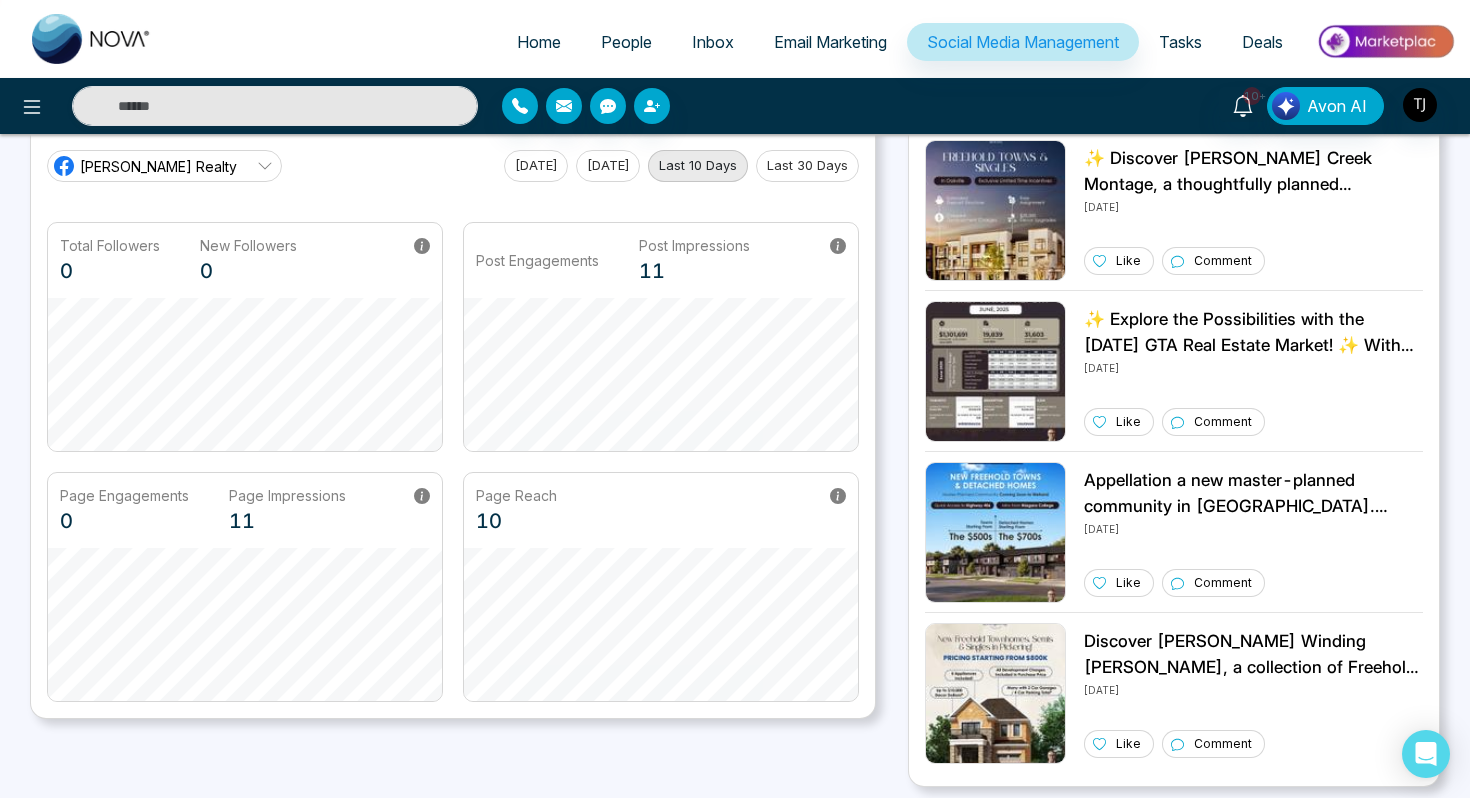 scroll, scrollTop: 0, scrollLeft: 0, axis: both 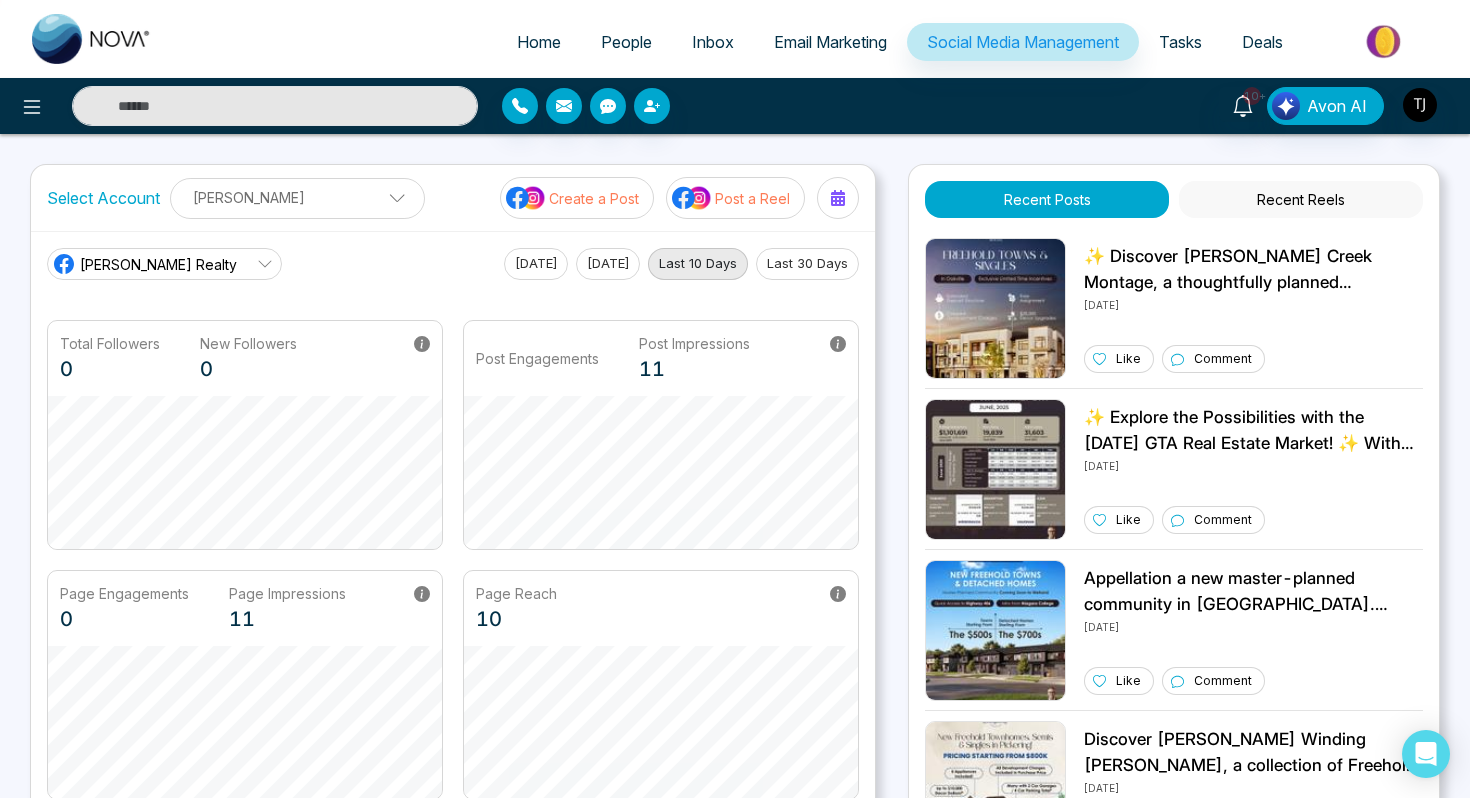 click on "Create a Post" at bounding box center (594, 198) 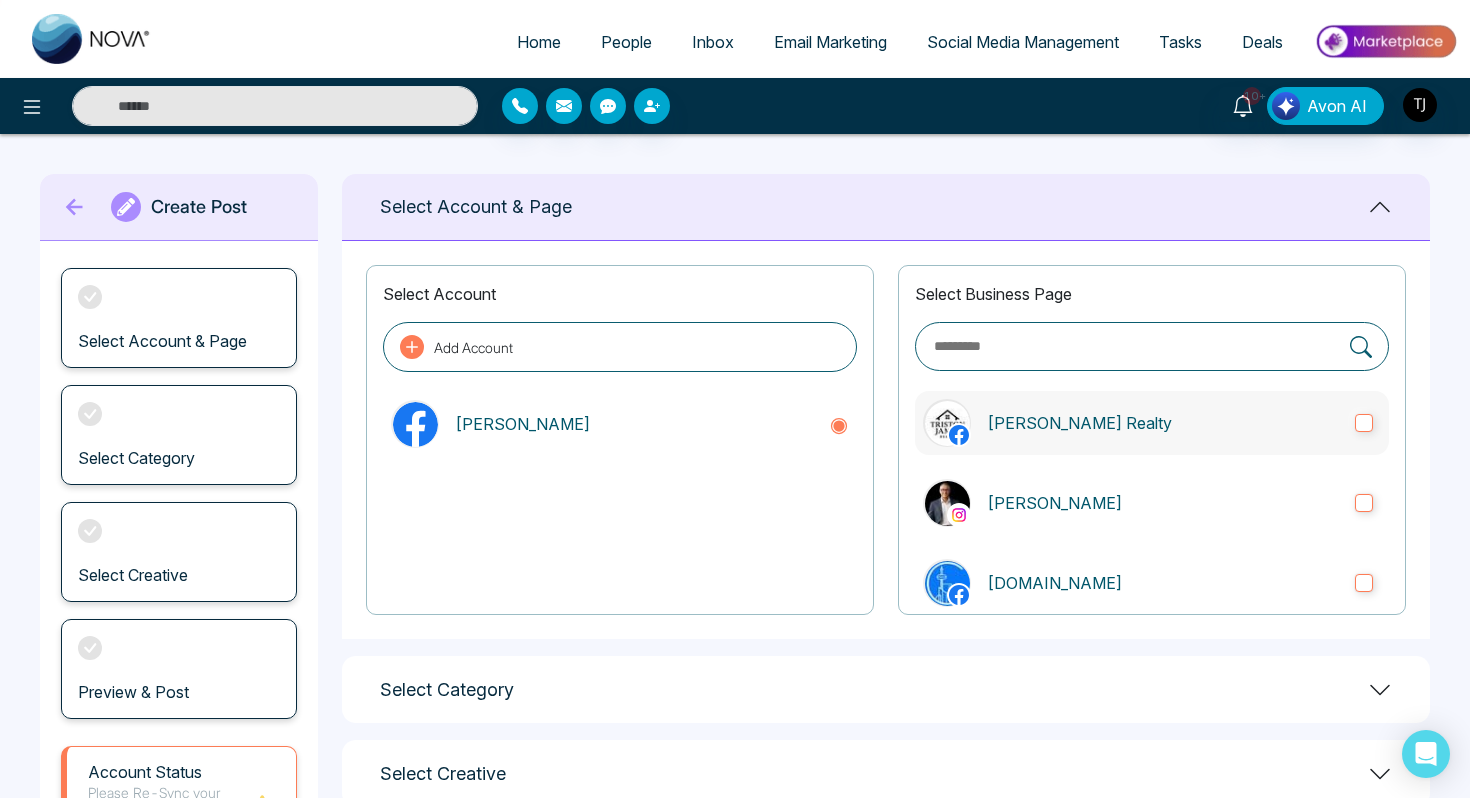 click on "[PERSON_NAME] Realty" at bounding box center (1163, 423) 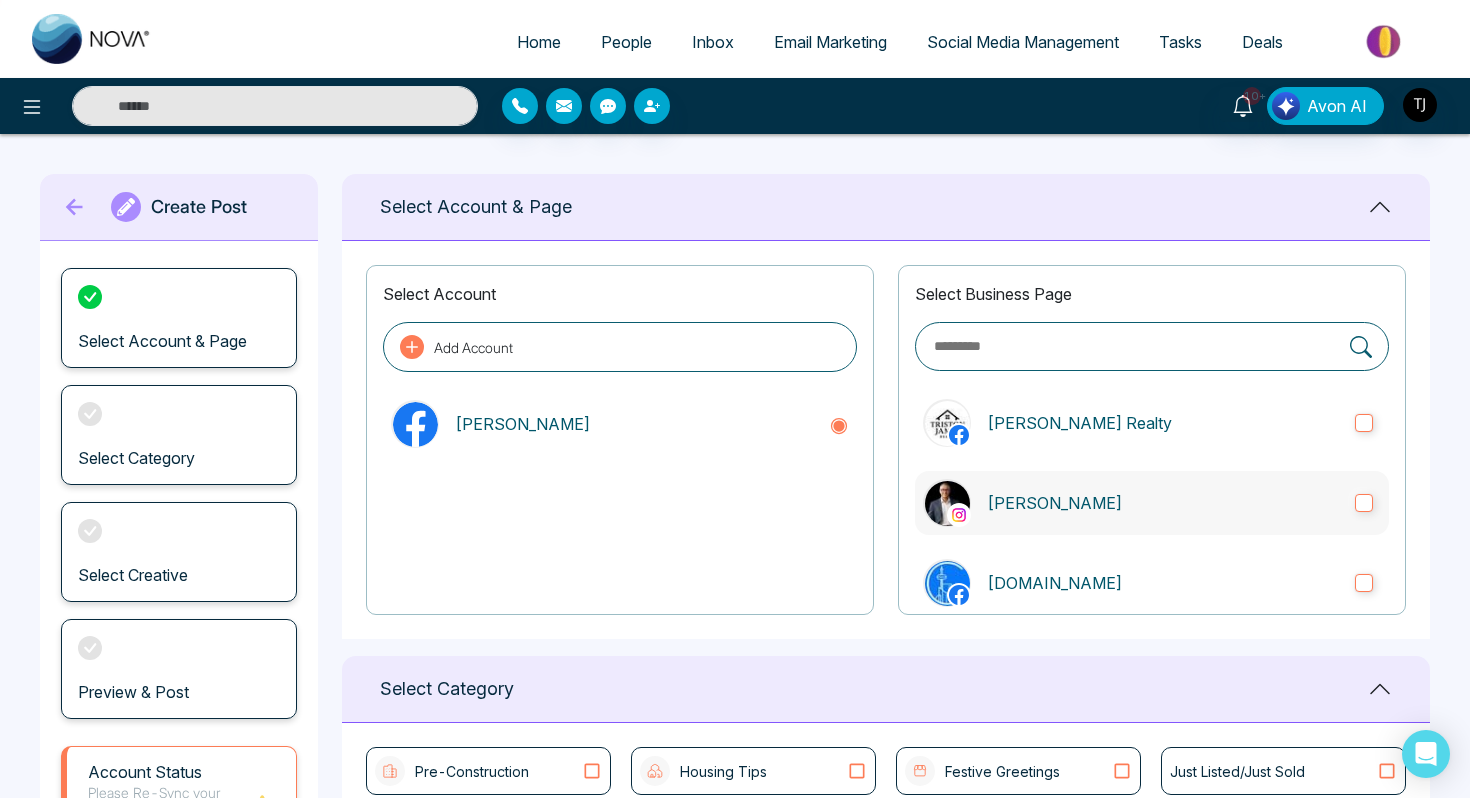 click on "[PERSON_NAME]" at bounding box center [1163, 503] 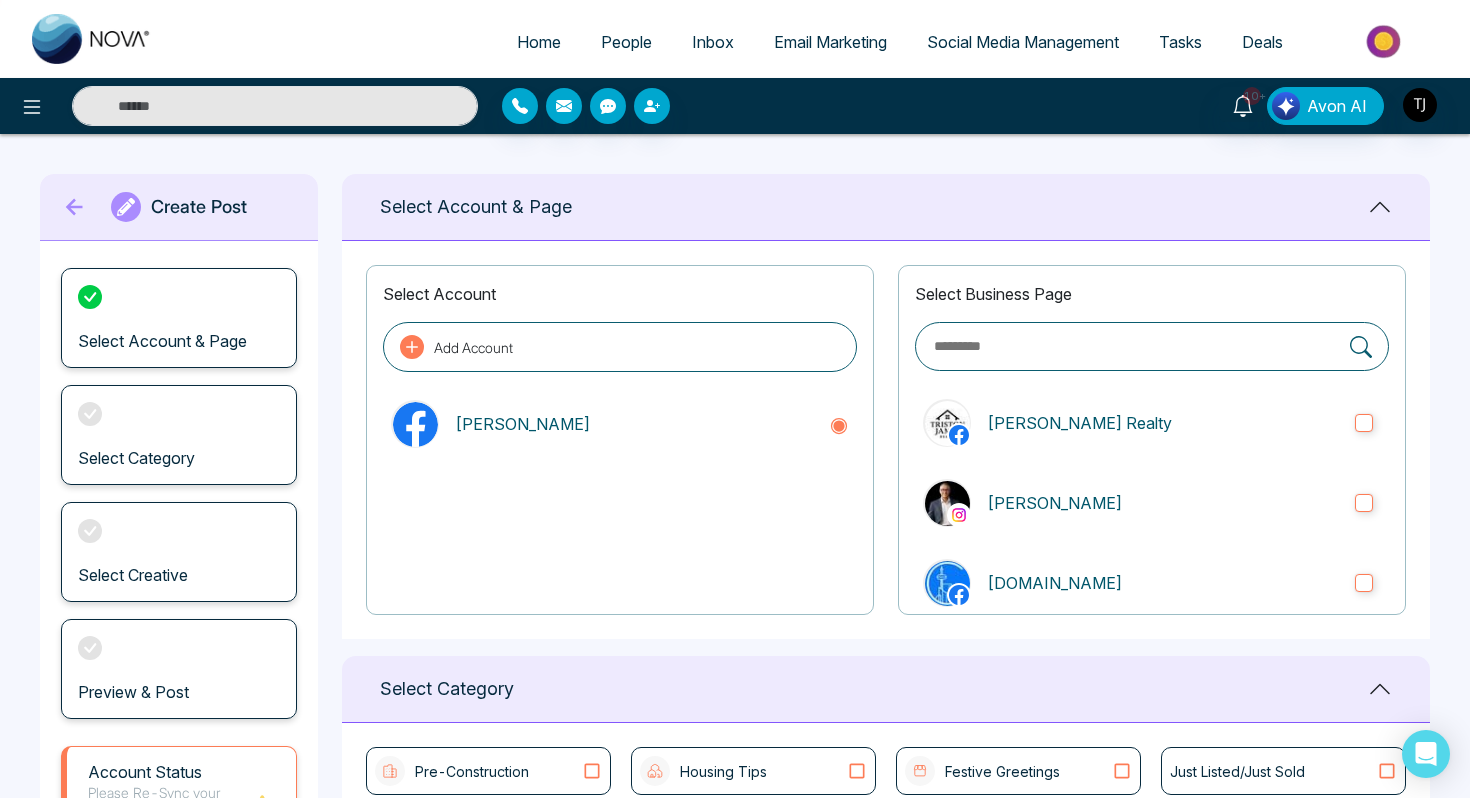 scroll, scrollTop: 324, scrollLeft: 0, axis: vertical 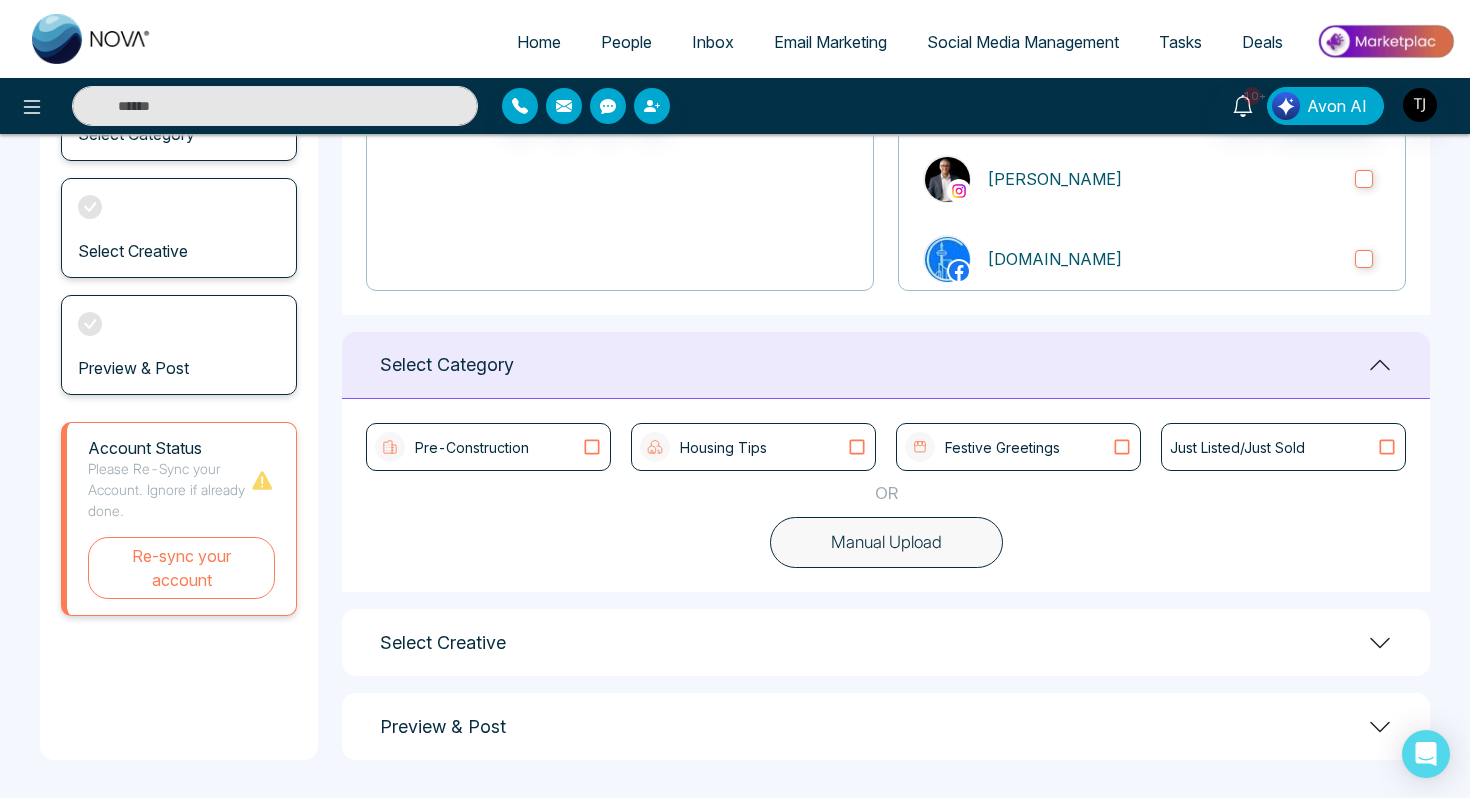 click on "Manual Upload" at bounding box center (886, 543) 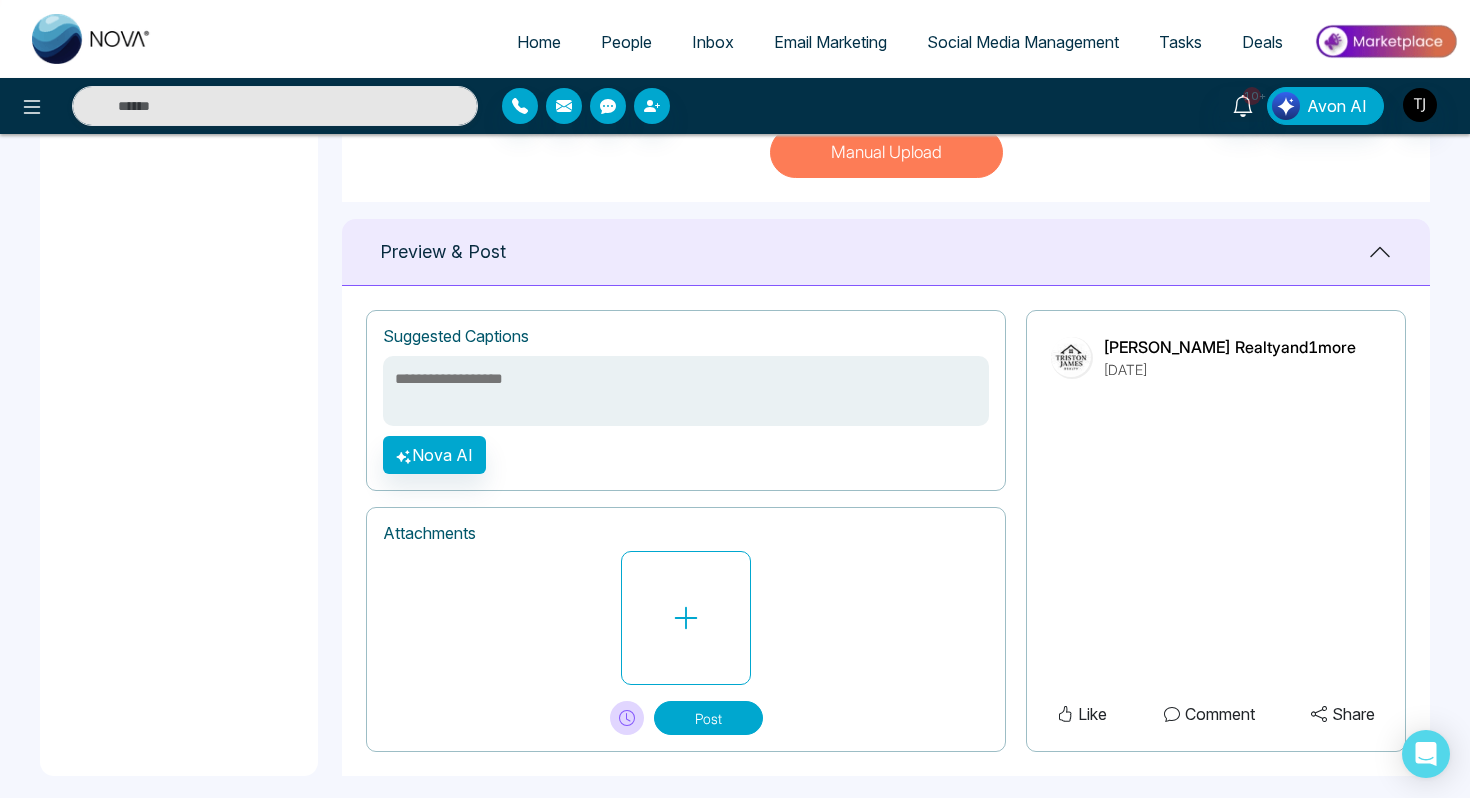scroll, scrollTop: 730, scrollLeft: 0, axis: vertical 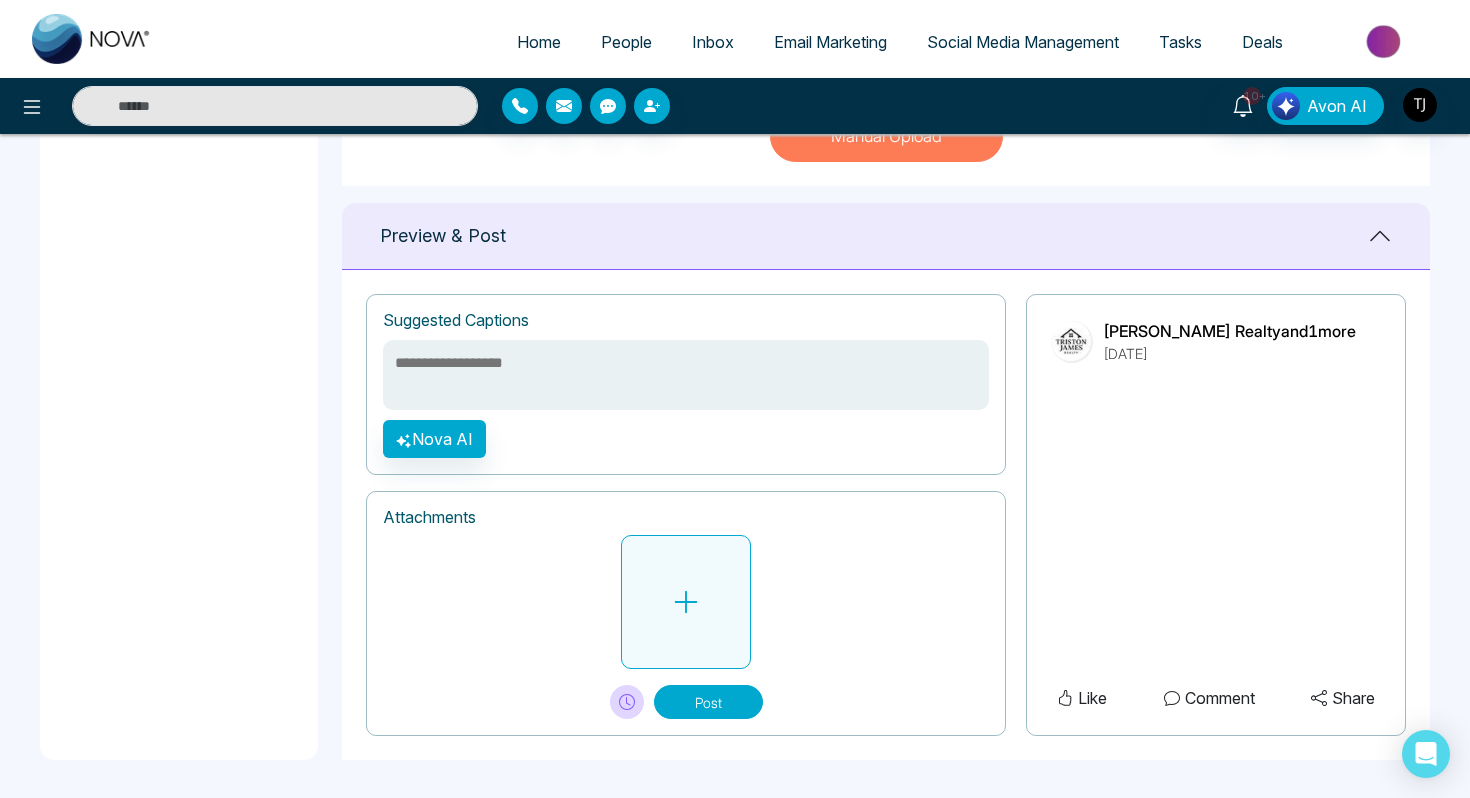 click 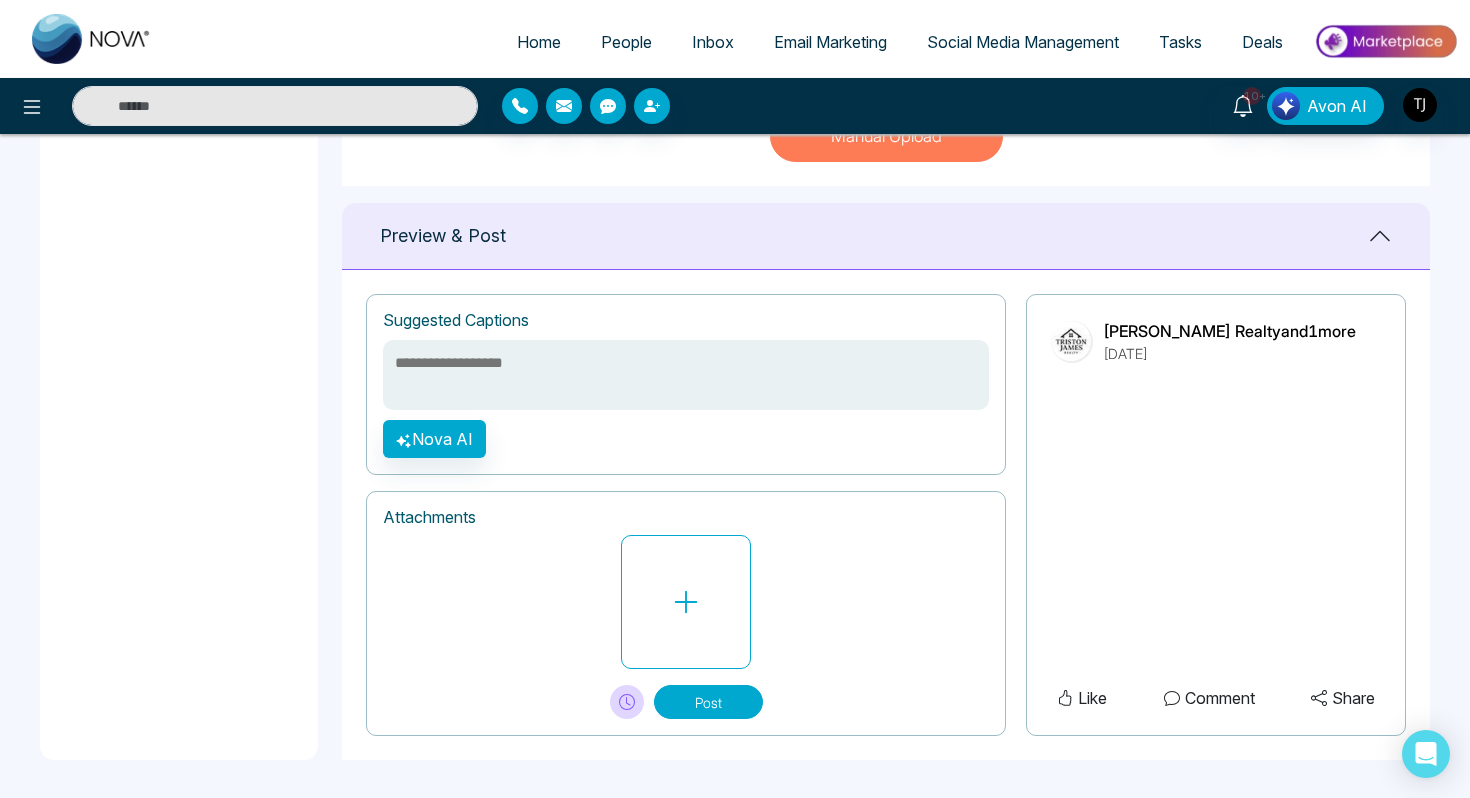 click at bounding box center (686, 375) 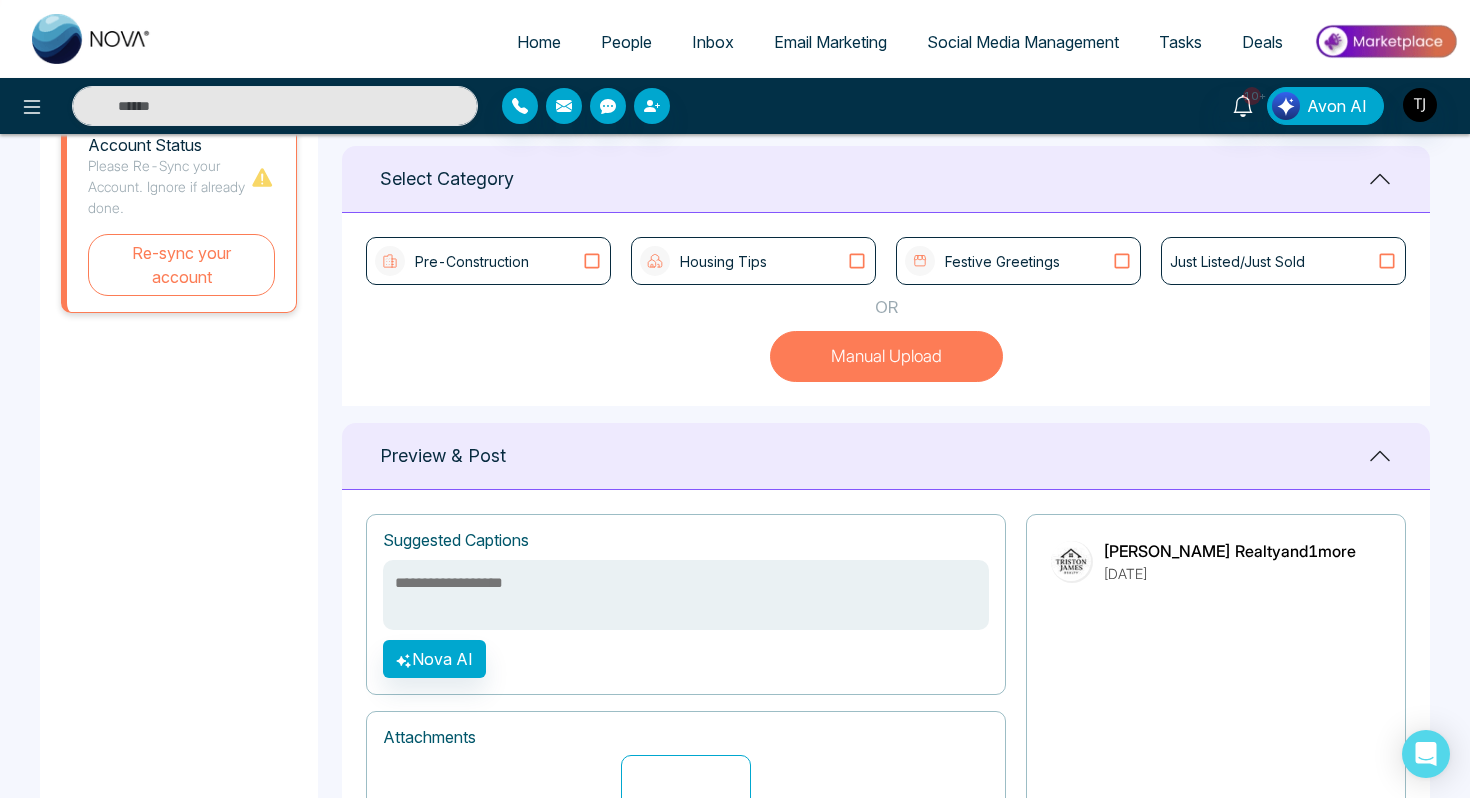 scroll, scrollTop: 505, scrollLeft: 0, axis: vertical 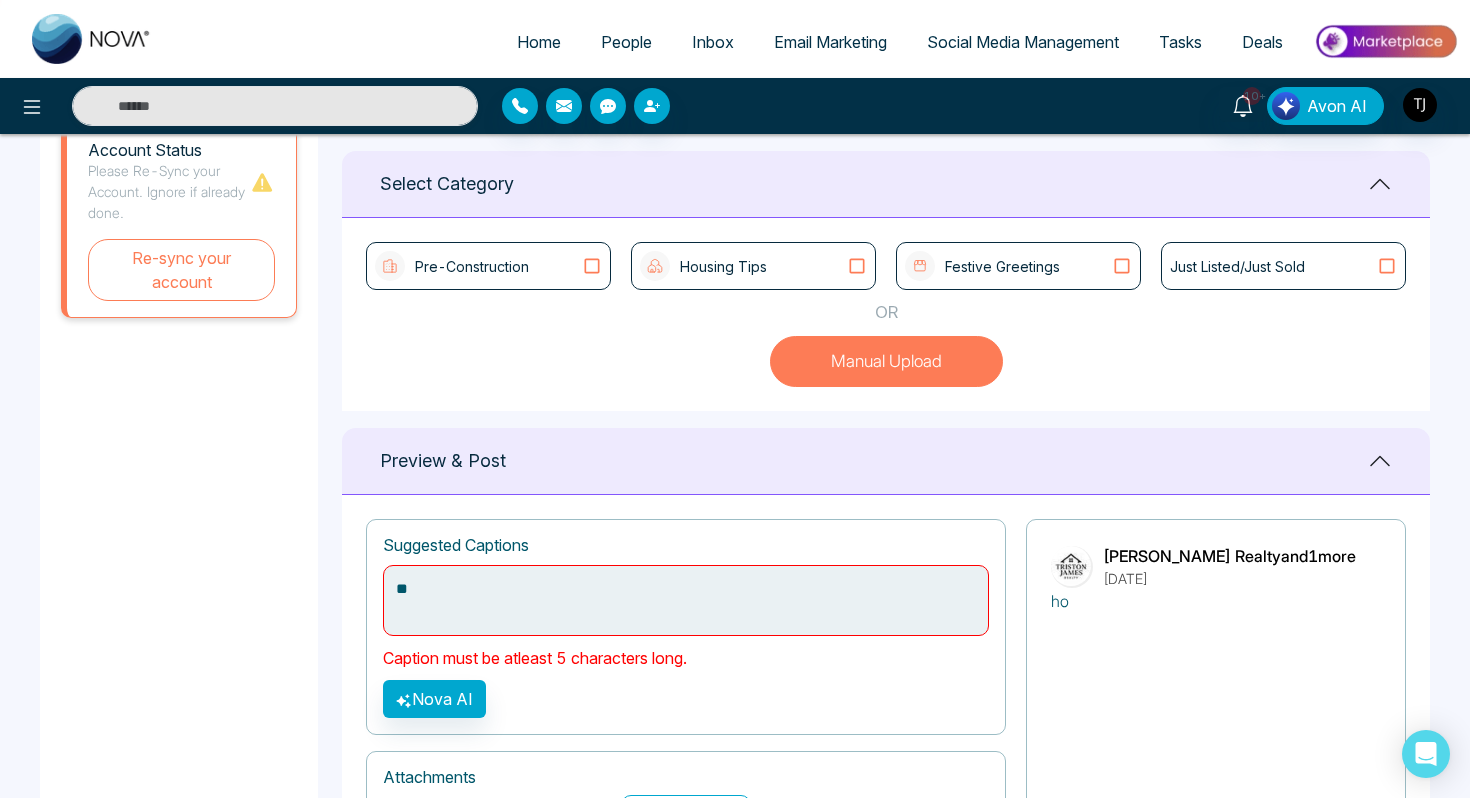 type on "*" 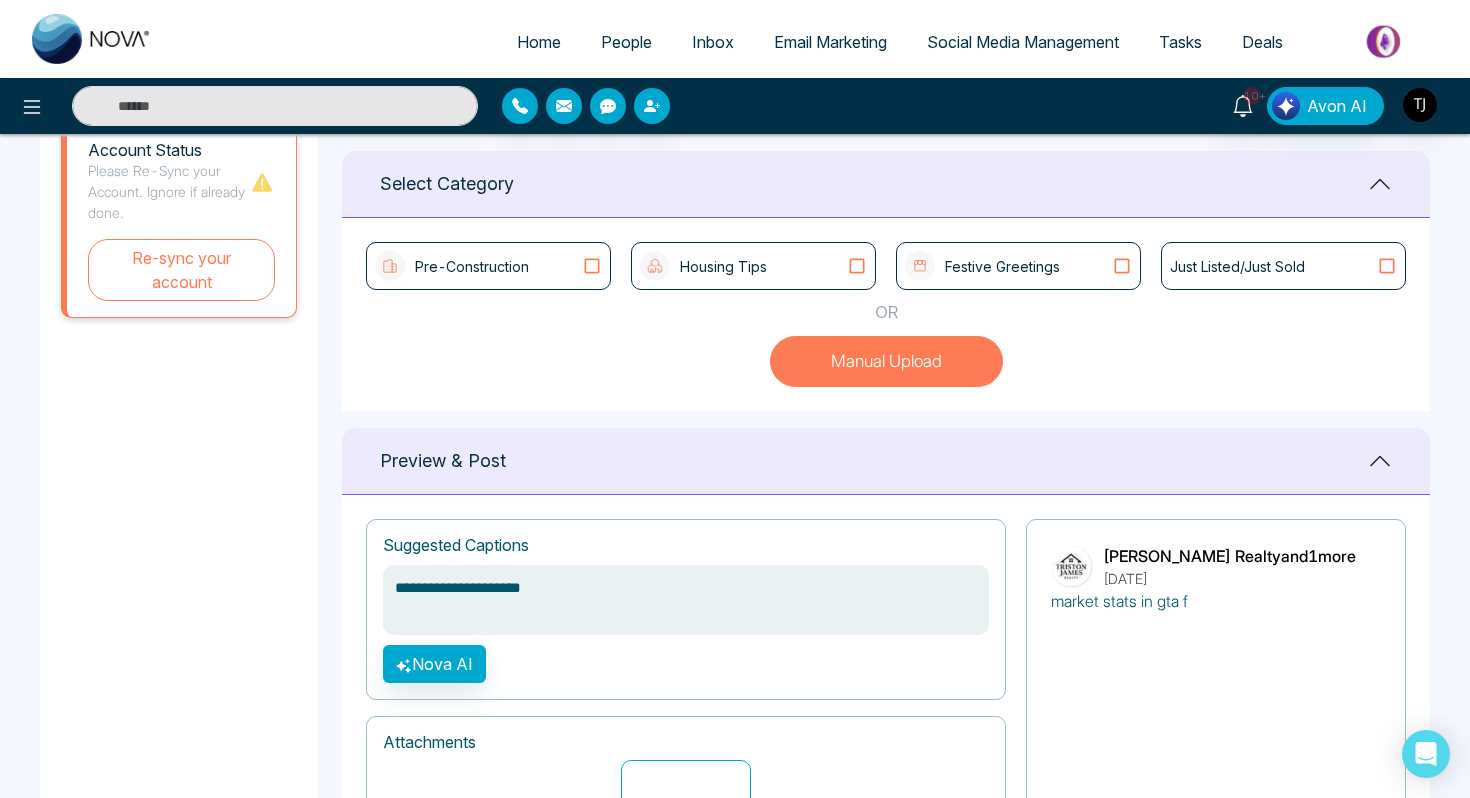 type on "**********" 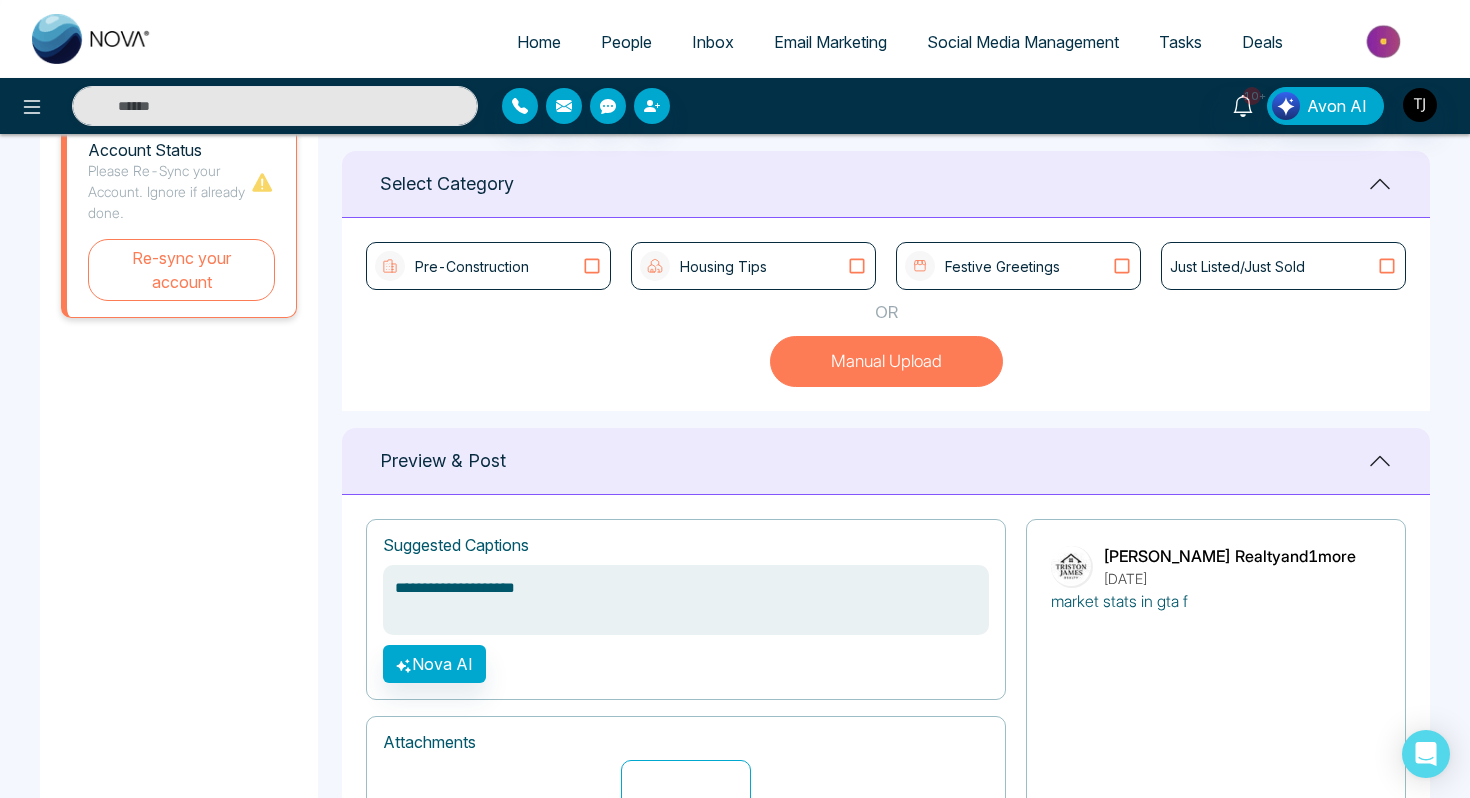 type on "**********" 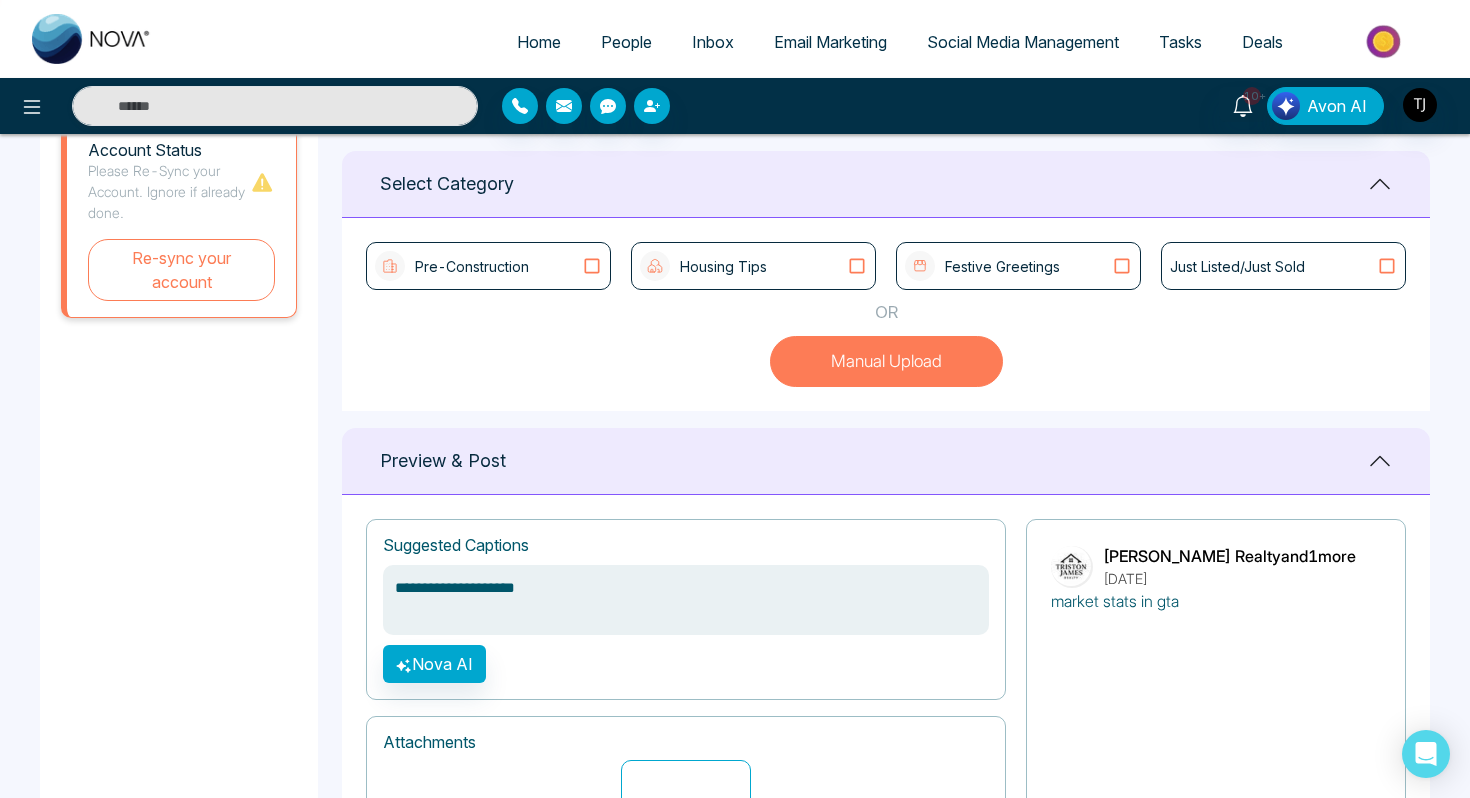 type on "**********" 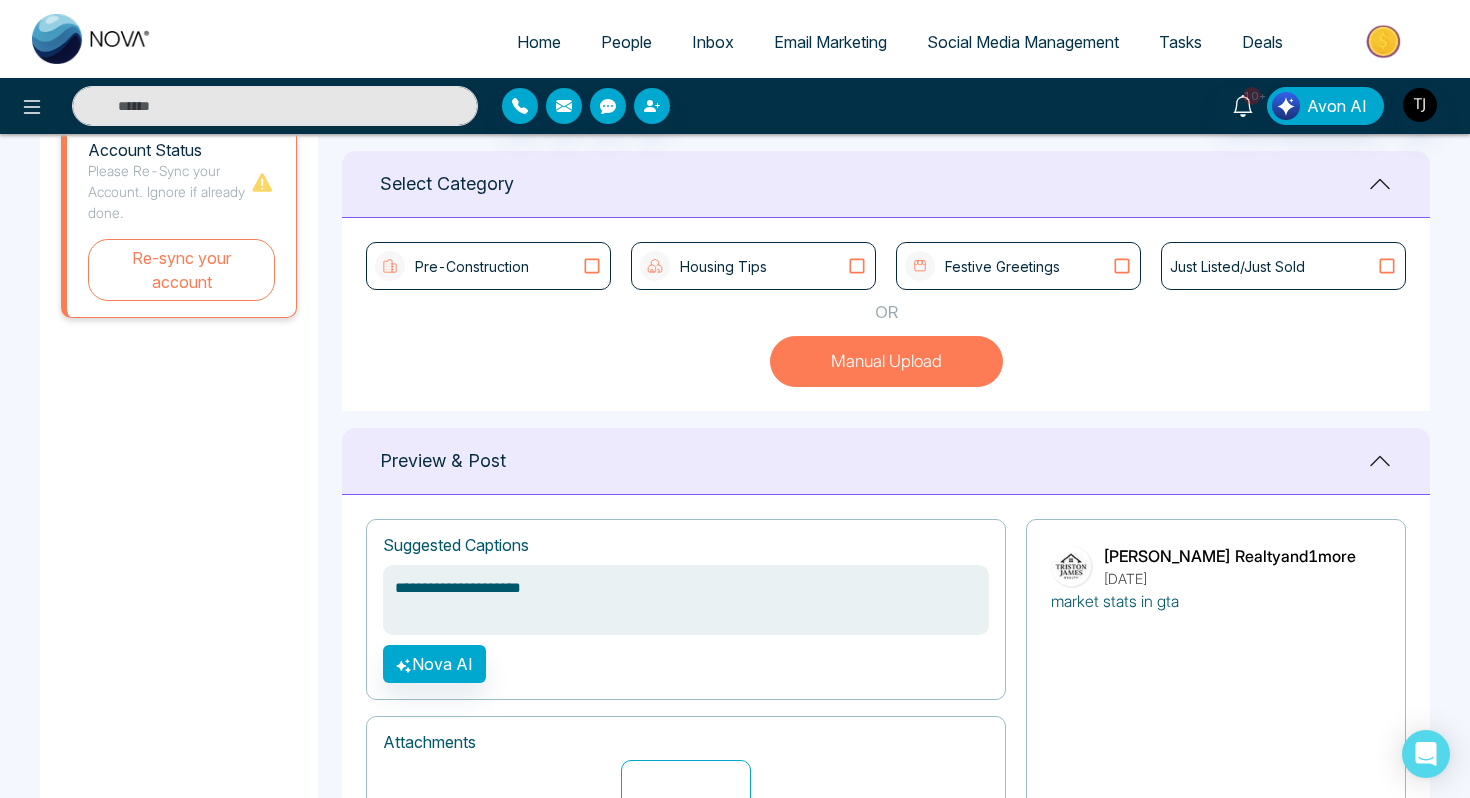type on "**********" 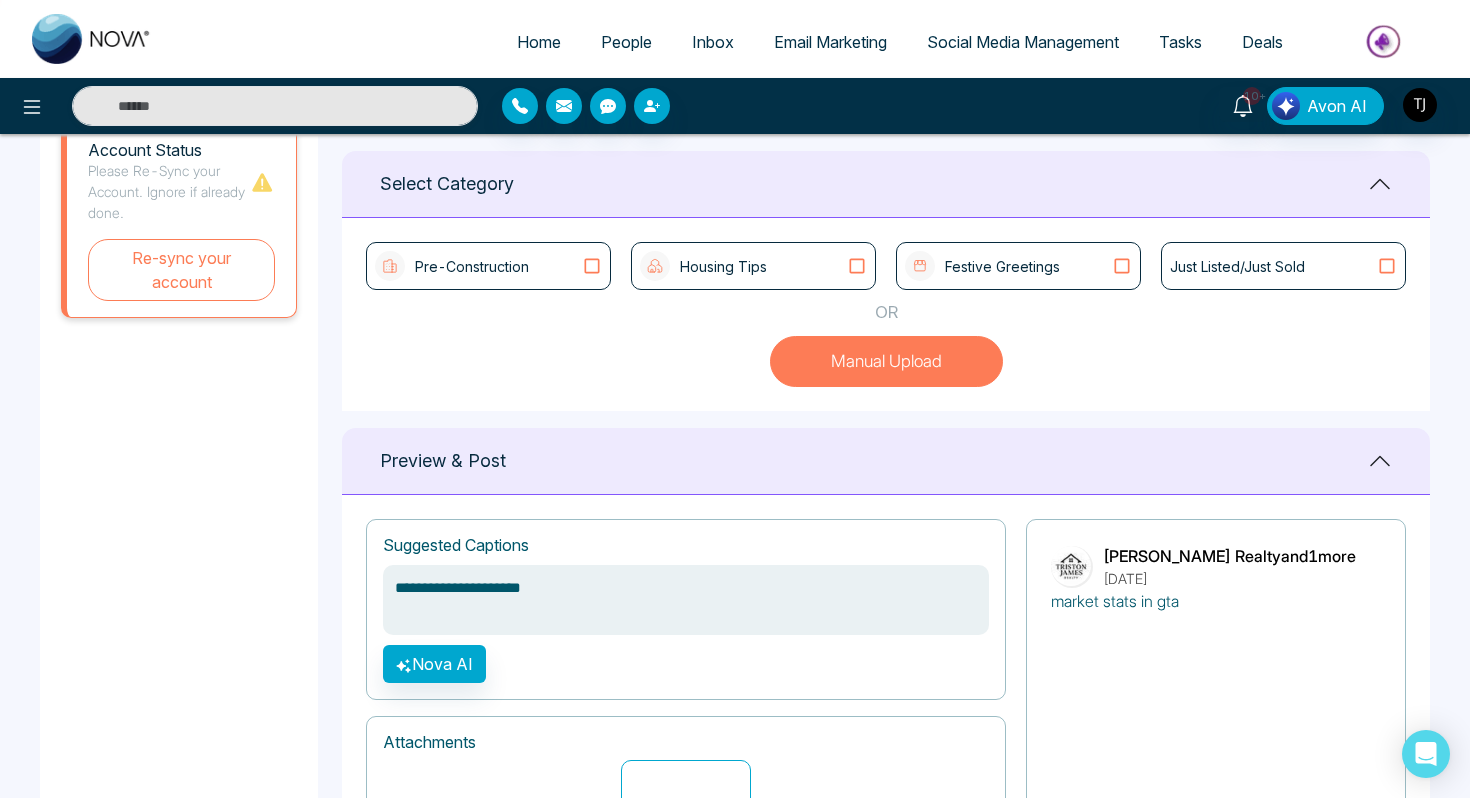 type on "**********" 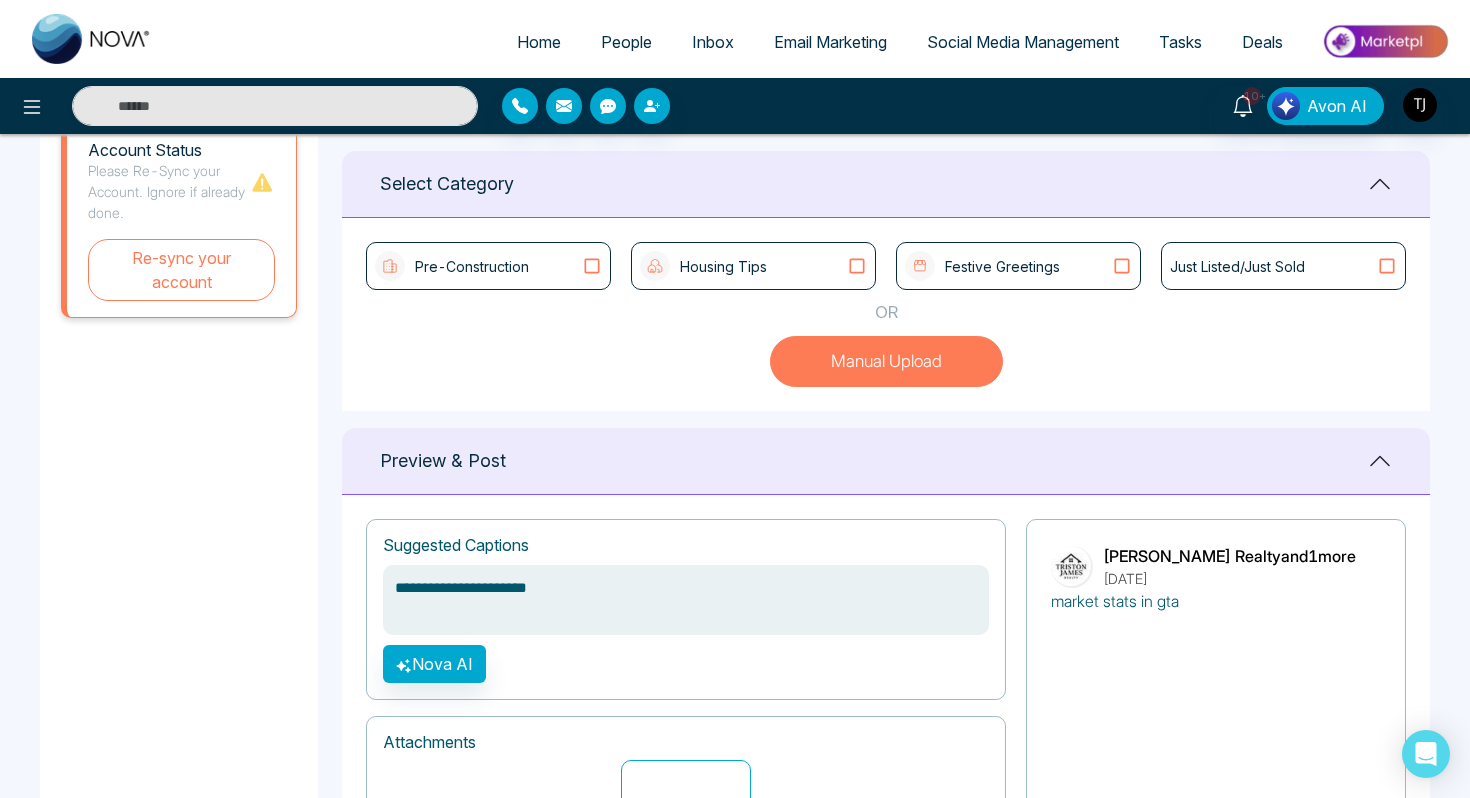 type on "**********" 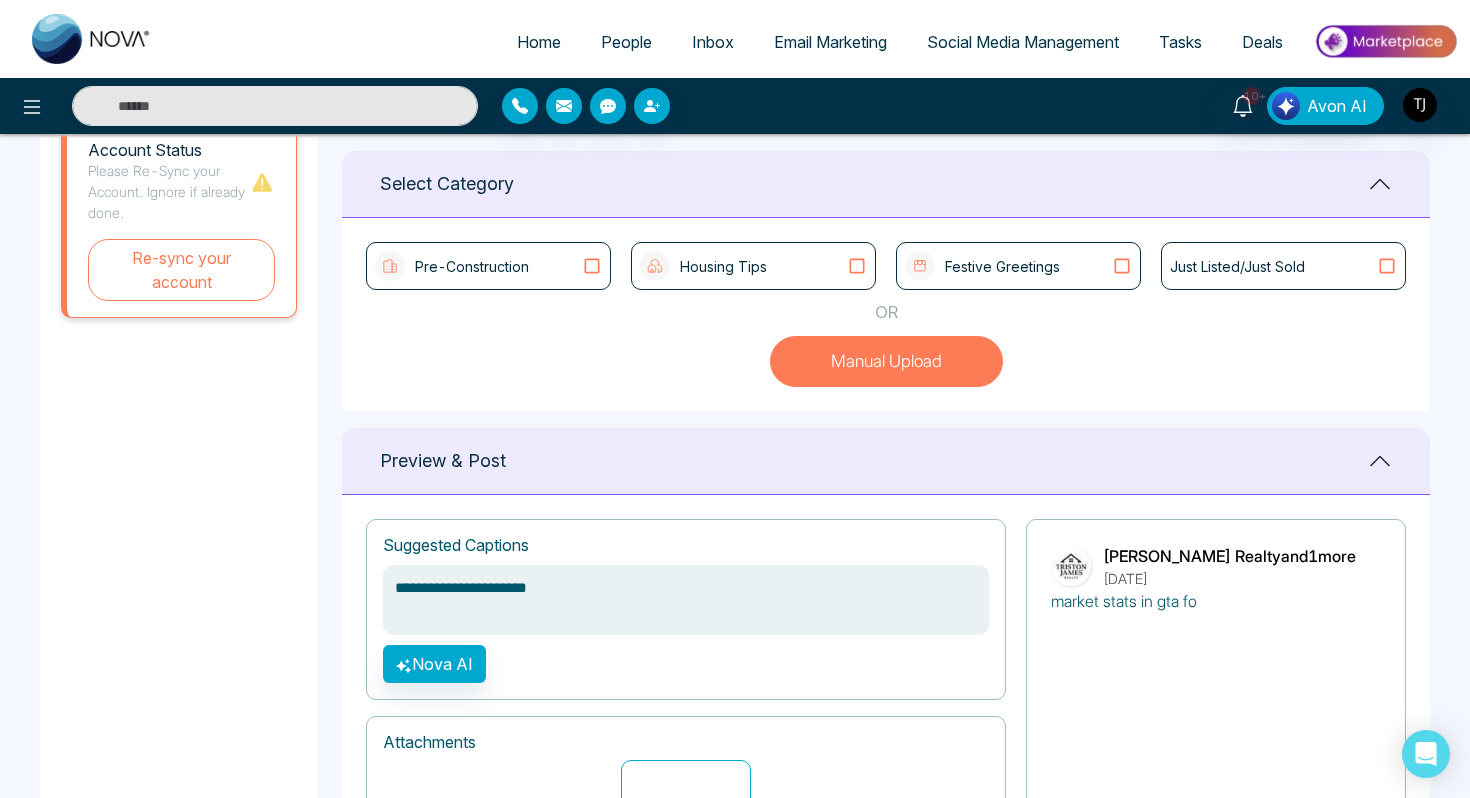 type on "**********" 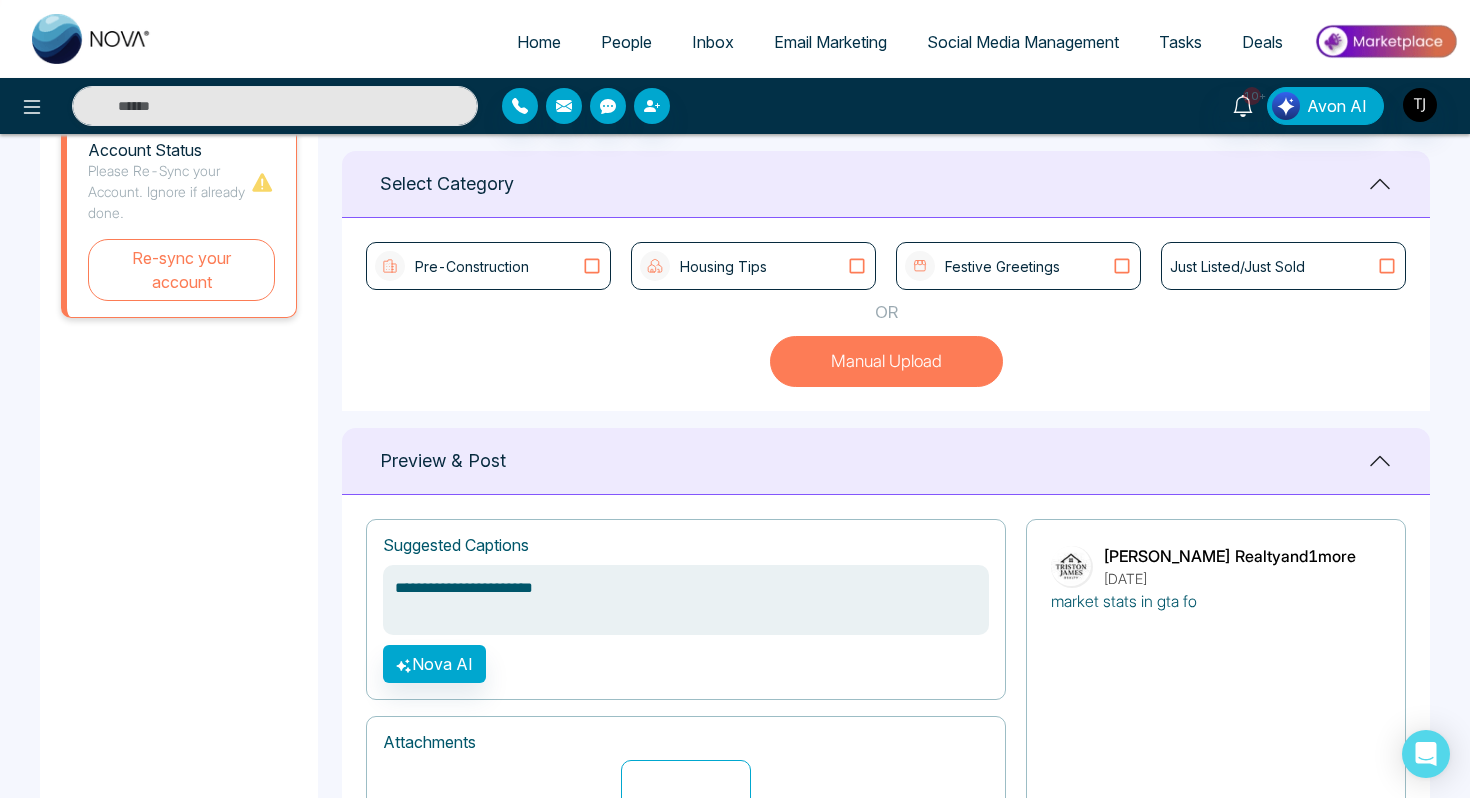 type on "**********" 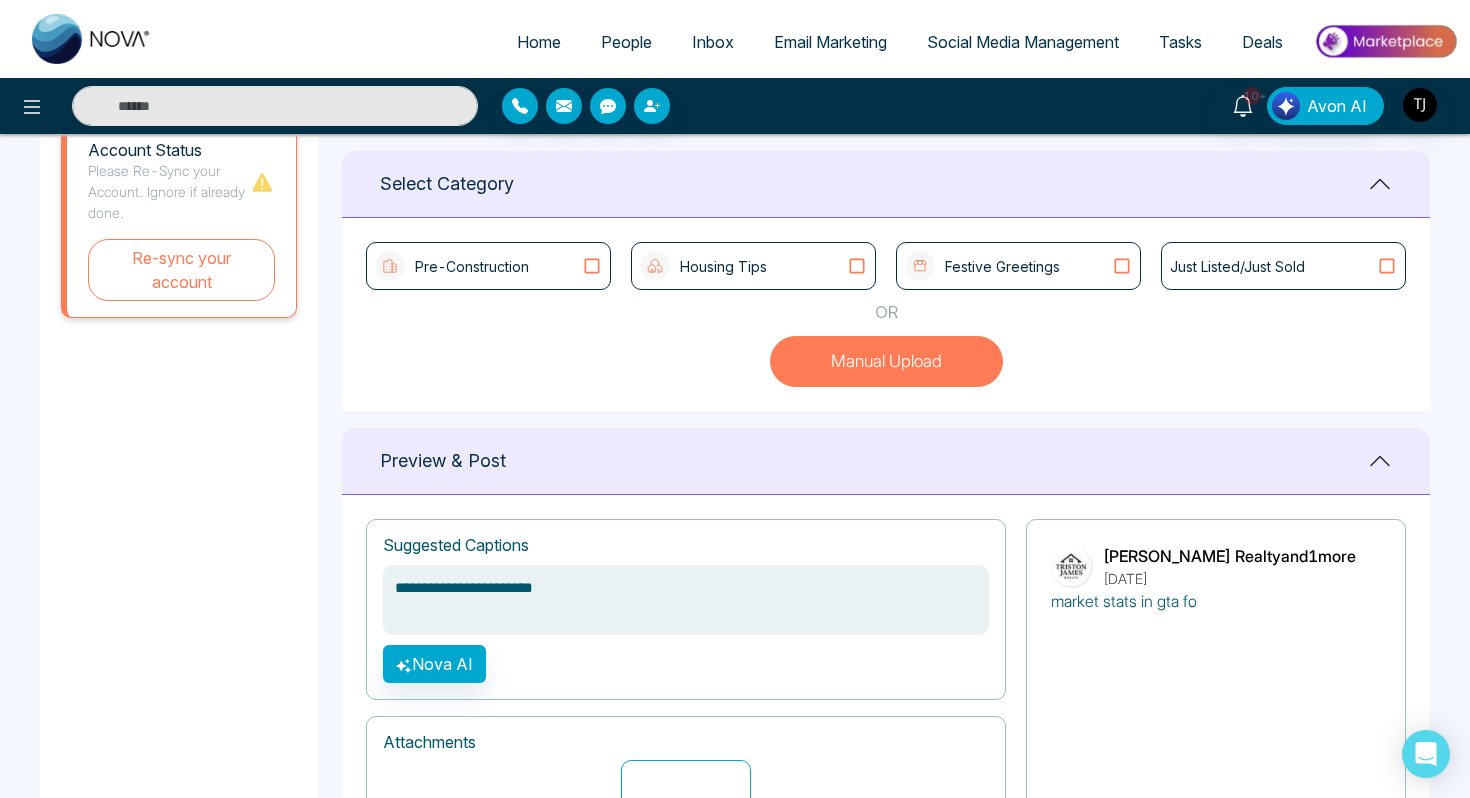 type on "**********" 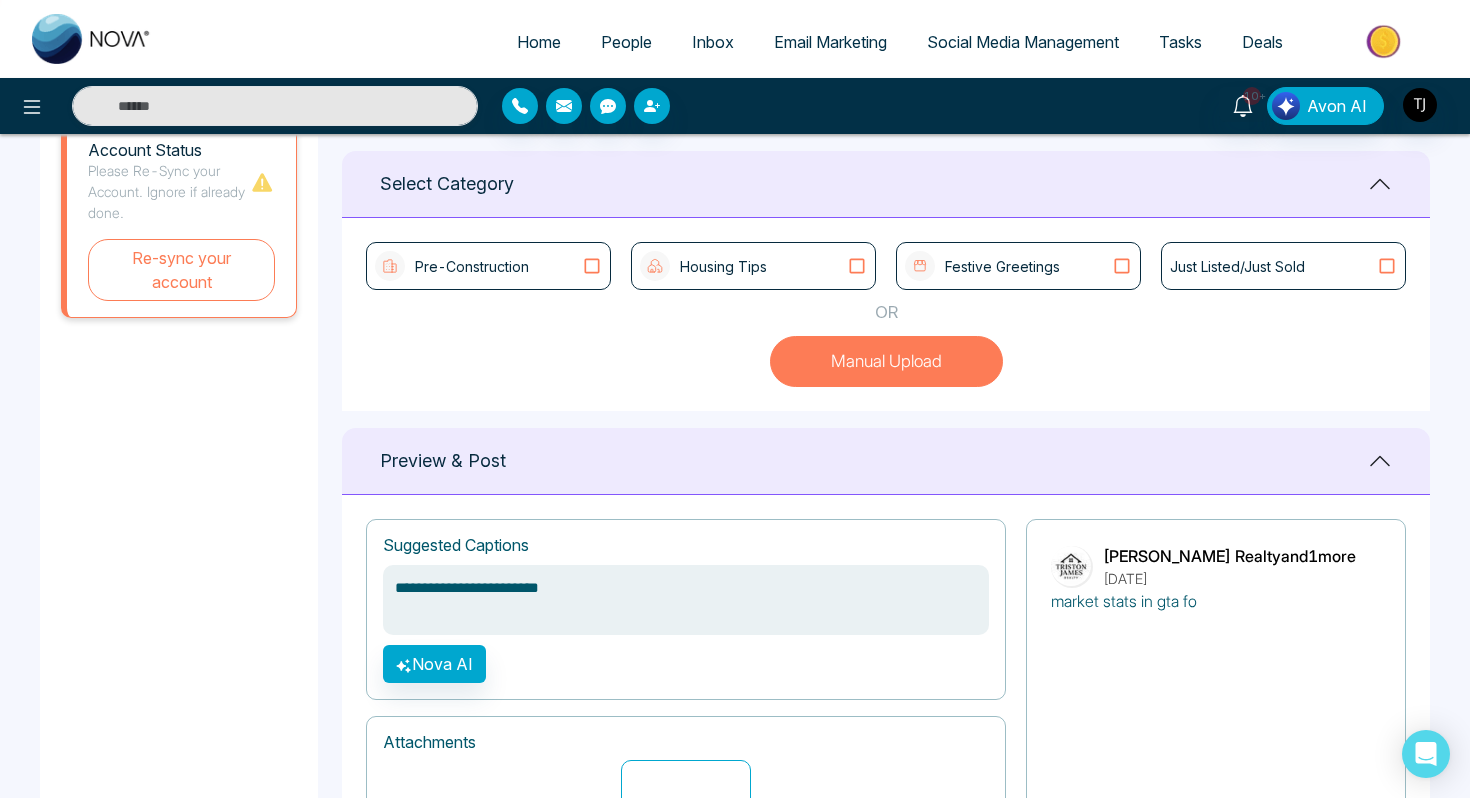 type on "**********" 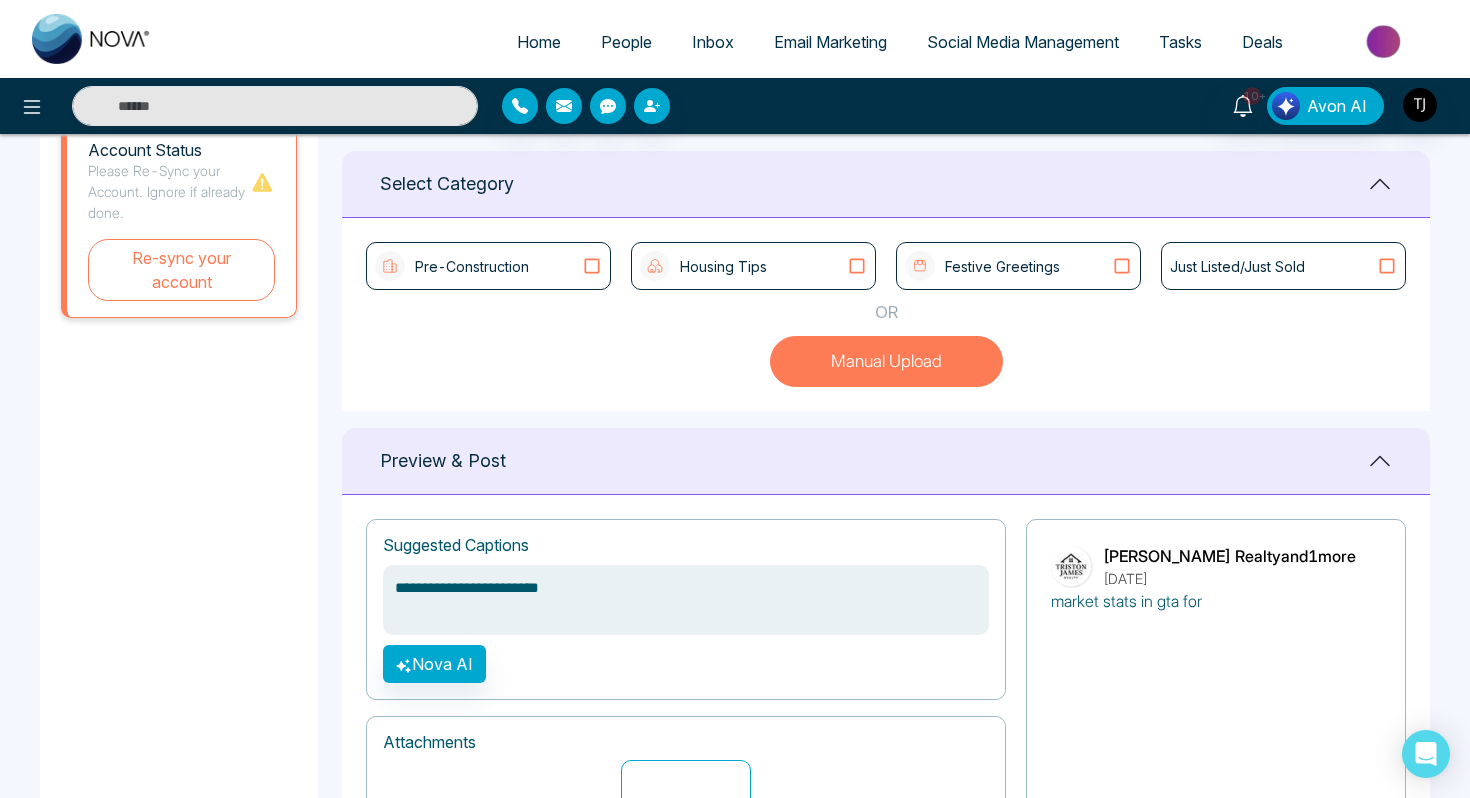 type on "**********" 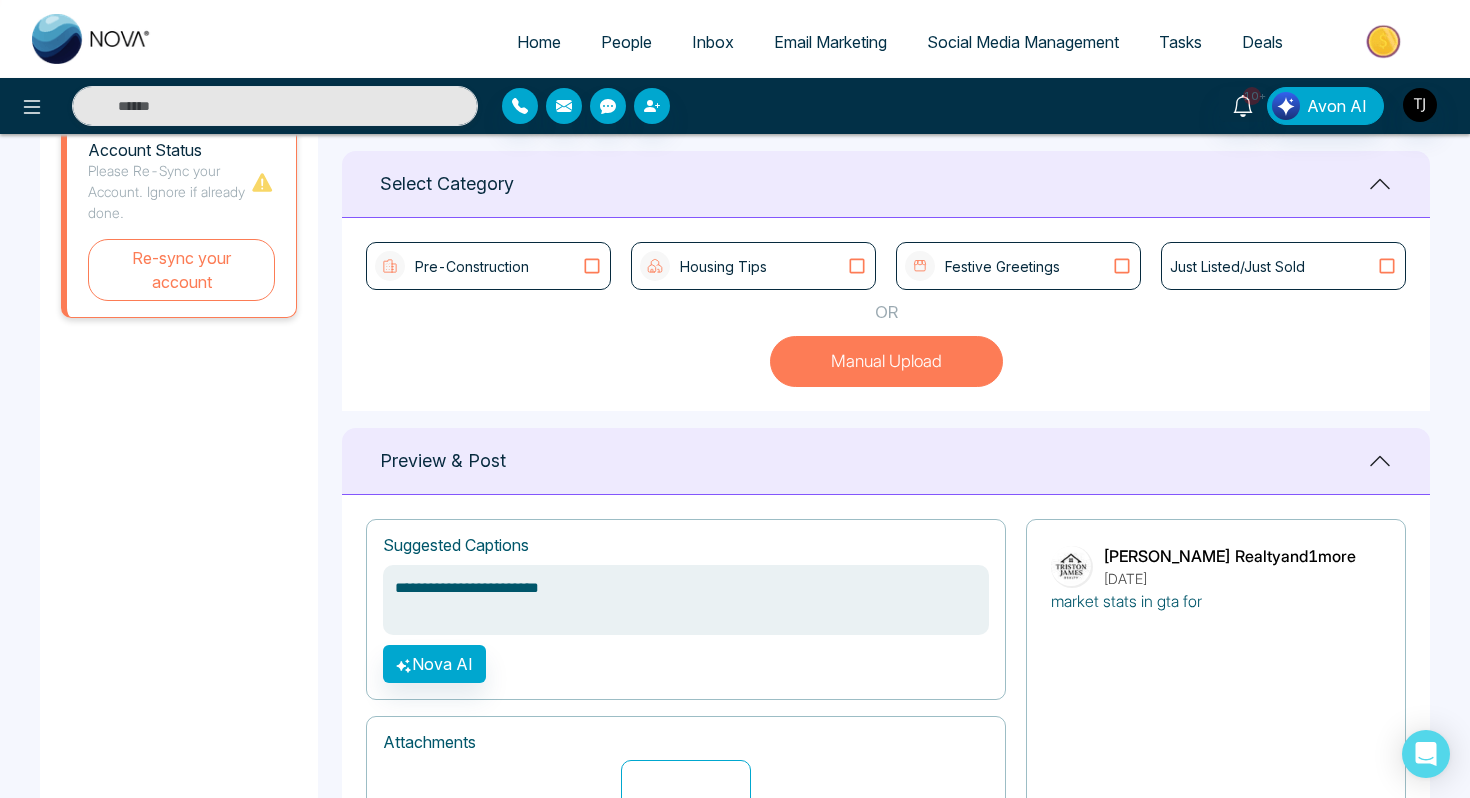 type on "**********" 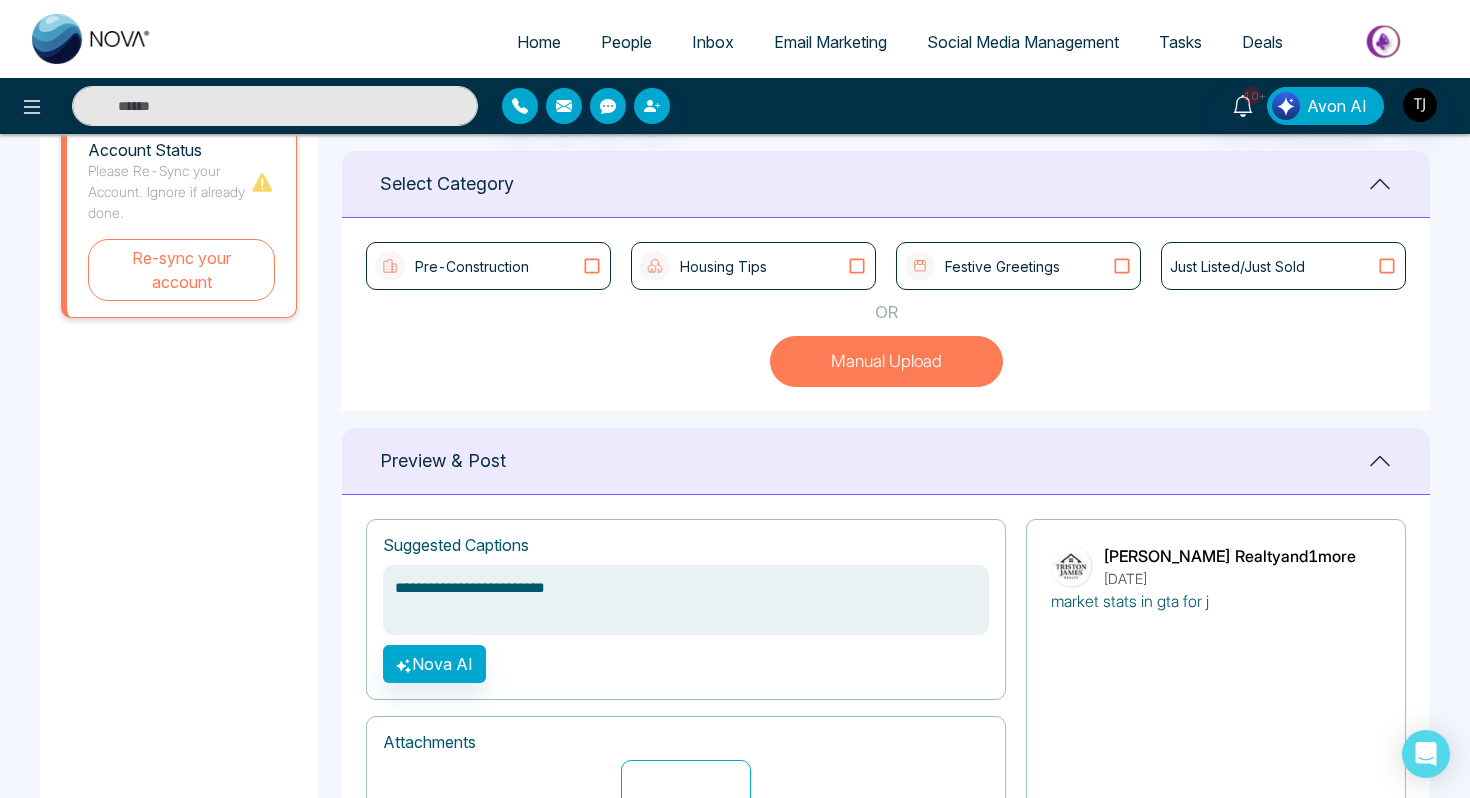 type on "**********" 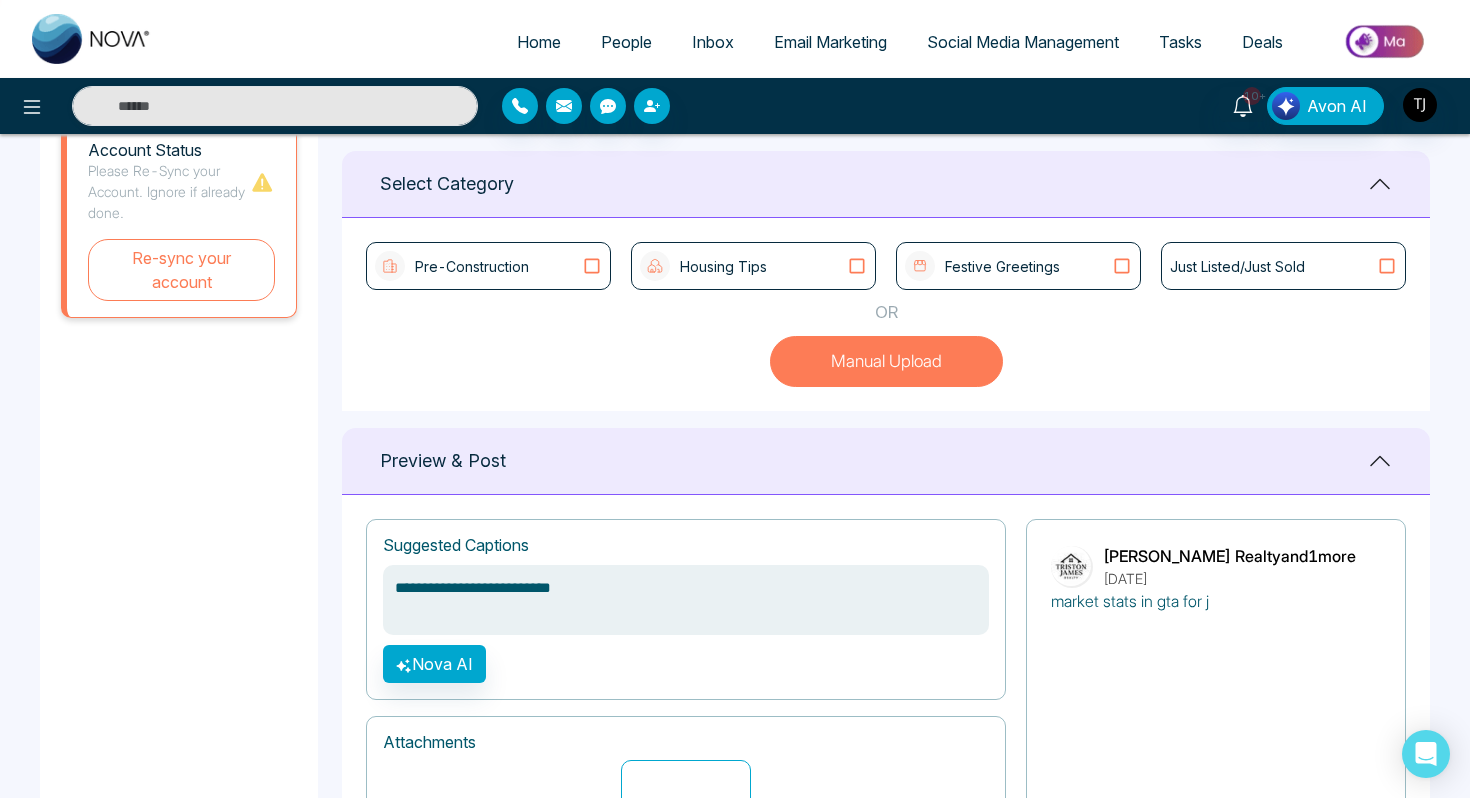 type on "**********" 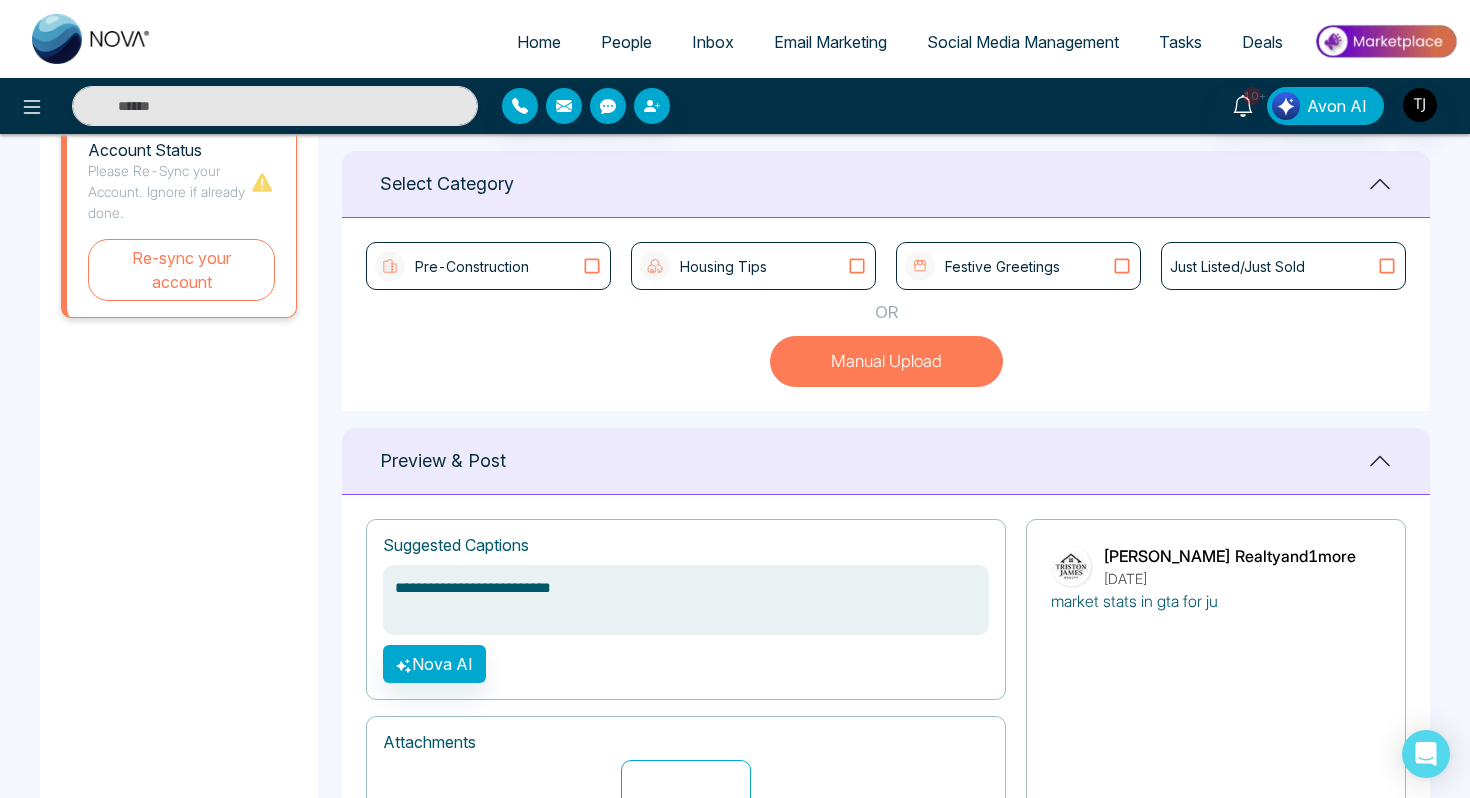 type on "**********" 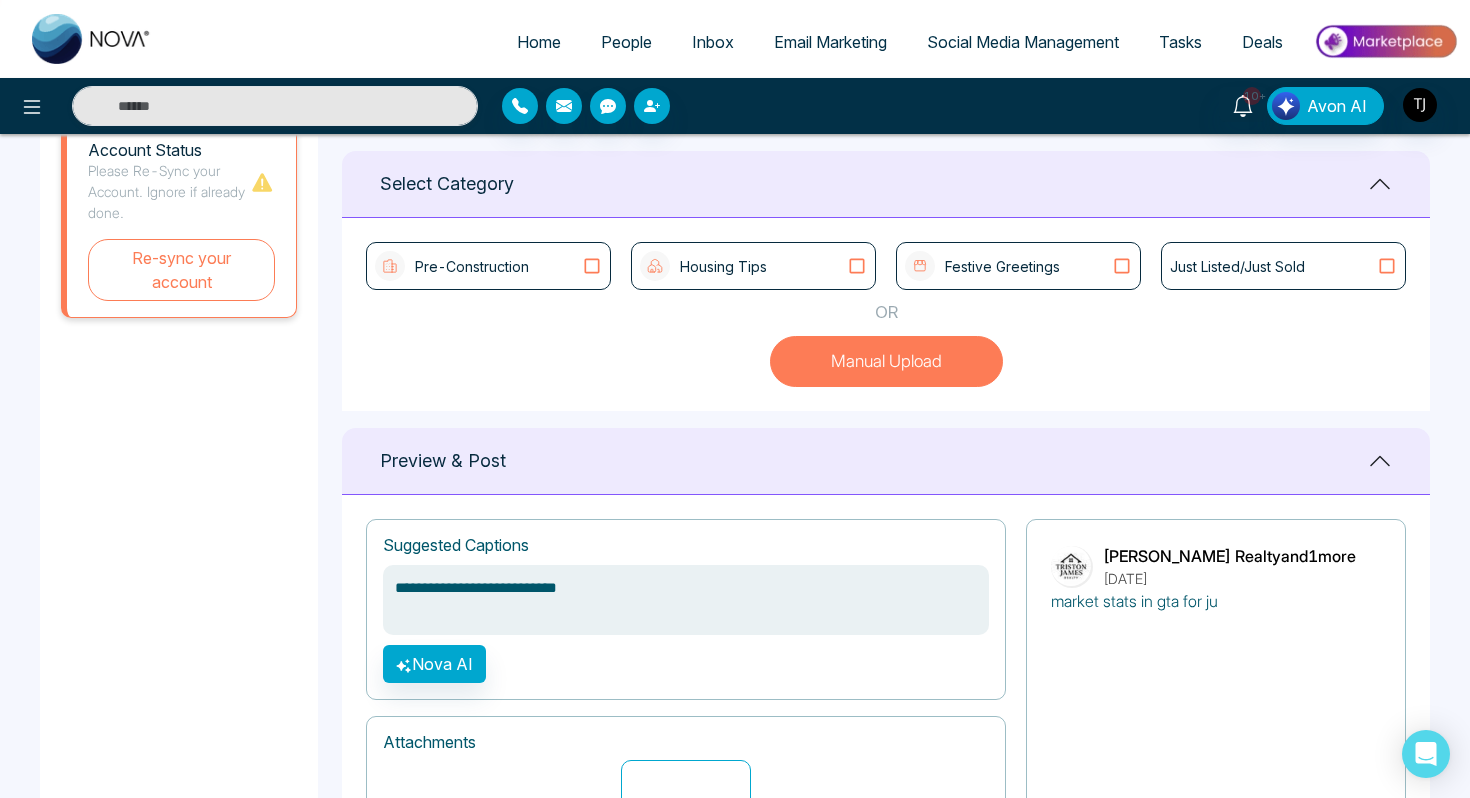 type on "**********" 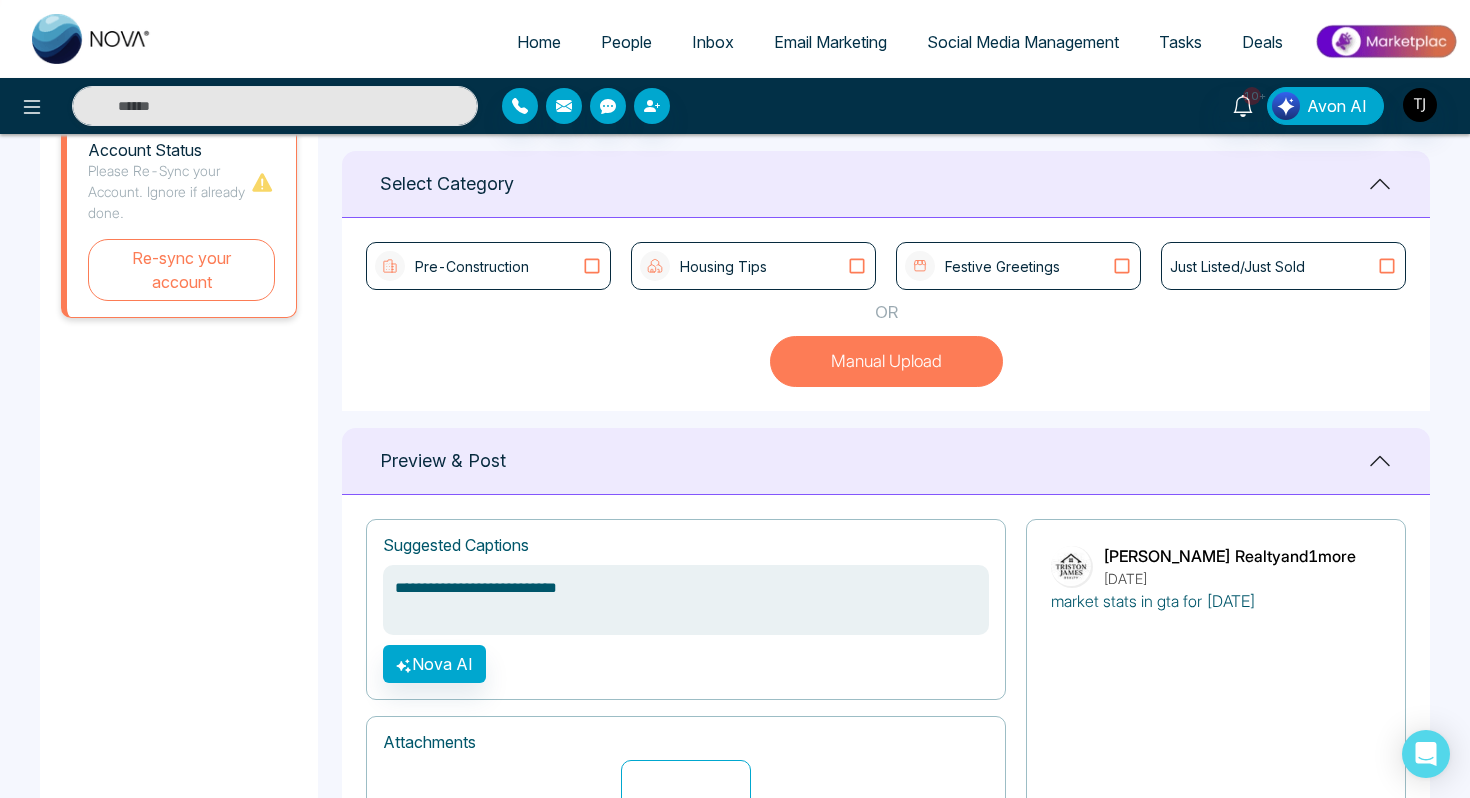 type on "**********" 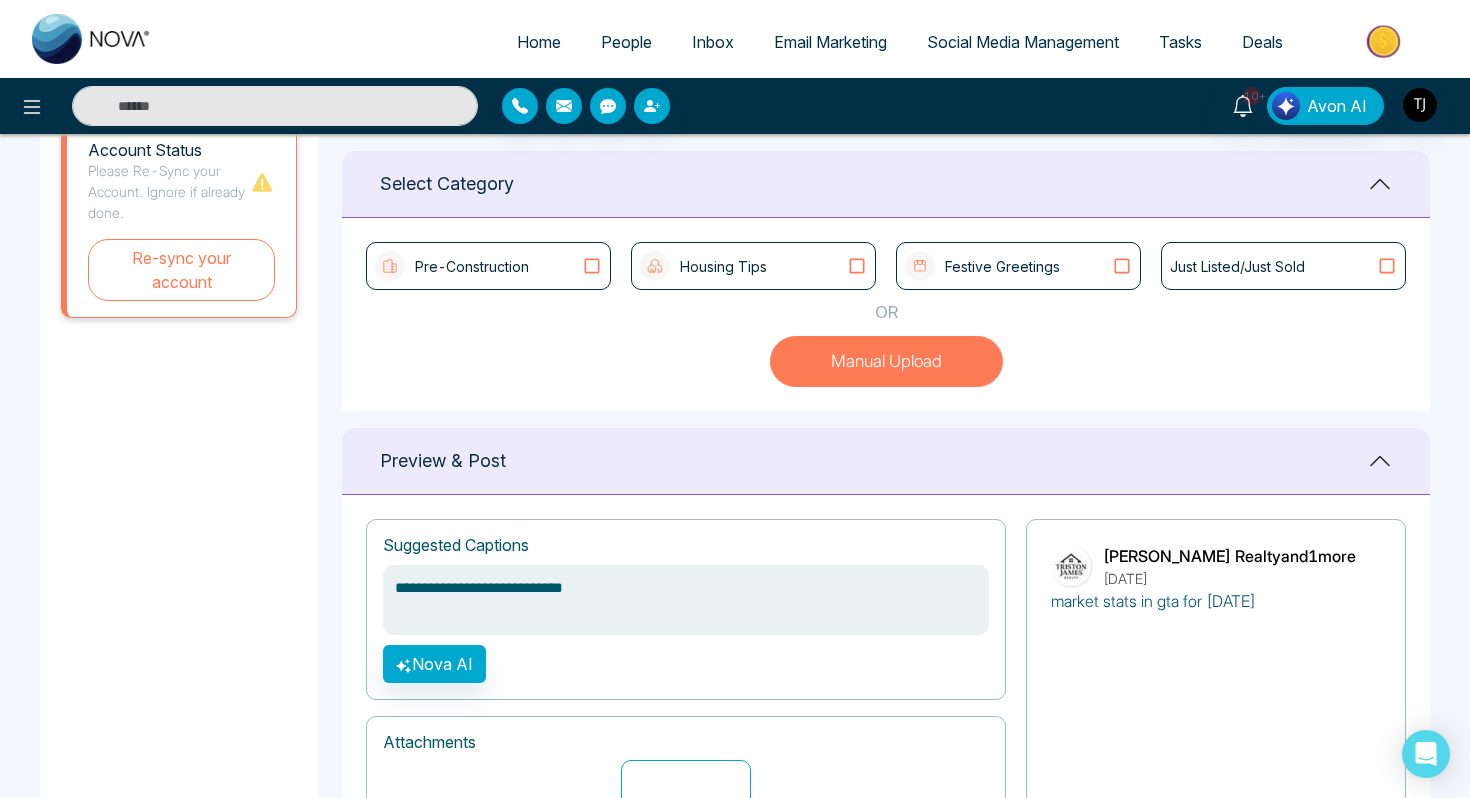 type on "**********" 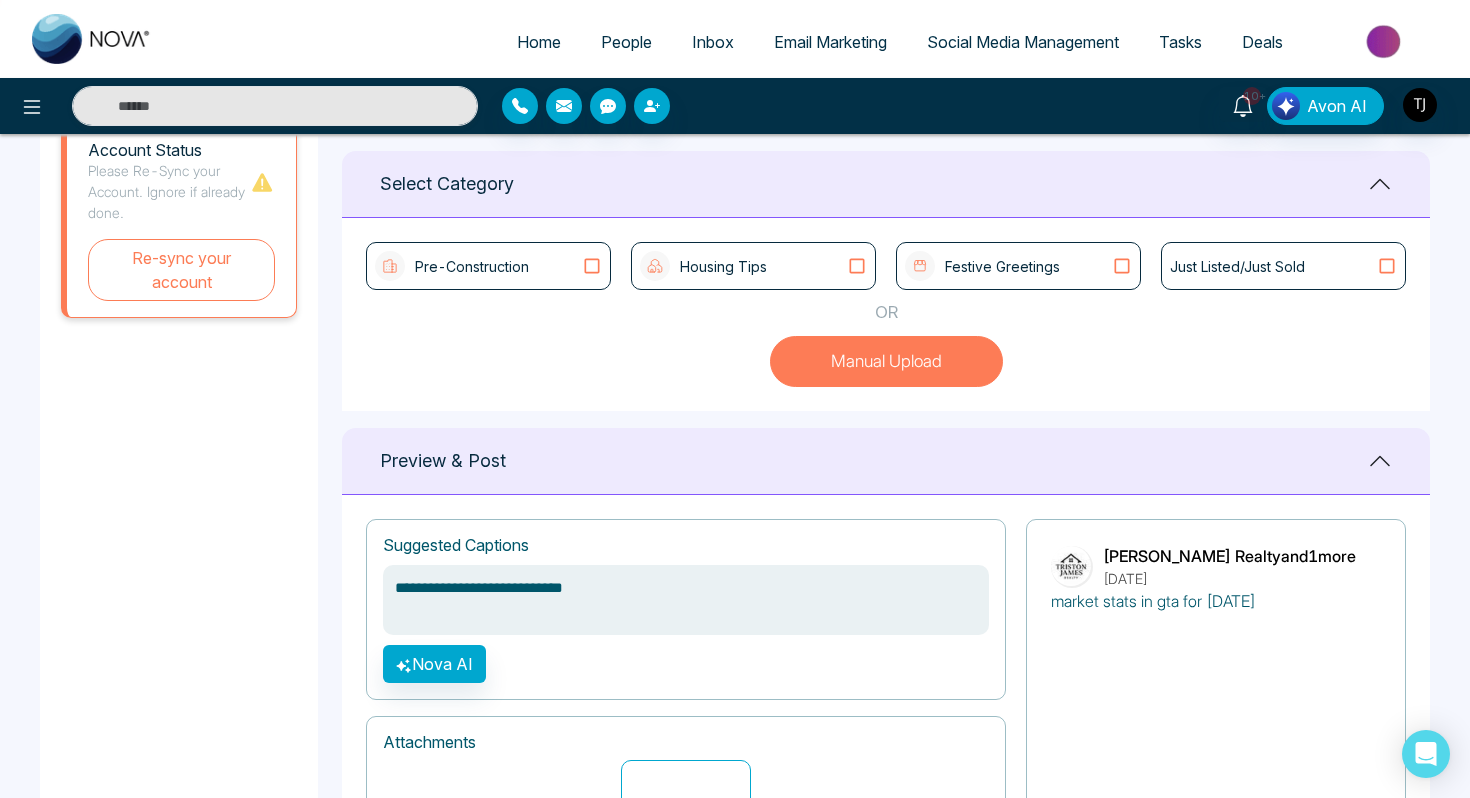 type on "**********" 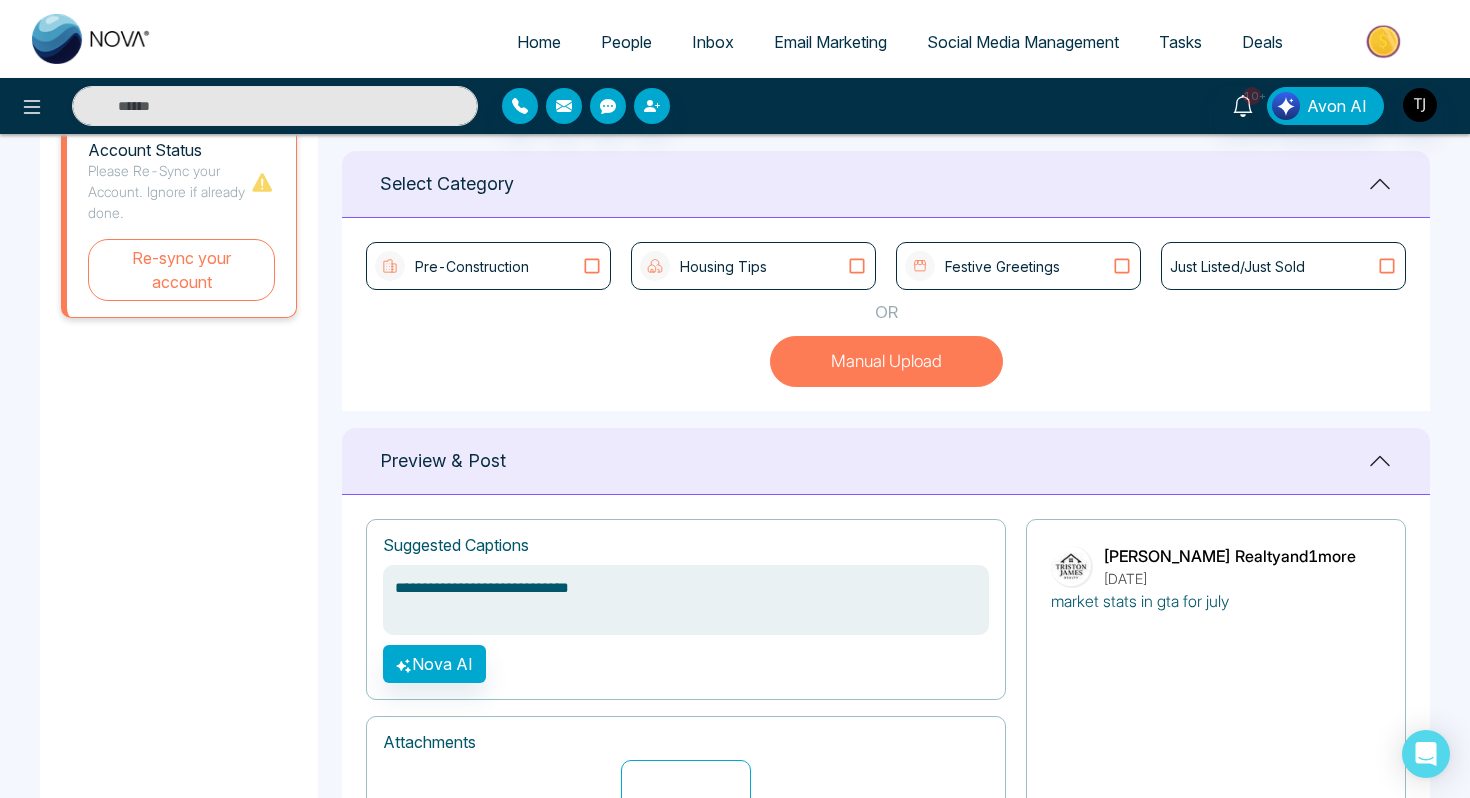 type on "**********" 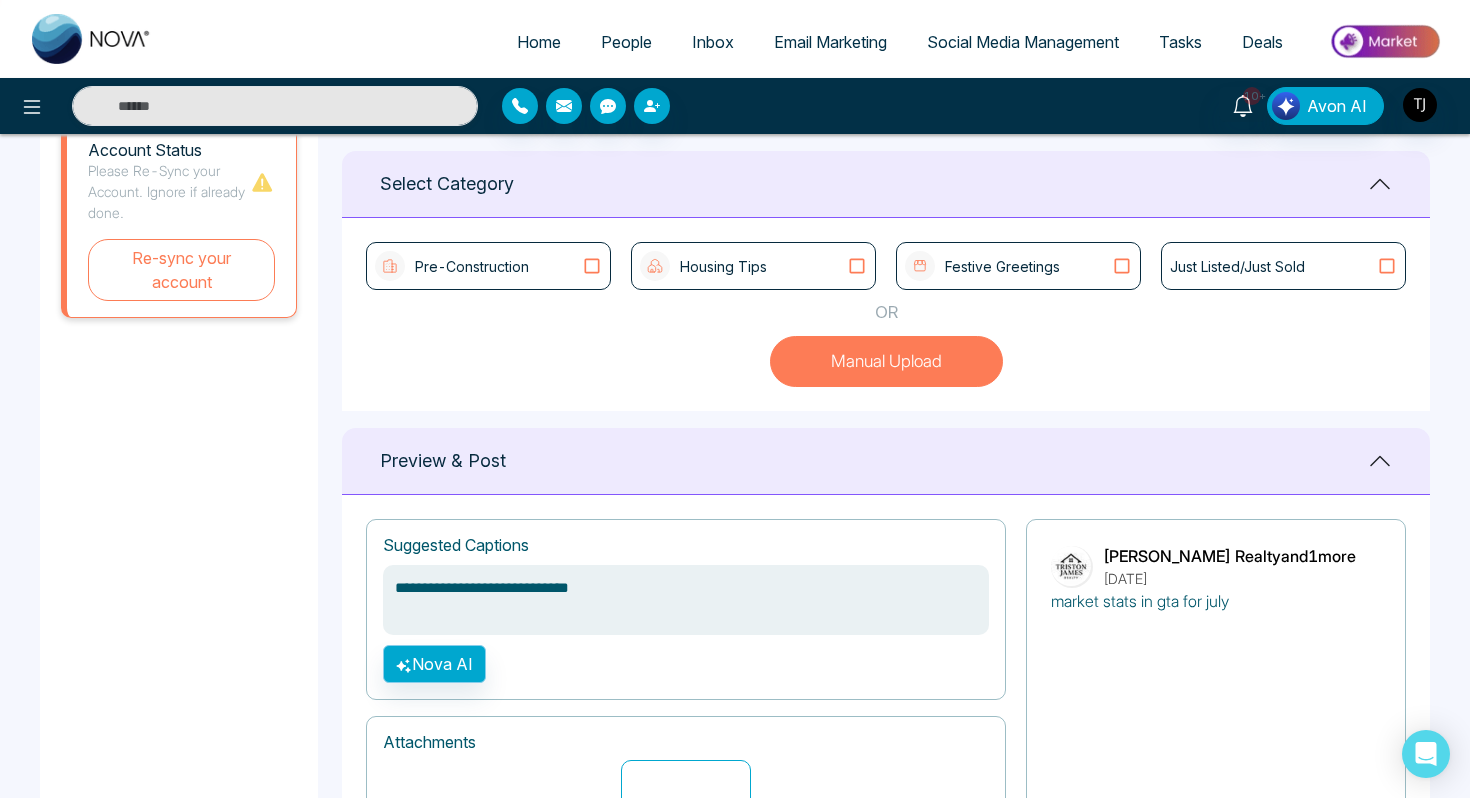 type on "**********" 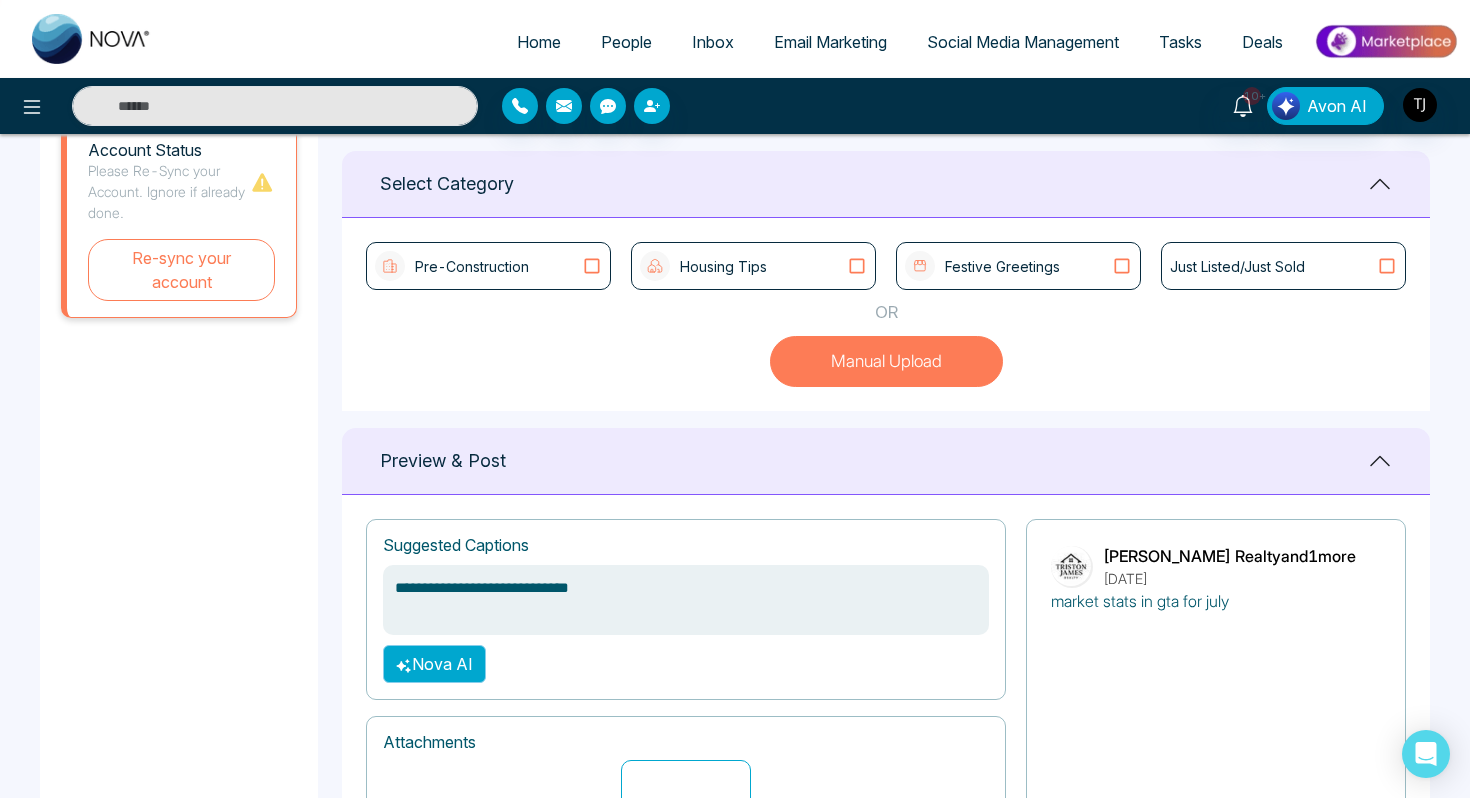 click on "Nova AI" at bounding box center [434, 664] 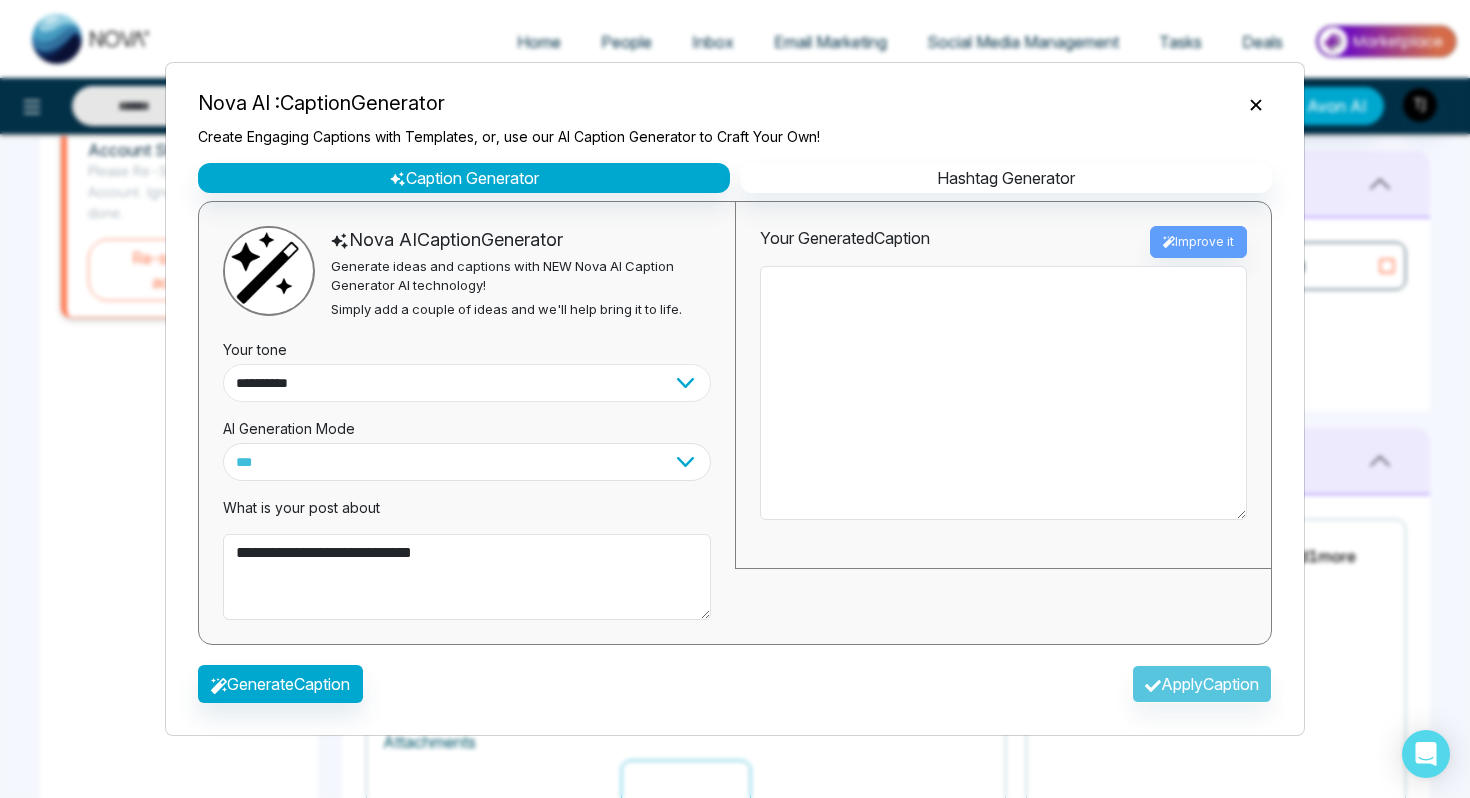 click on "**********" at bounding box center (467, 383) 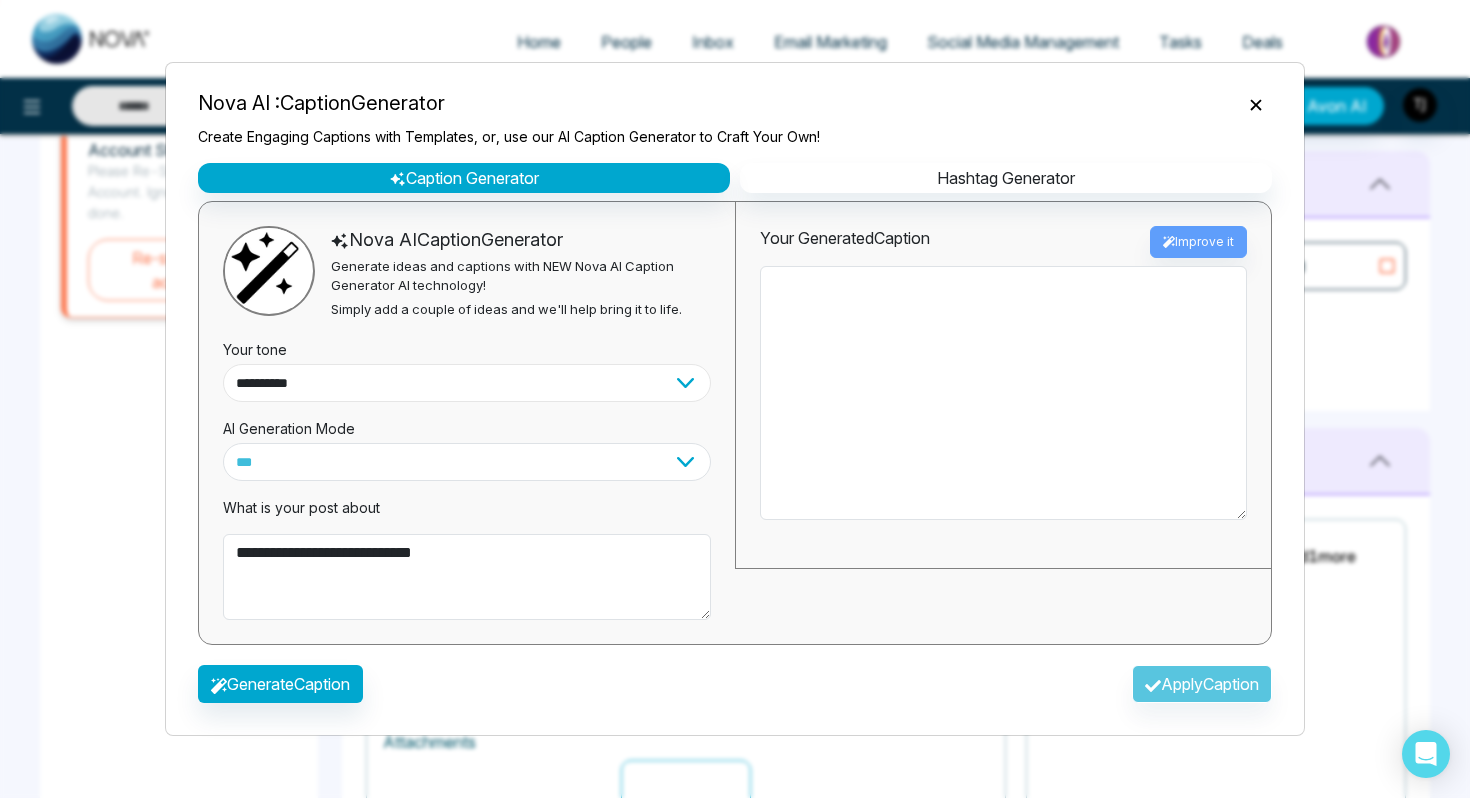 select on "*******" 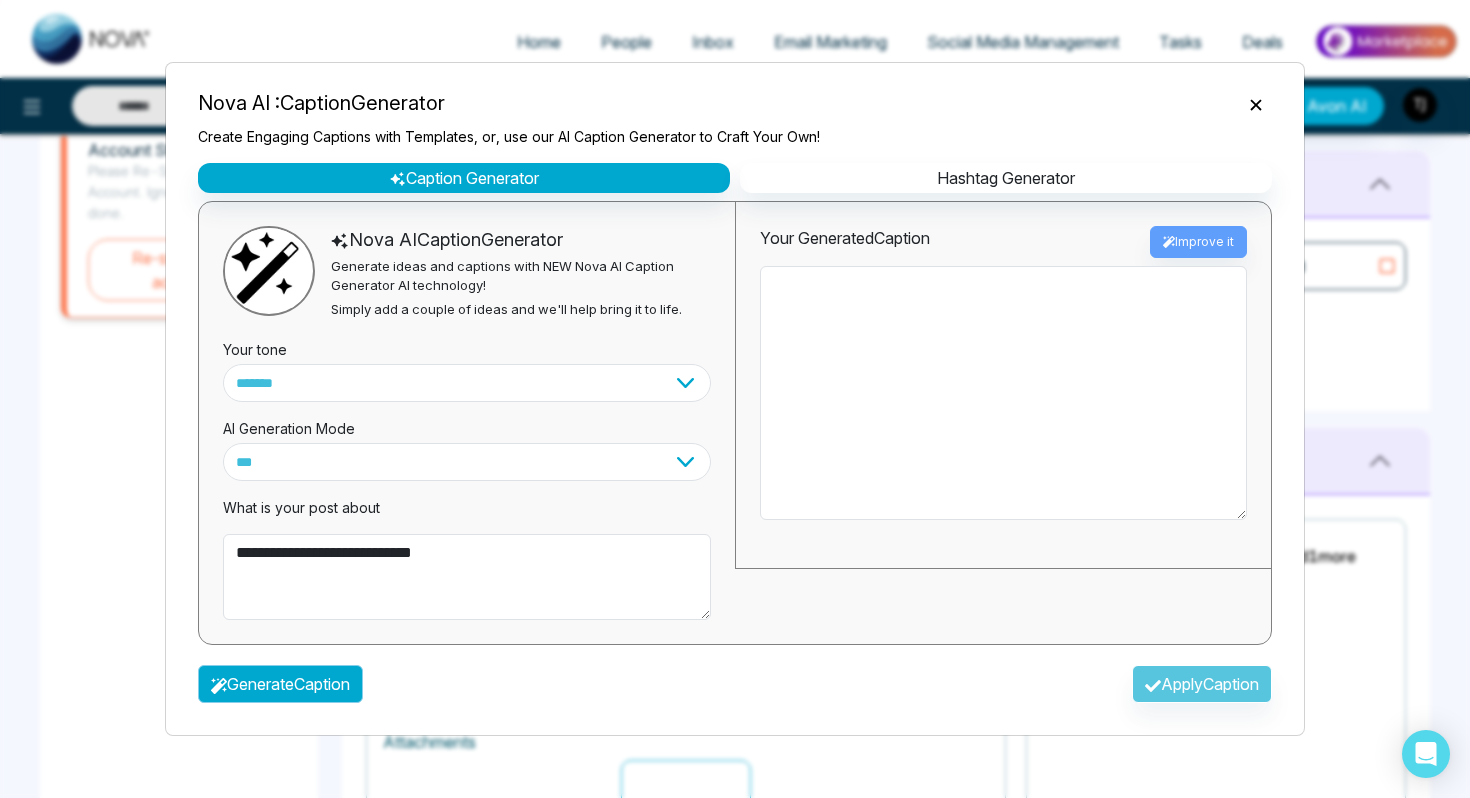 click on "Generate  Caption" at bounding box center (280, 684) 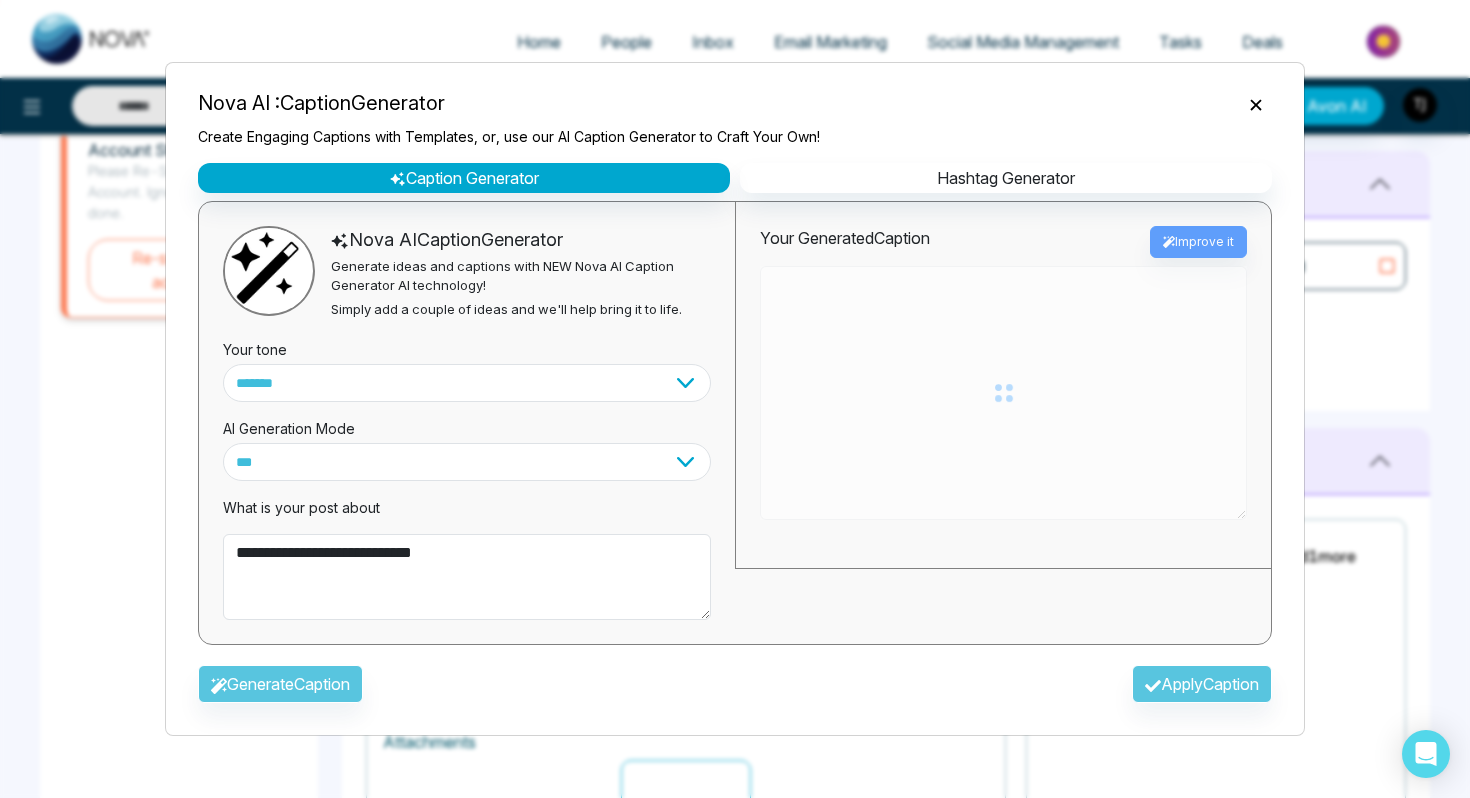 type on "**********" 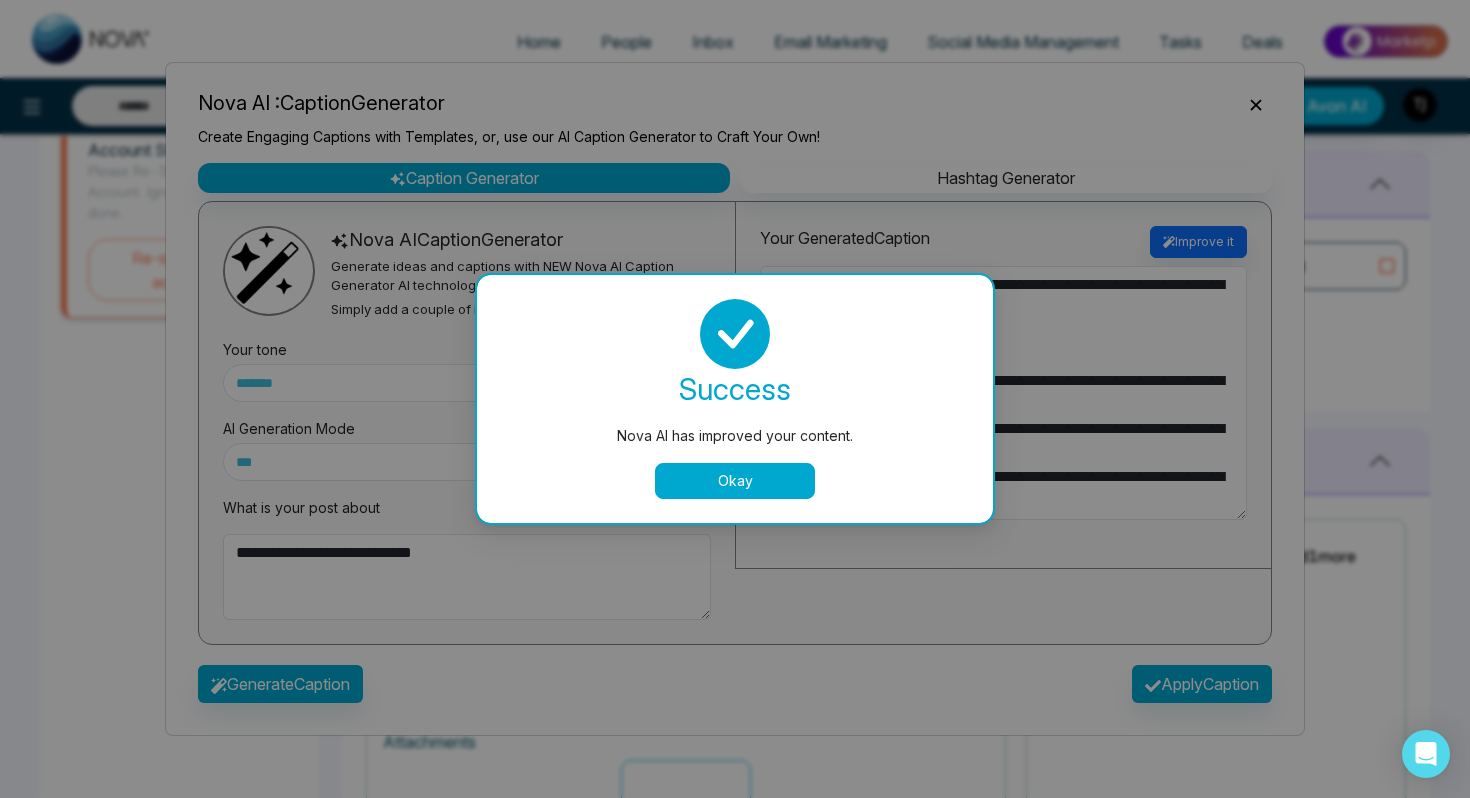 click on "Okay" at bounding box center [735, 481] 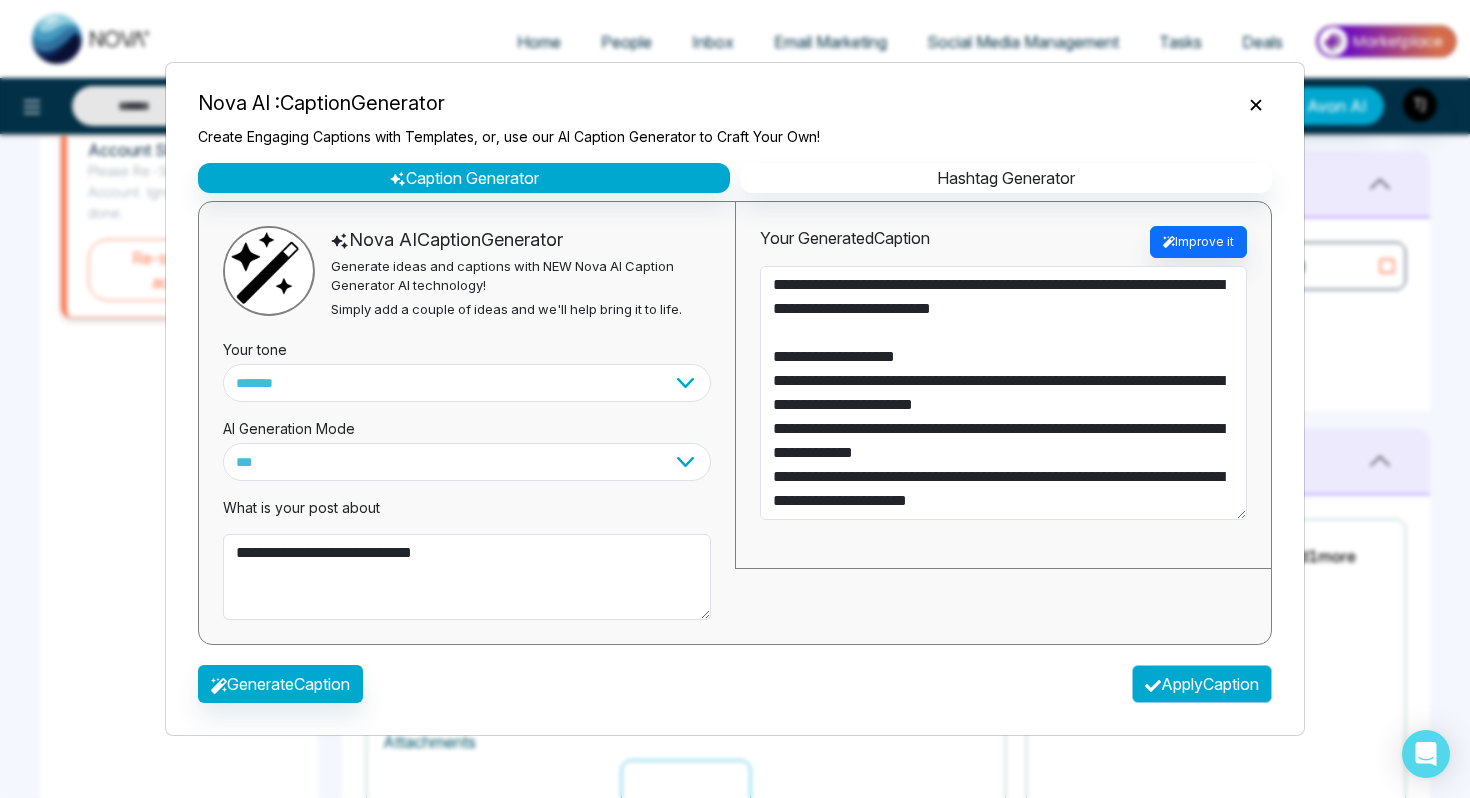 click on "Apply  Caption" at bounding box center (1202, 684) 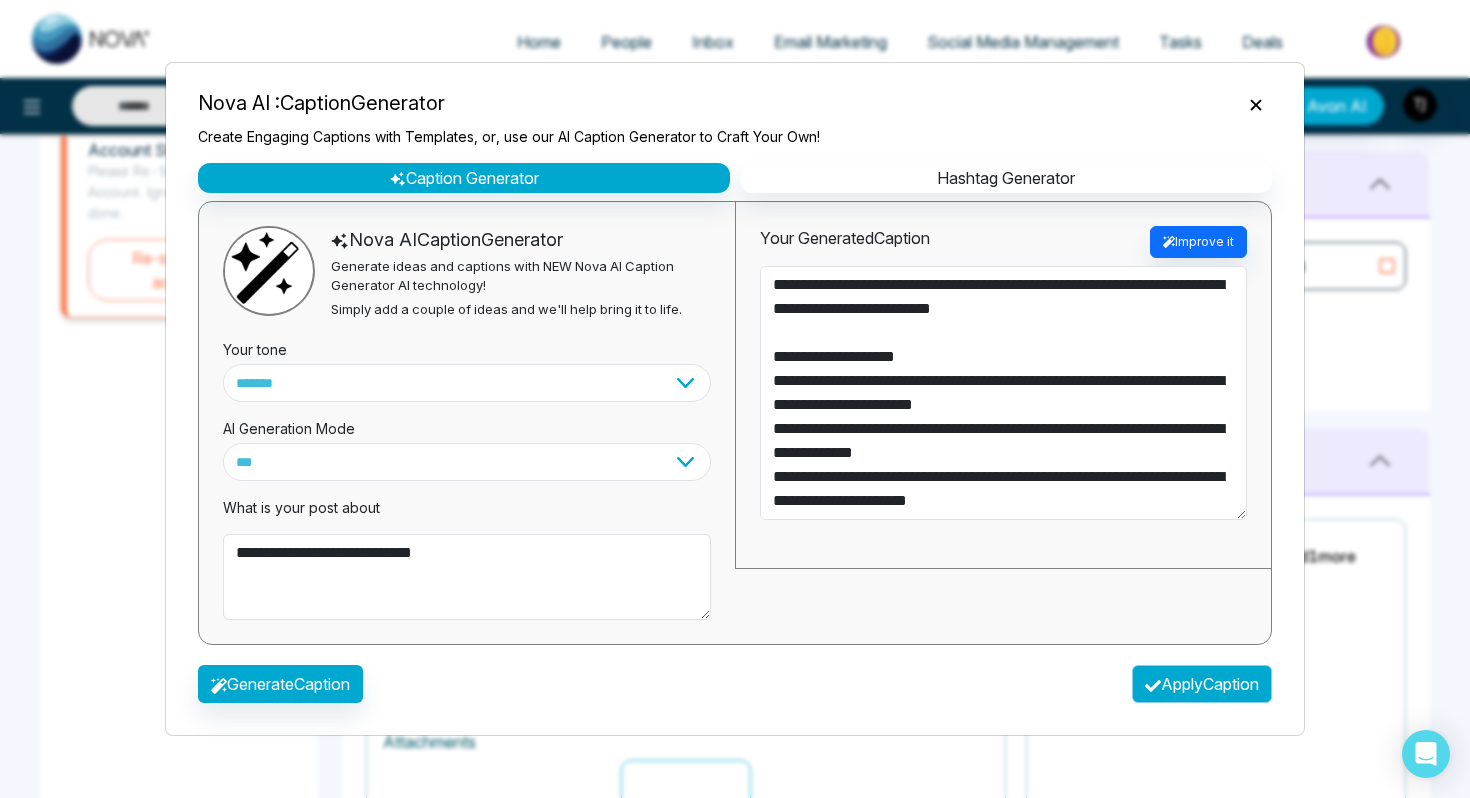 type on "**********" 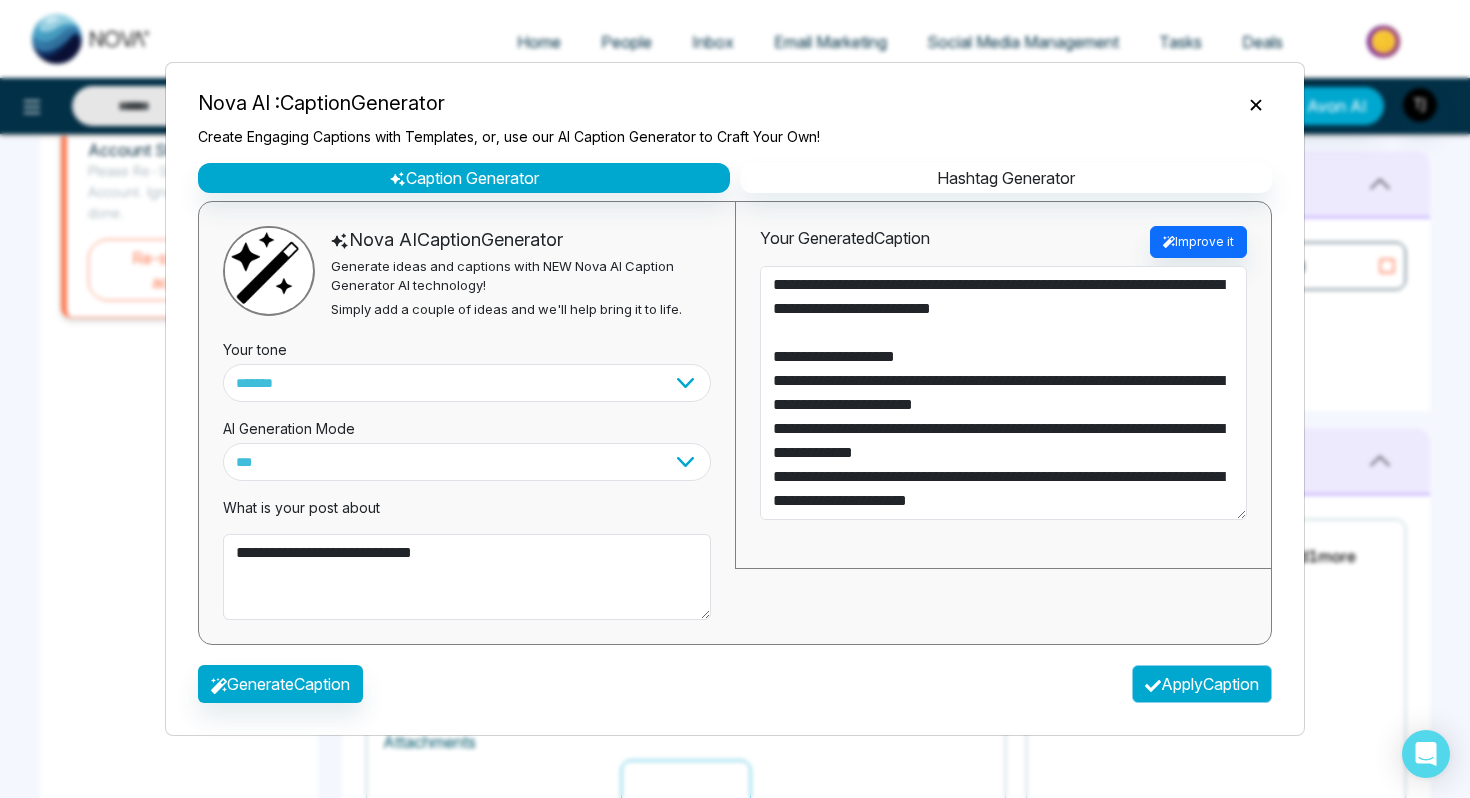 type on "**********" 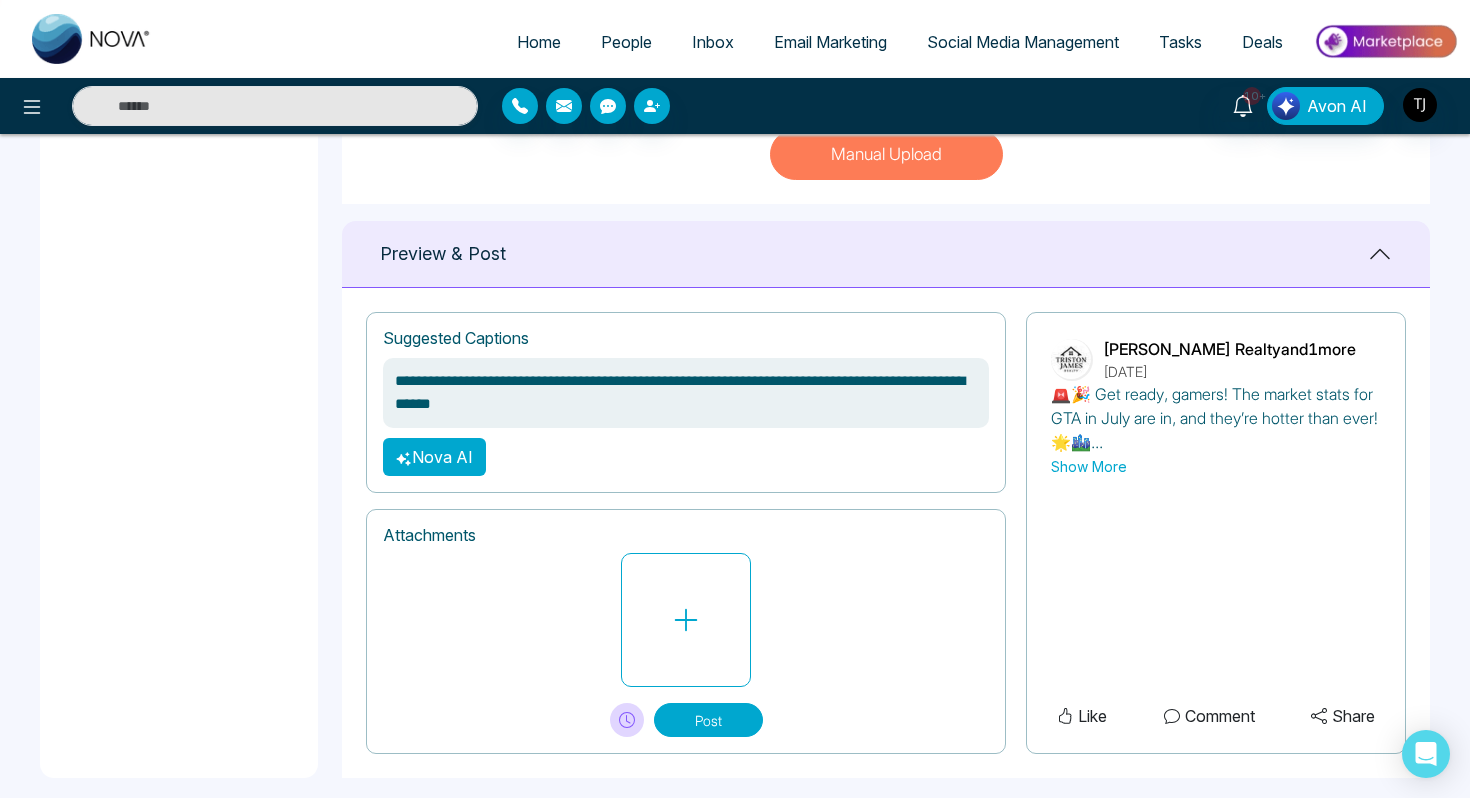scroll, scrollTop: 719, scrollLeft: 0, axis: vertical 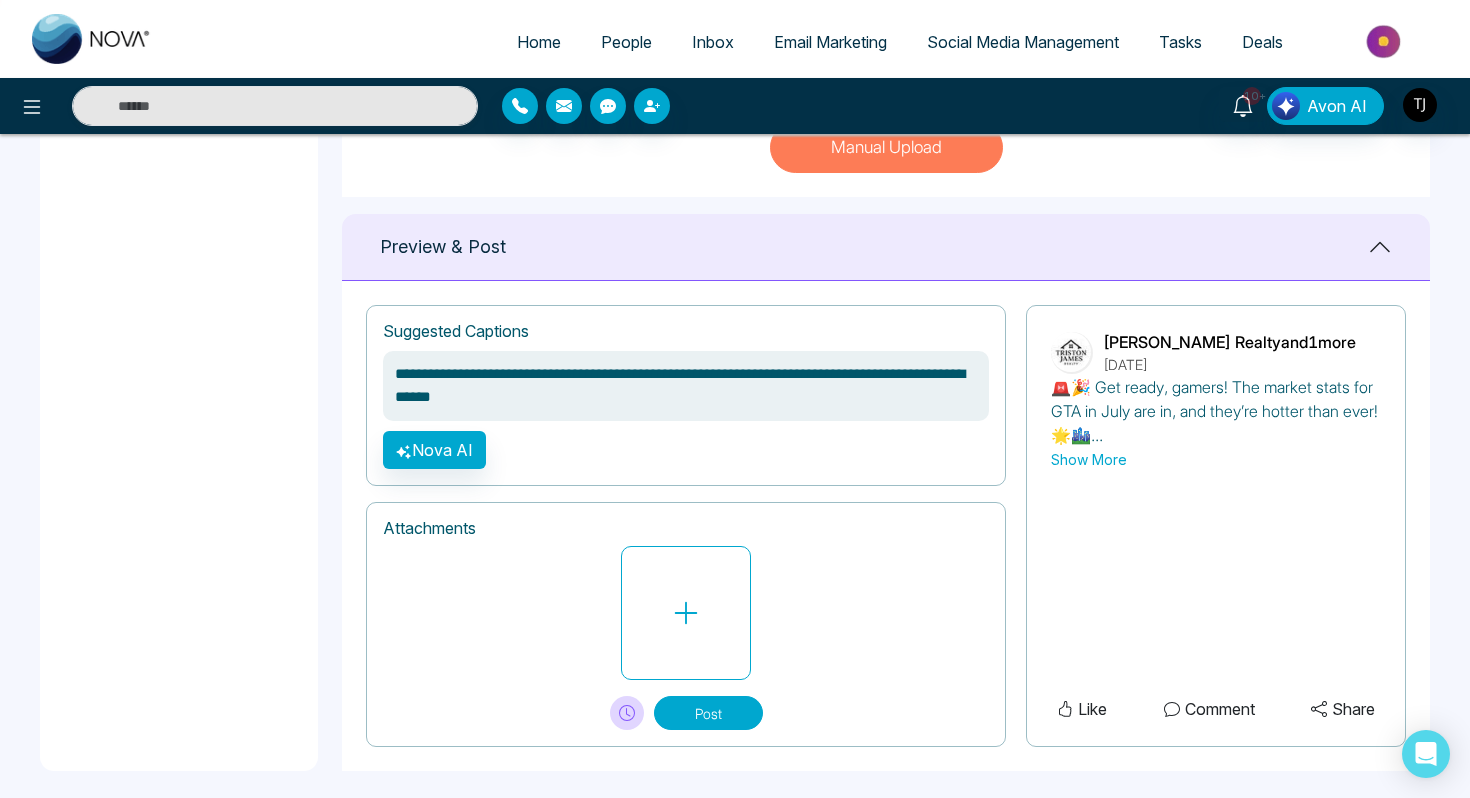 click on "Show More" at bounding box center [1089, 459] 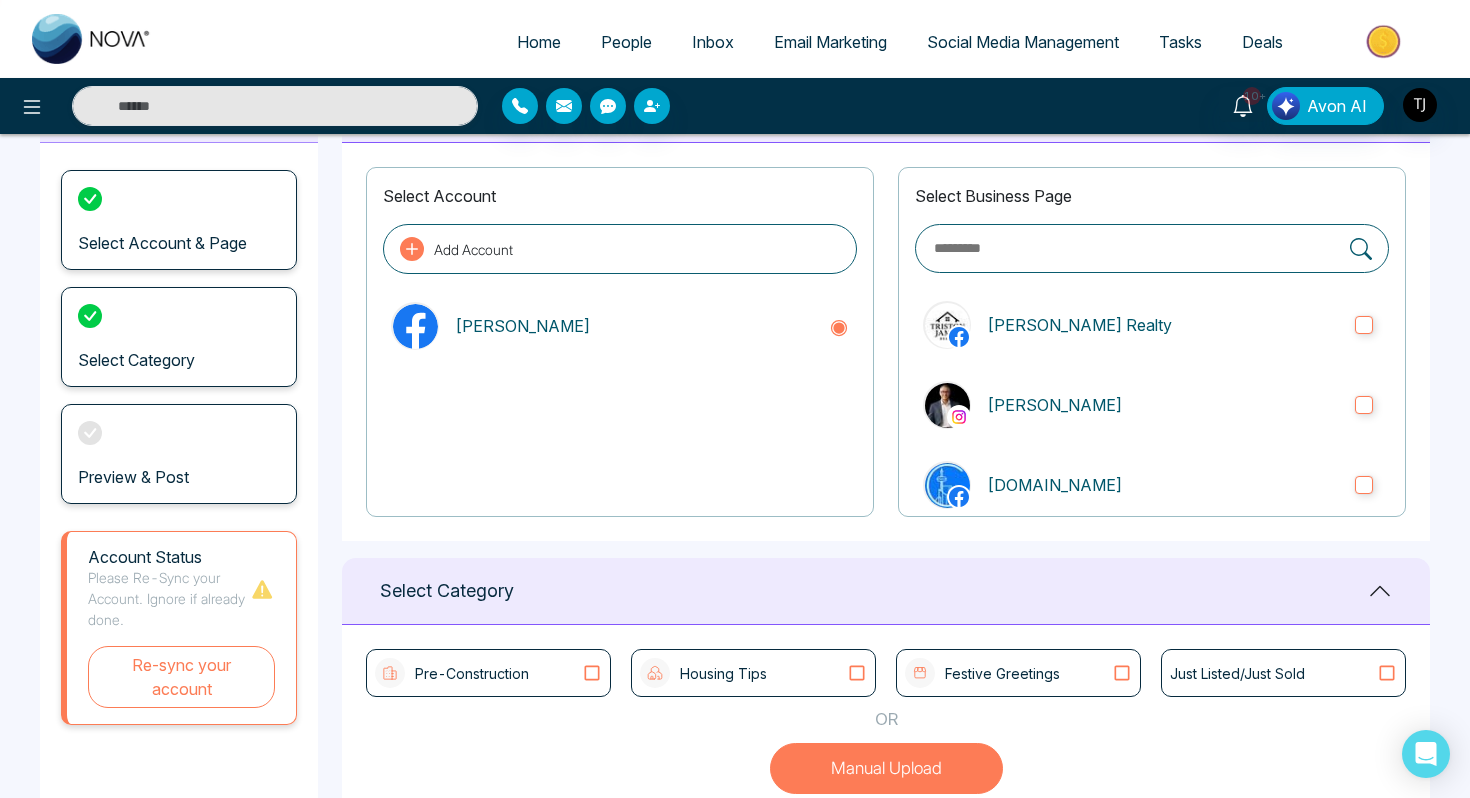 scroll, scrollTop: 0, scrollLeft: 0, axis: both 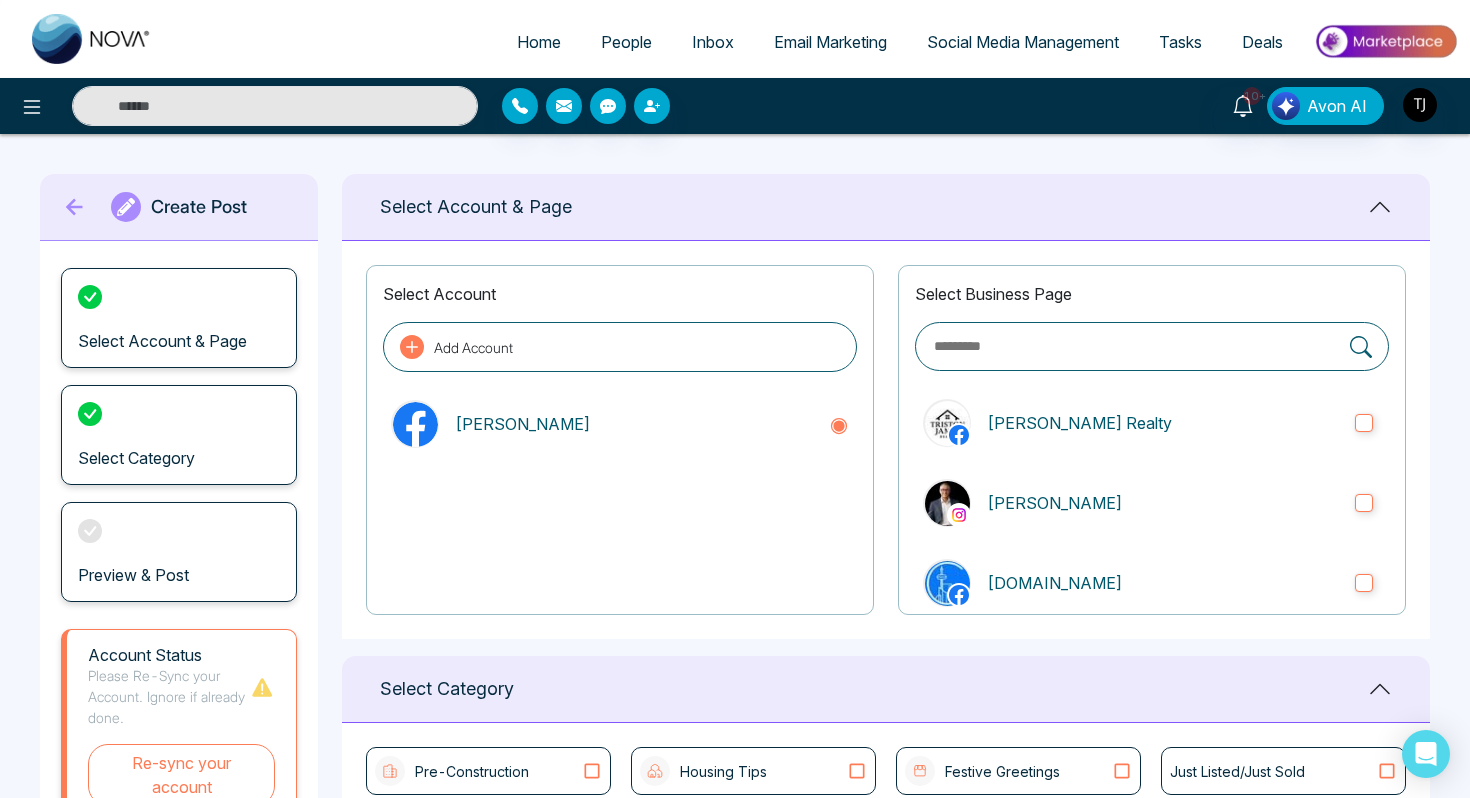 click on "Social Media Management" at bounding box center (1023, 42) 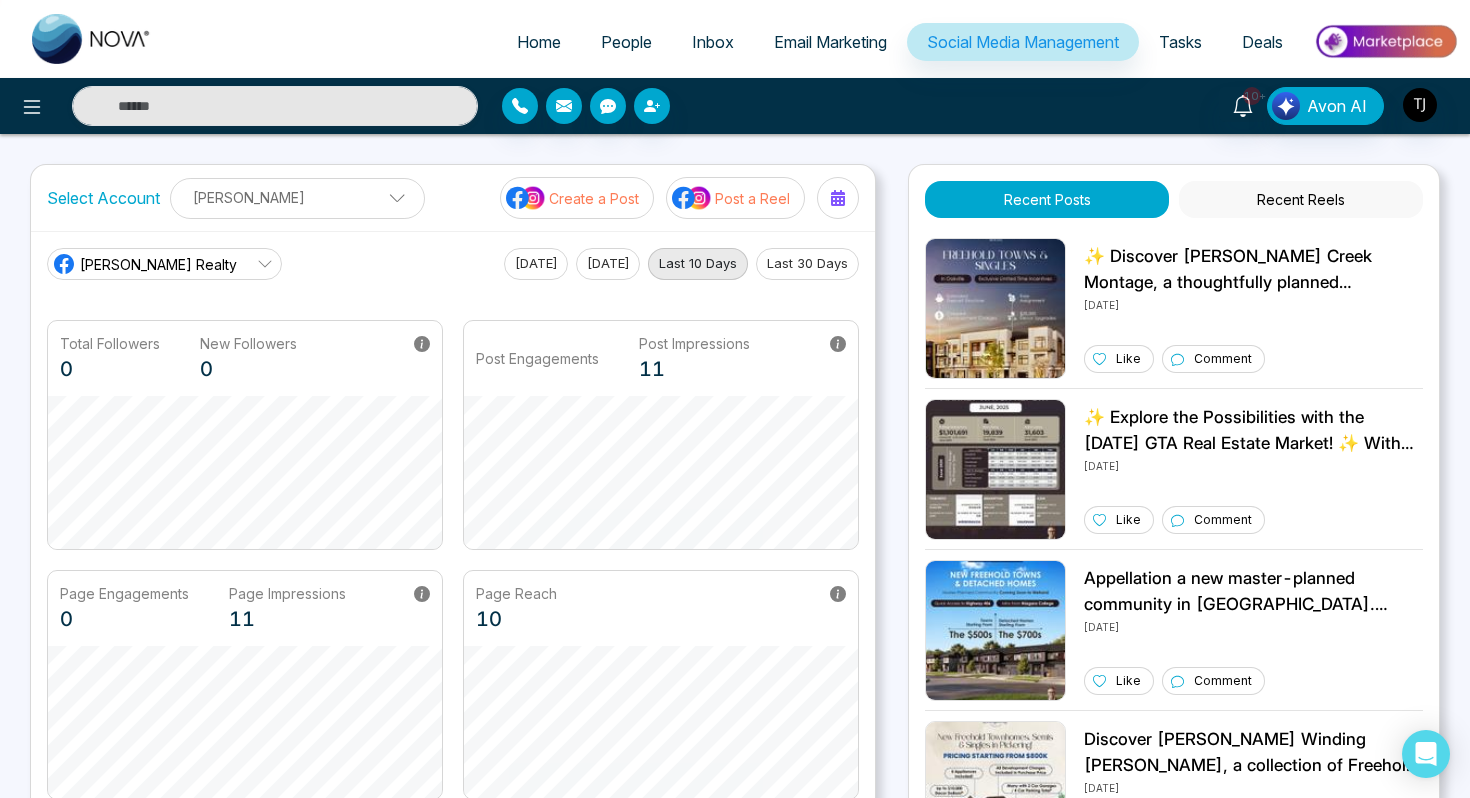 click on "Post a Reel" at bounding box center [752, 198] 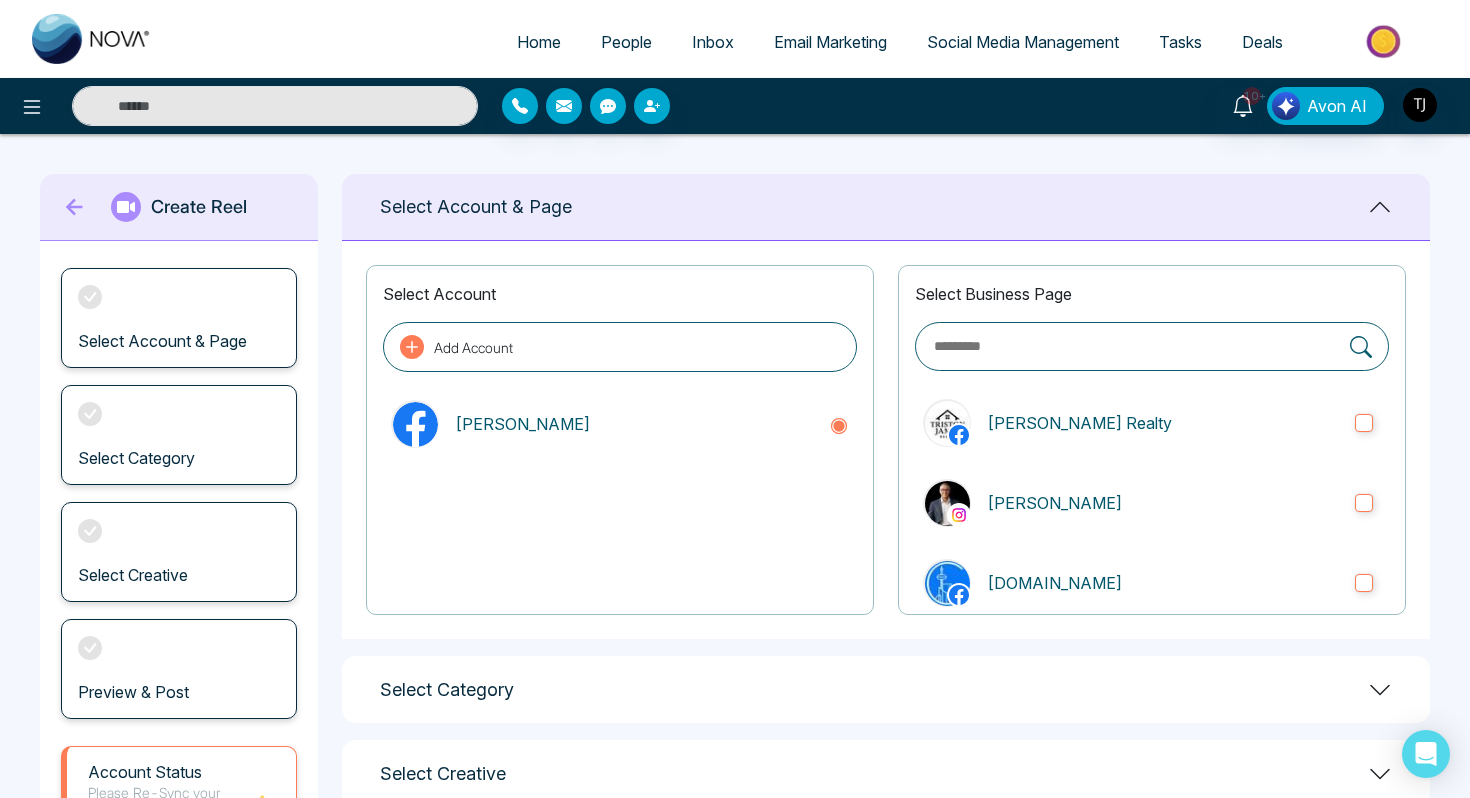 scroll, scrollTop: 211, scrollLeft: 0, axis: vertical 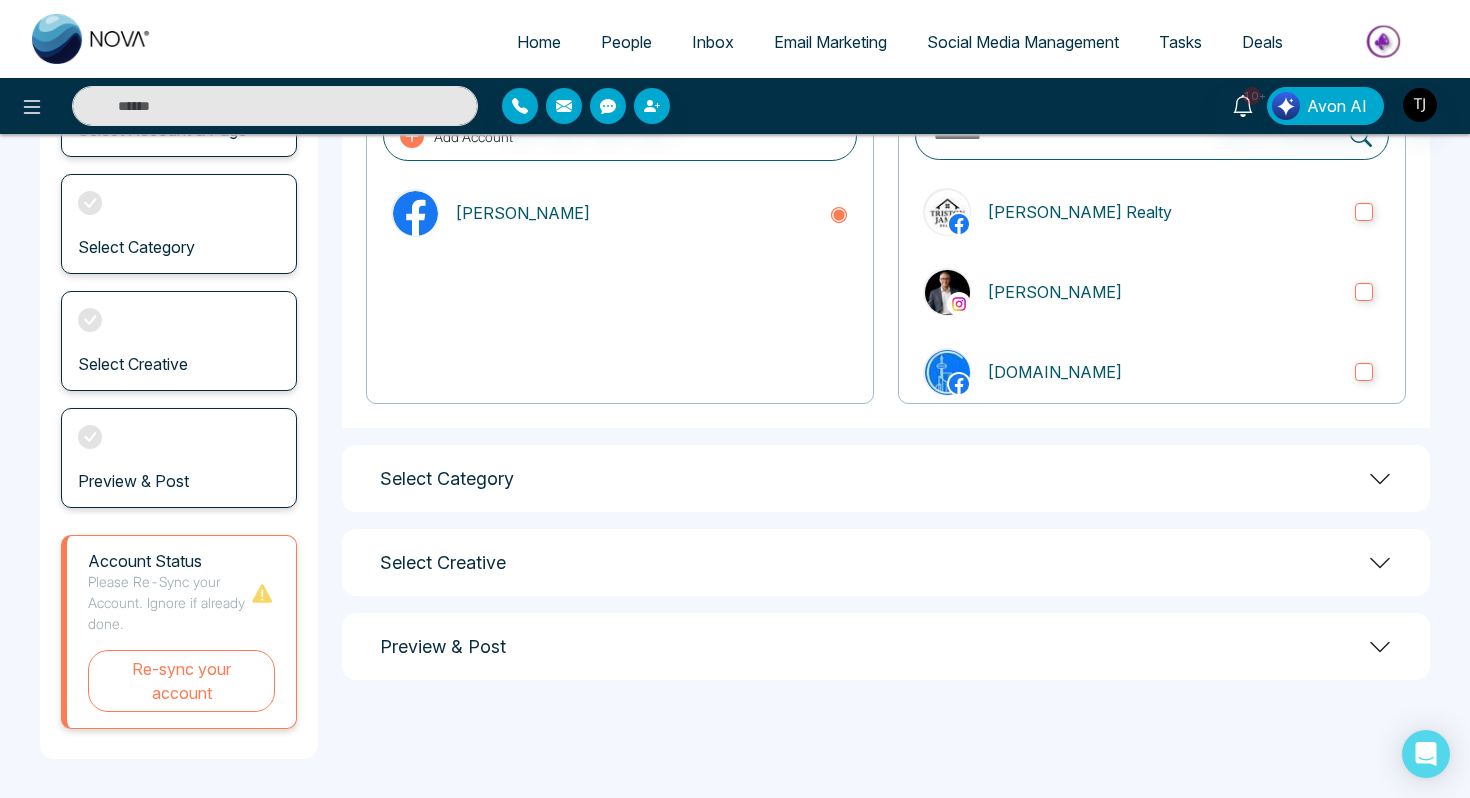 click on "Select Category" at bounding box center (886, 478) 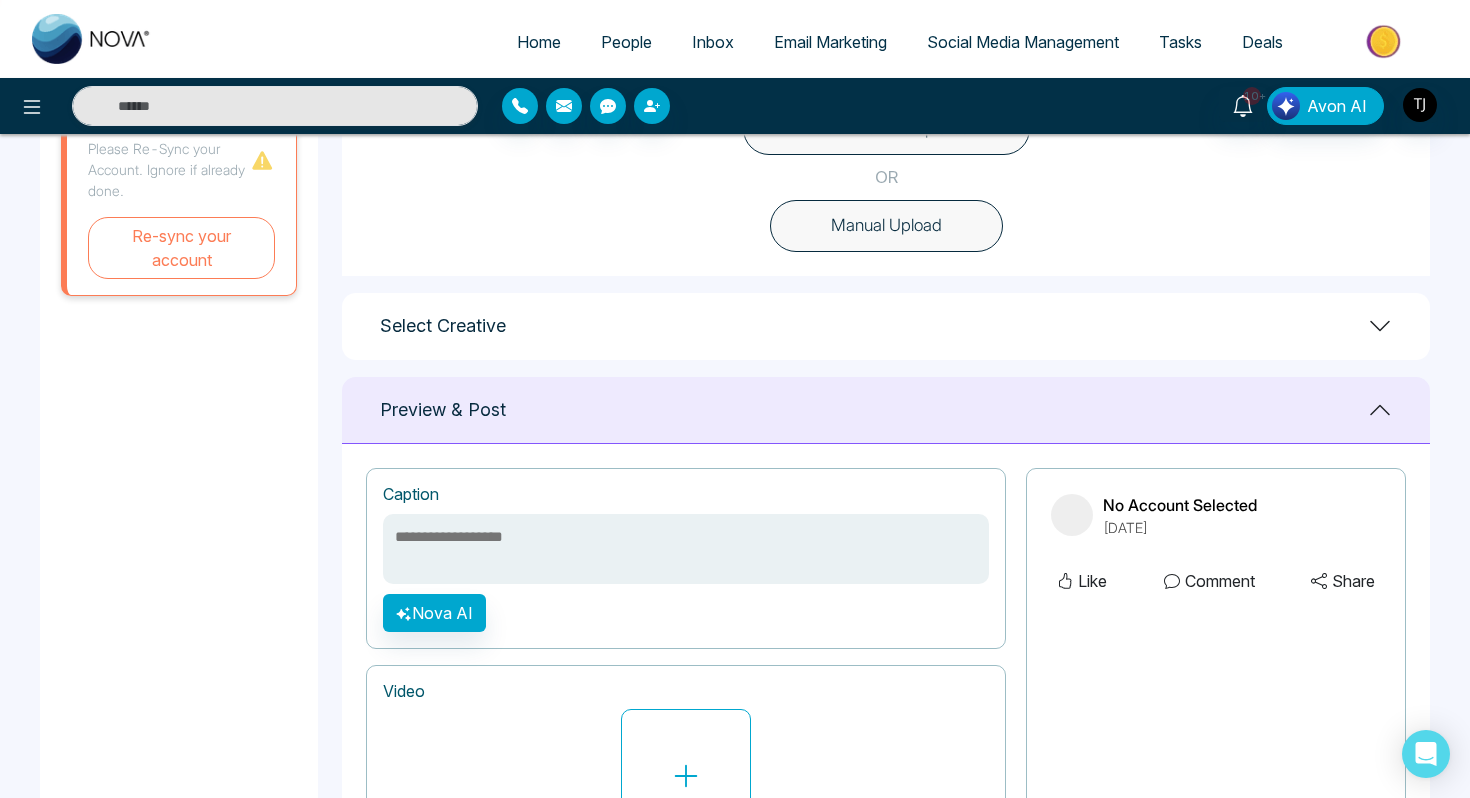 click on "Manual Upload" at bounding box center (886, 226) 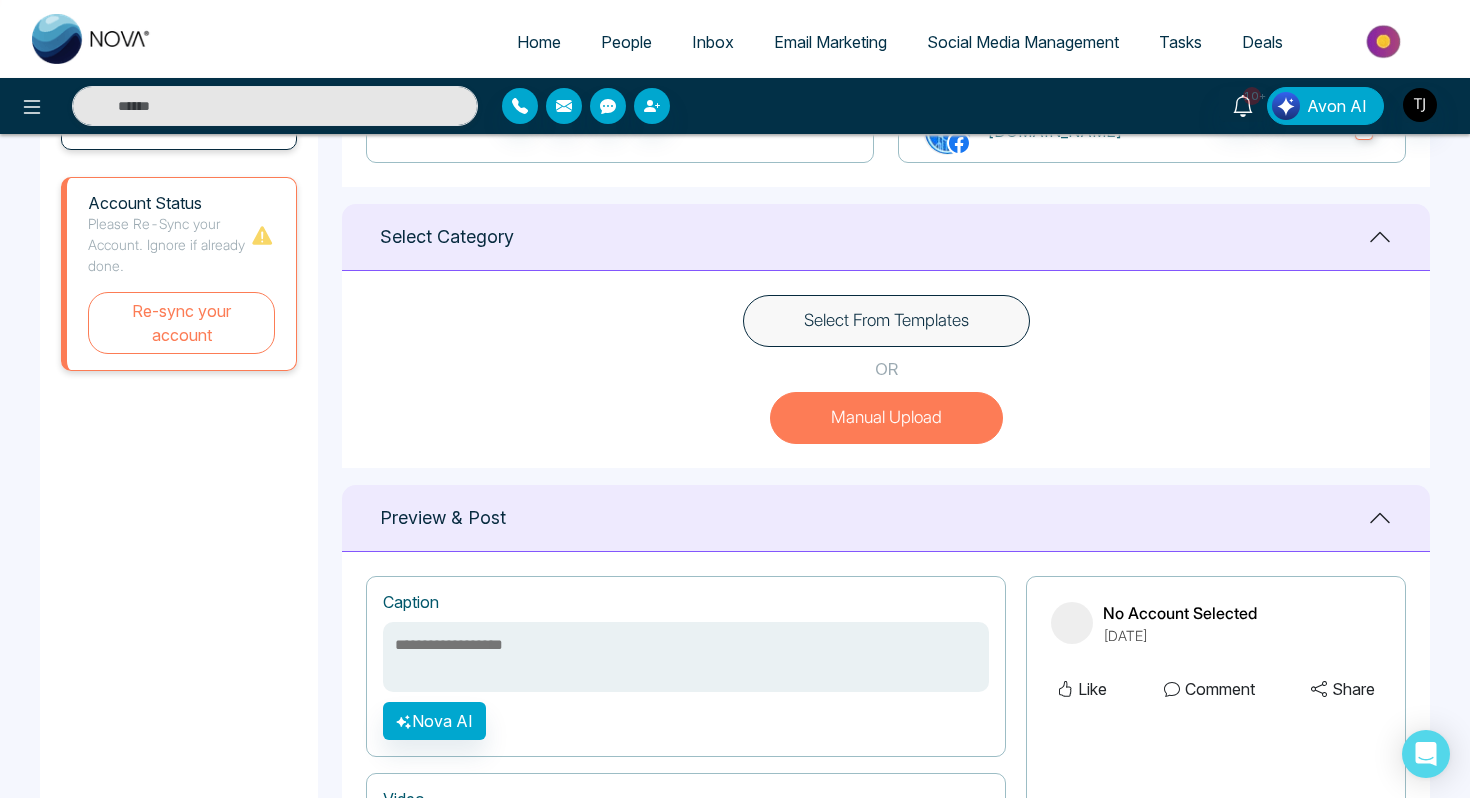 scroll, scrollTop: 447, scrollLeft: 0, axis: vertical 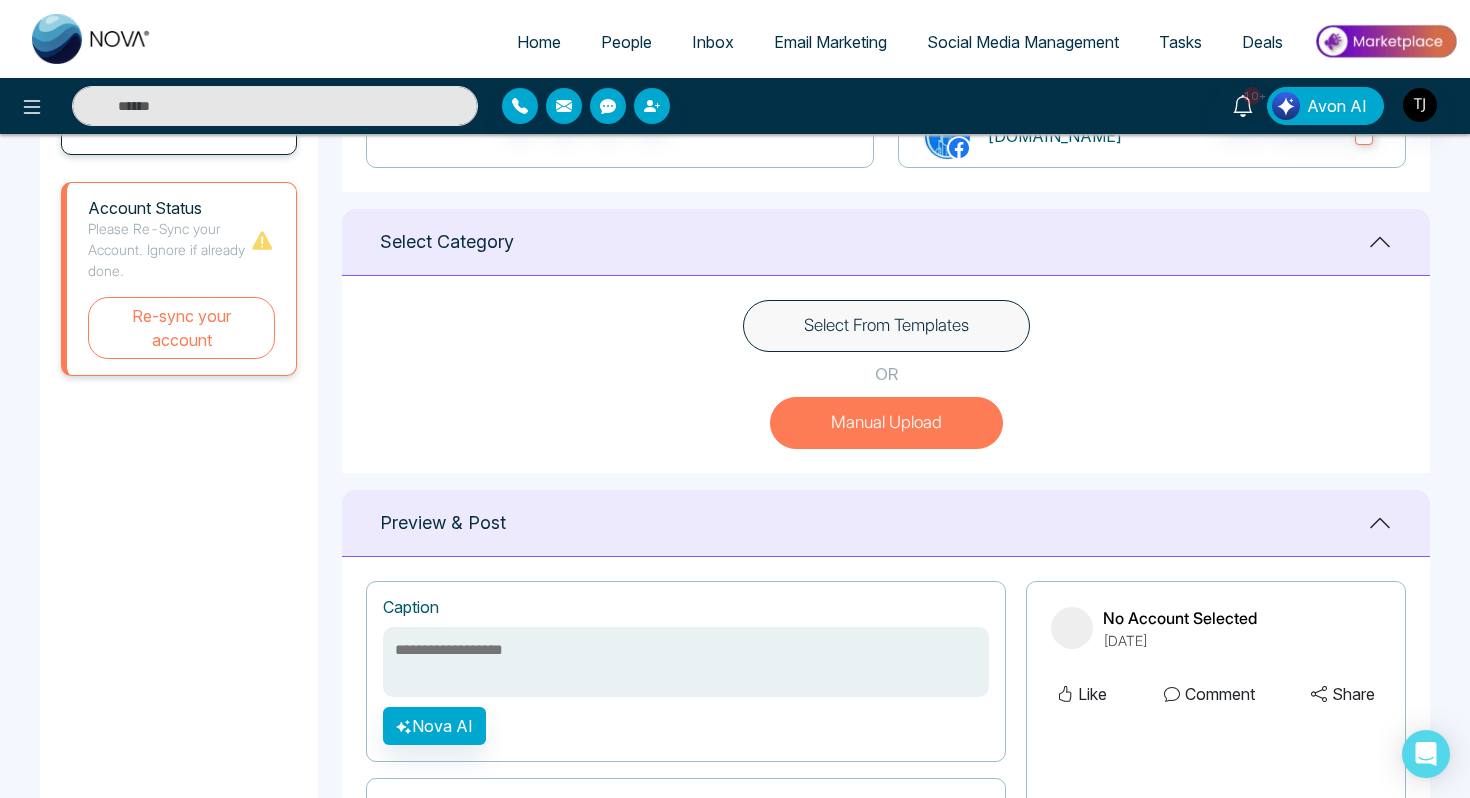 click on "Select From Templates" at bounding box center [886, 326] 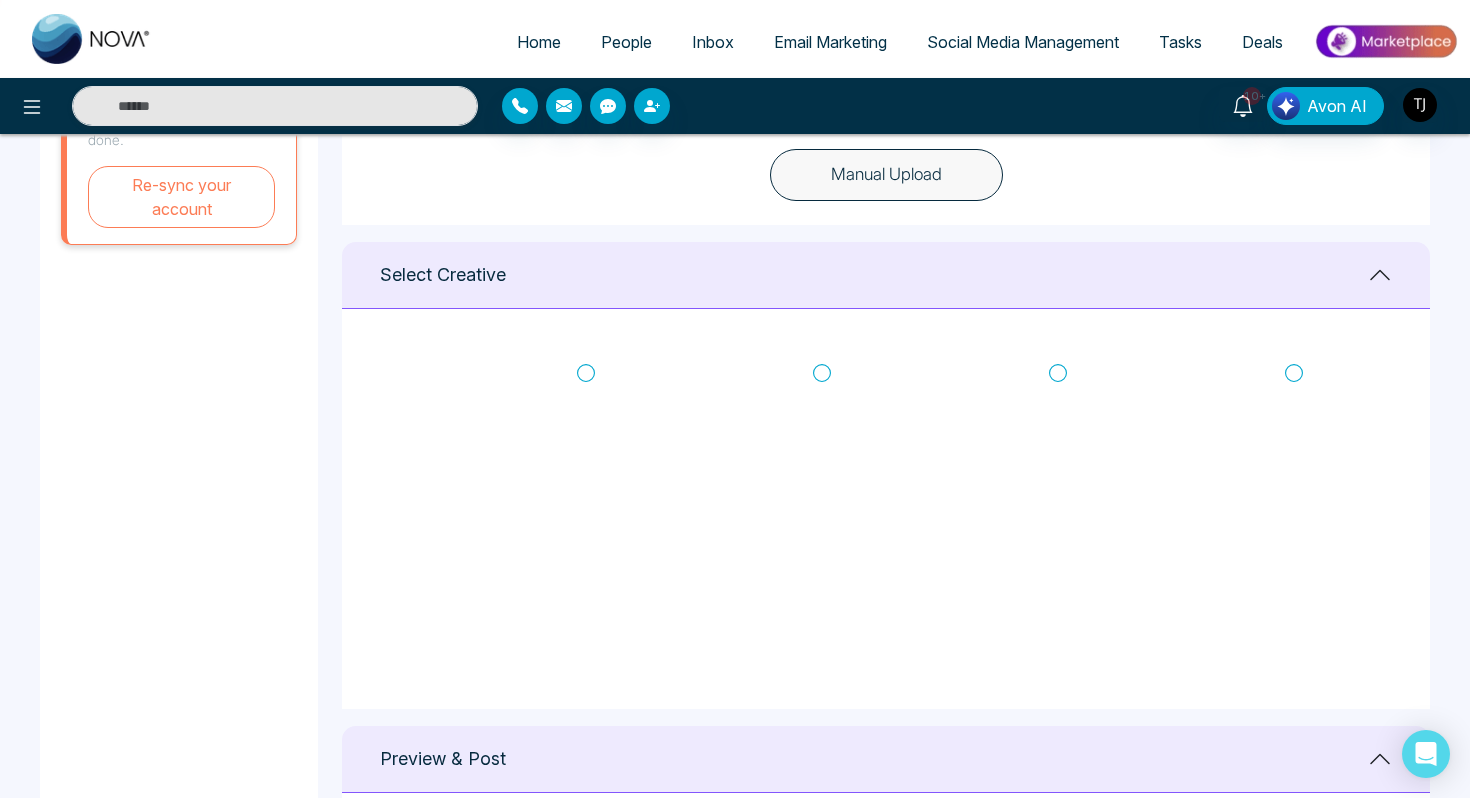 scroll, scrollTop: 696, scrollLeft: 0, axis: vertical 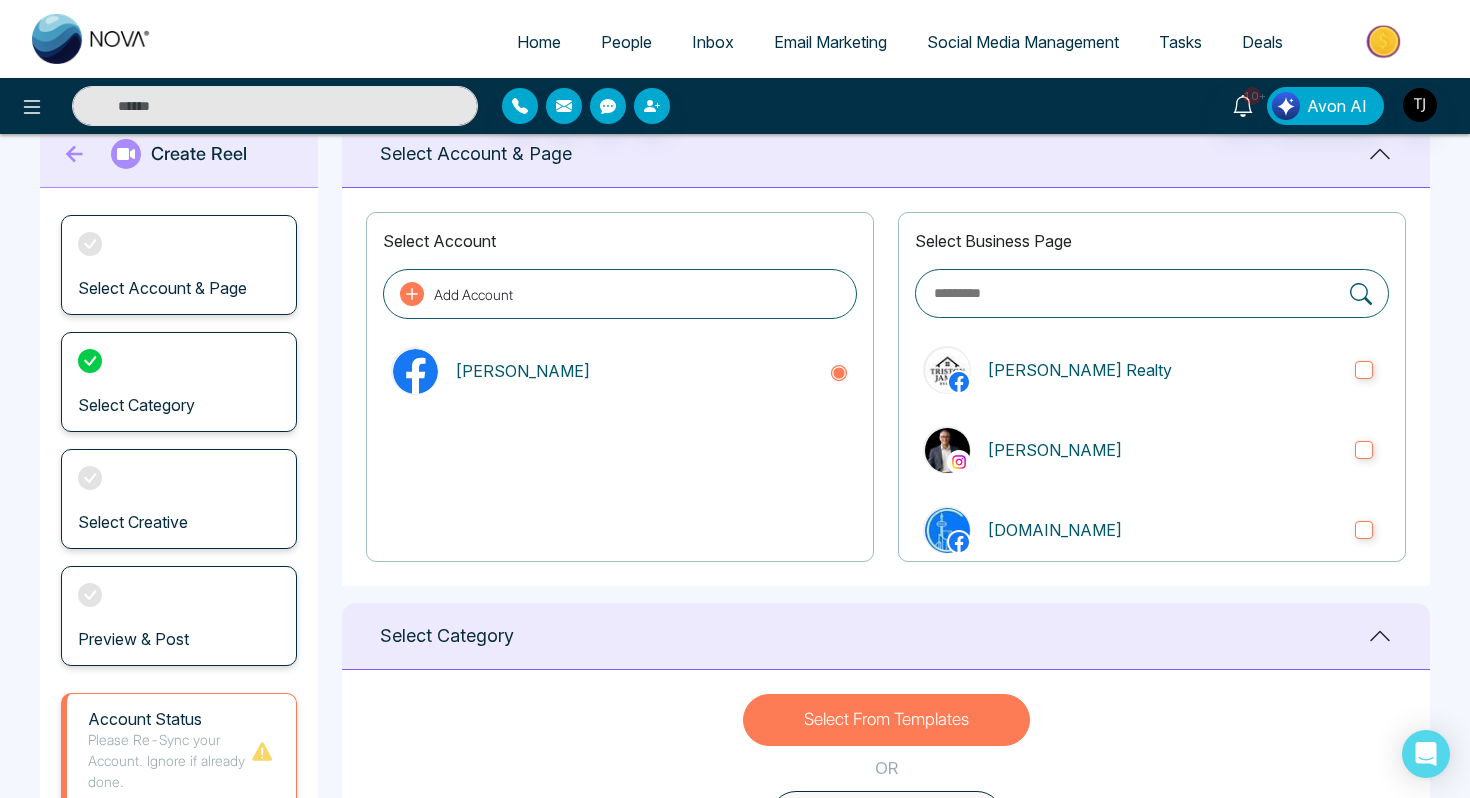 click on "Social Media Management" at bounding box center (1023, 42) 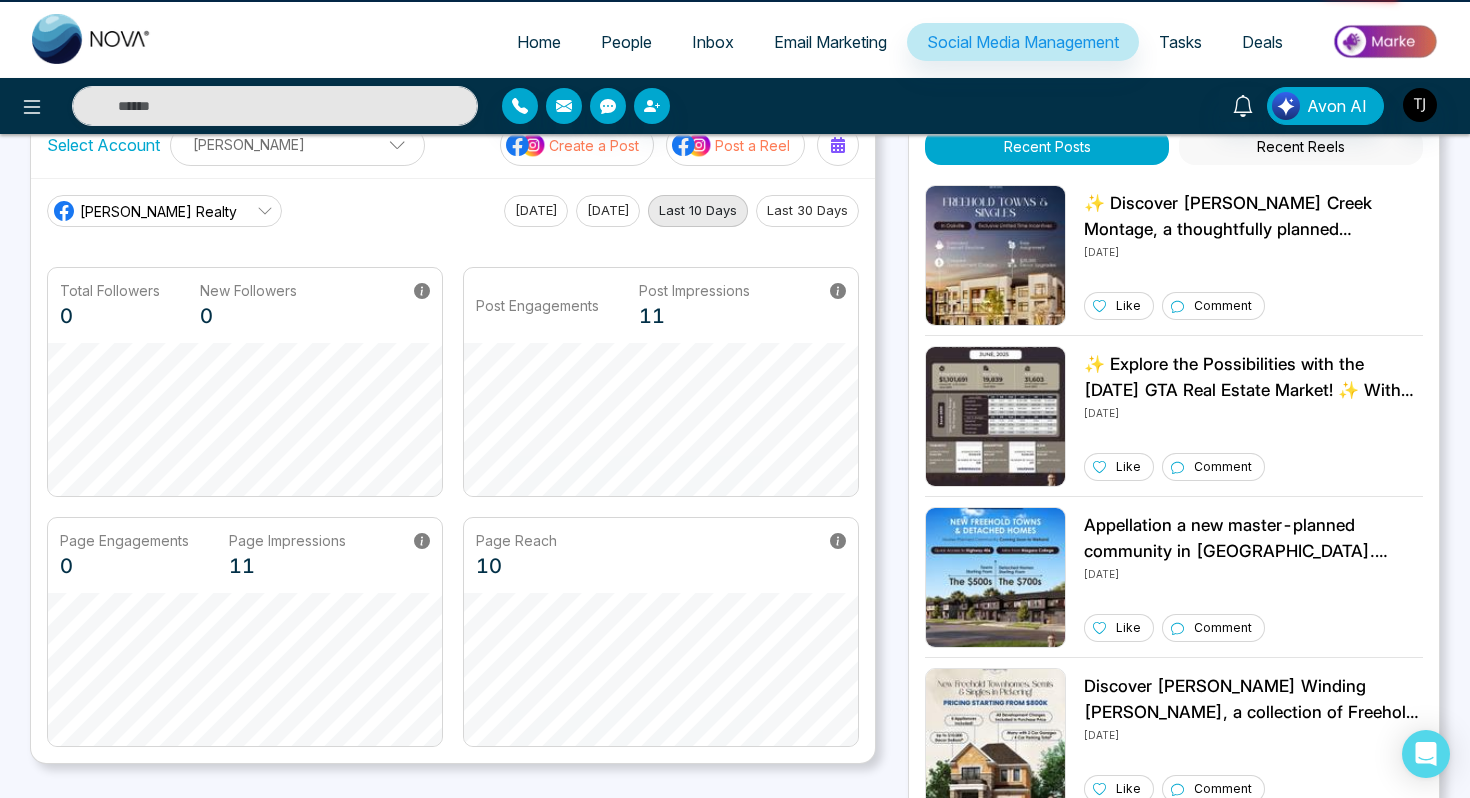 scroll, scrollTop: 0, scrollLeft: 0, axis: both 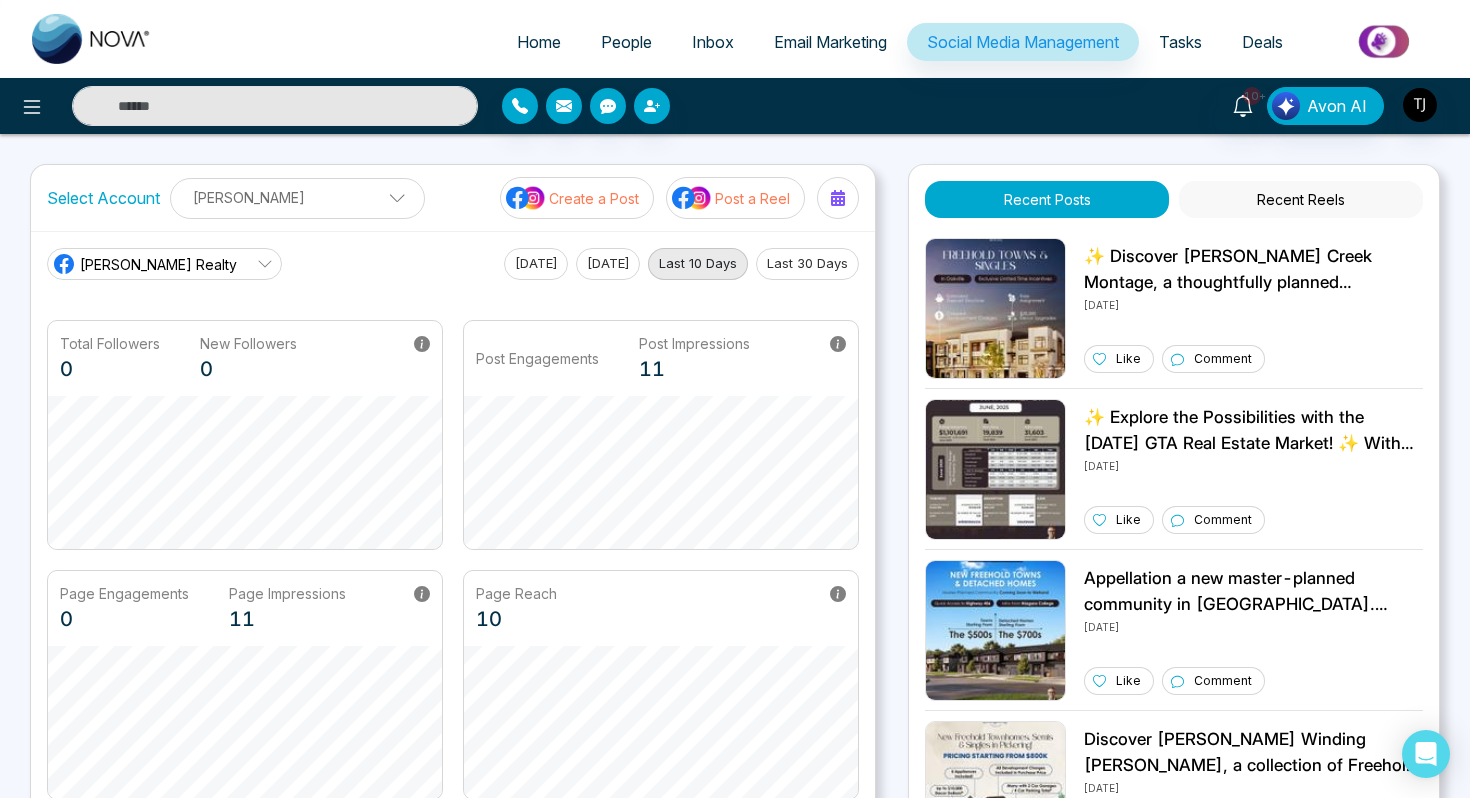 click on "Post a Reel" at bounding box center (752, 198) 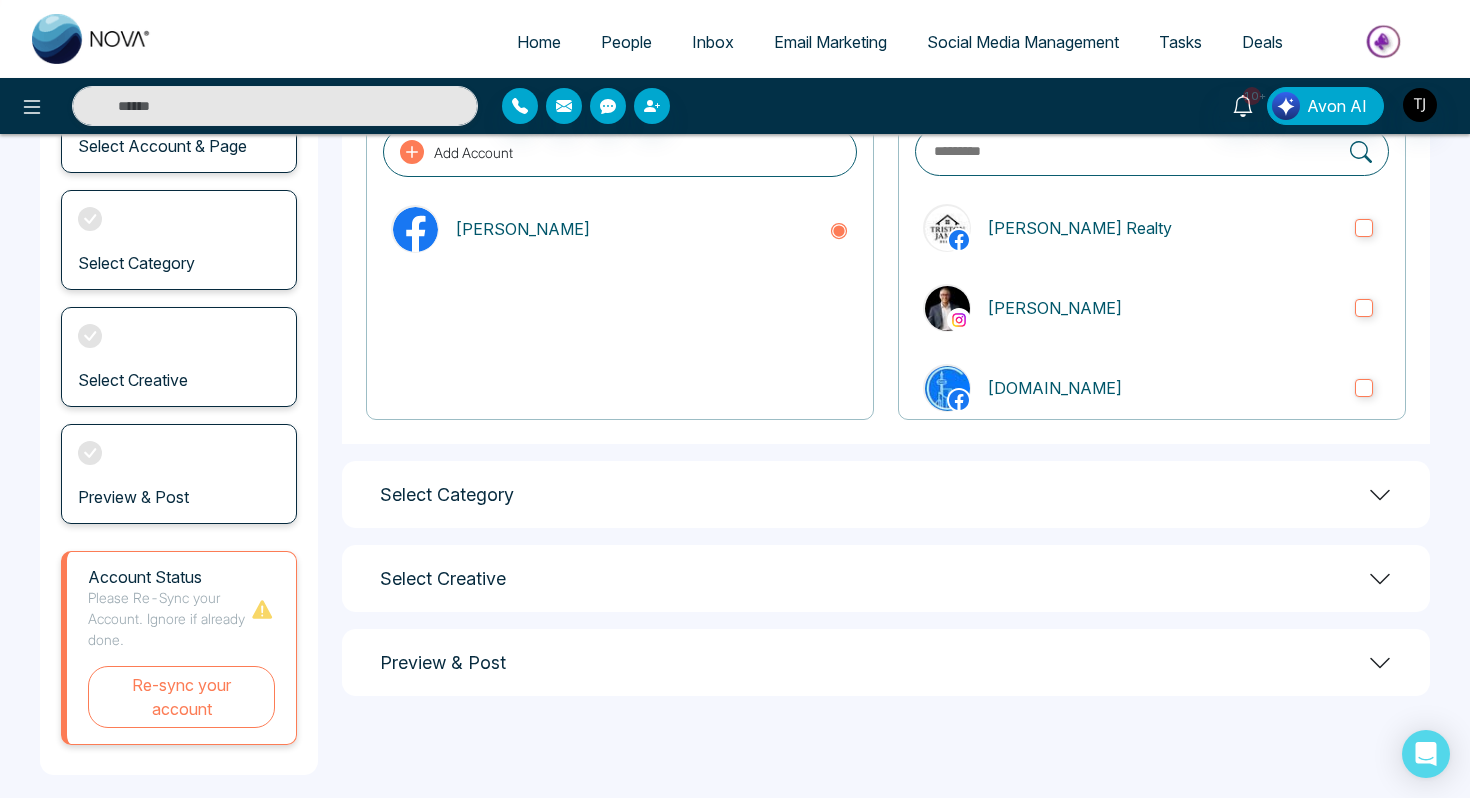 scroll, scrollTop: 211, scrollLeft: 0, axis: vertical 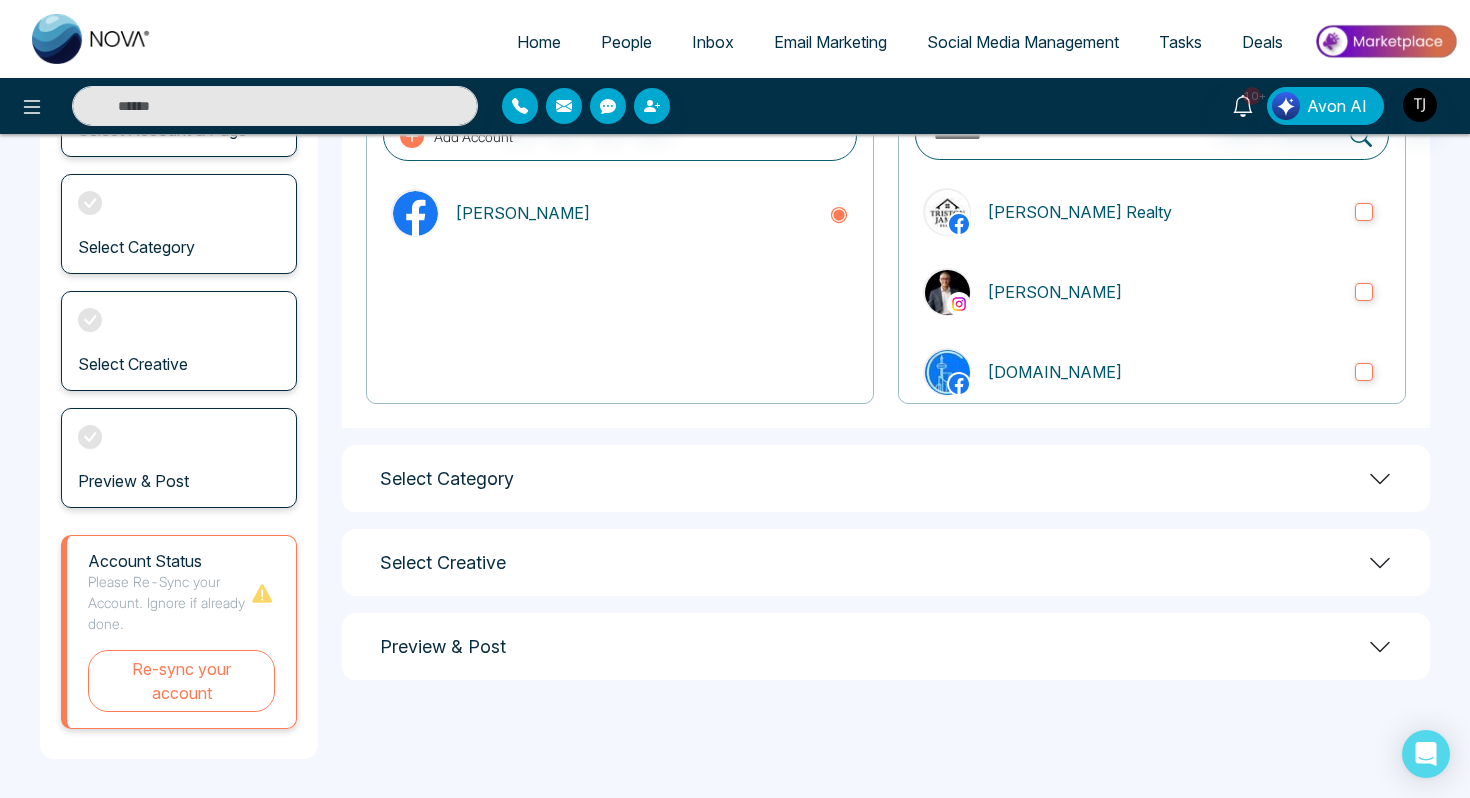 click on "Select Category" at bounding box center (886, 478) 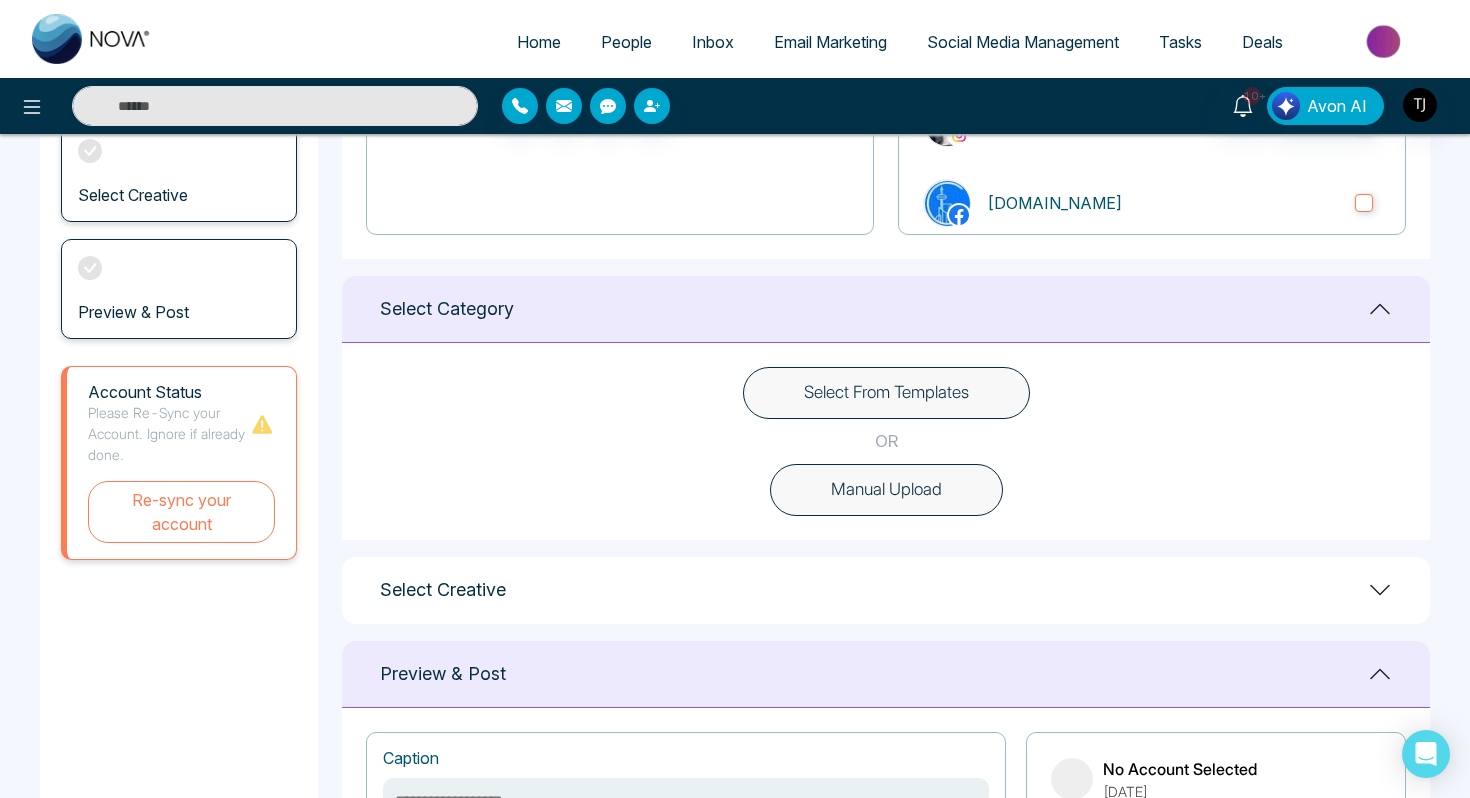 scroll, scrollTop: 422, scrollLeft: 0, axis: vertical 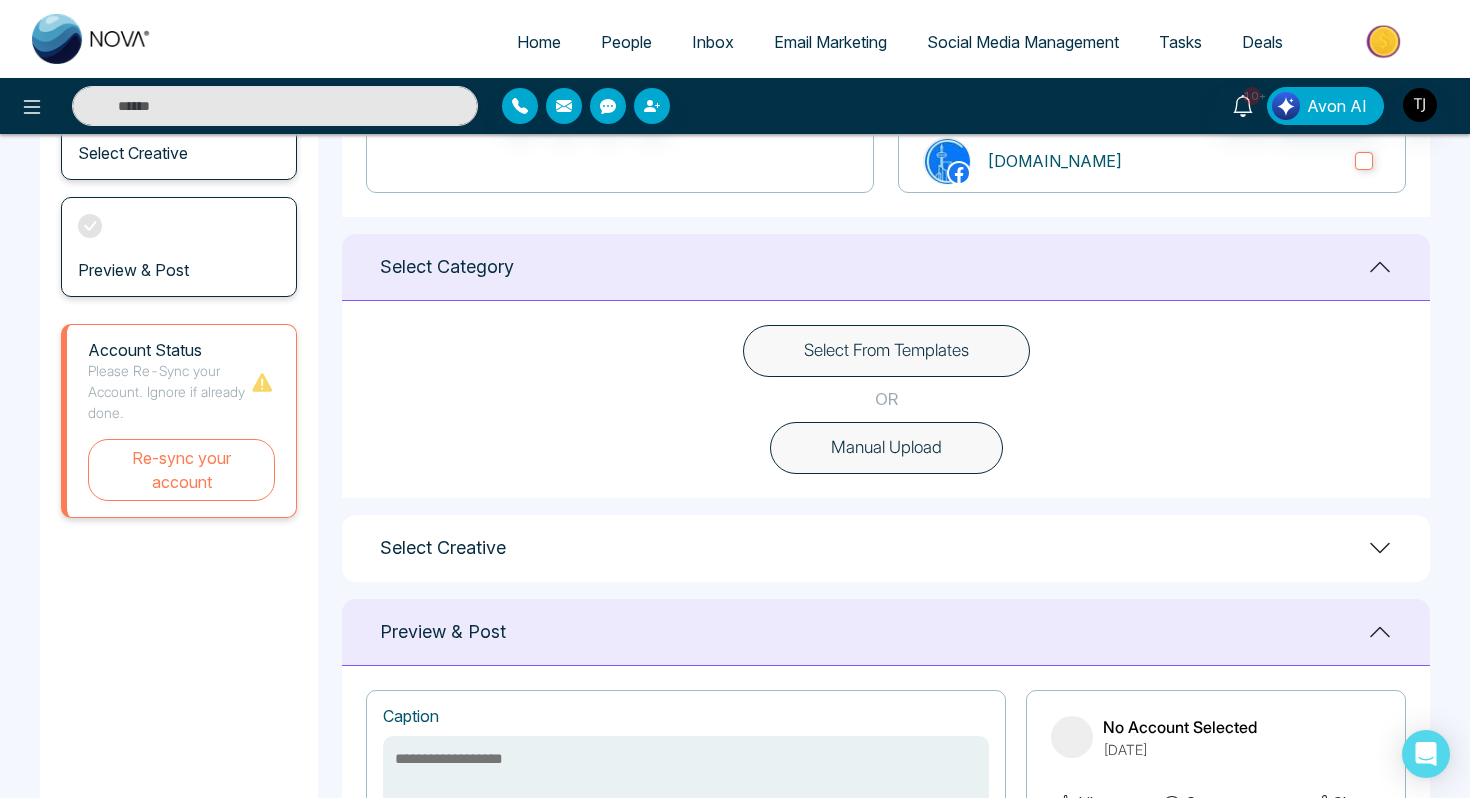 click on "Select From Templates" at bounding box center [886, 351] 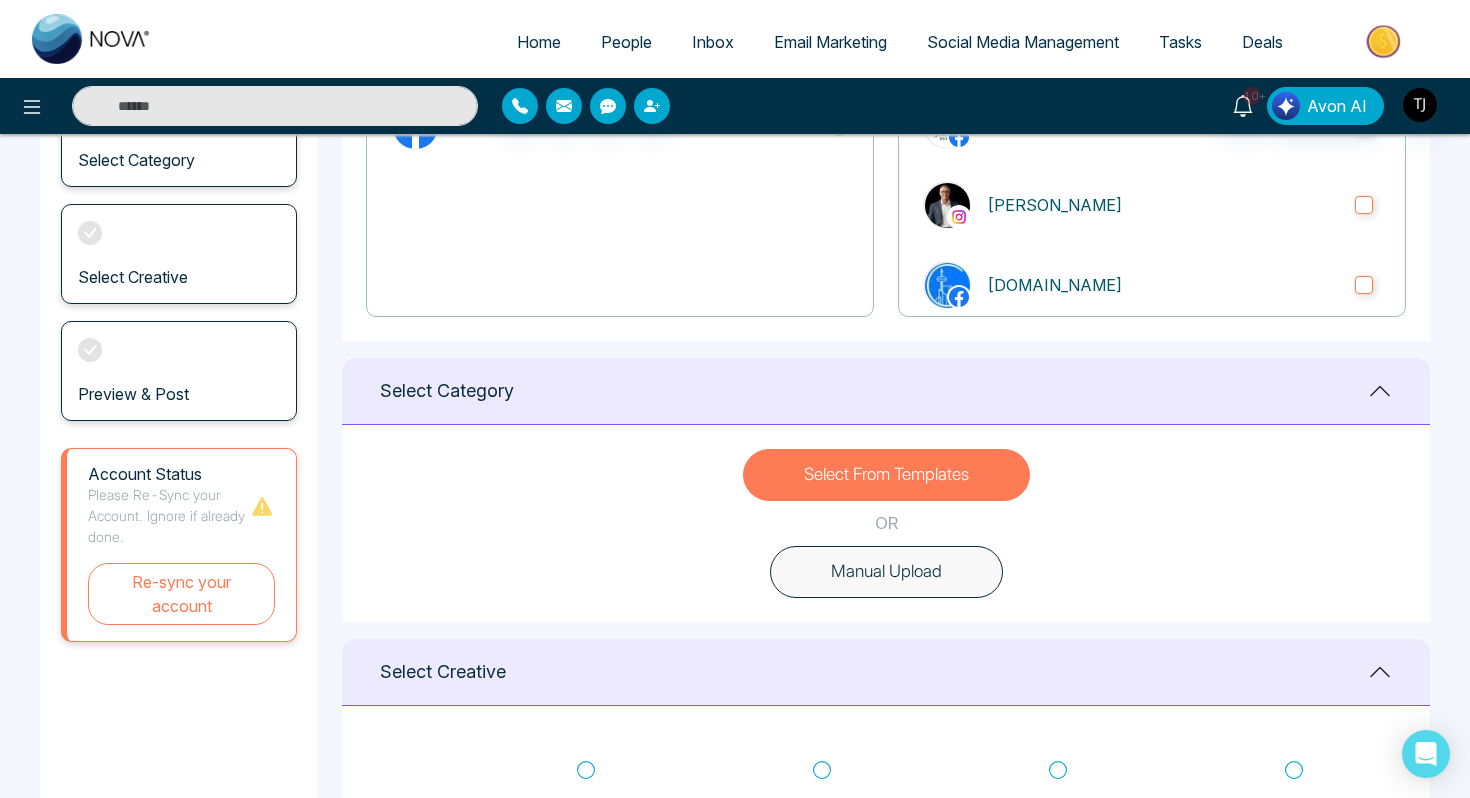 scroll, scrollTop: 0, scrollLeft: 0, axis: both 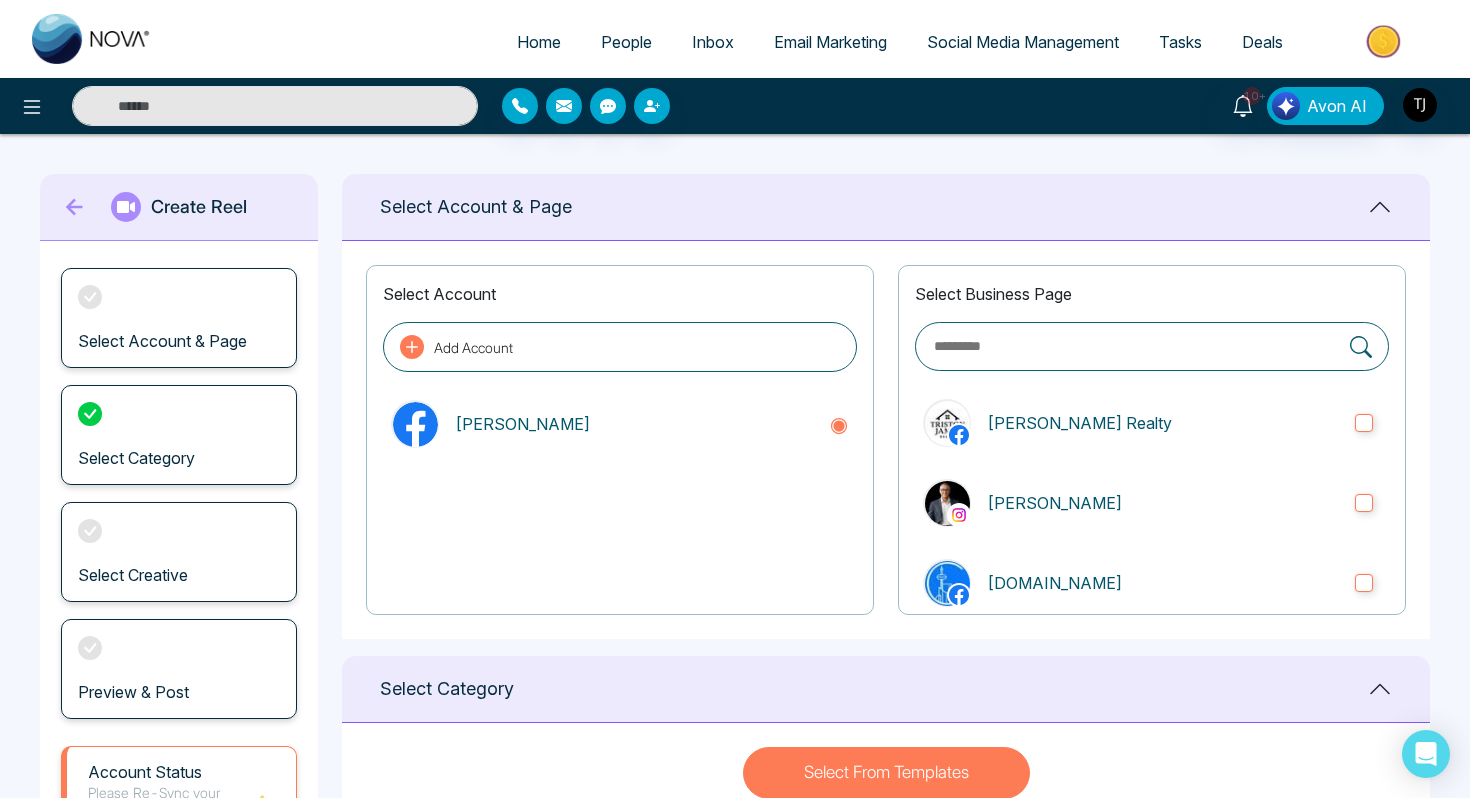 click on "Social Media Management" at bounding box center (1023, 42) 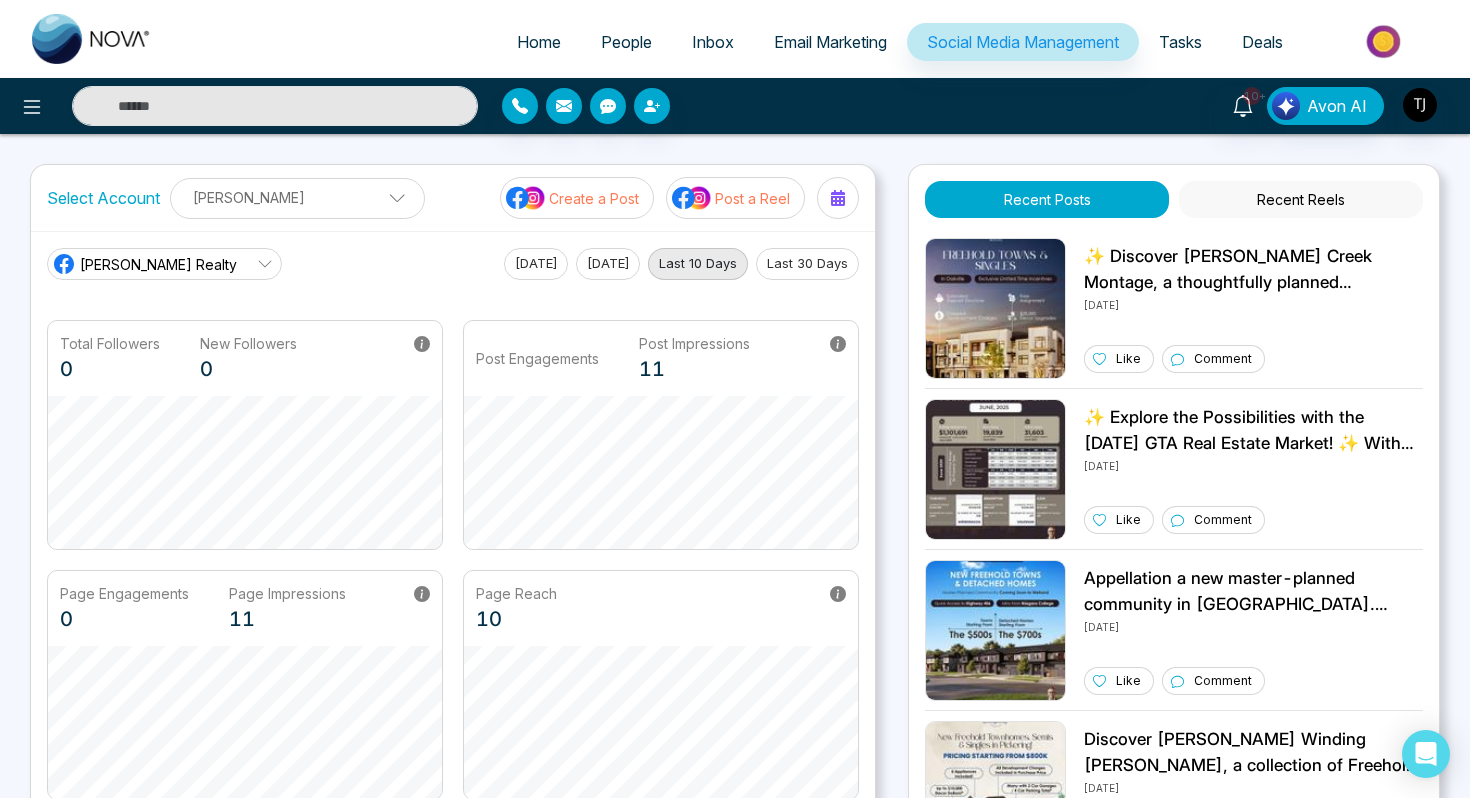 click at bounding box center (526, 198) 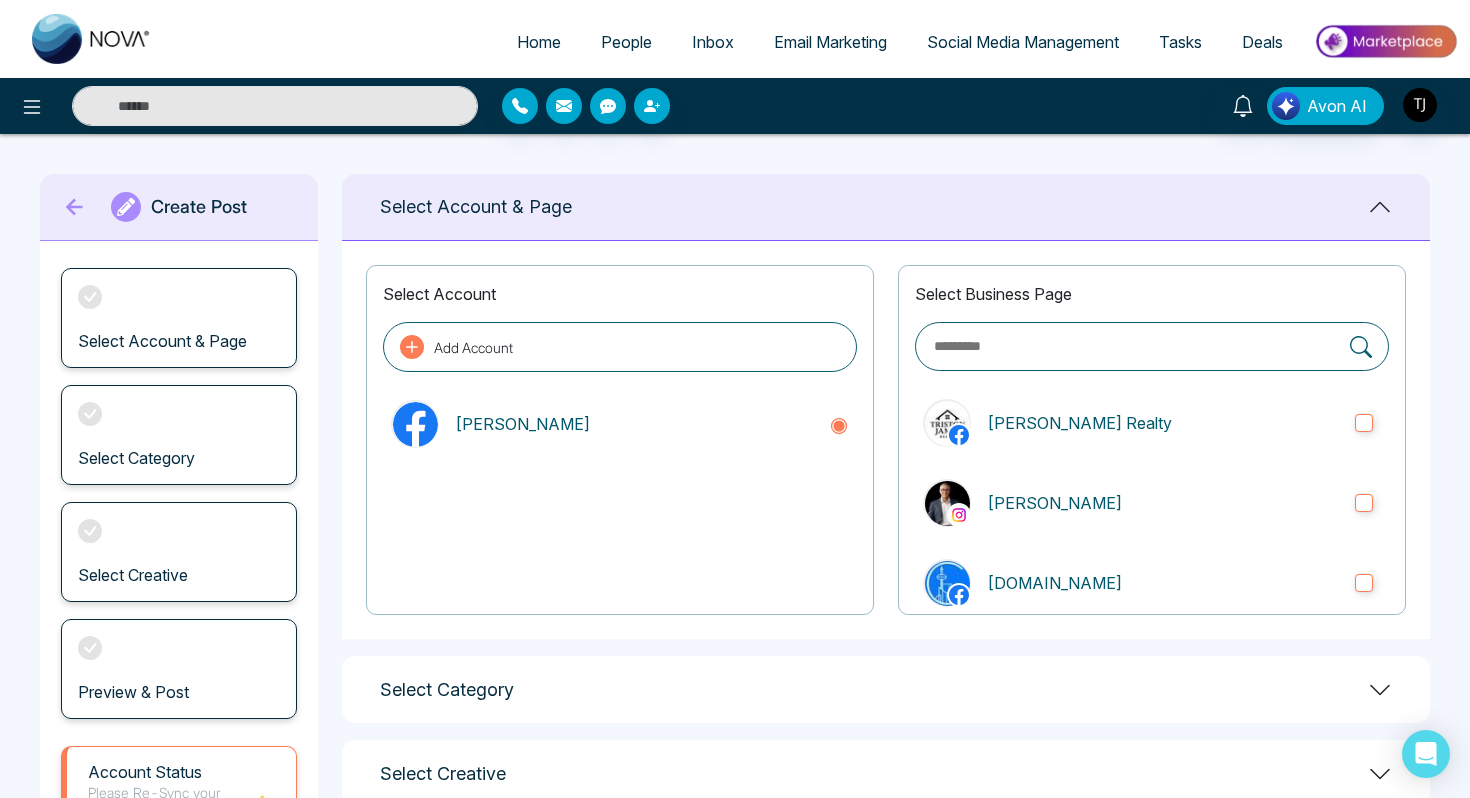 scroll, scrollTop: 211, scrollLeft: 0, axis: vertical 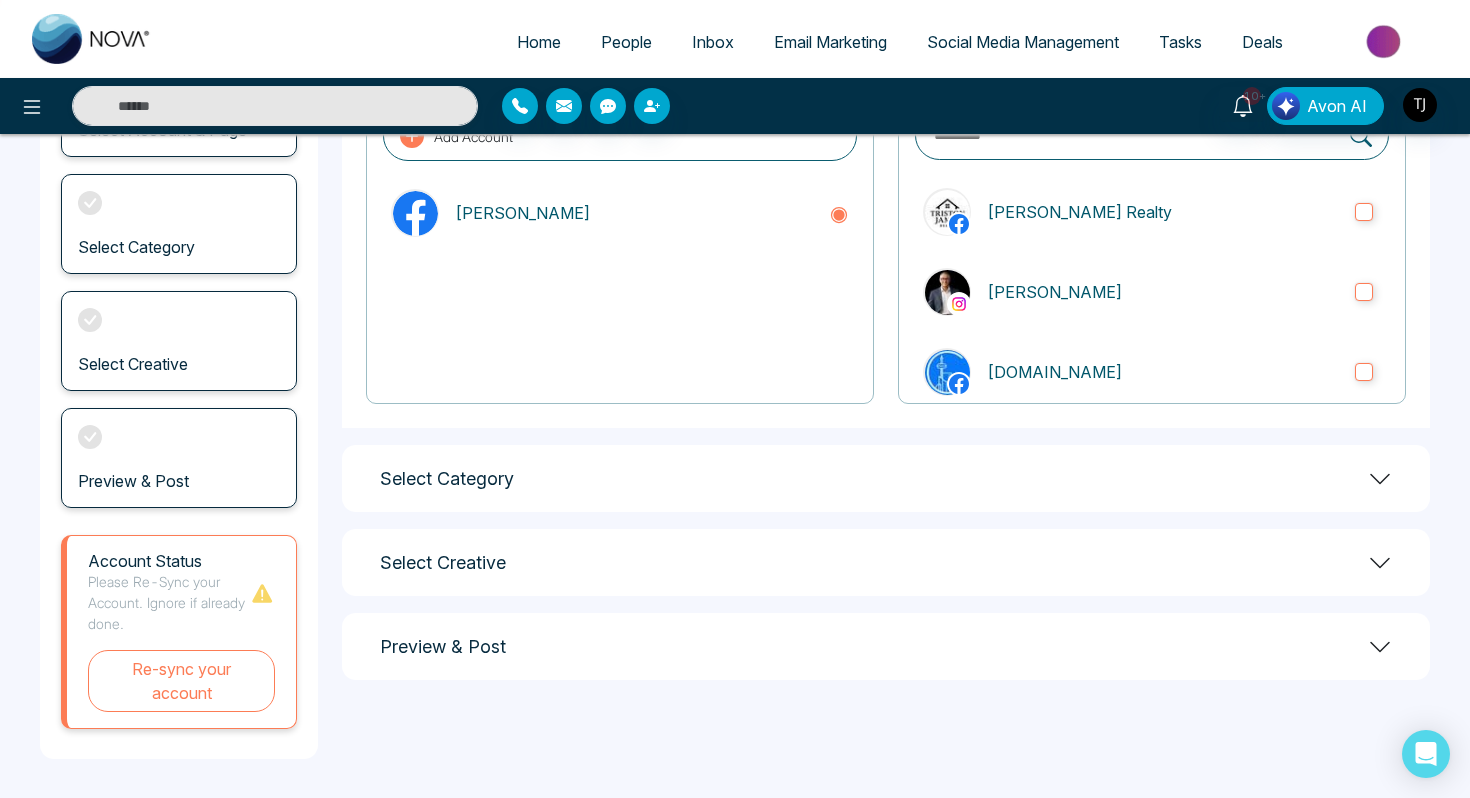 click on "Select Category" at bounding box center [886, 478] 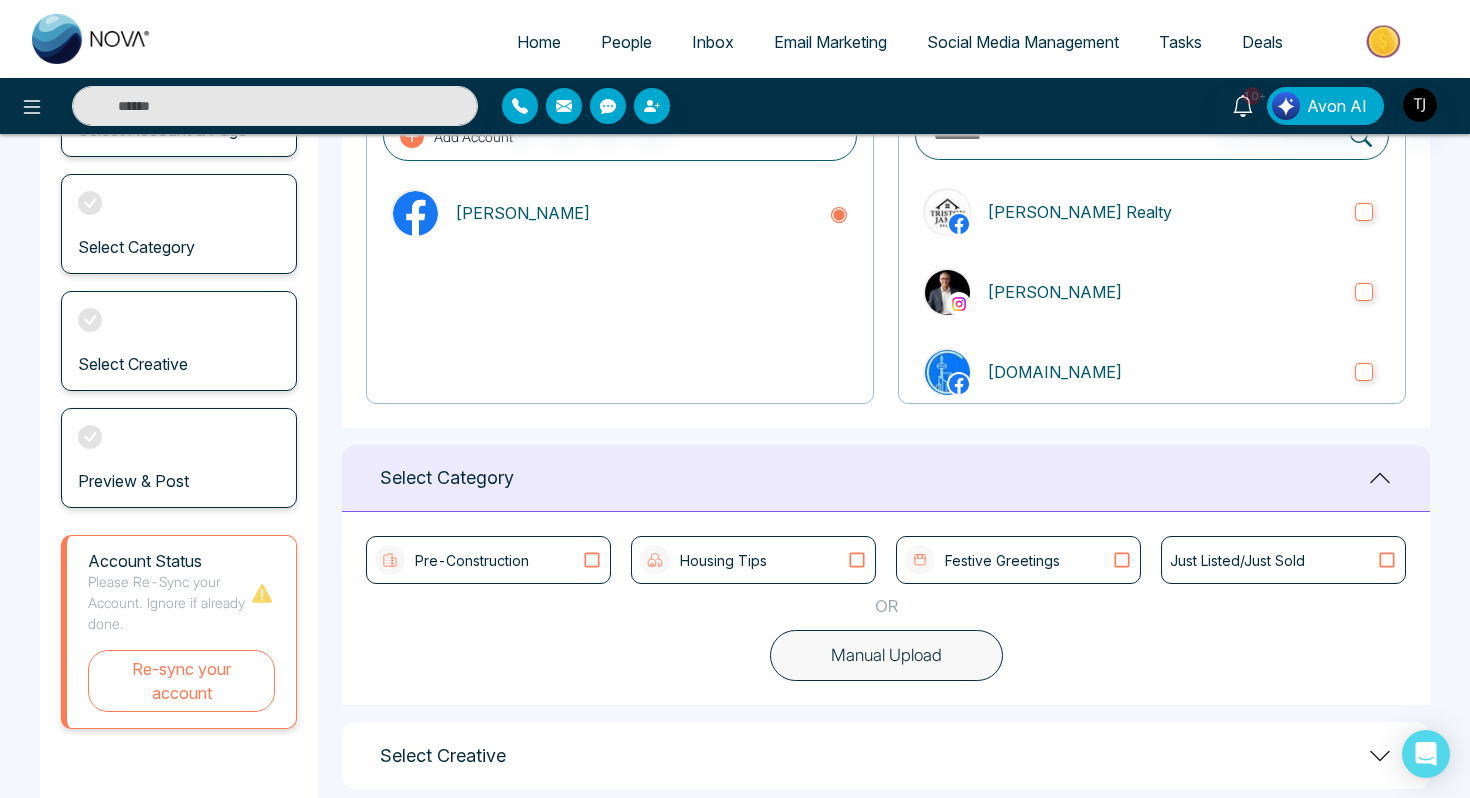 scroll, scrollTop: 324, scrollLeft: 0, axis: vertical 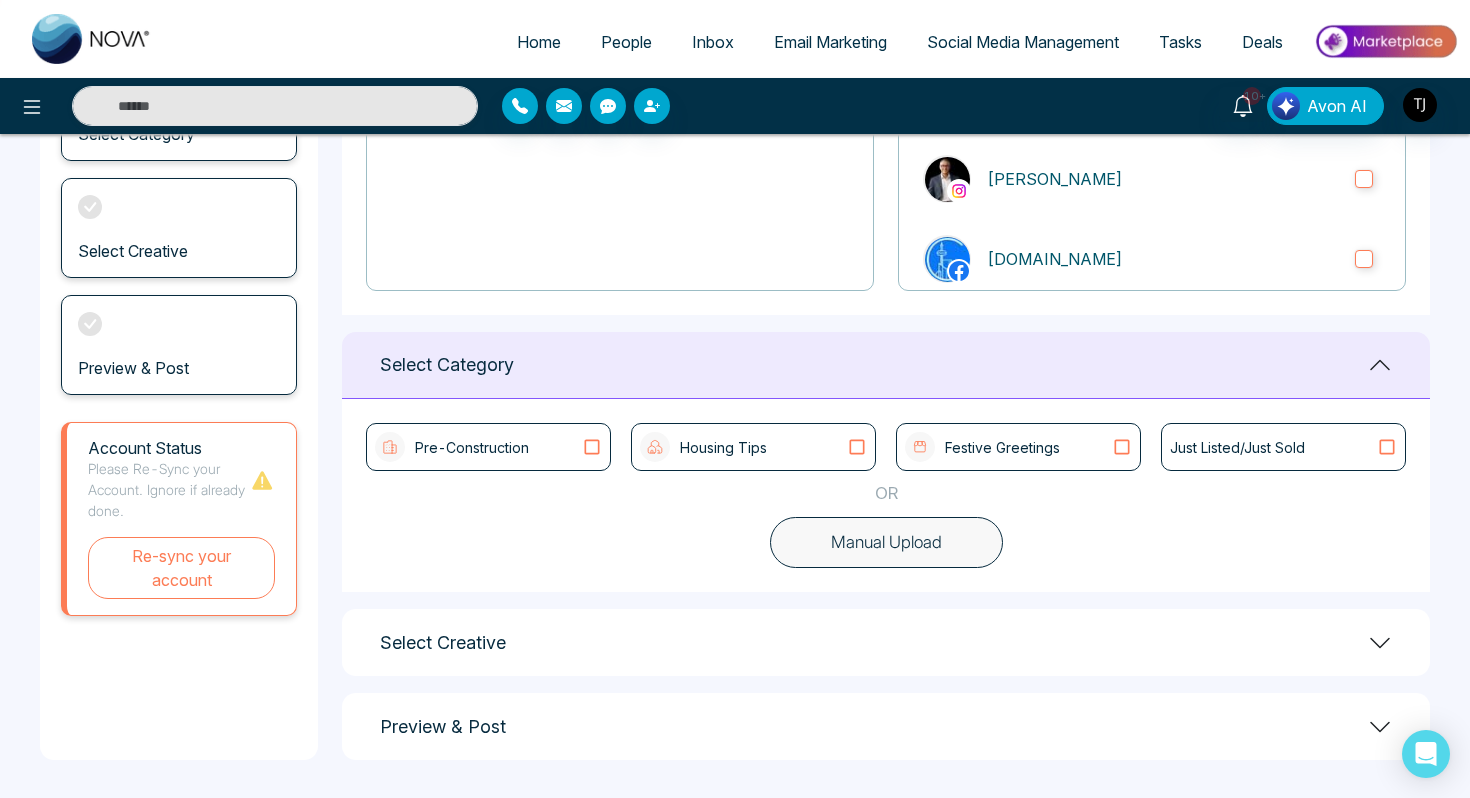 click on "Pre-Construction" at bounding box center (472, 447) 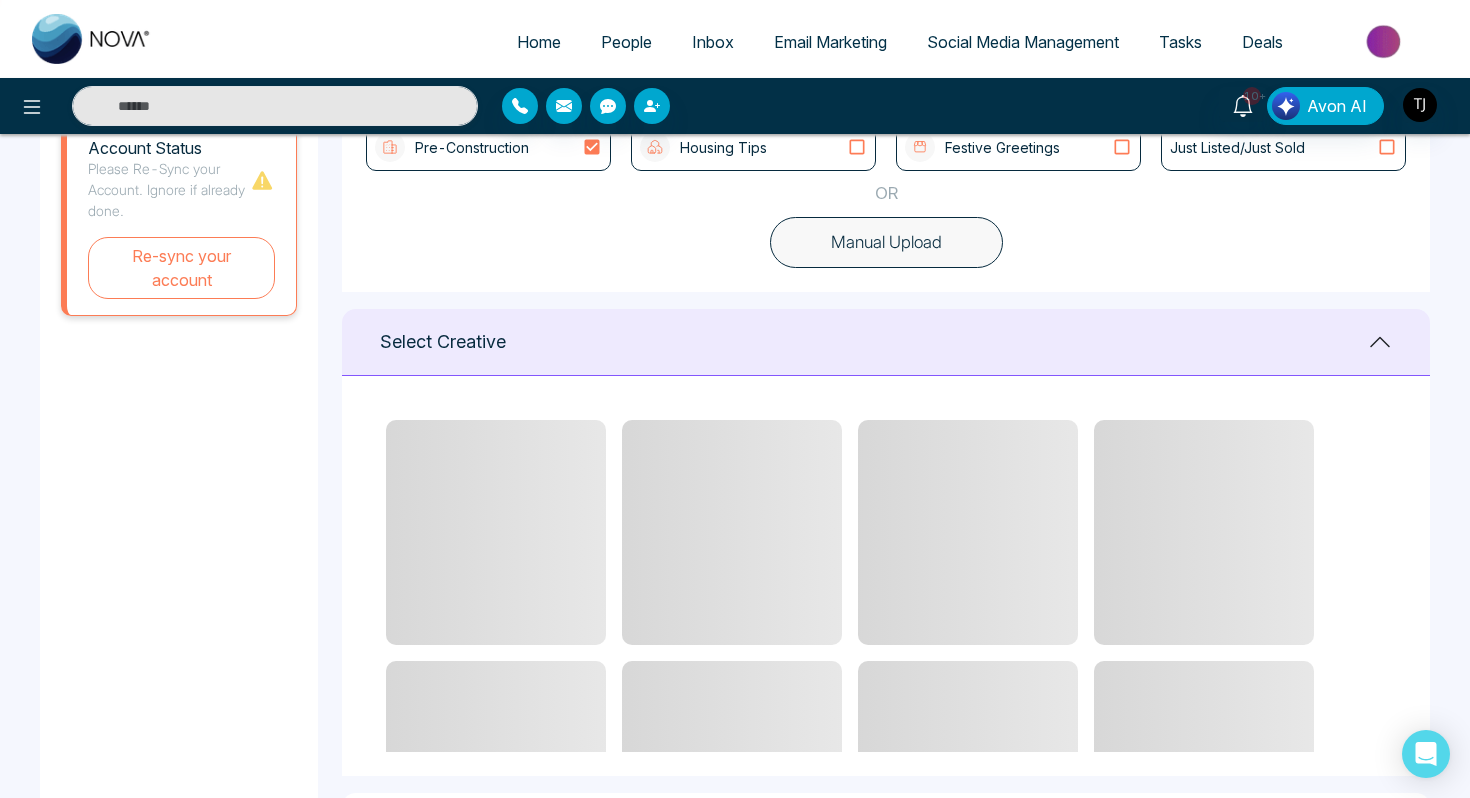 scroll, scrollTop: 625, scrollLeft: 0, axis: vertical 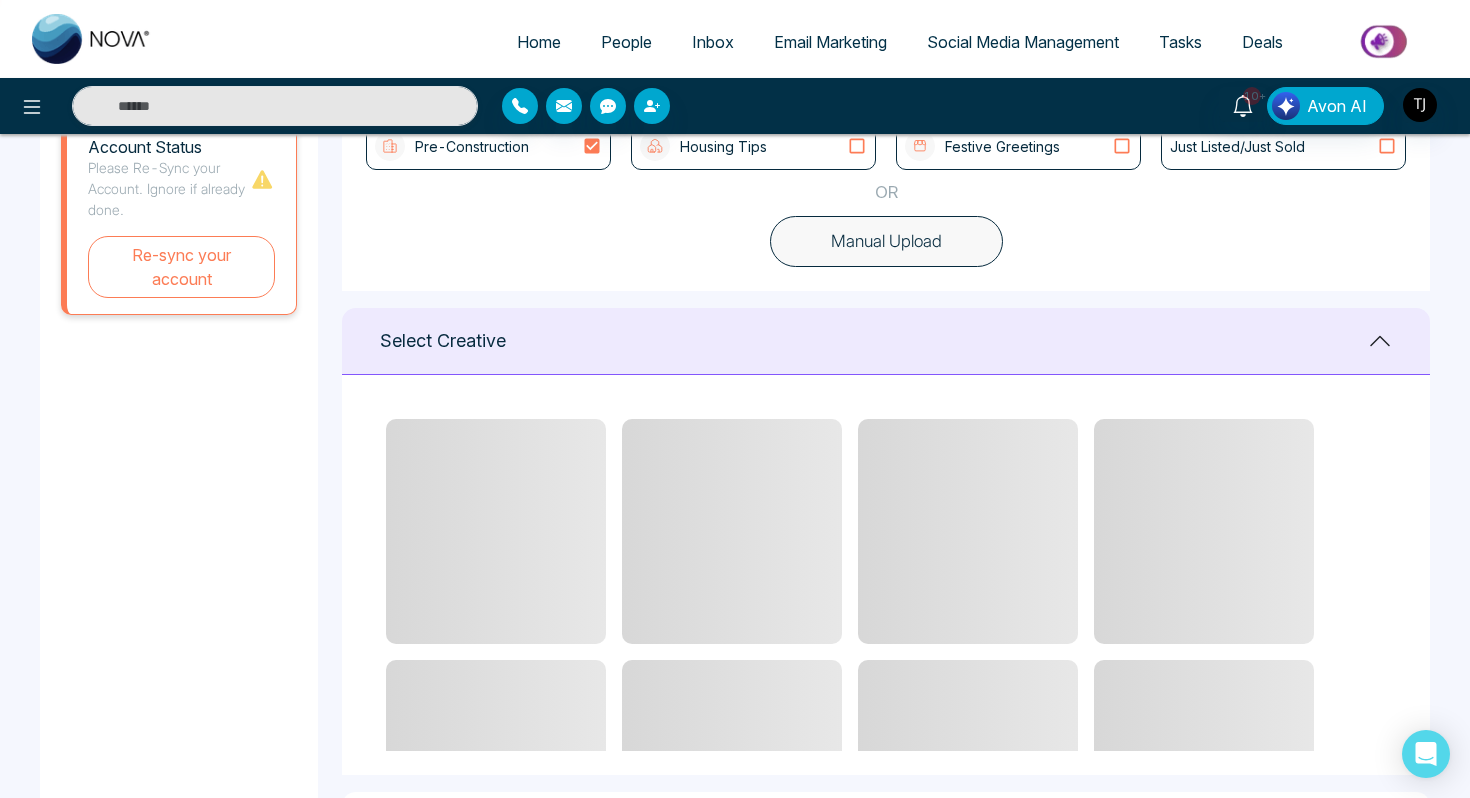 click on "Housing Tips" at bounding box center (723, 146) 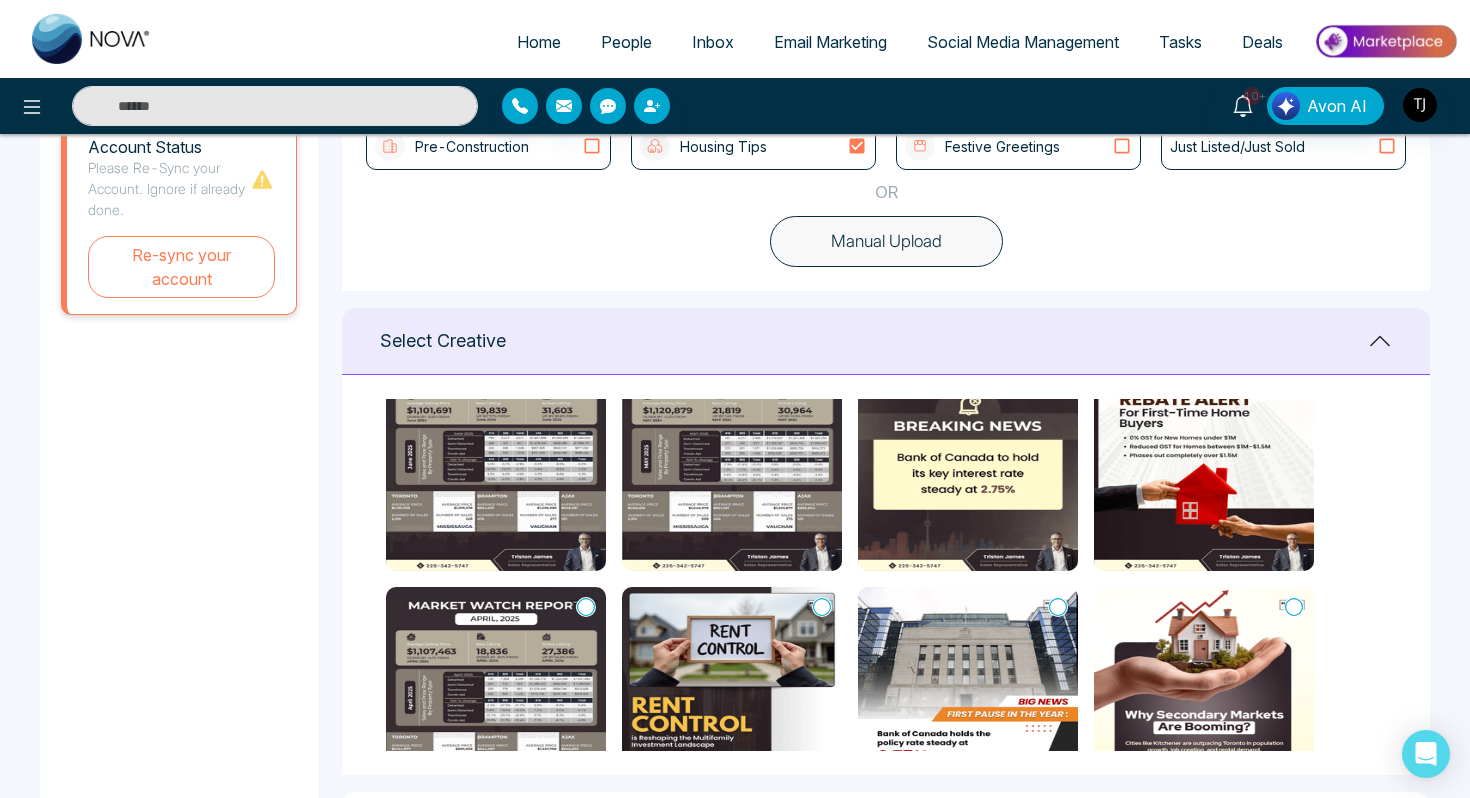 scroll, scrollTop: 0, scrollLeft: 0, axis: both 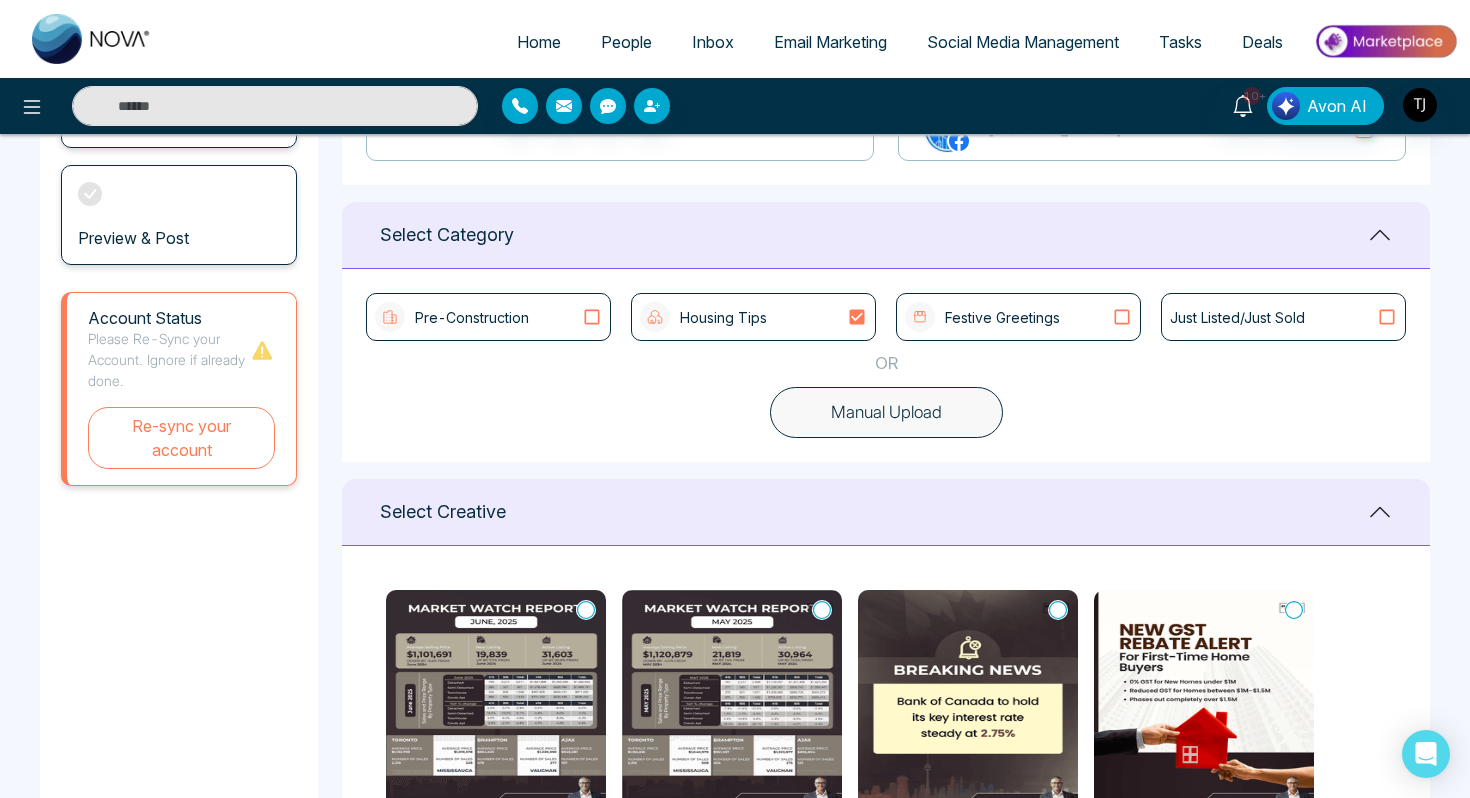 click on "Pre-Construction" at bounding box center (488, 317) 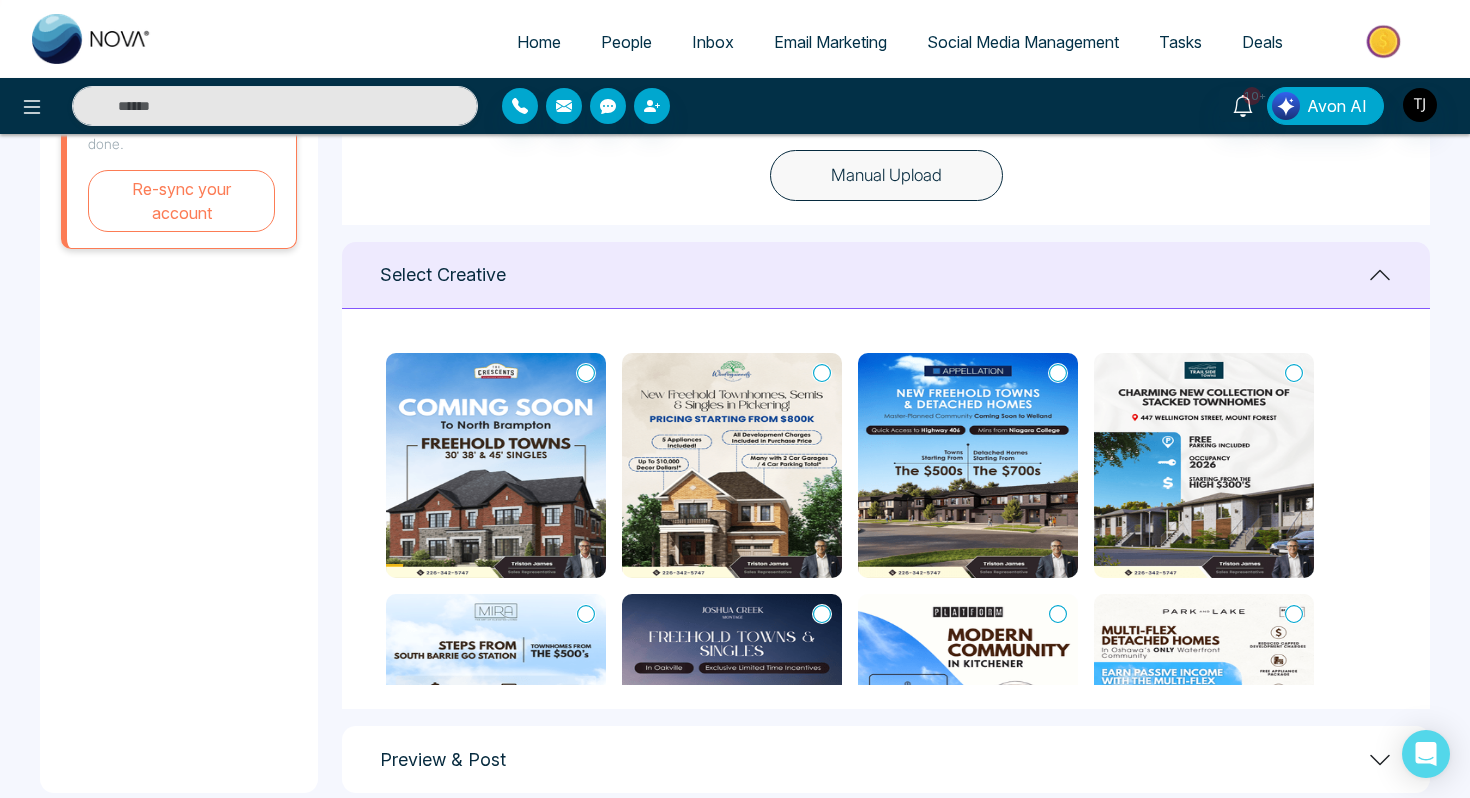 scroll, scrollTop: 692, scrollLeft: 0, axis: vertical 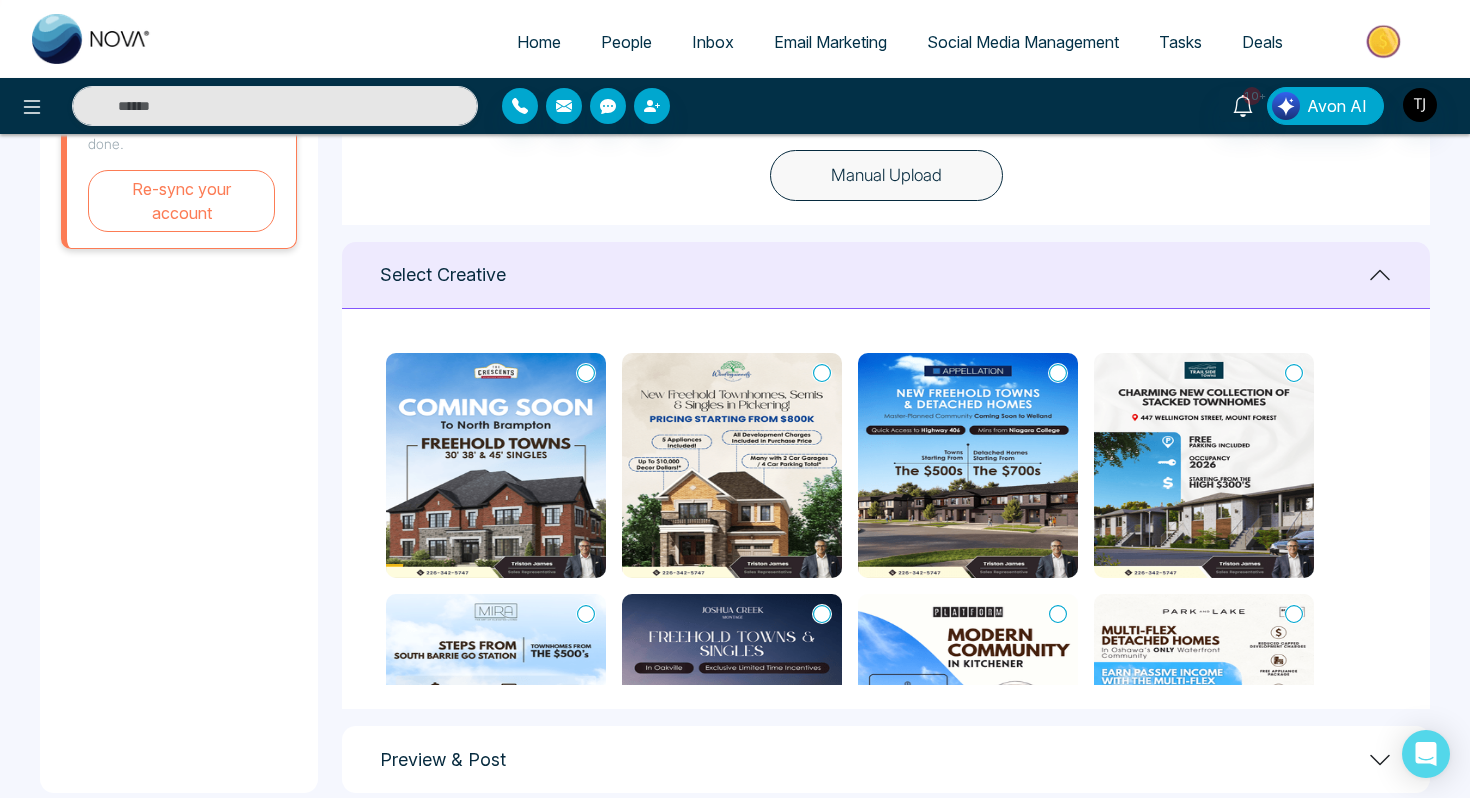 click 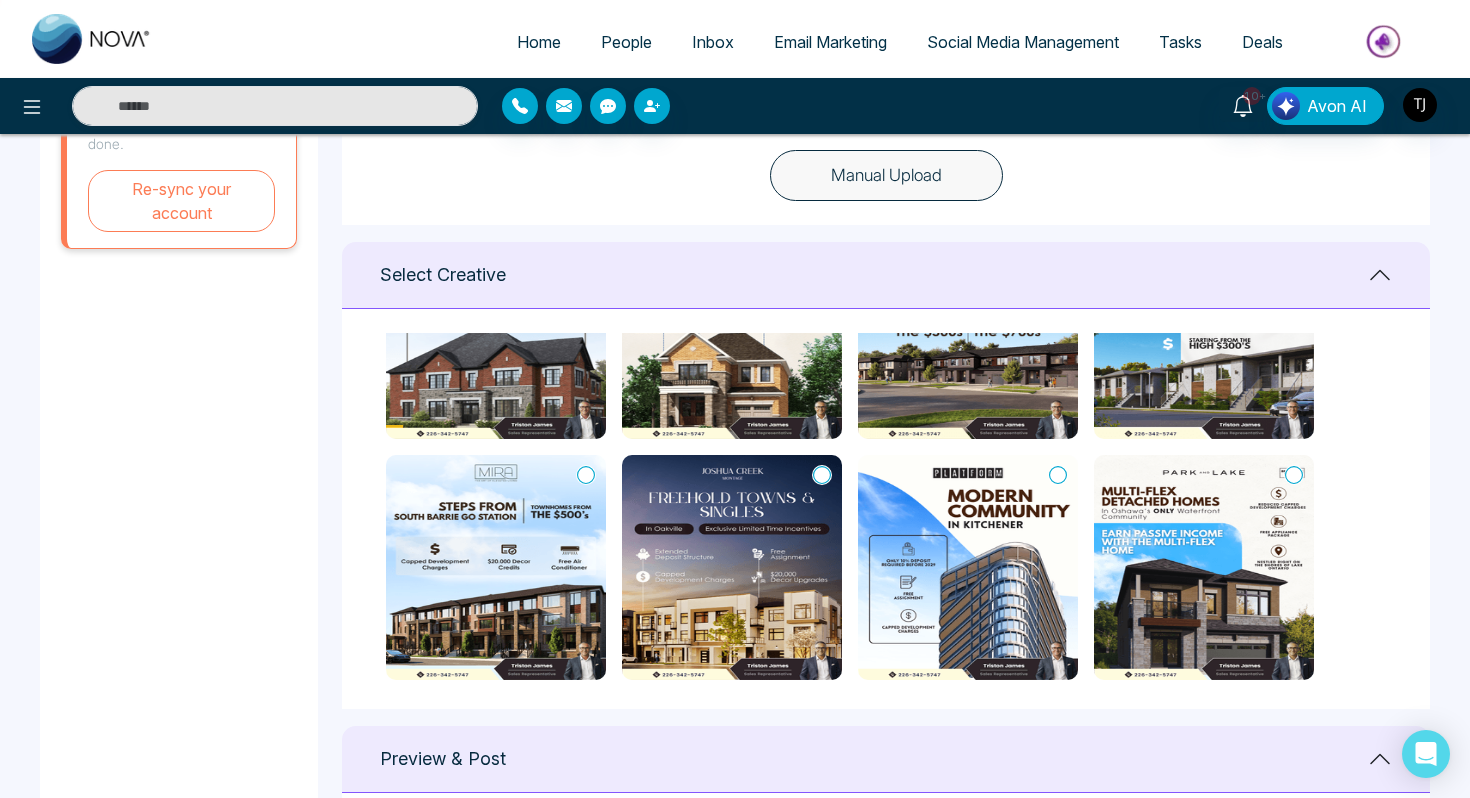 scroll, scrollTop: 168, scrollLeft: 0, axis: vertical 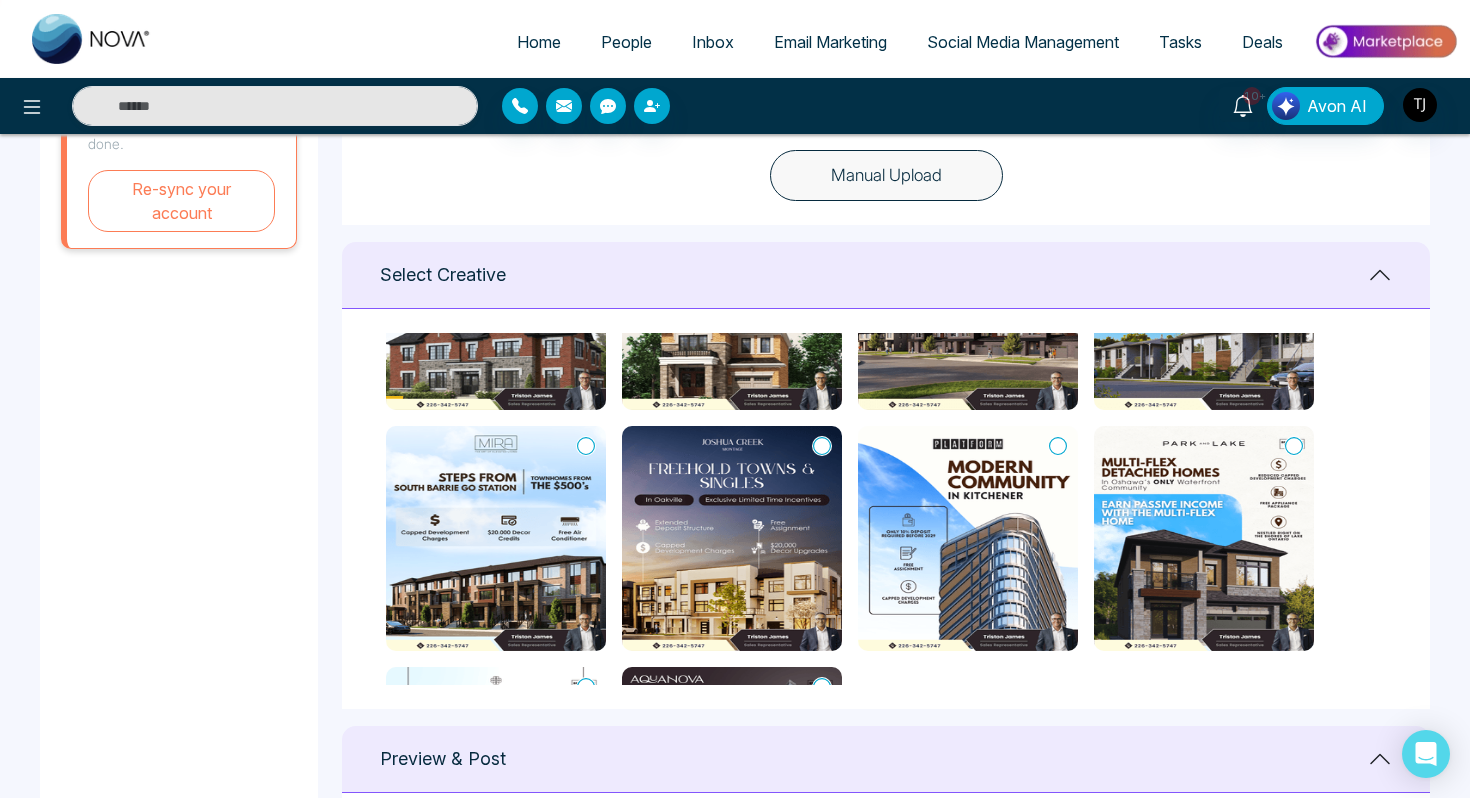 click at bounding box center (732, 538) 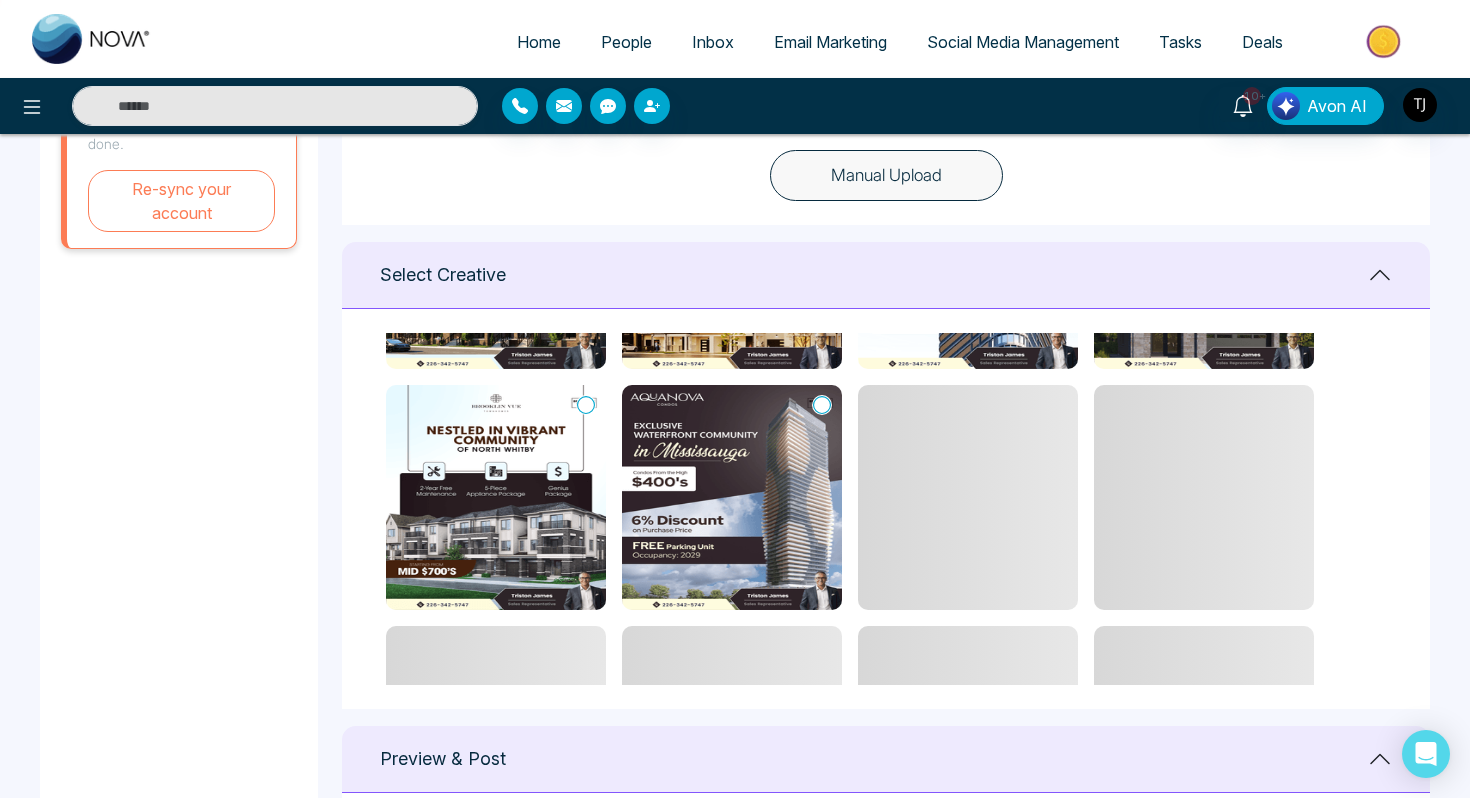 scroll, scrollTop: 606, scrollLeft: 0, axis: vertical 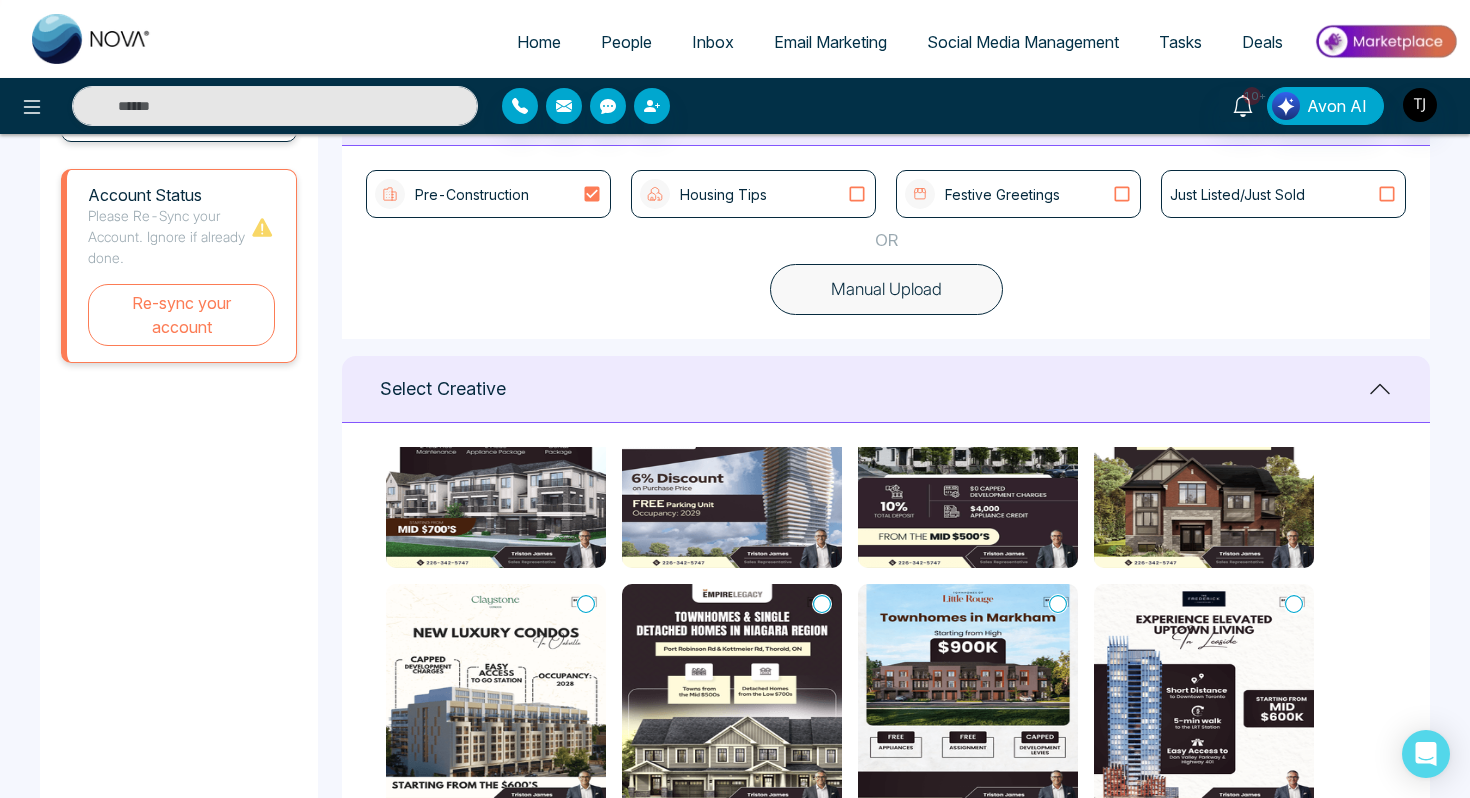 type on "**********" 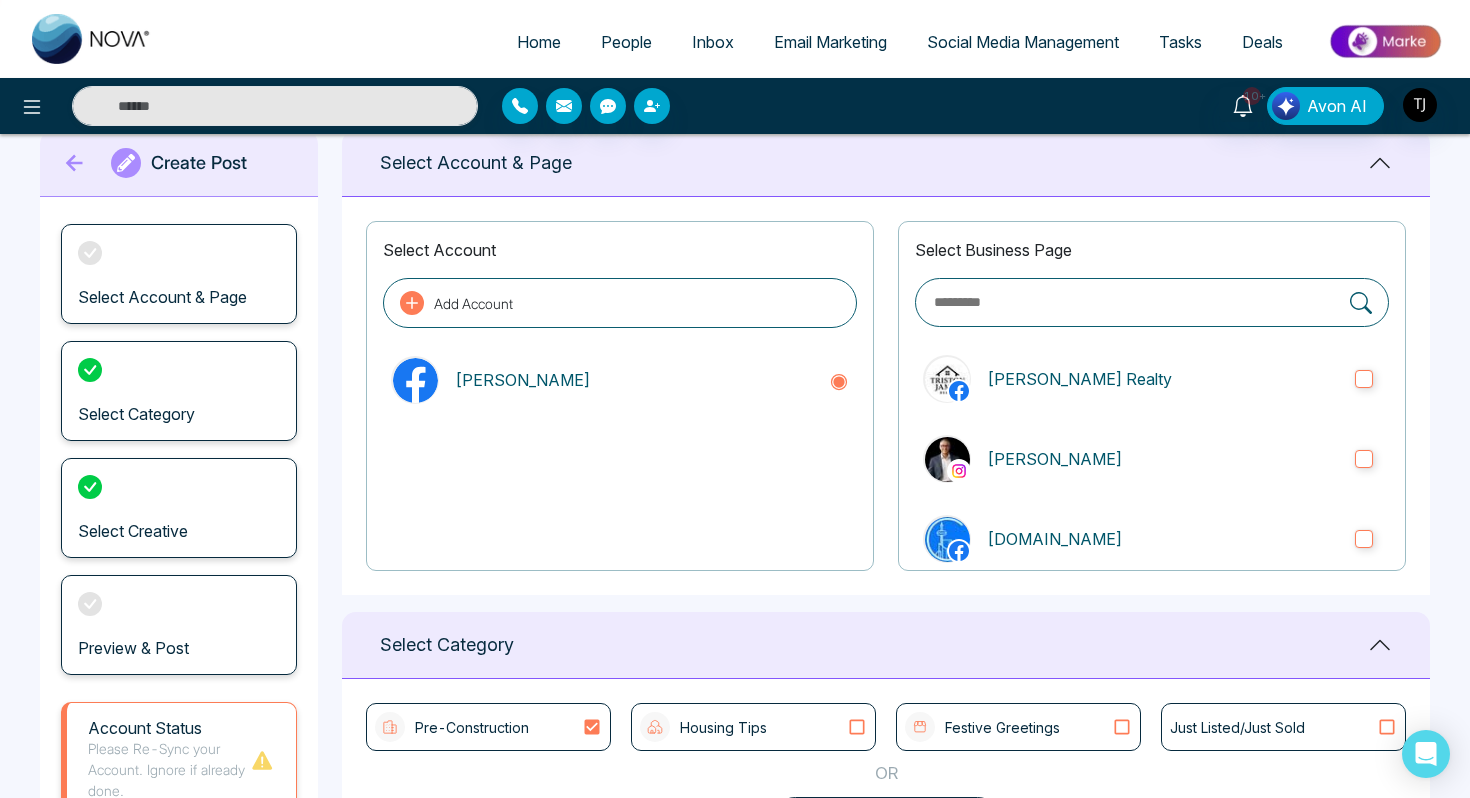 scroll, scrollTop: 0, scrollLeft: 0, axis: both 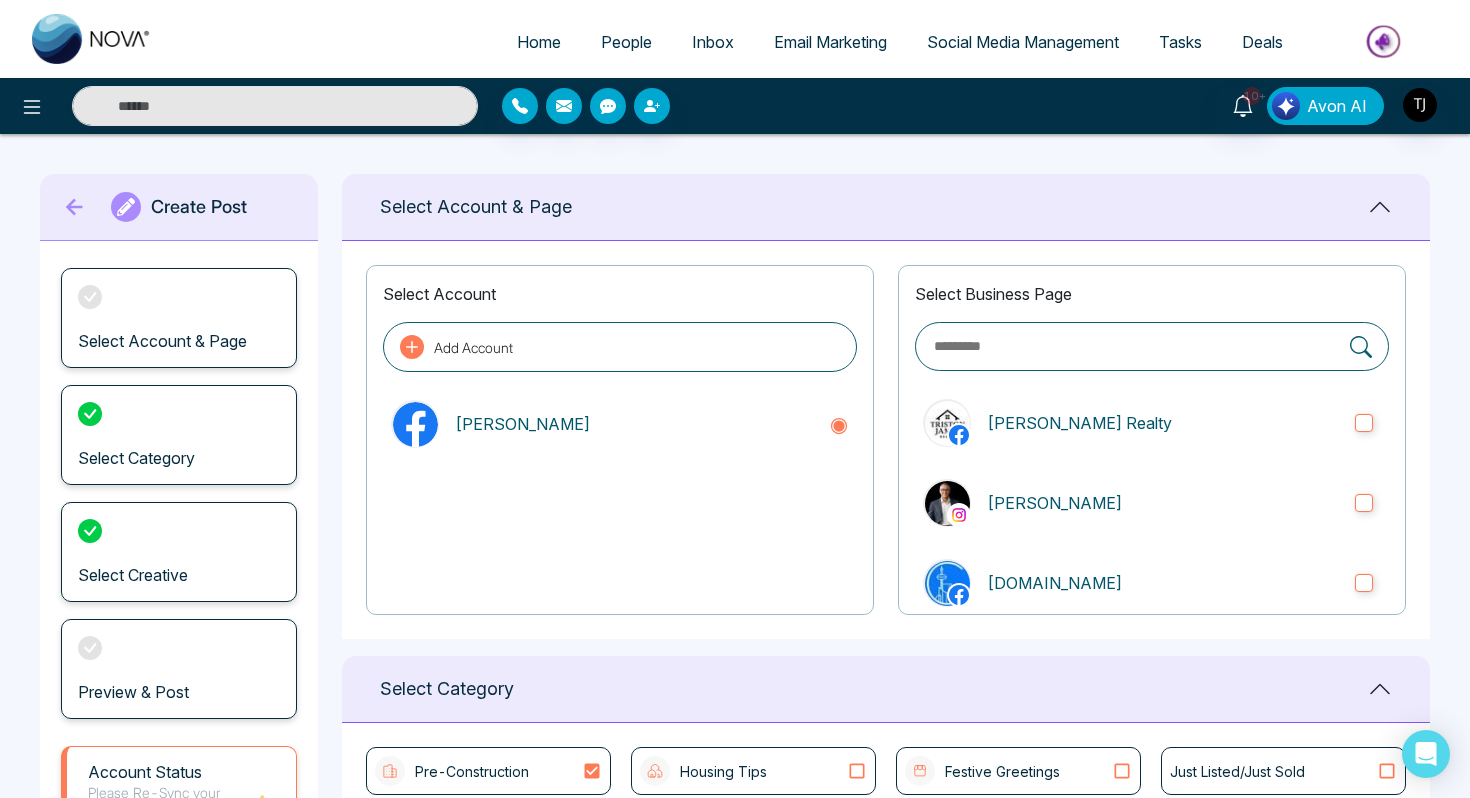 click on "Avon AI" at bounding box center (1337, 106) 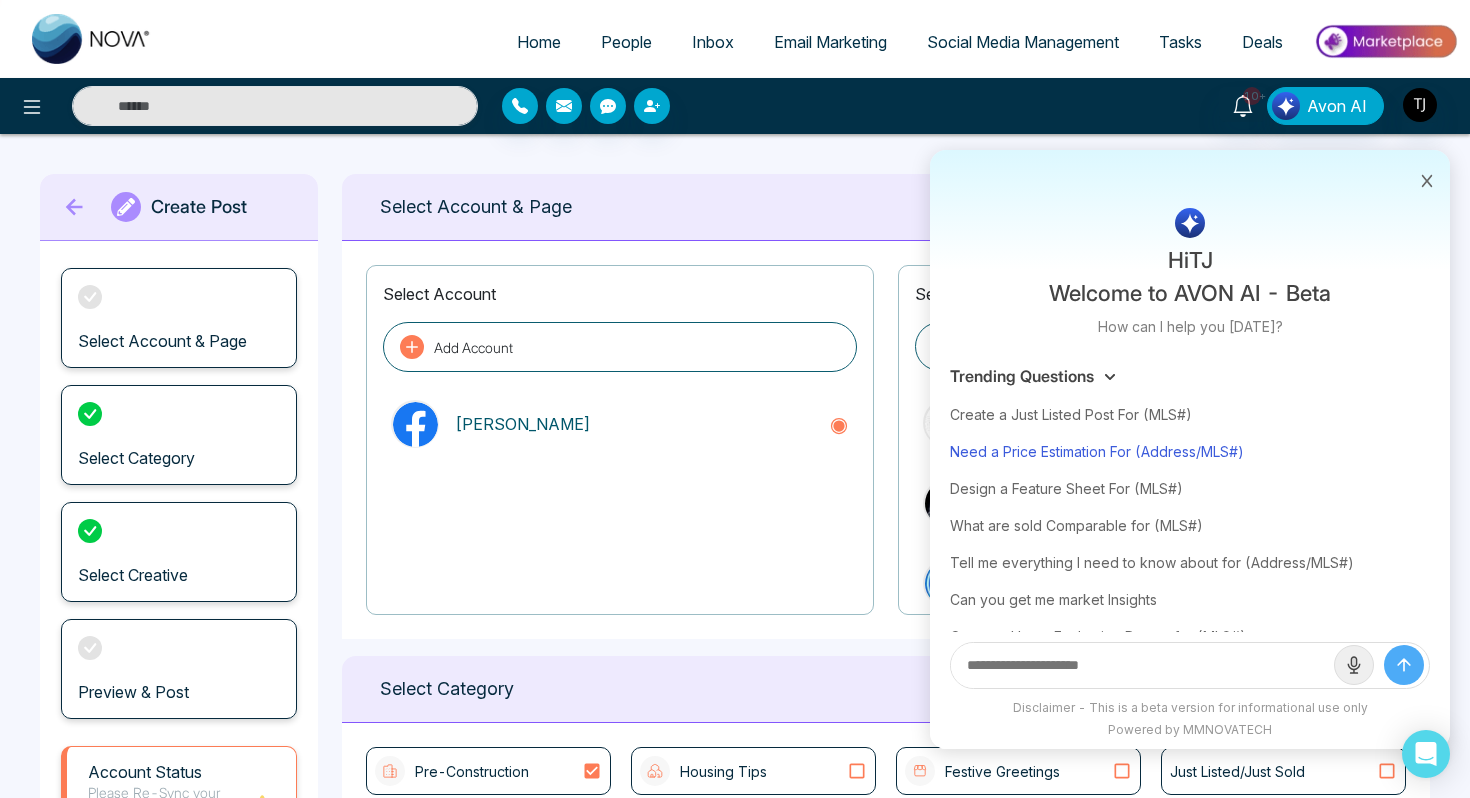 click on "Need a Price Estimation For (Address/MLS#)" at bounding box center (1190, 451) 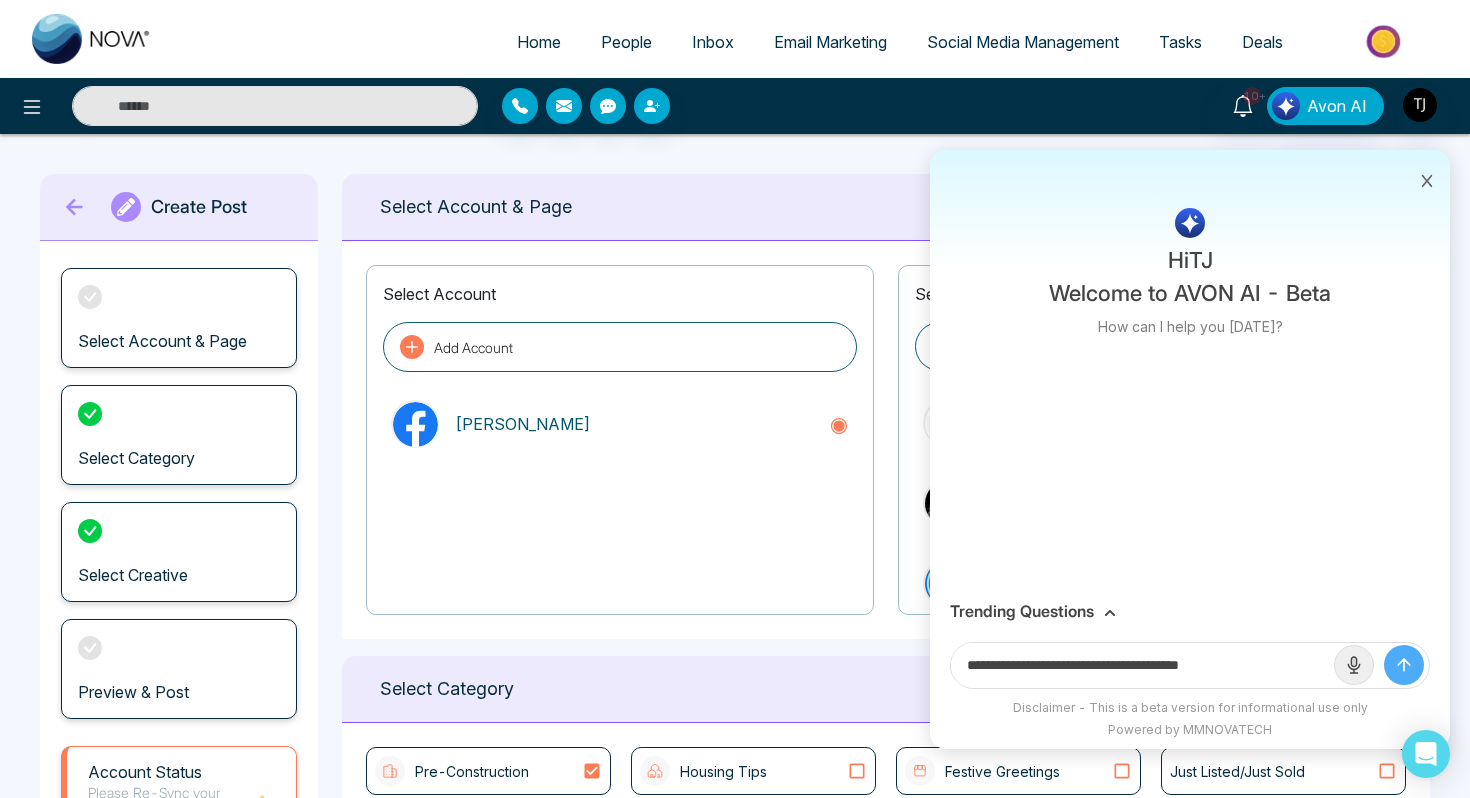 drag, startPoint x: 1151, startPoint y: 659, endPoint x: 1305, endPoint y: 662, distance: 154.02922 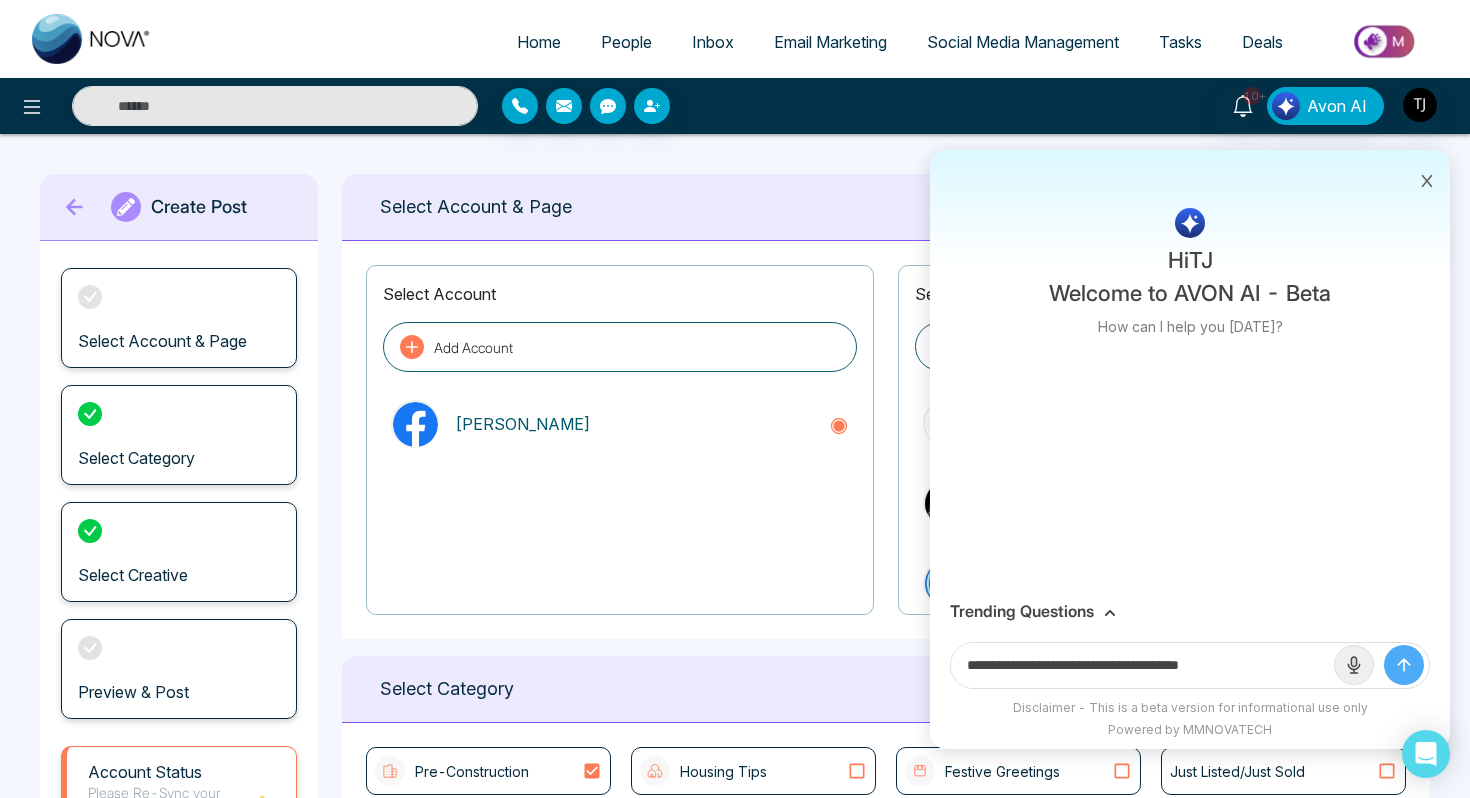 click on "**********" at bounding box center [1142, 665] 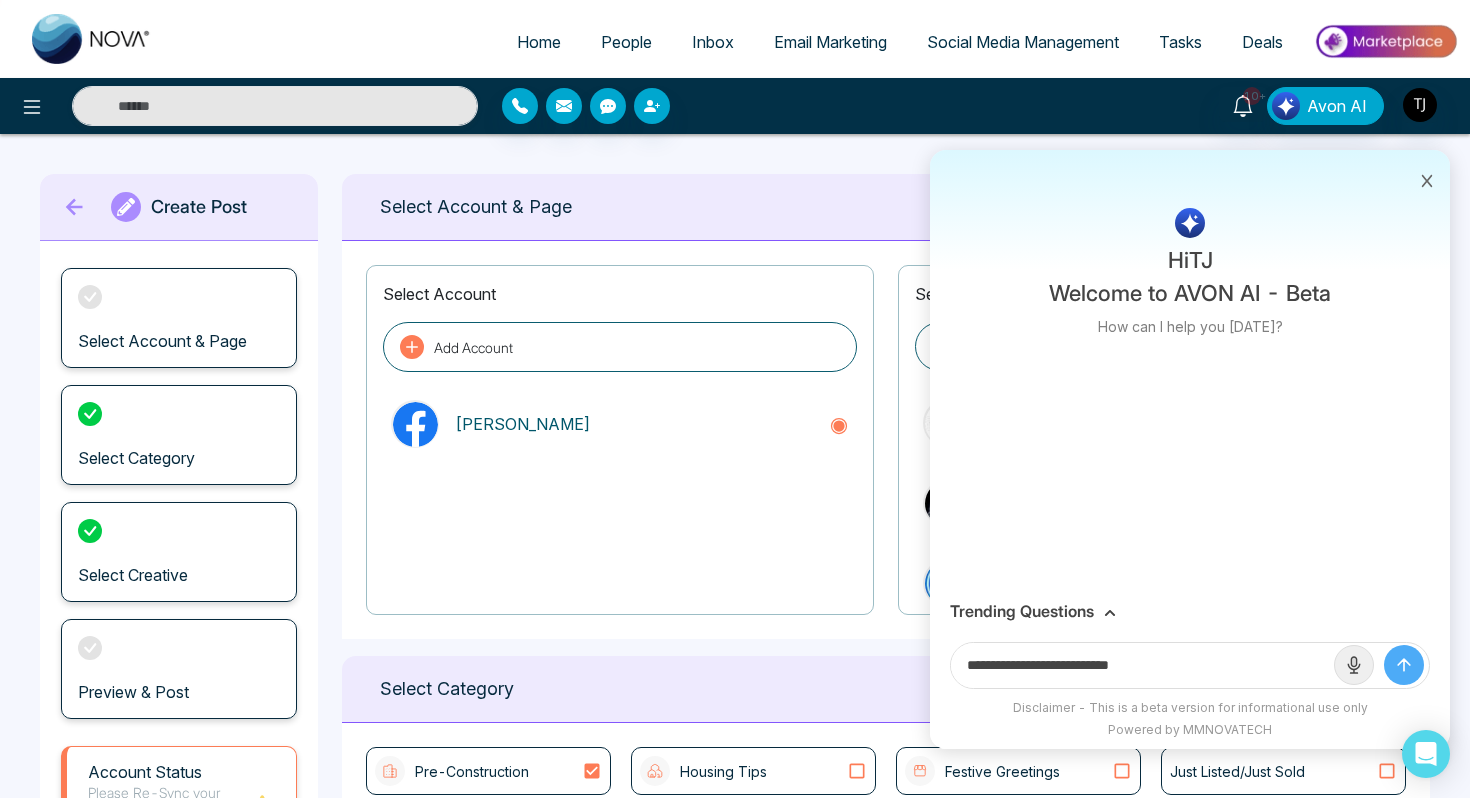 paste on "**********" 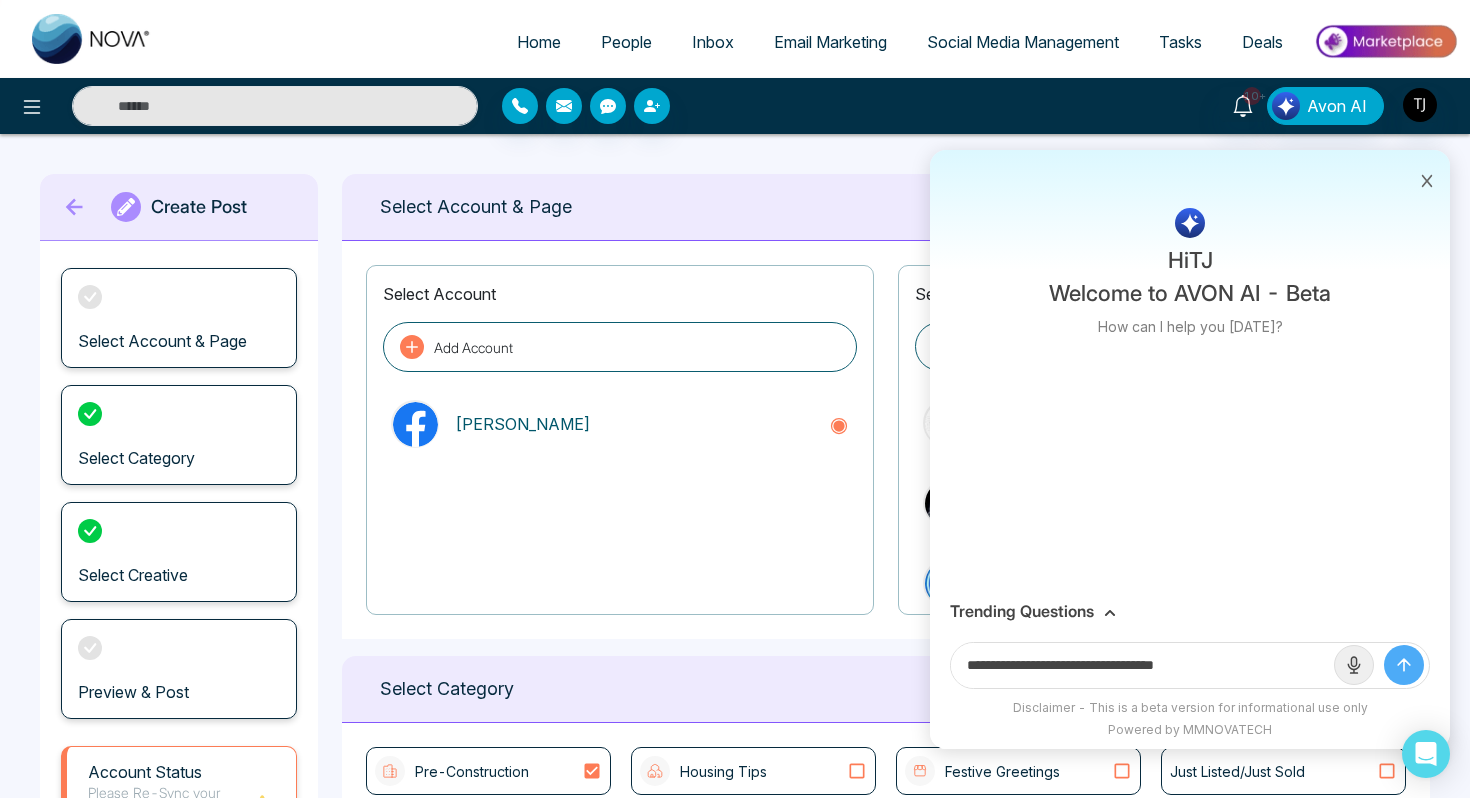 type on "**********" 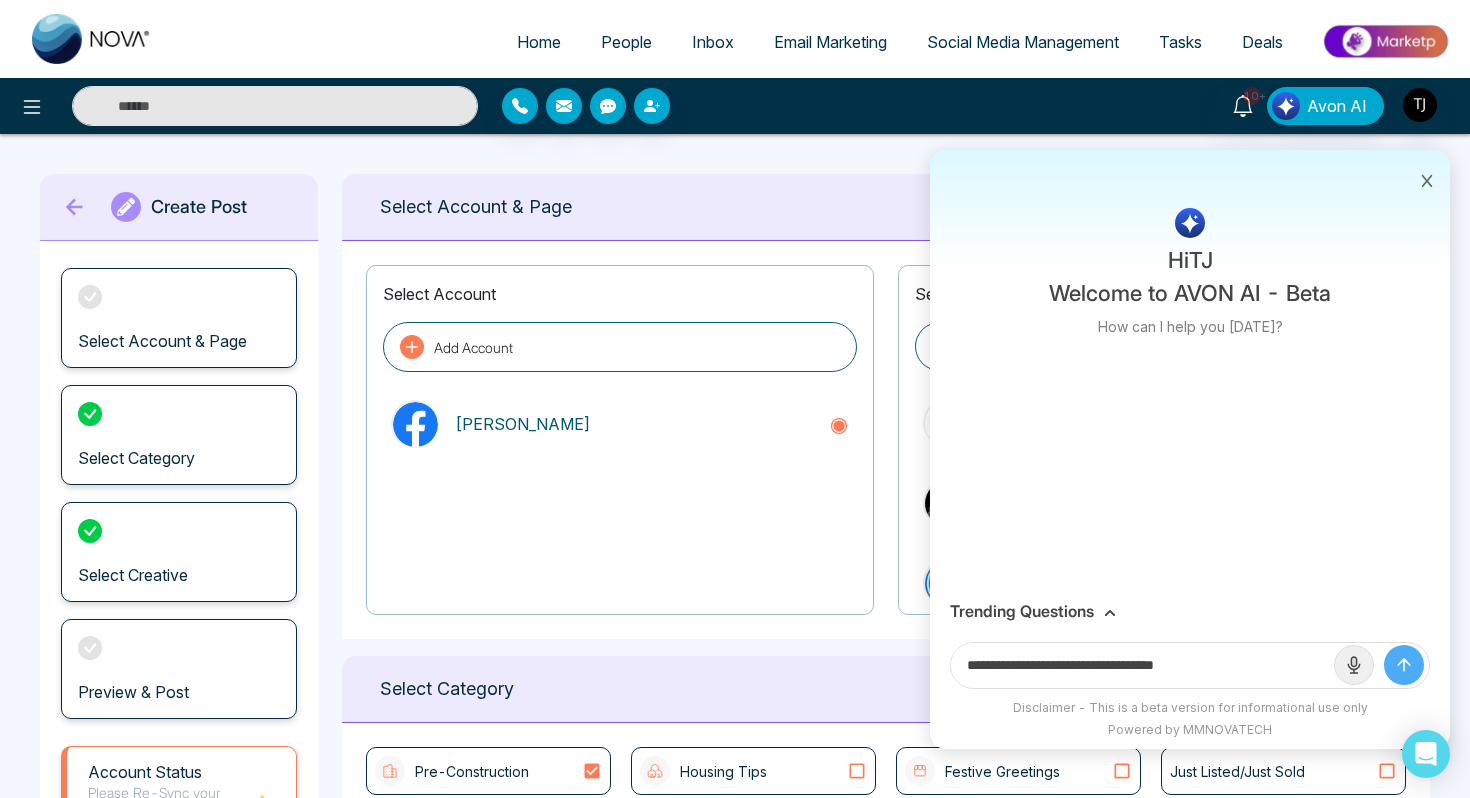 click at bounding box center (1404, 665) 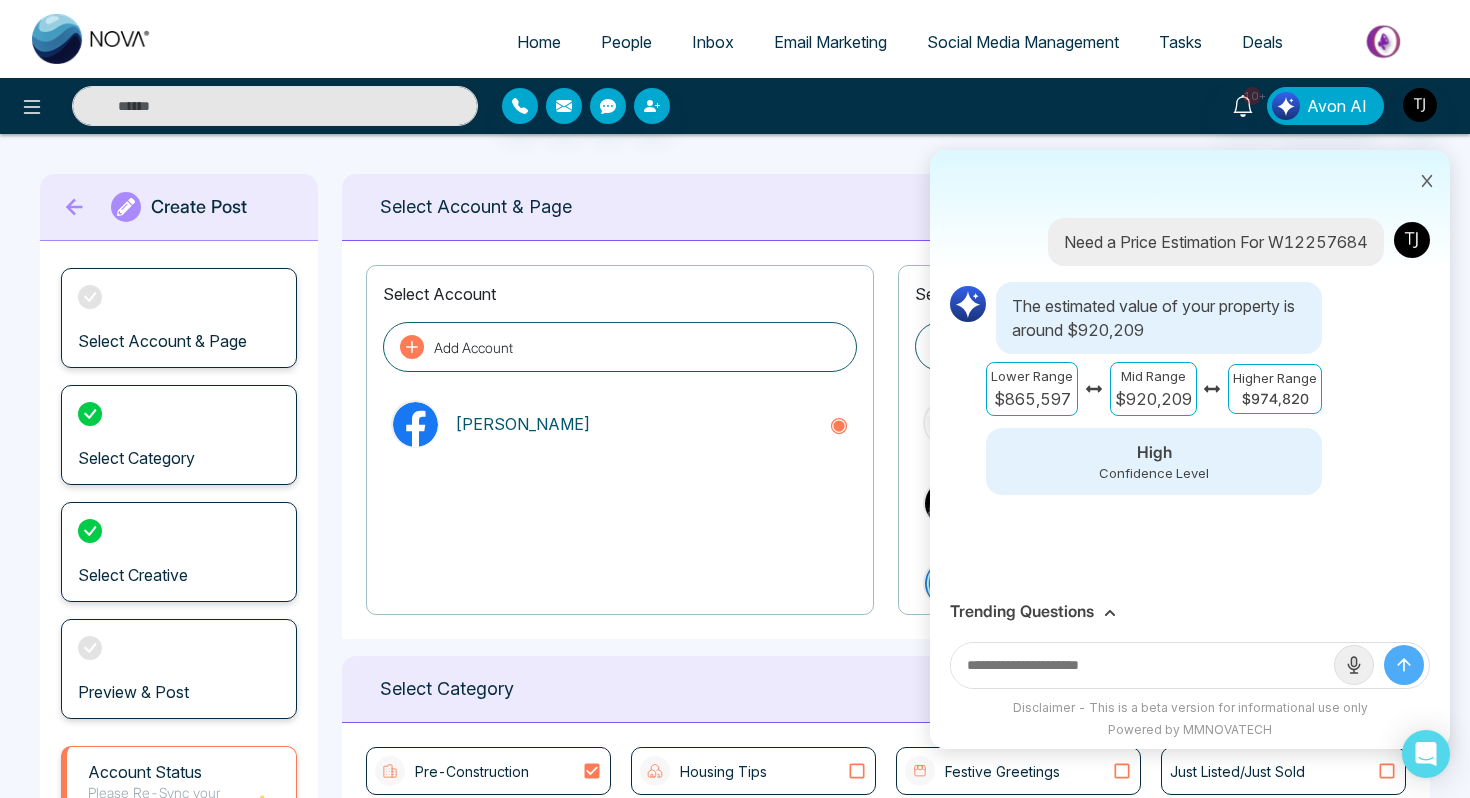 click on "Trending Questions" at bounding box center [1022, 611] 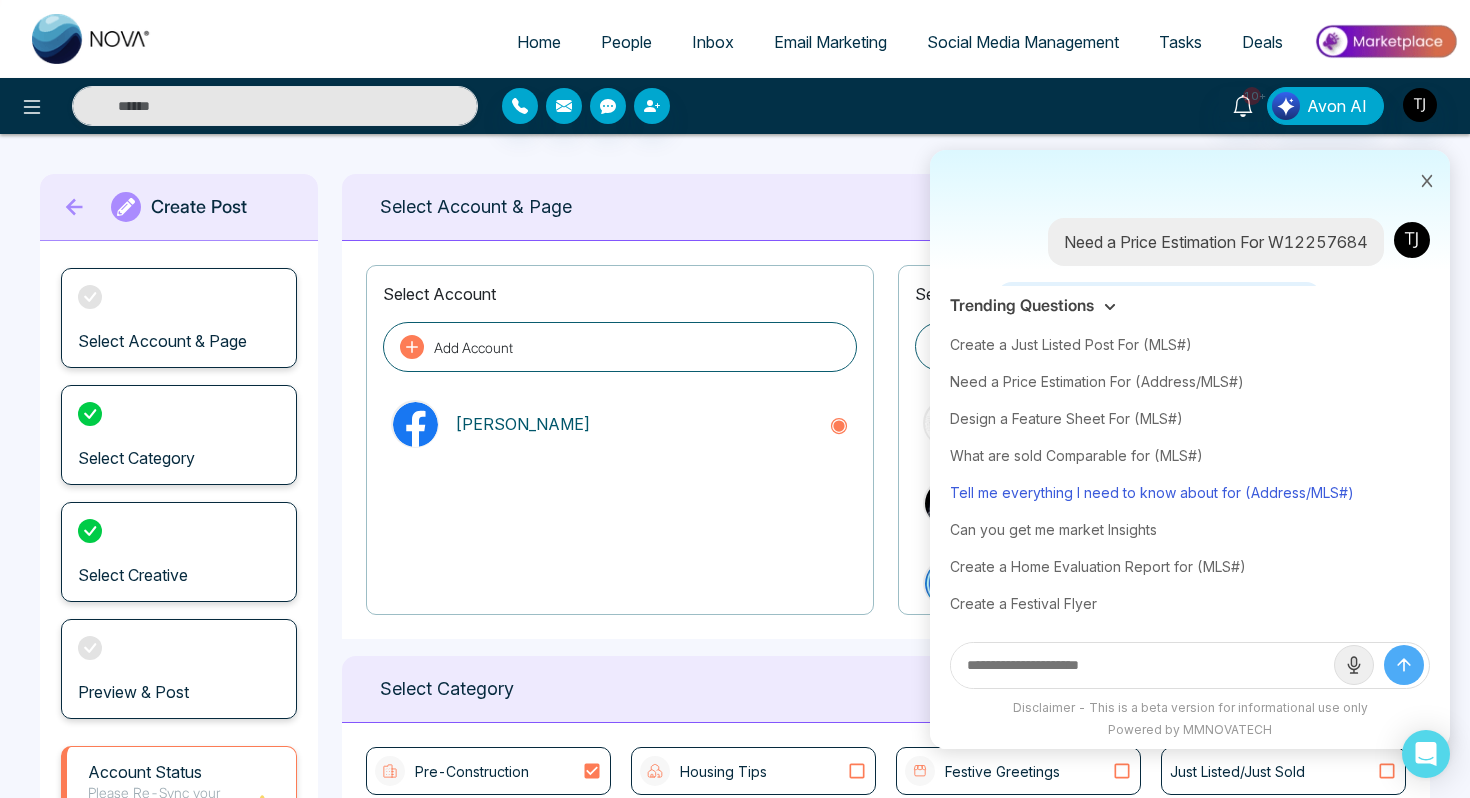click on "Tell me everything I need to know about for (Address/MLS#)" at bounding box center [1190, 492] 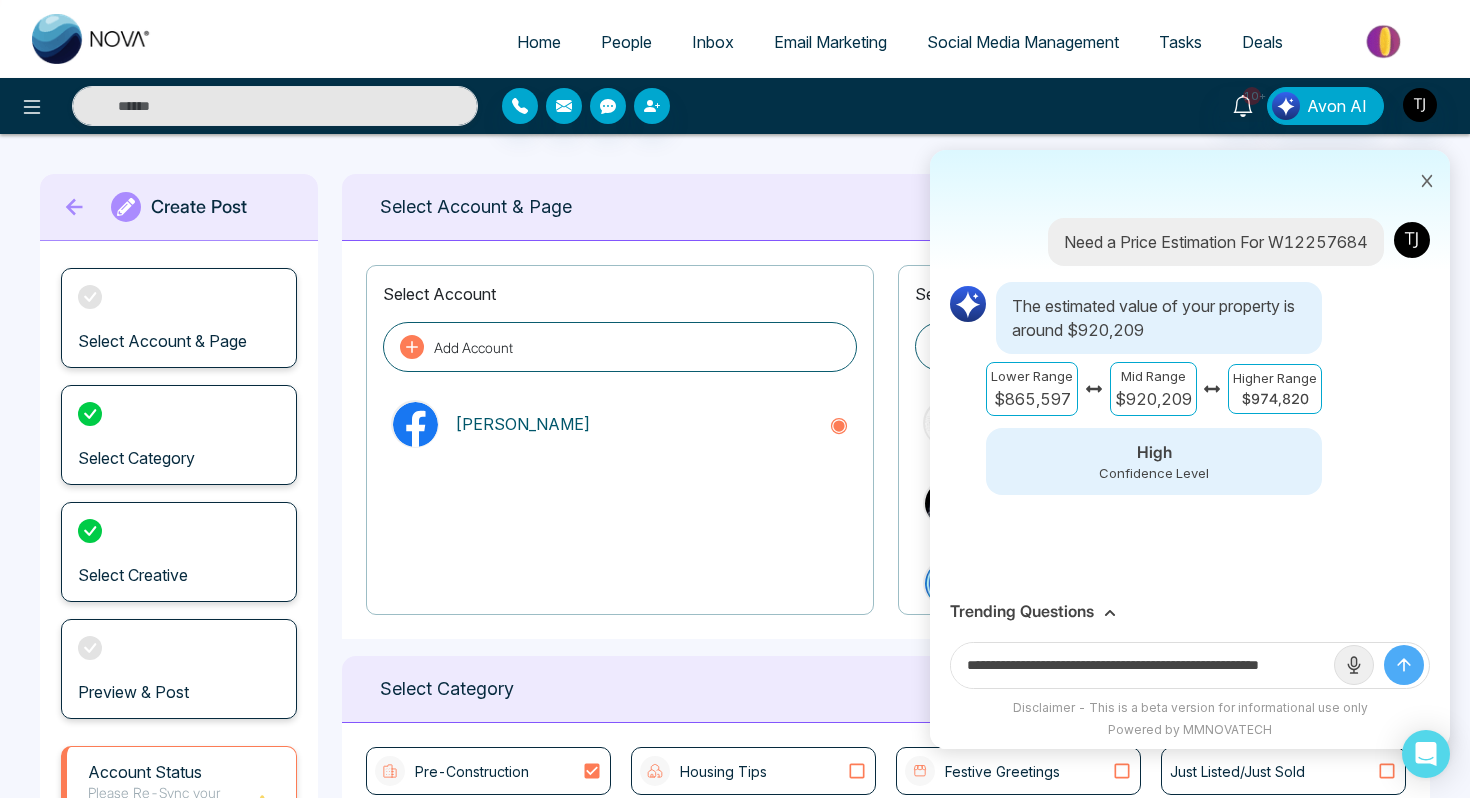 scroll, scrollTop: 0, scrollLeft: 48, axis: horizontal 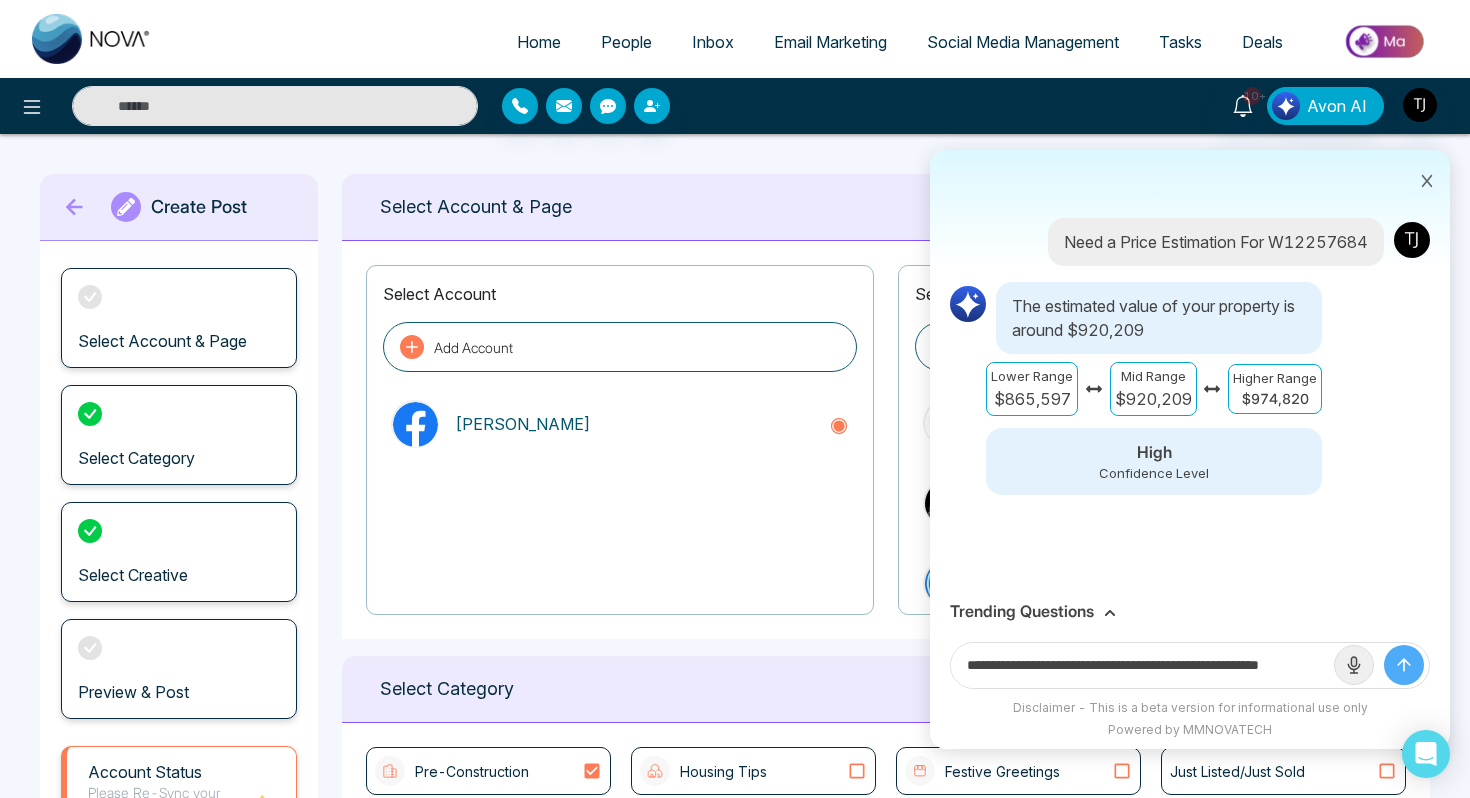 drag, startPoint x: 1257, startPoint y: 665, endPoint x: 1363, endPoint y: 665, distance: 106 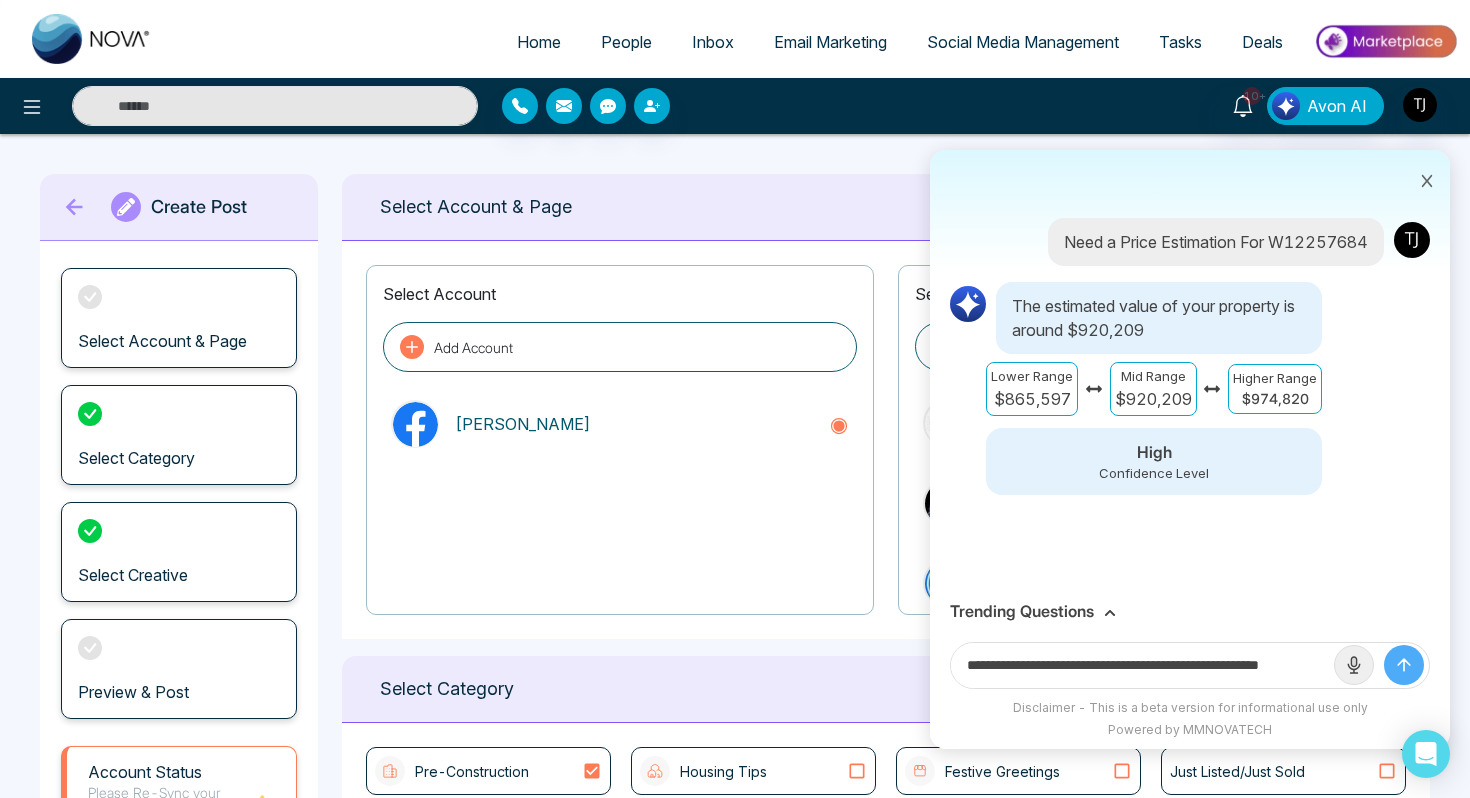 click on "**********" at bounding box center [1190, 665] 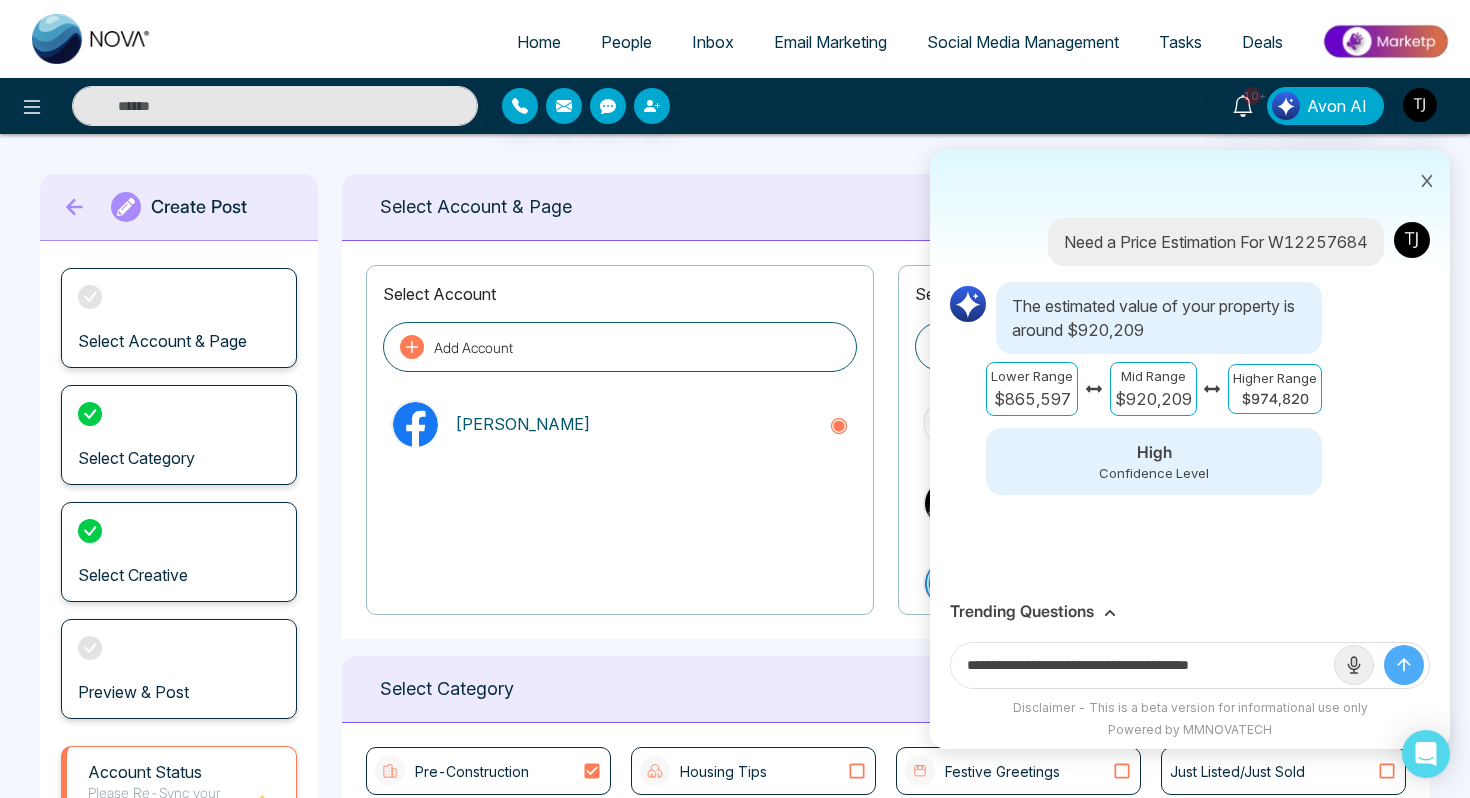 scroll, scrollTop: 0, scrollLeft: 0, axis: both 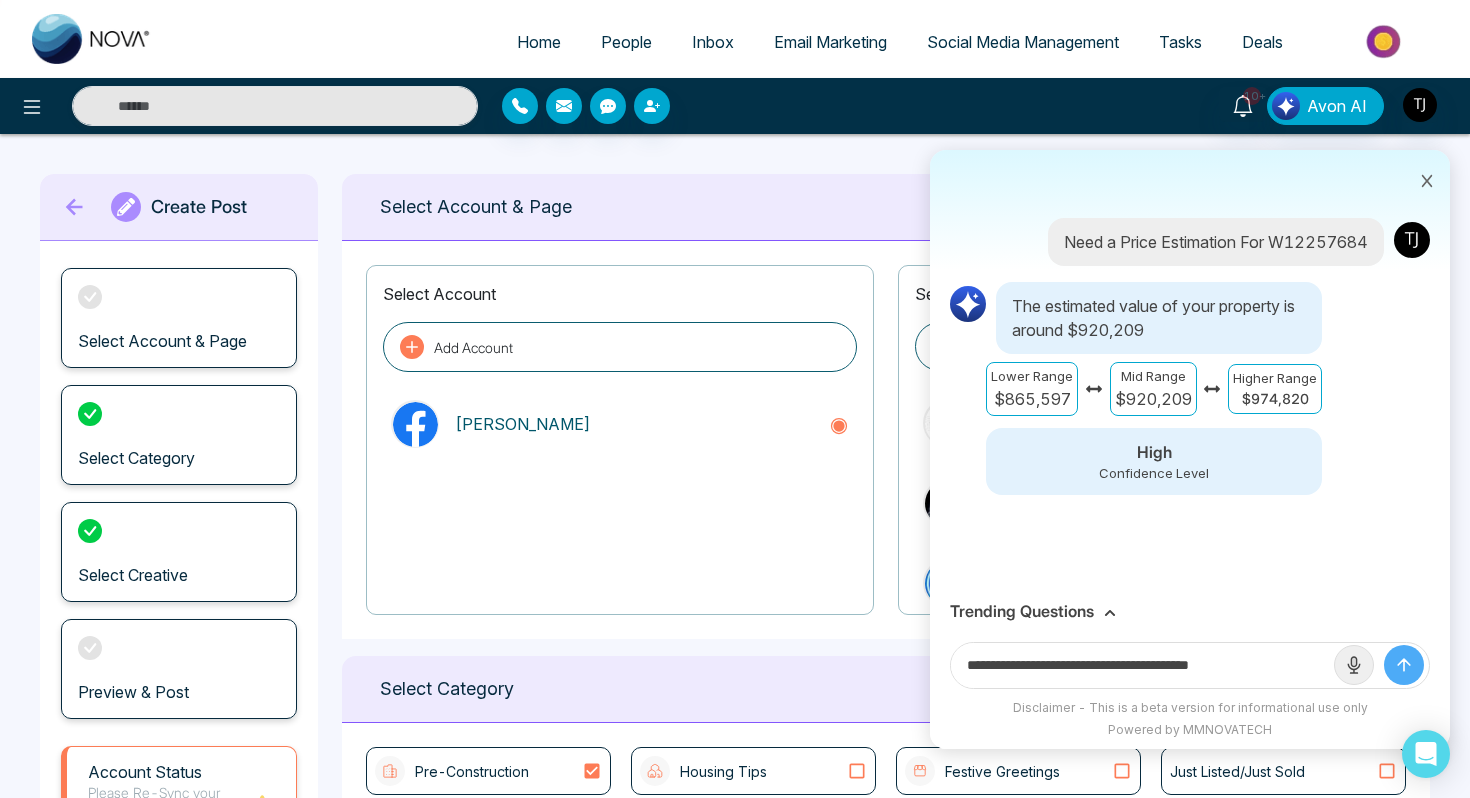 paste on "**********" 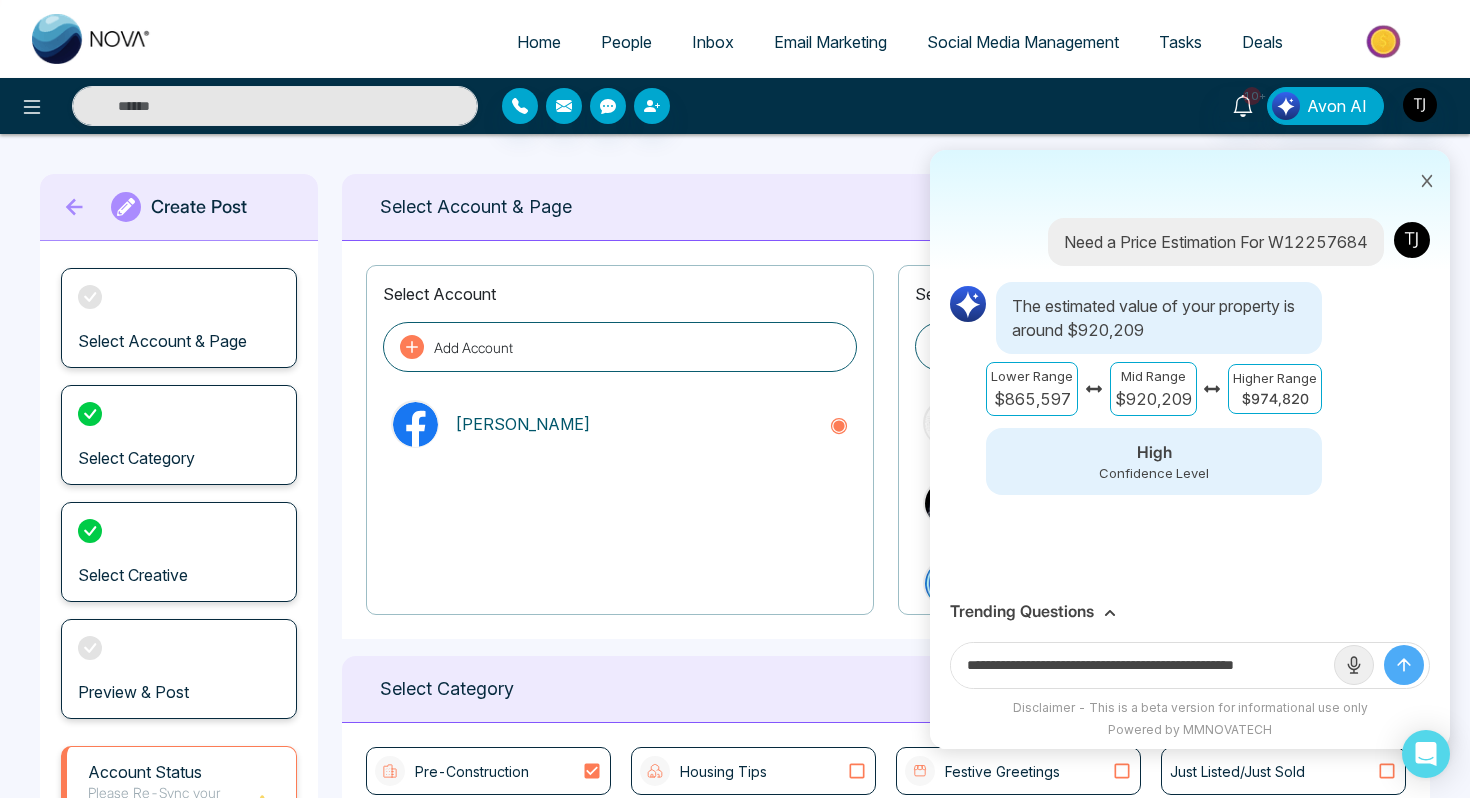 scroll, scrollTop: 0, scrollLeft: 18, axis: horizontal 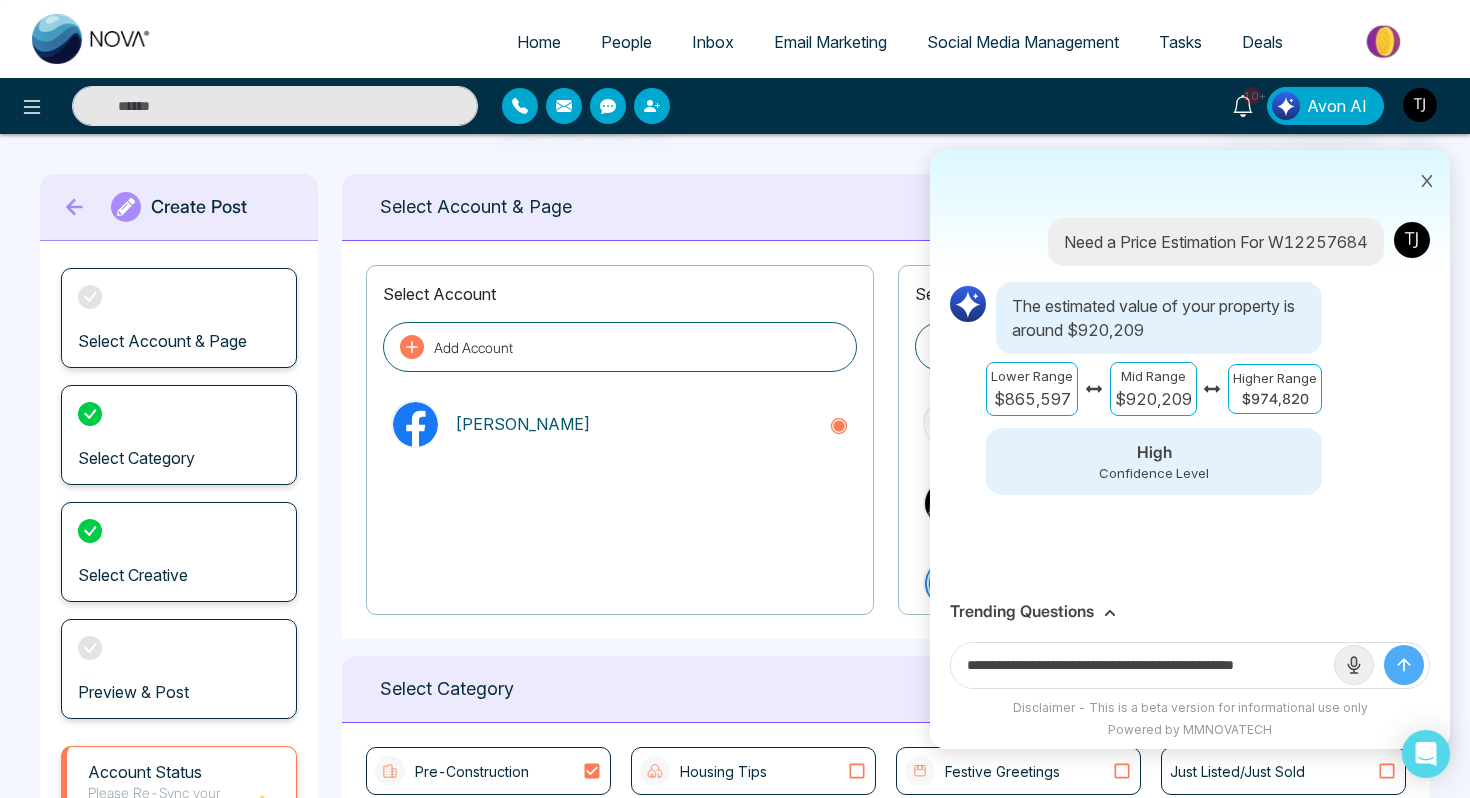 type on "**********" 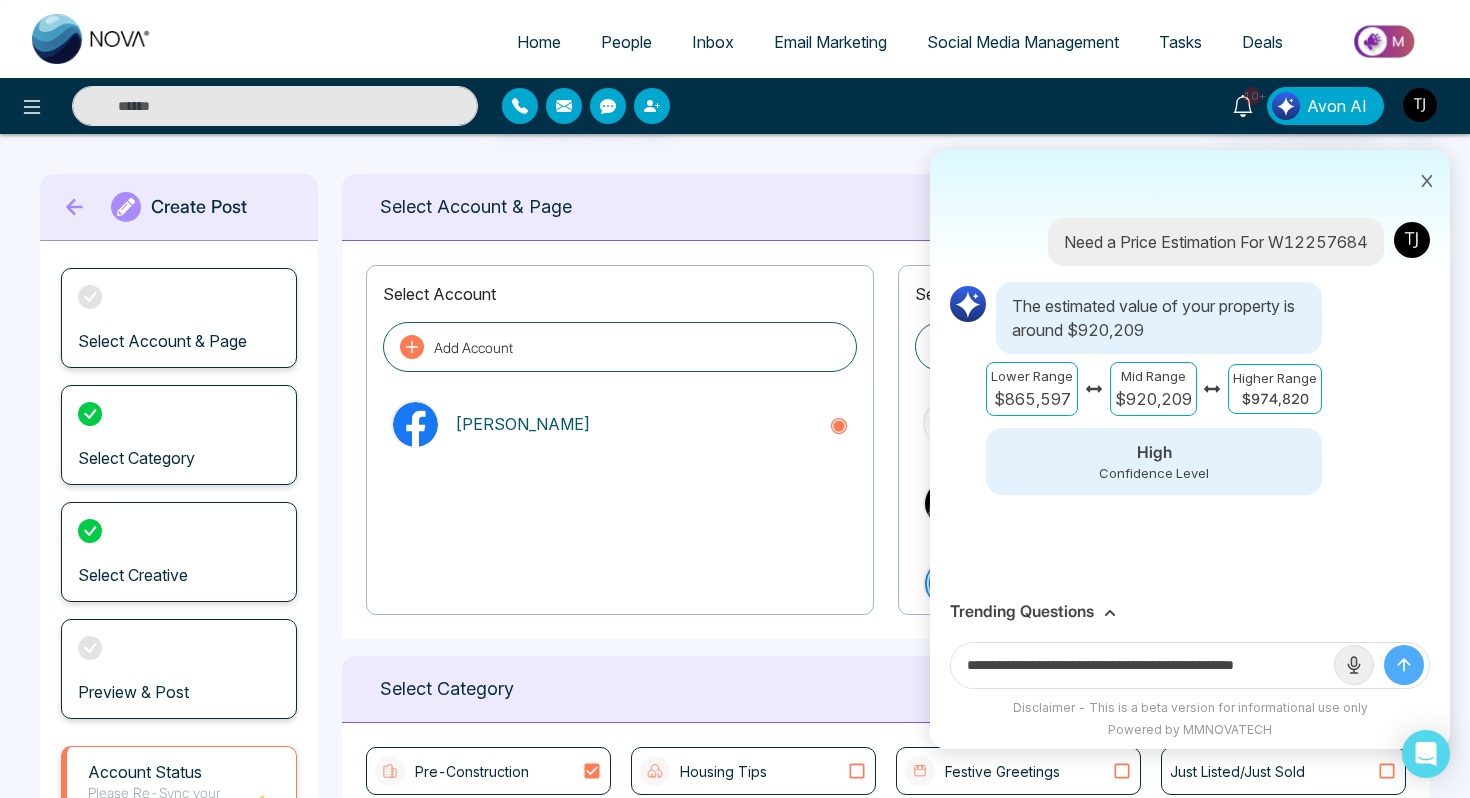 click at bounding box center (1404, 665) 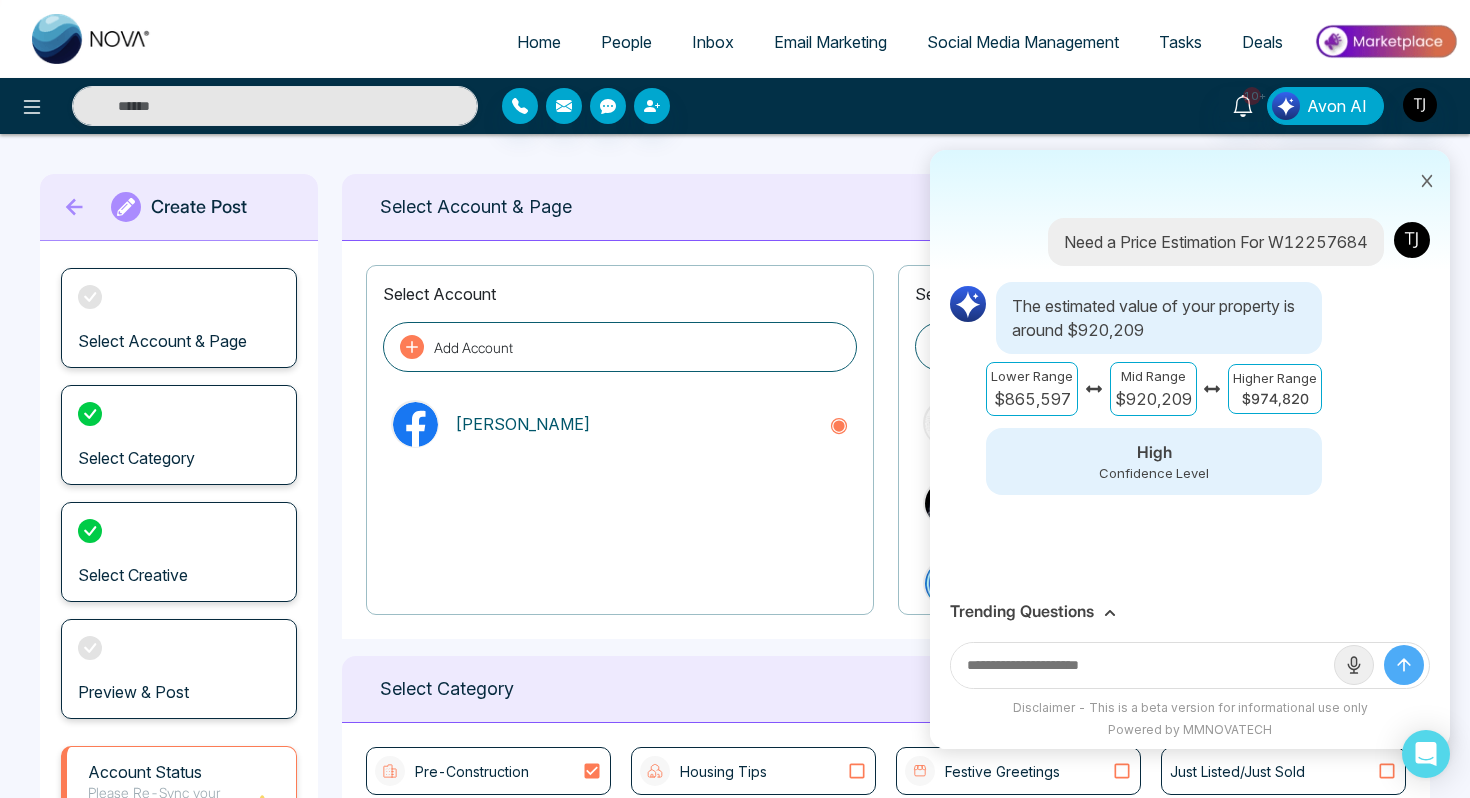 scroll, scrollTop: 0, scrollLeft: 0, axis: both 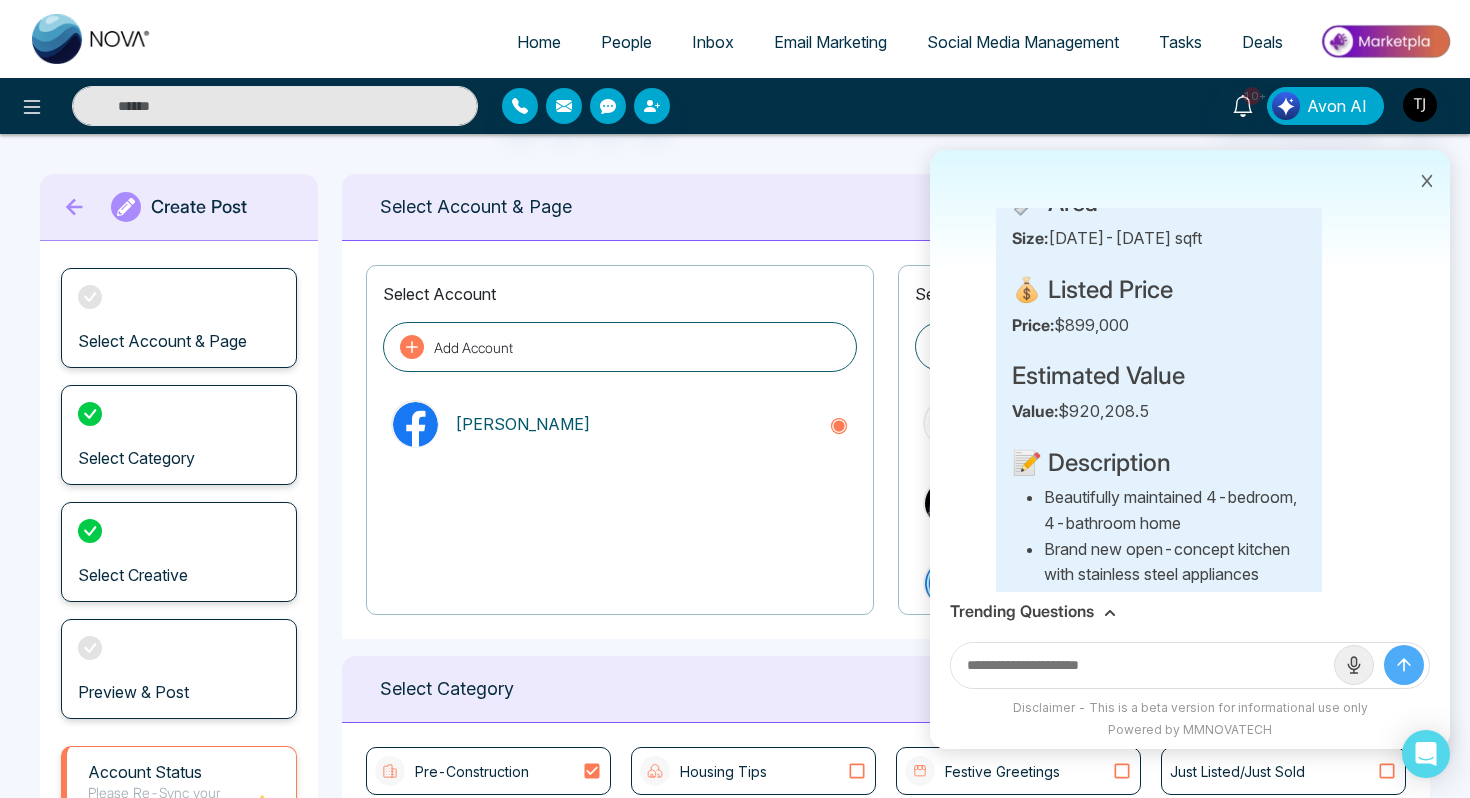 click on "Trending Questions" at bounding box center (1022, 611) 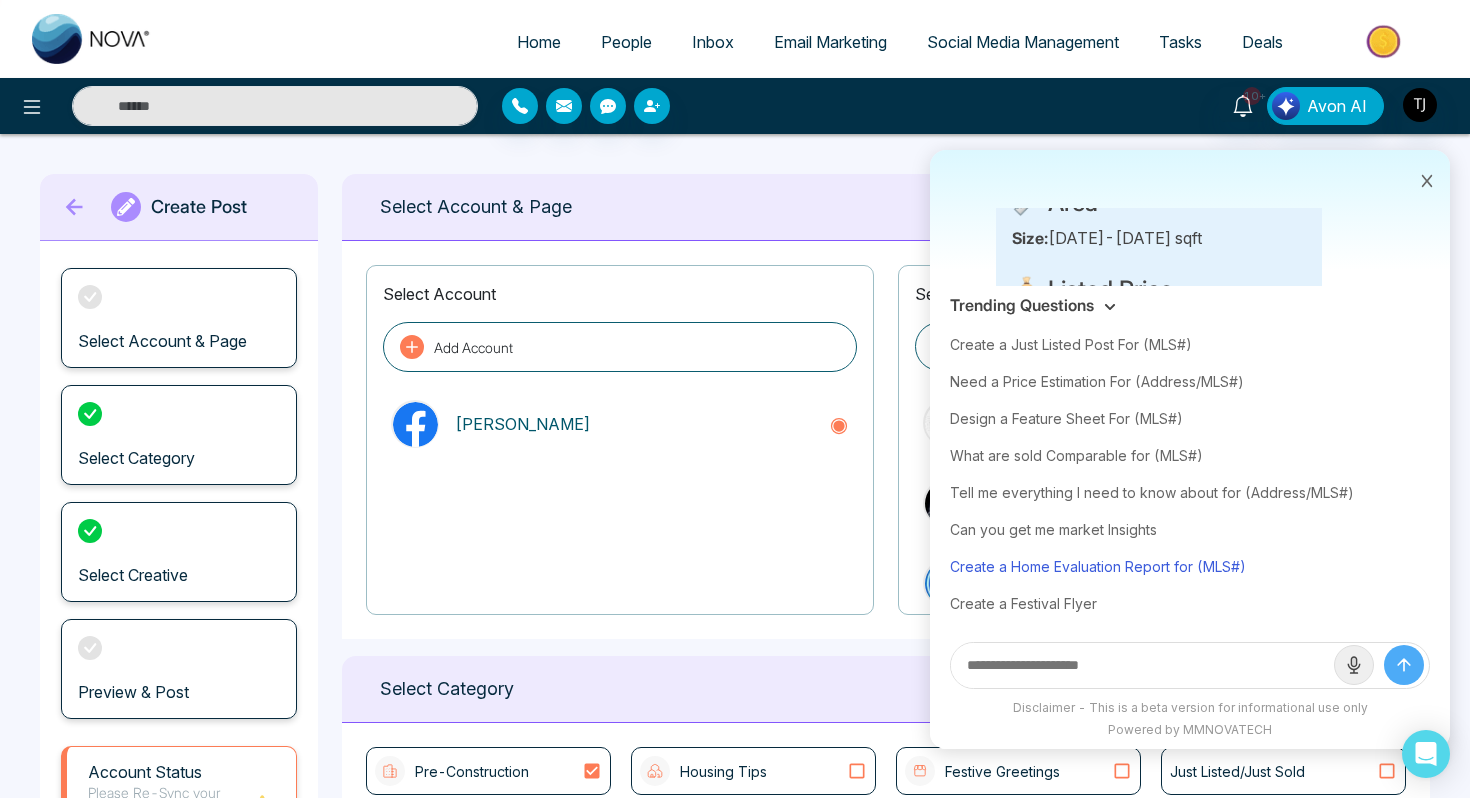 click on "Create a Home Evaluation Report for (MLS#)" at bounding box center (1190, 566) 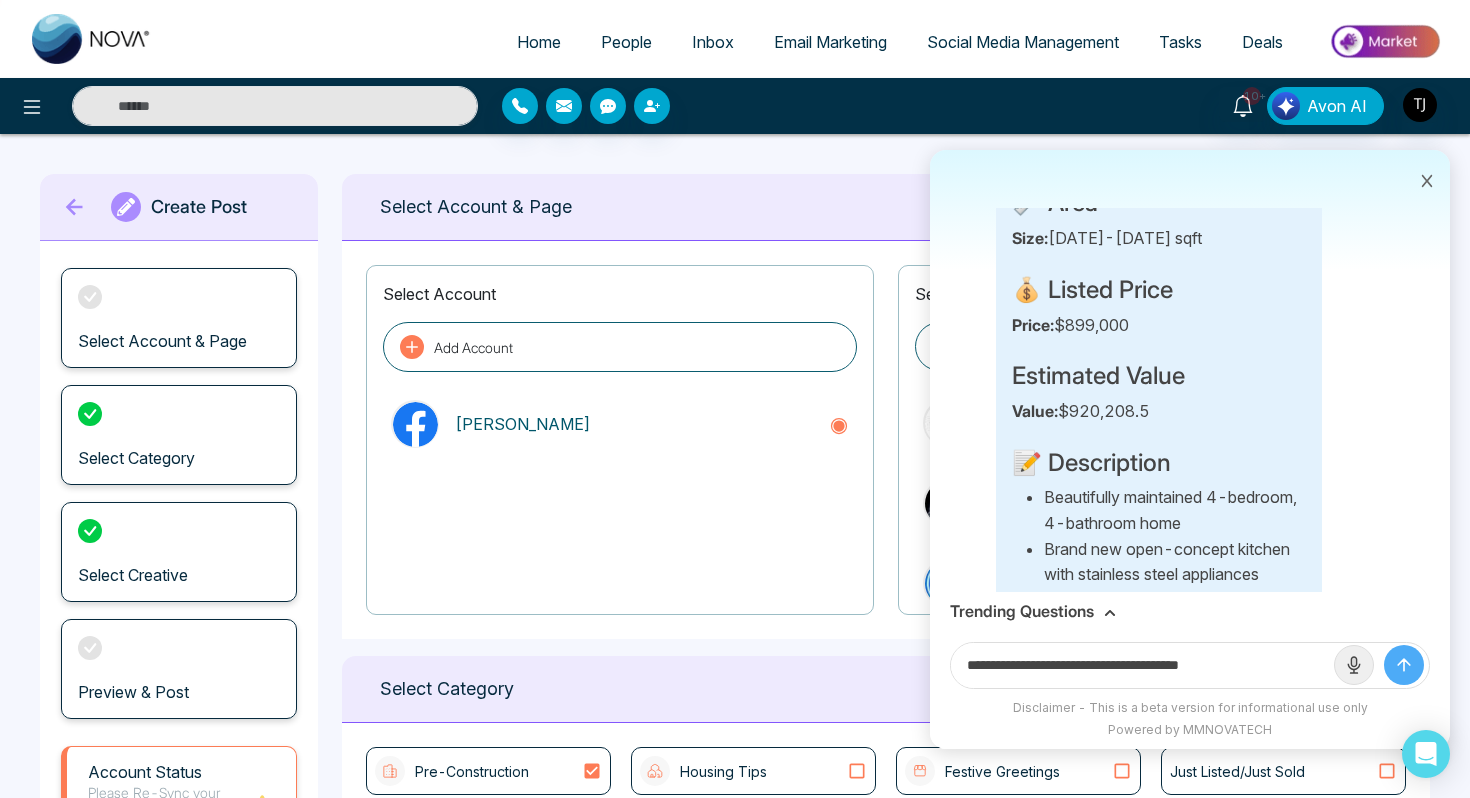 drag, startPoint x: 1211, startPoint y: 663, endPoint x: 1322, endPoint y: 662, distance: 111.0045 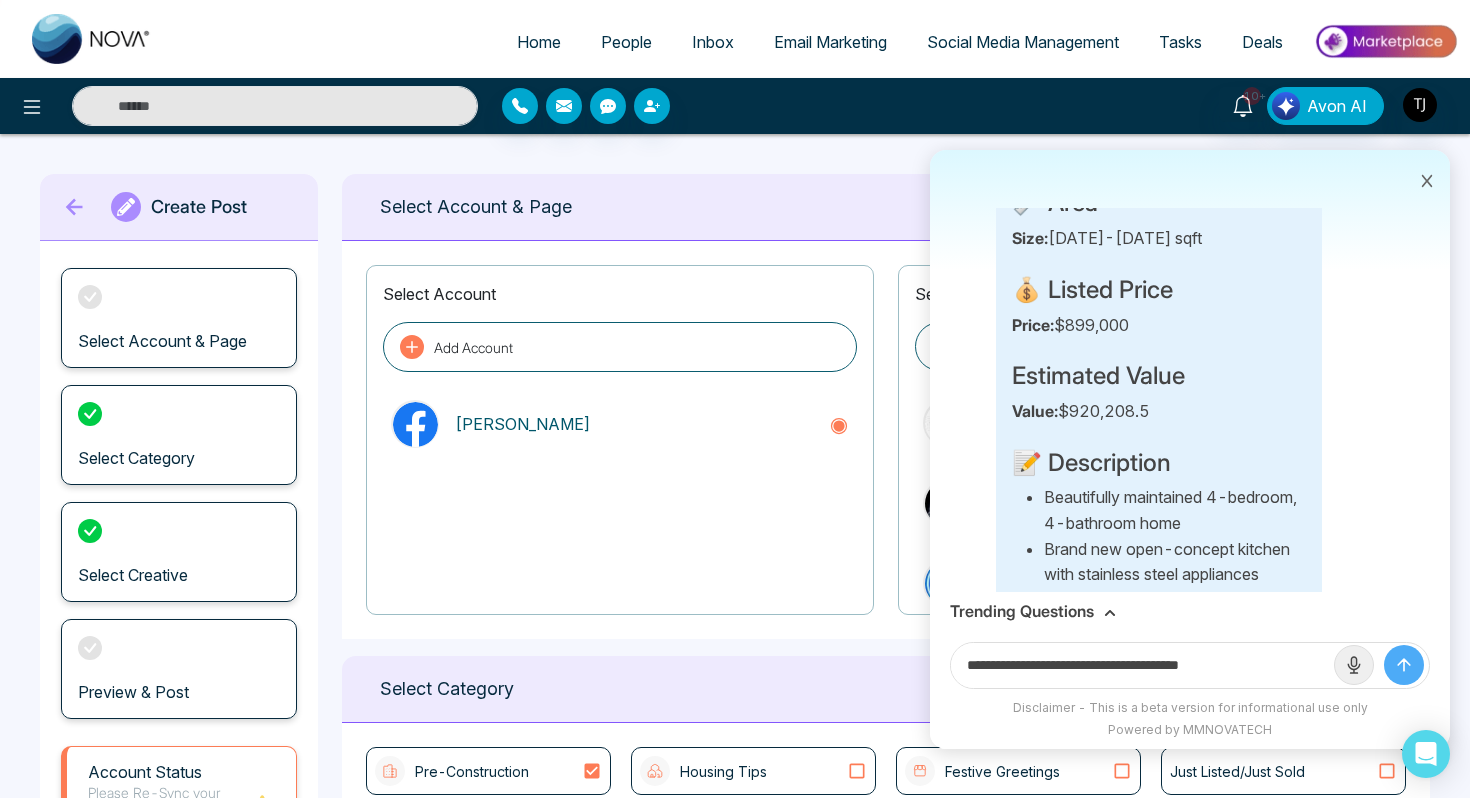 click on "**********" at bounding box center [1142, 665] 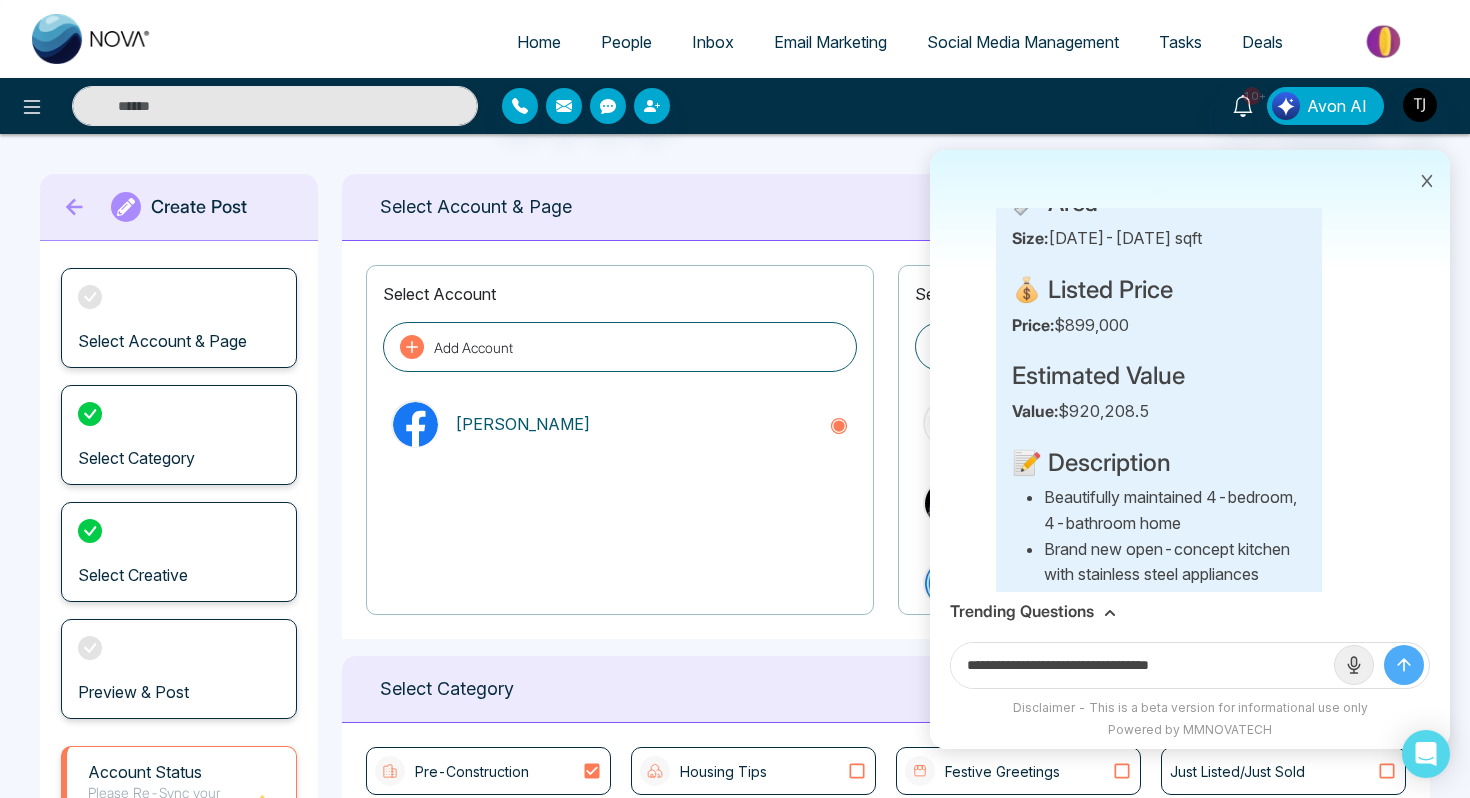 paste on "**********" 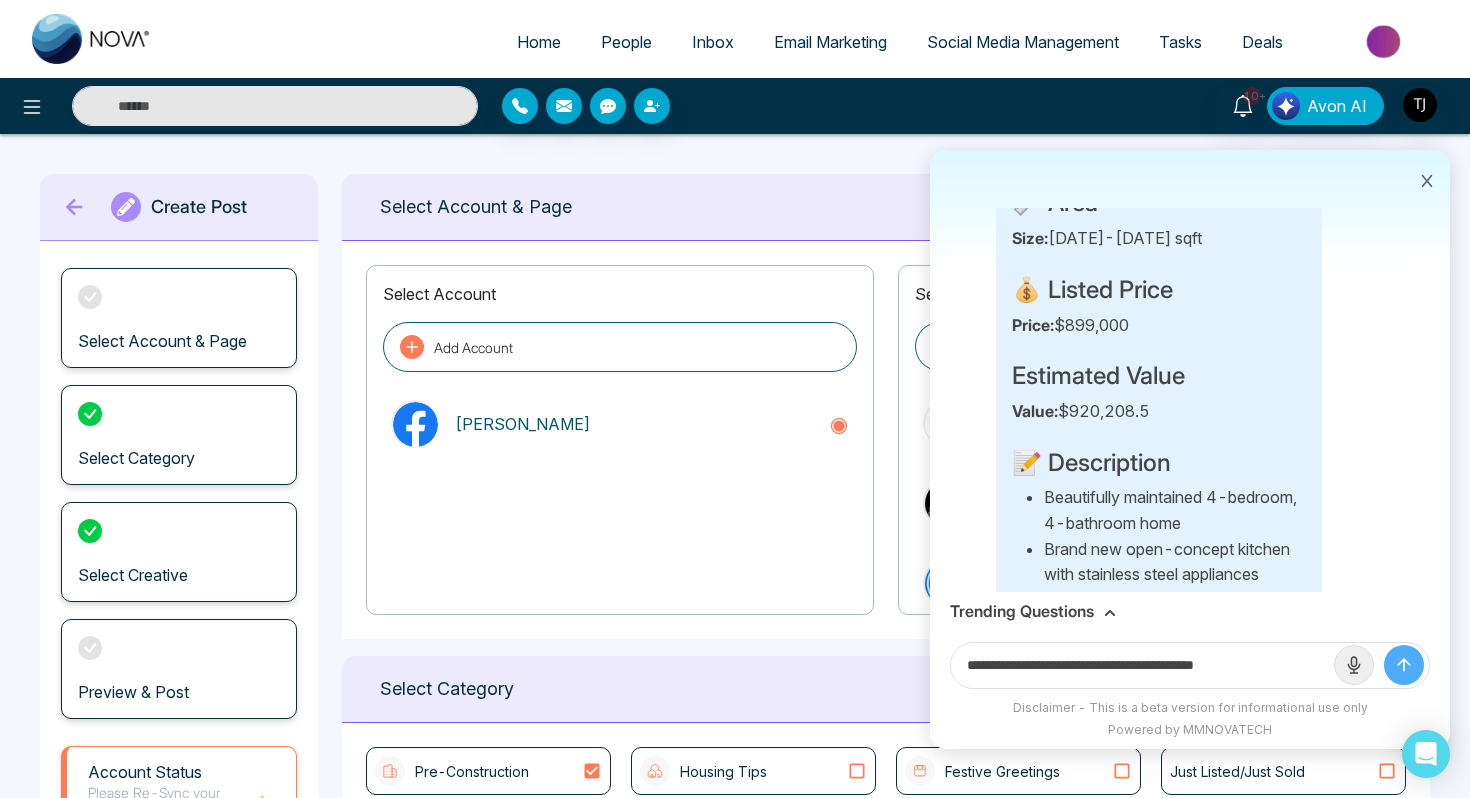 type on "**********" 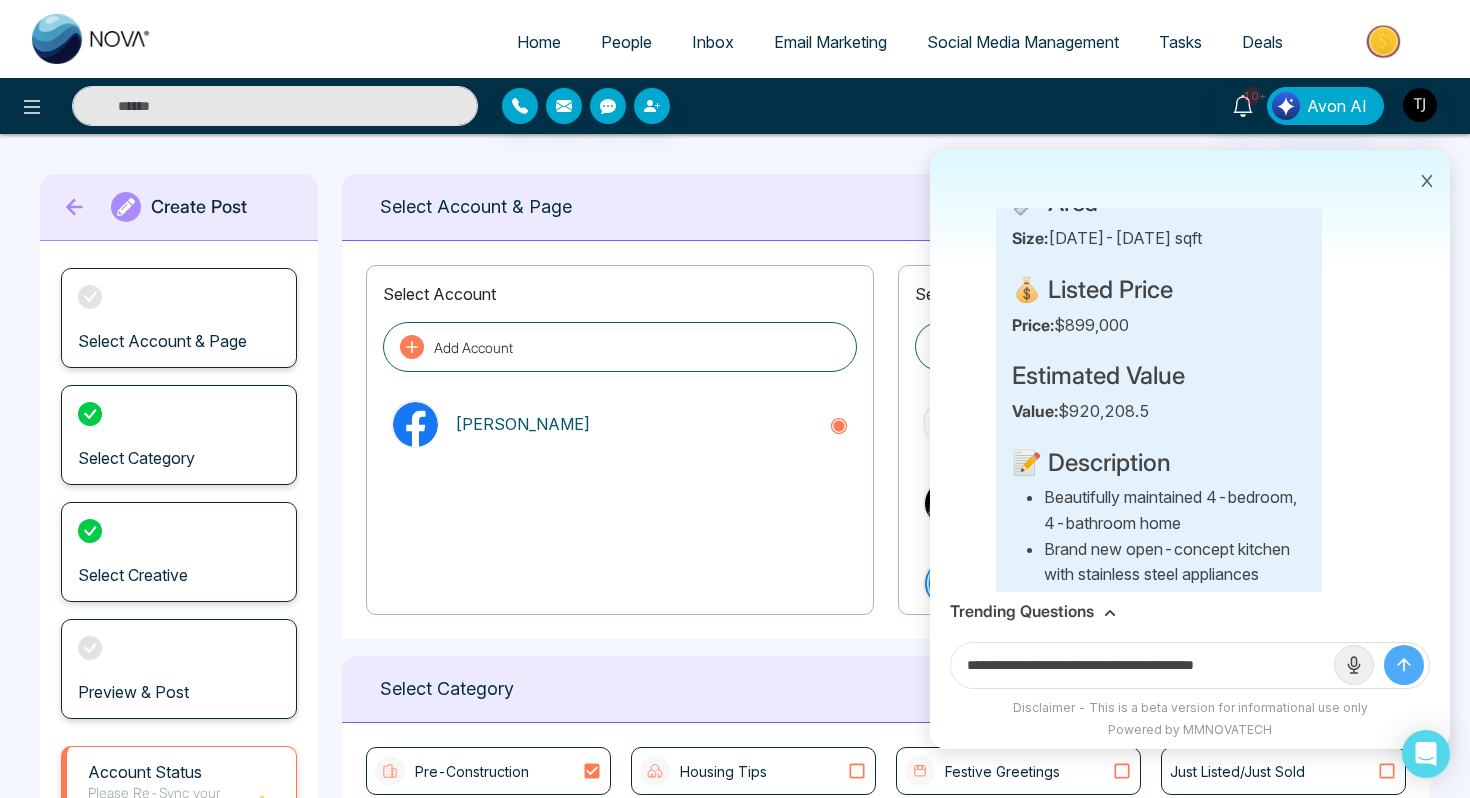 click at bounding box center [1404, 665] 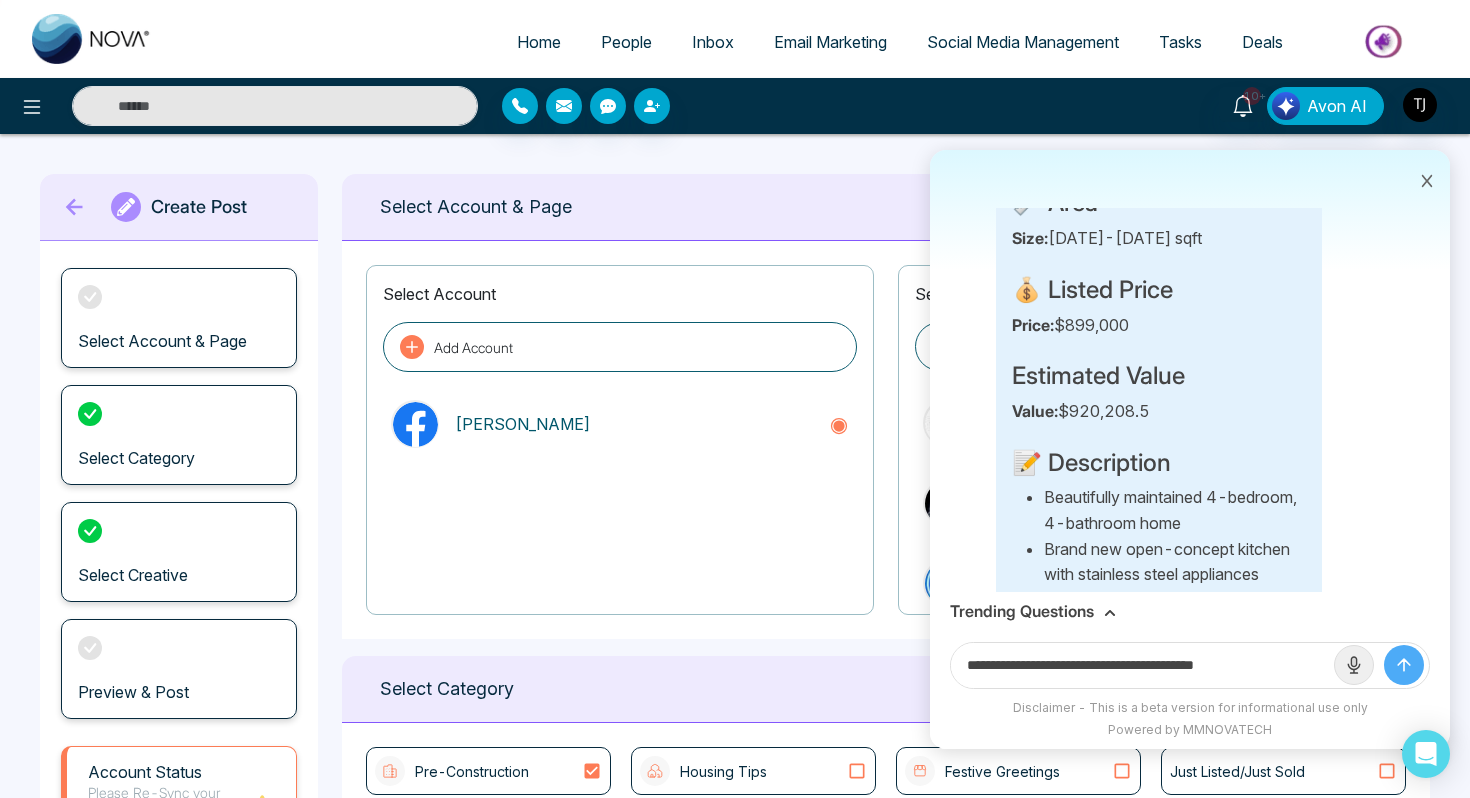 type 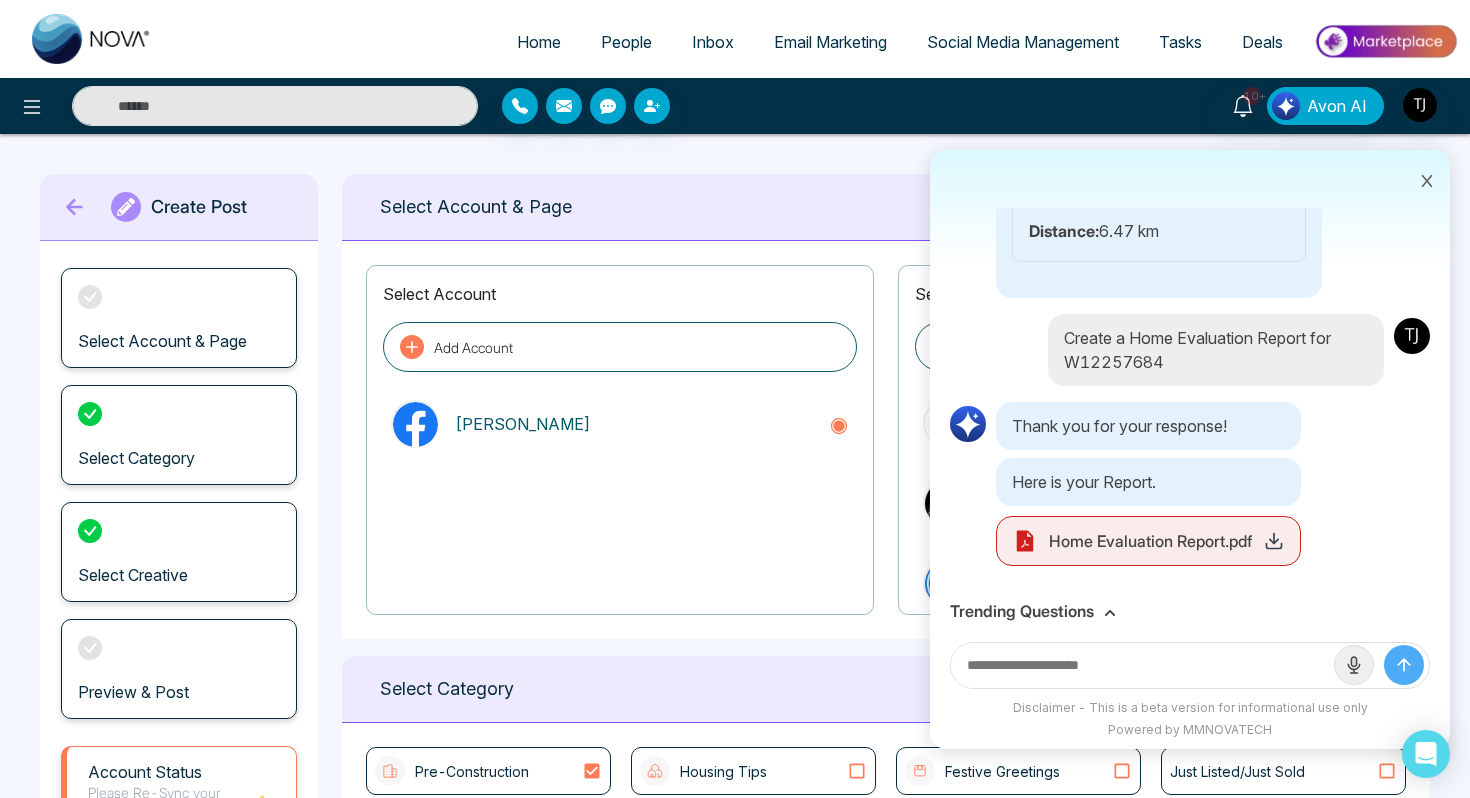 scroll, scrollTop: 7510, scrollLeft: 0, axis: vertical 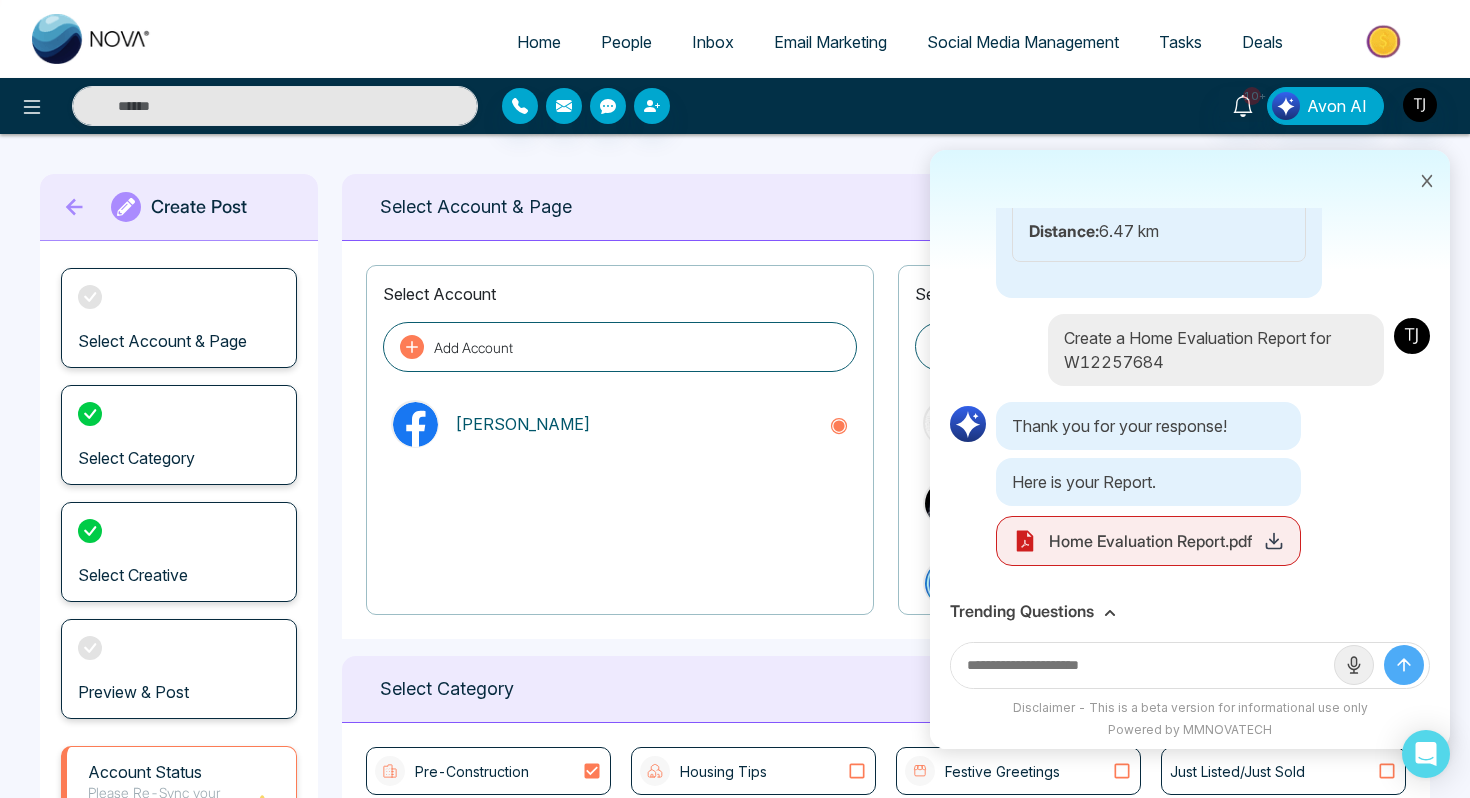click on "Home Evaluation Report.pdf" at bounding box center (1148, 541) 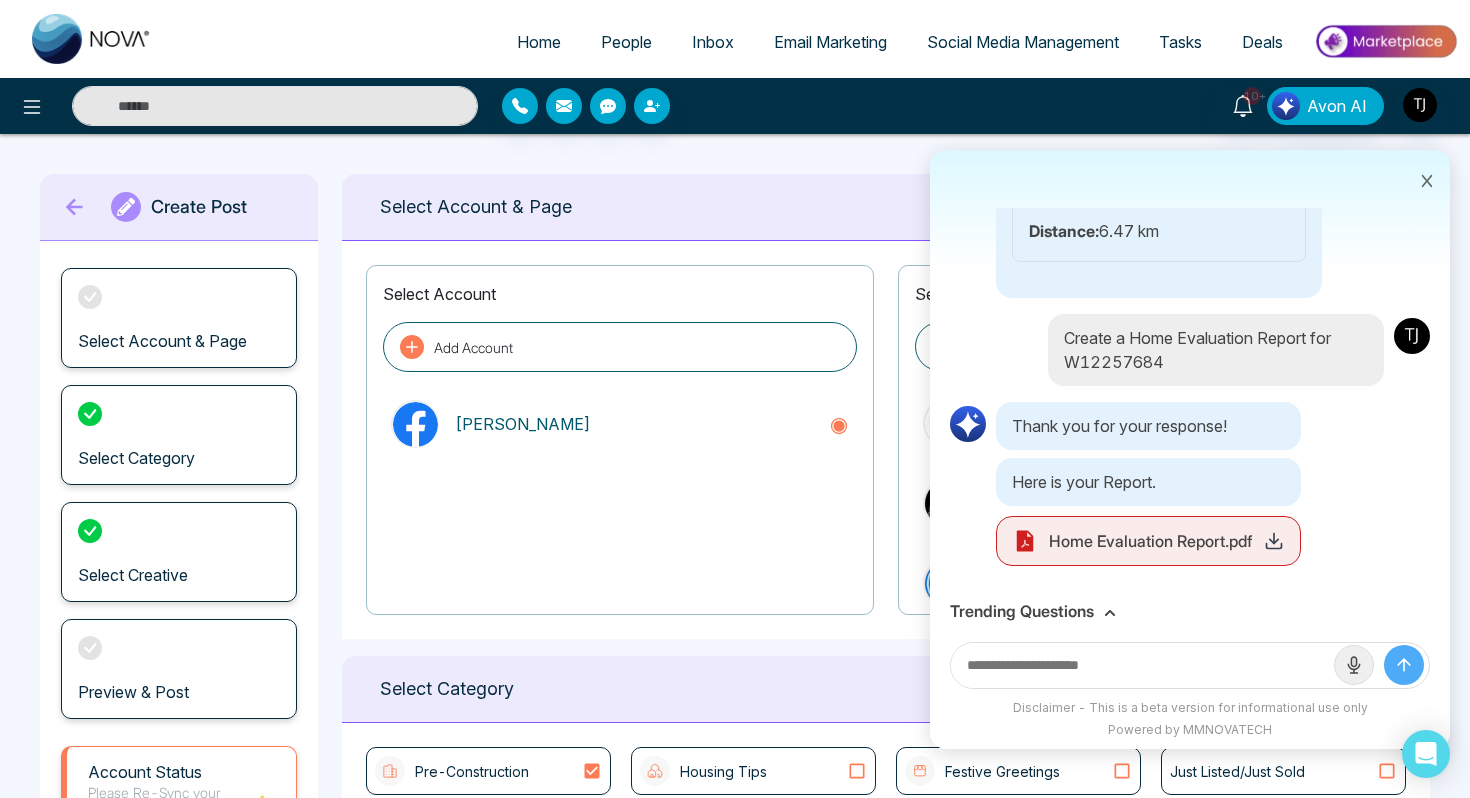click 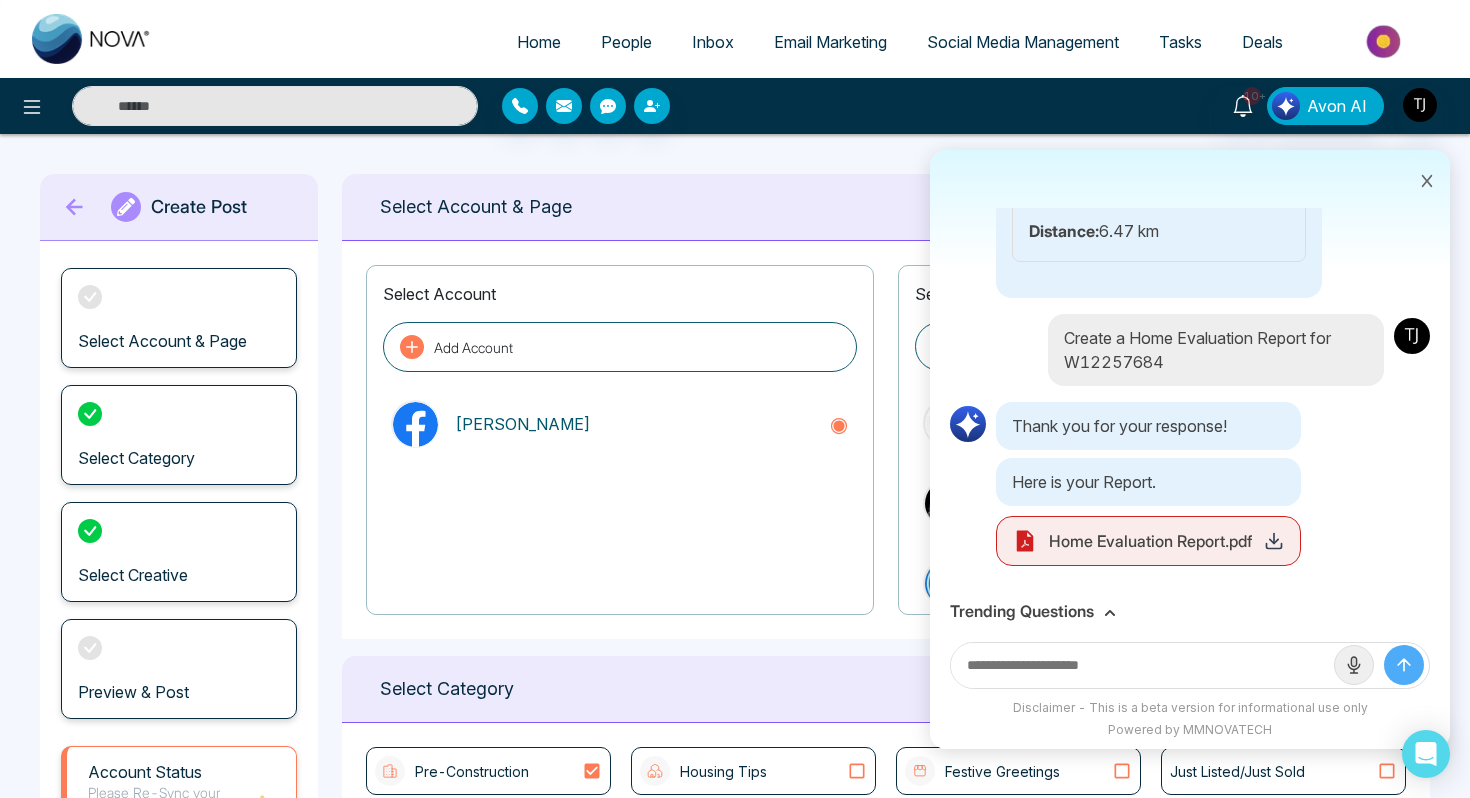 type on "**********" 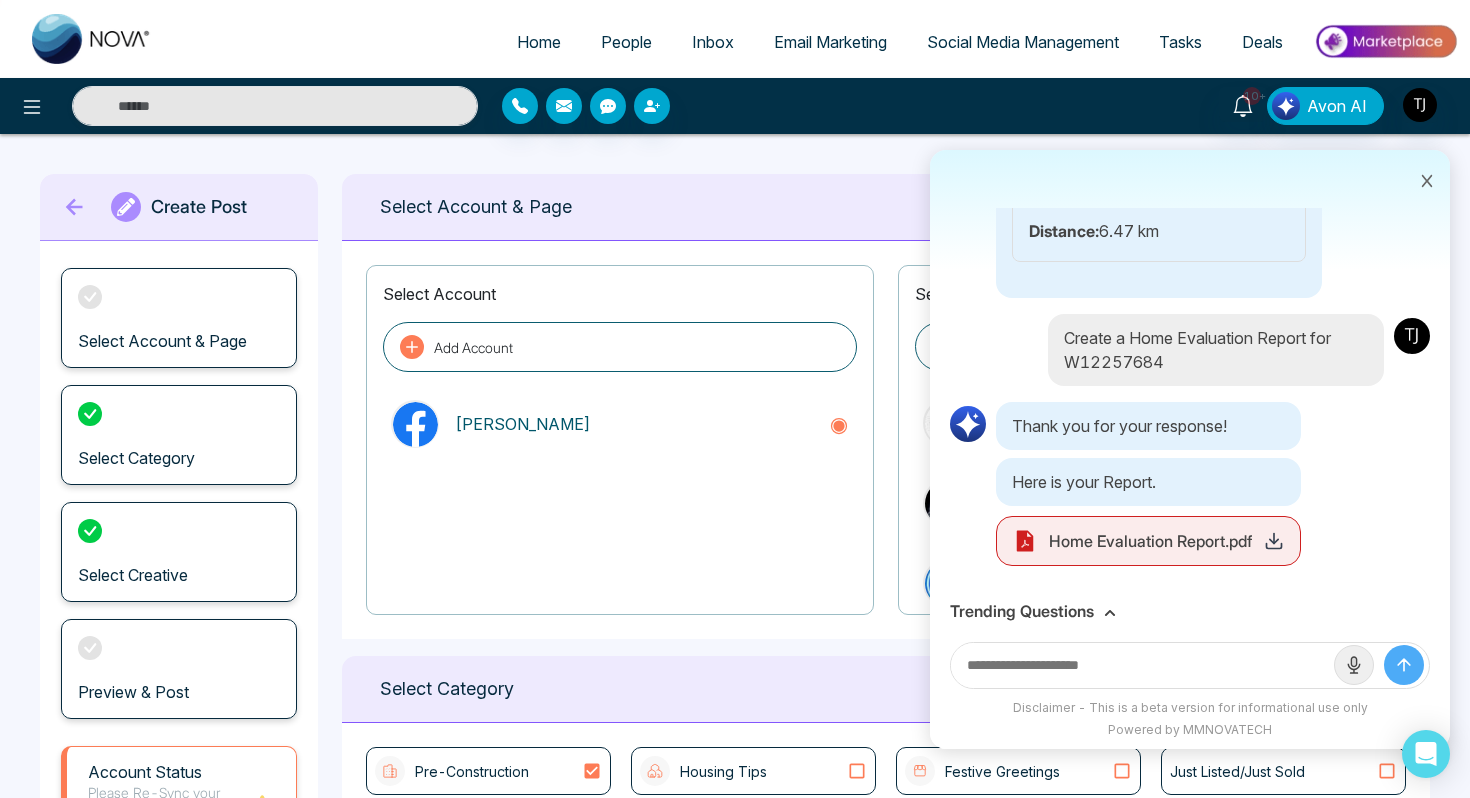 click on "Trending Questions" at bounding box center [1190, 611] 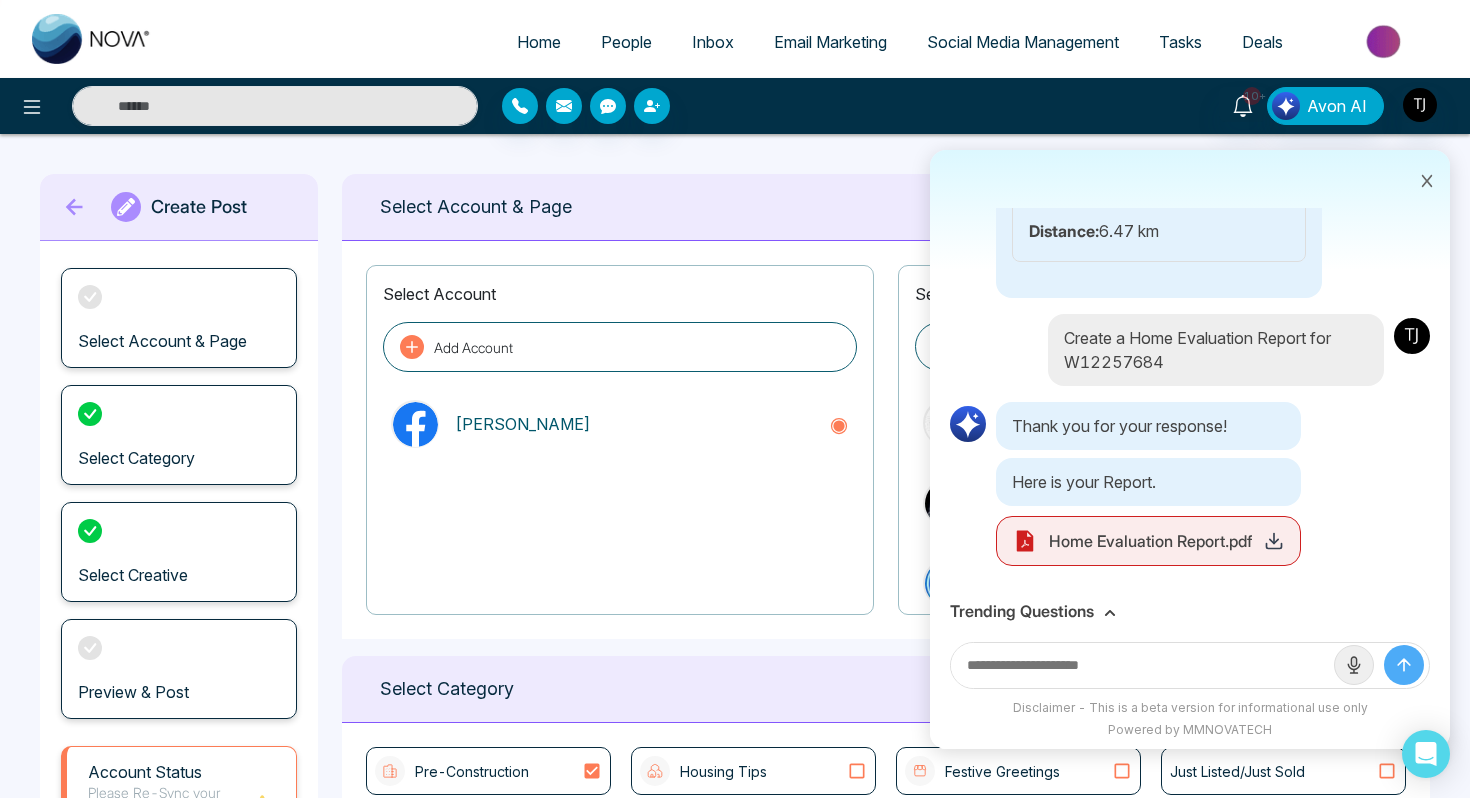 click on "Need a Price Estimation For W12257684 The estimated value of your property is around   $920,209 Lower Range $865,597 Mid Range $920,209 Higher Range $974,820 High Confidence Level Tell me everything I need to know about for W12257684
🏡 Property Details
Address:  [STREET_ADDRESS]
✨ Features
Bedrooms:  4+1
Bathrooms:  4
Kitchens:  1
Garage Spaces:  2
📏 Area
Size:  [DATE]-[DATE] sqft
💰 Listed Price
Price:  $899,000
Estimated Value
Value:  $920,208.5
📝 Description
Beautifully maintained 4-bedroom, 4-bathroom home Brand new open-concept kitchen with stainless steel appliances Rich hardwood floors throughout main living areas Professionally built covered deck with gas line hookup Cozy side patio for additional outdoor space Upgraded bathrooms with contemporary finishes
20" at bounding box center (1190, 400) 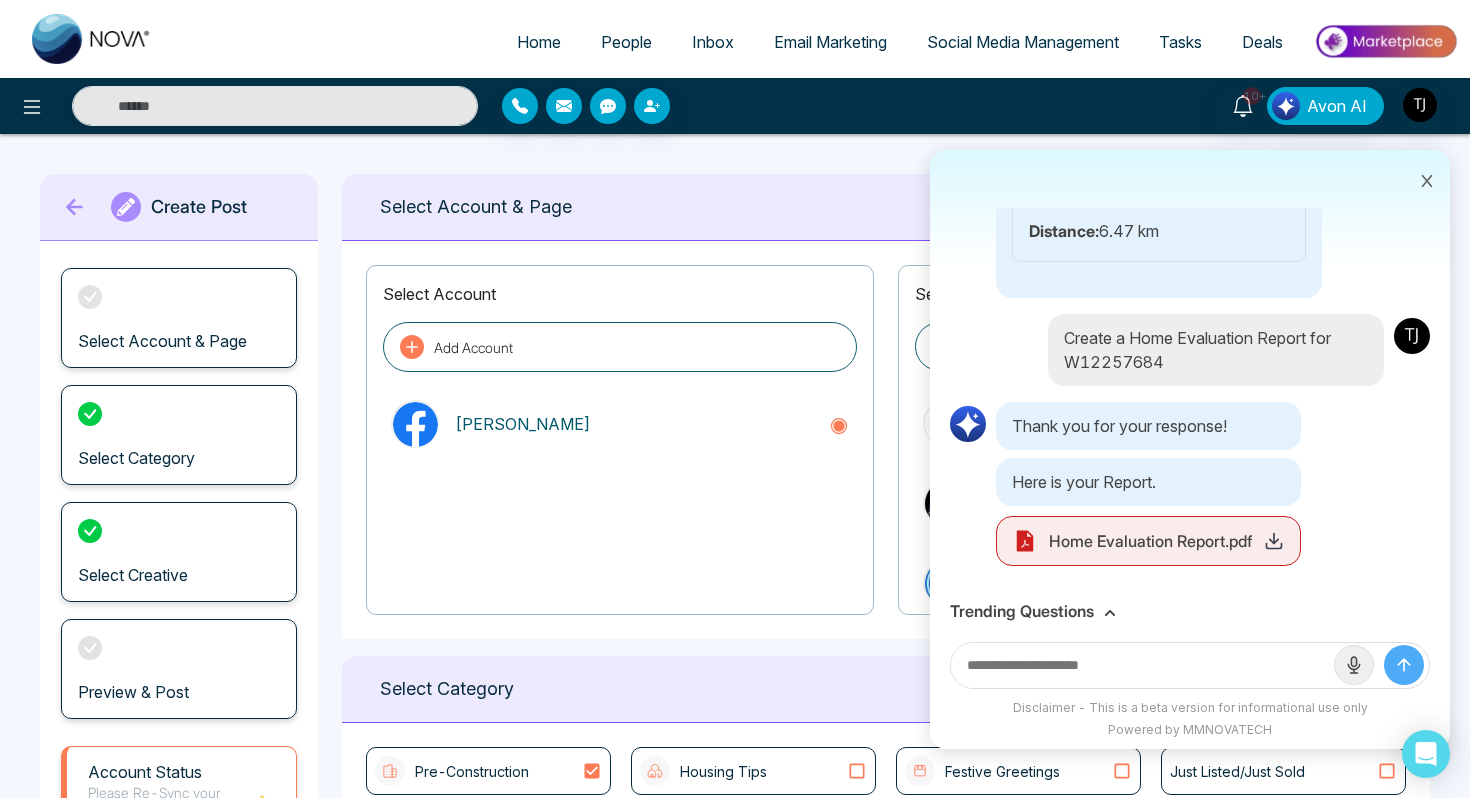 click on "Trending Questions" at bounding box center (1022, 611) 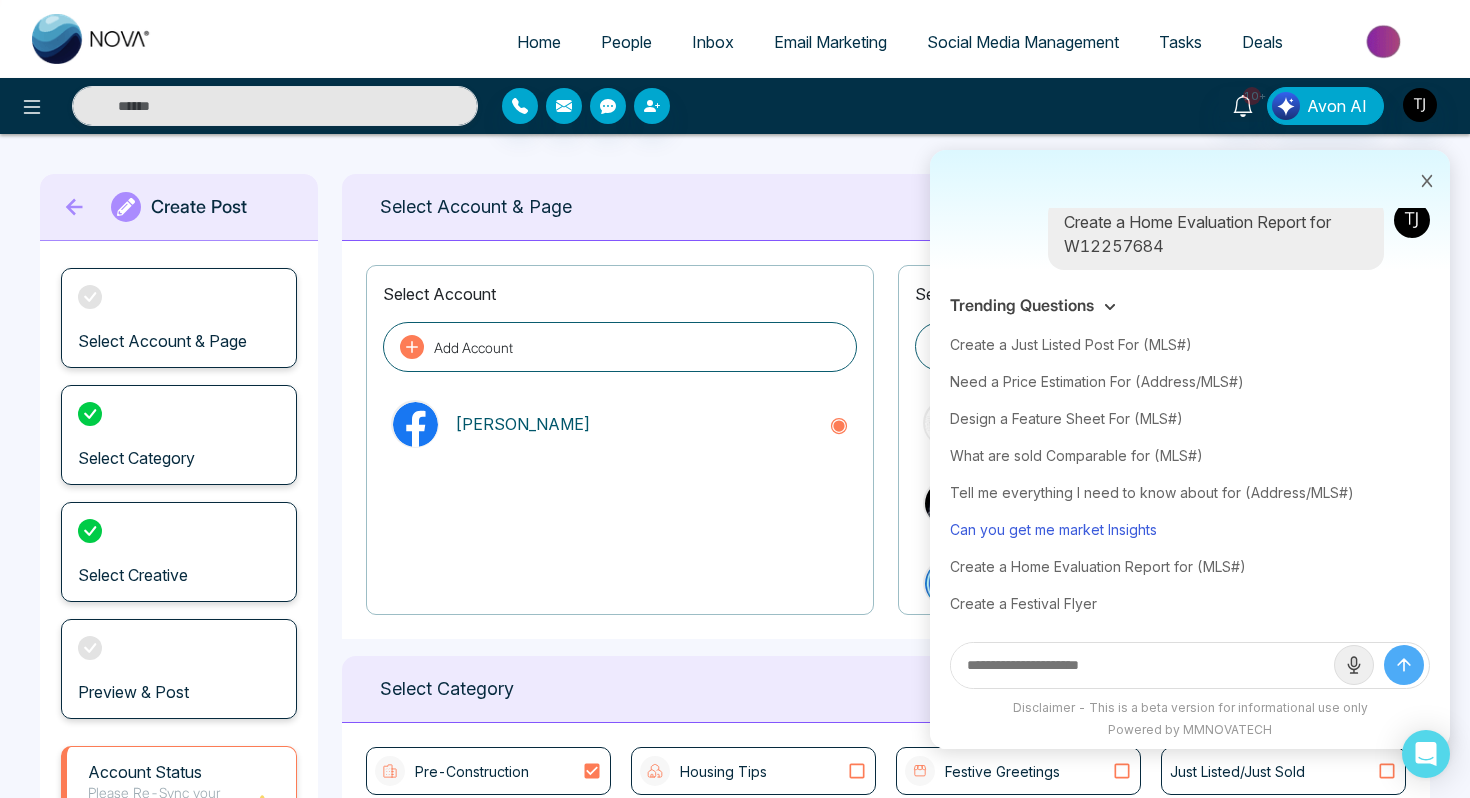 click on "Can you get me market Insights" at bounding box center [1190, 529] 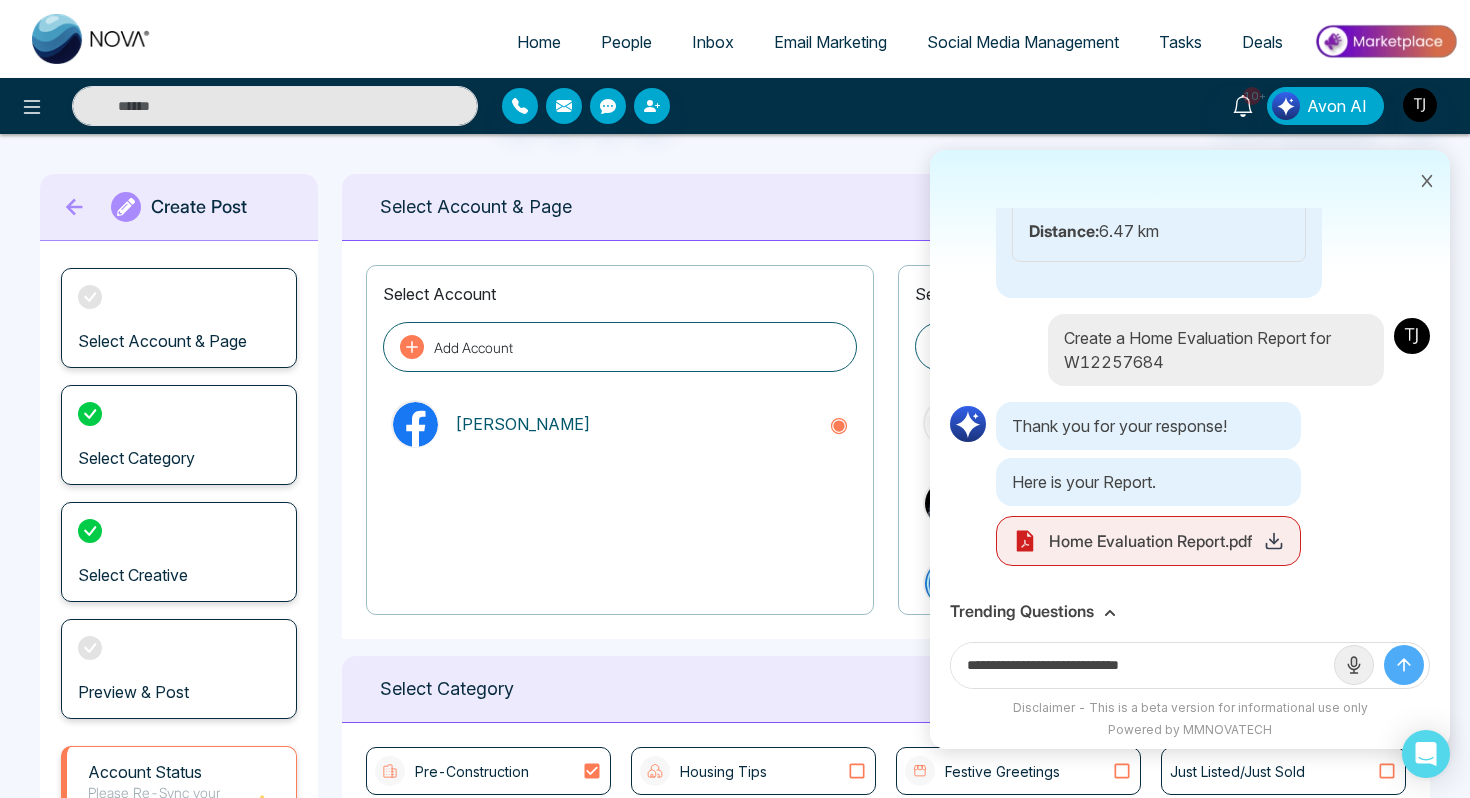 click on "**********" at bounding box center (1142, 665) 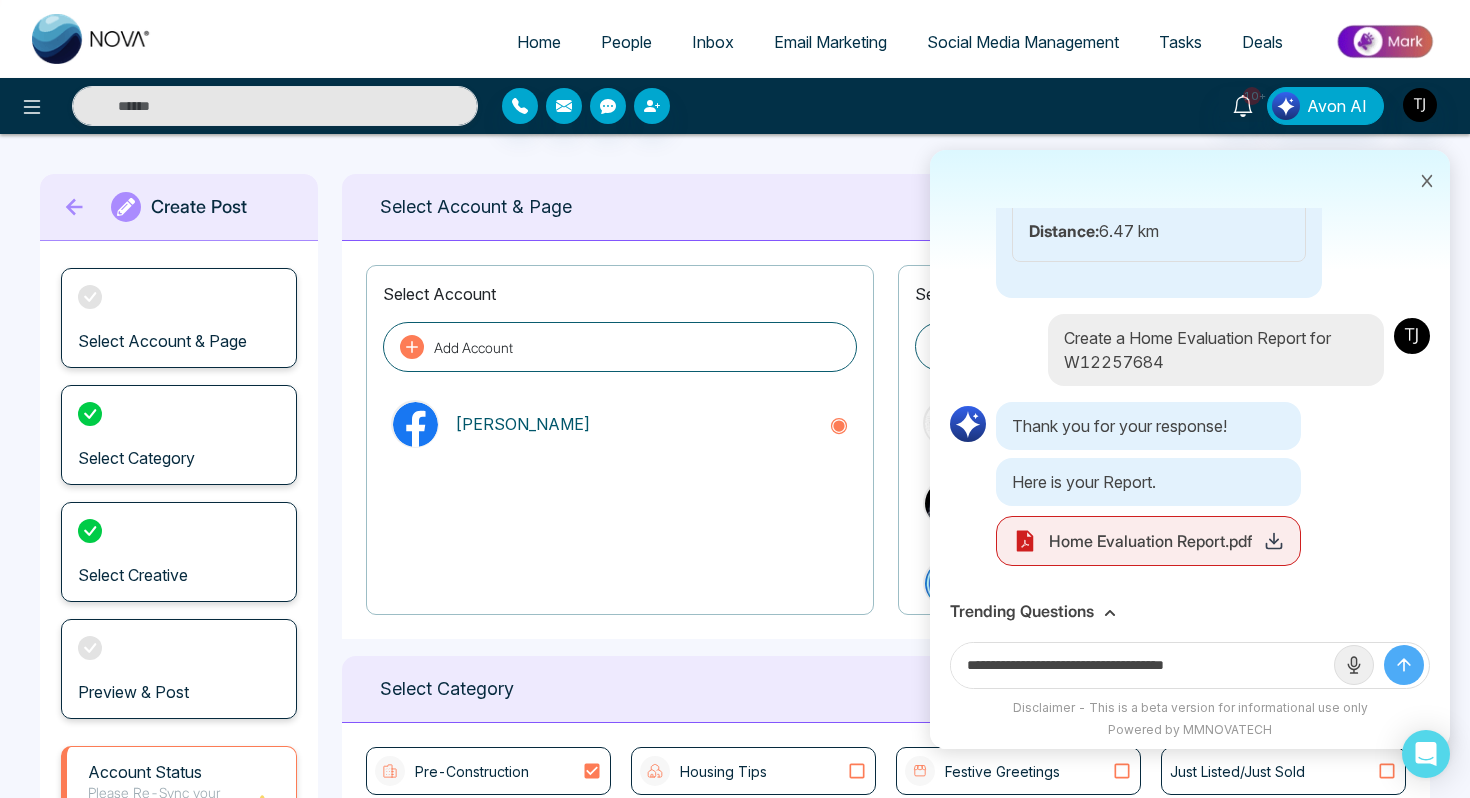 type on "**********" 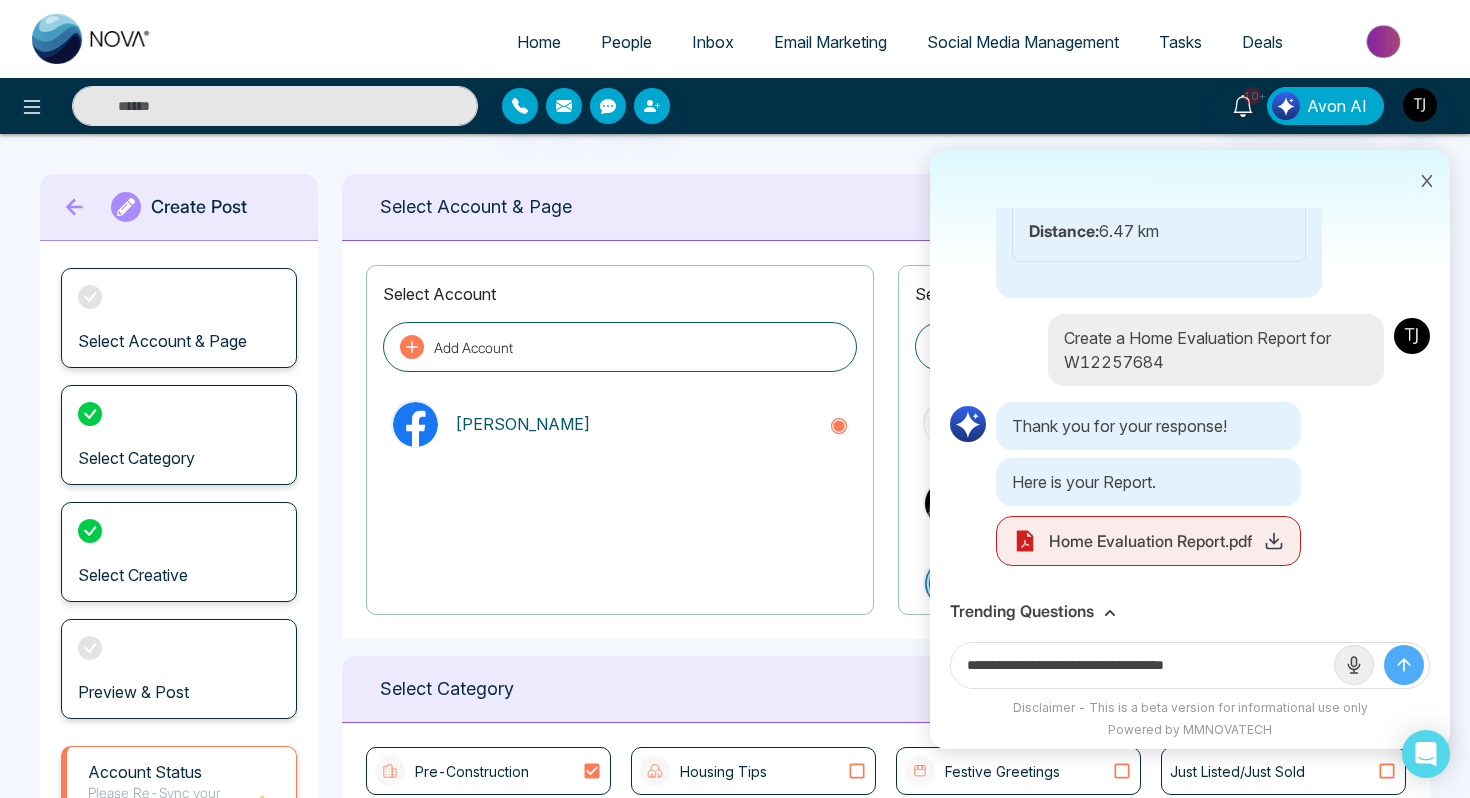 click at bounding box center (1404, 665) 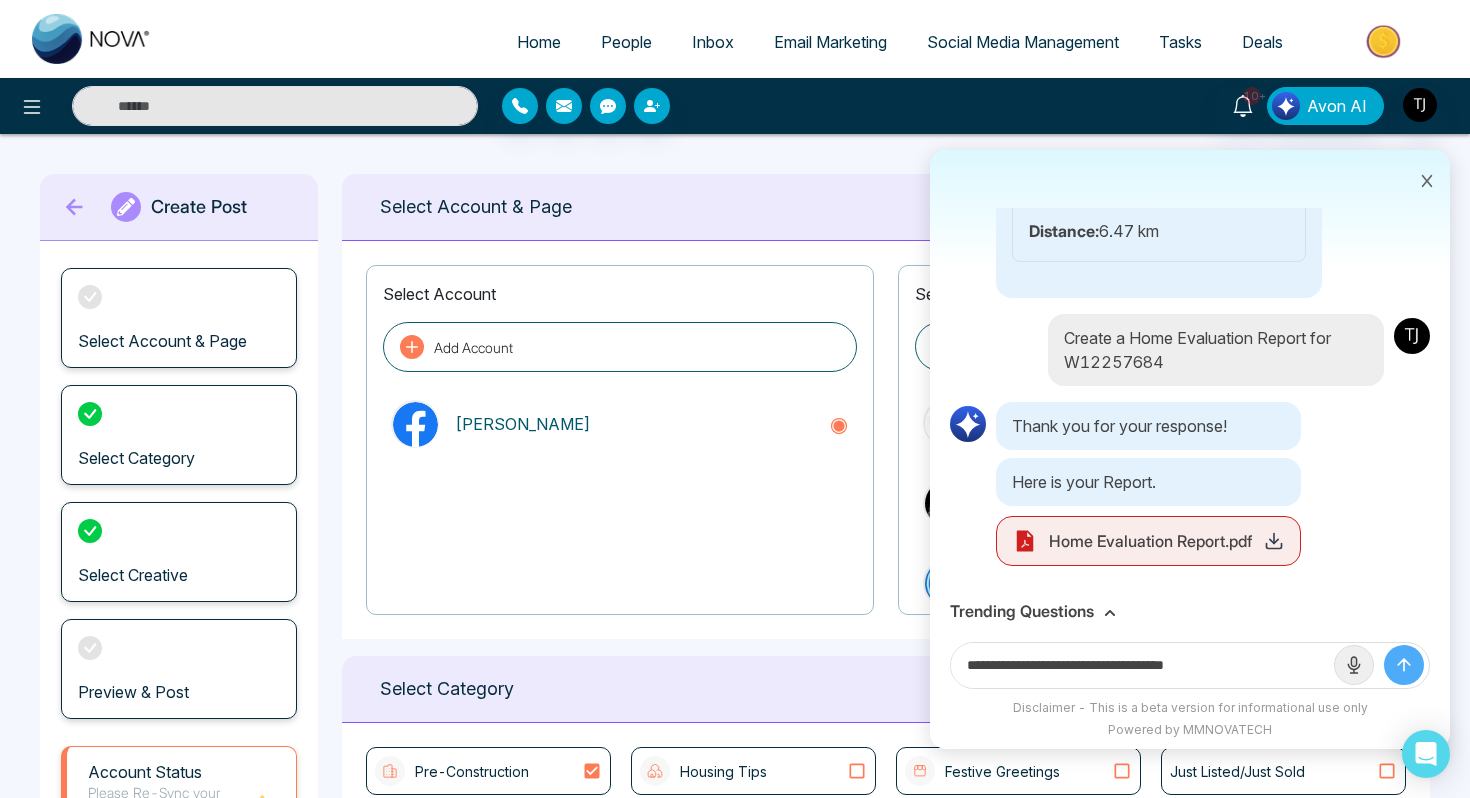 type 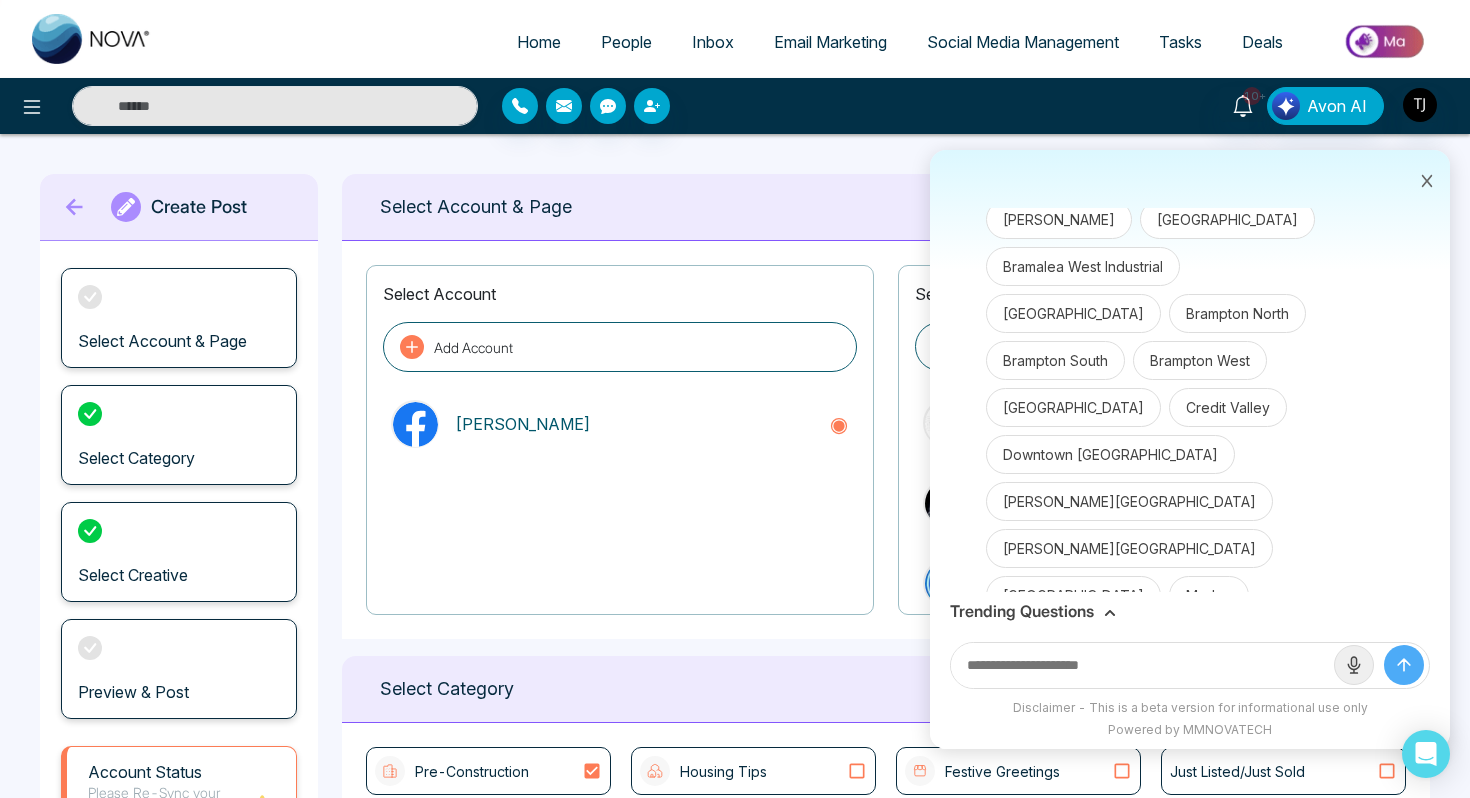 scroll, scrollTop: 7945, scrollLeft: 0, axis: vertical 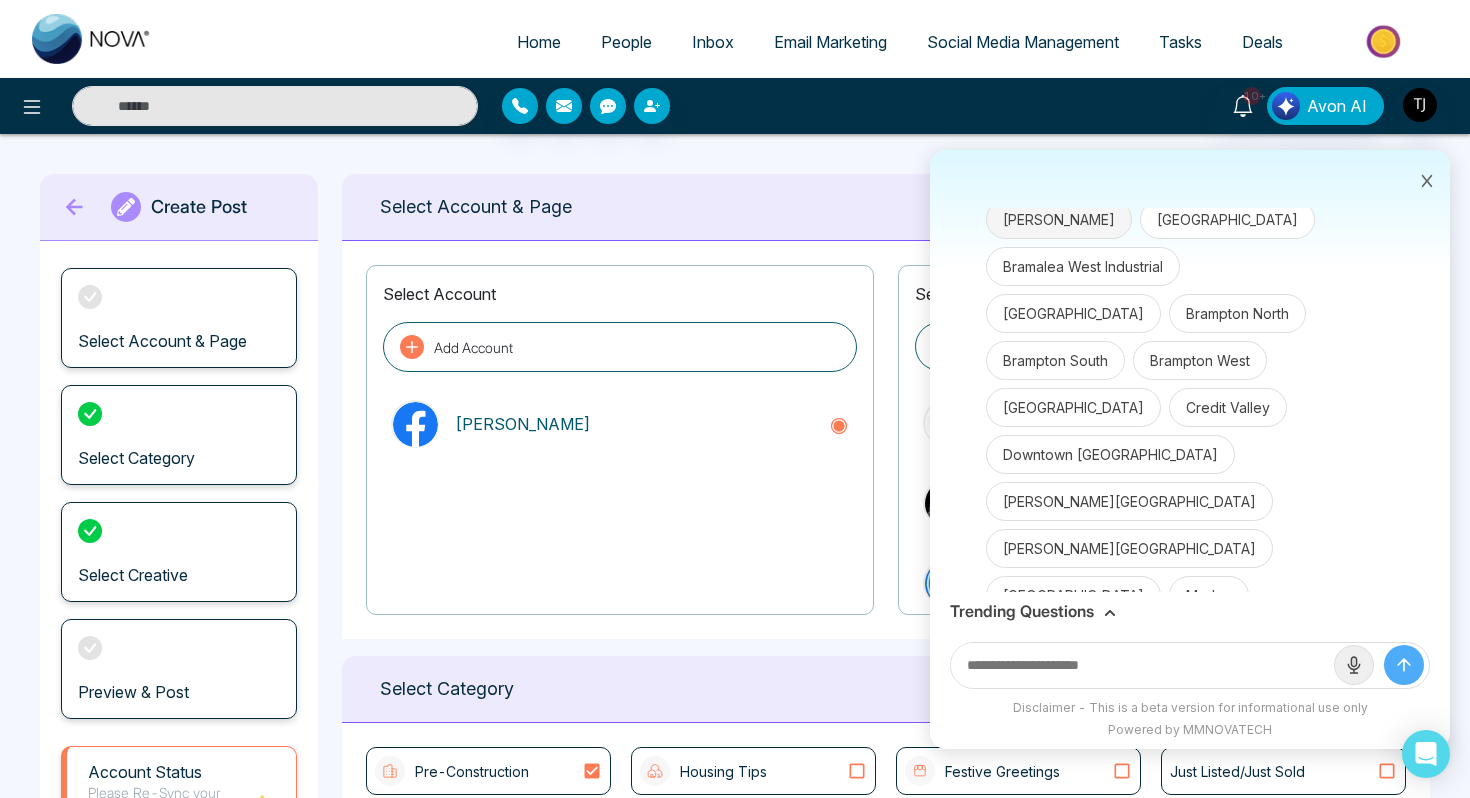 click on "[PERSON_NAME]" at bounding box center [1059, 219] 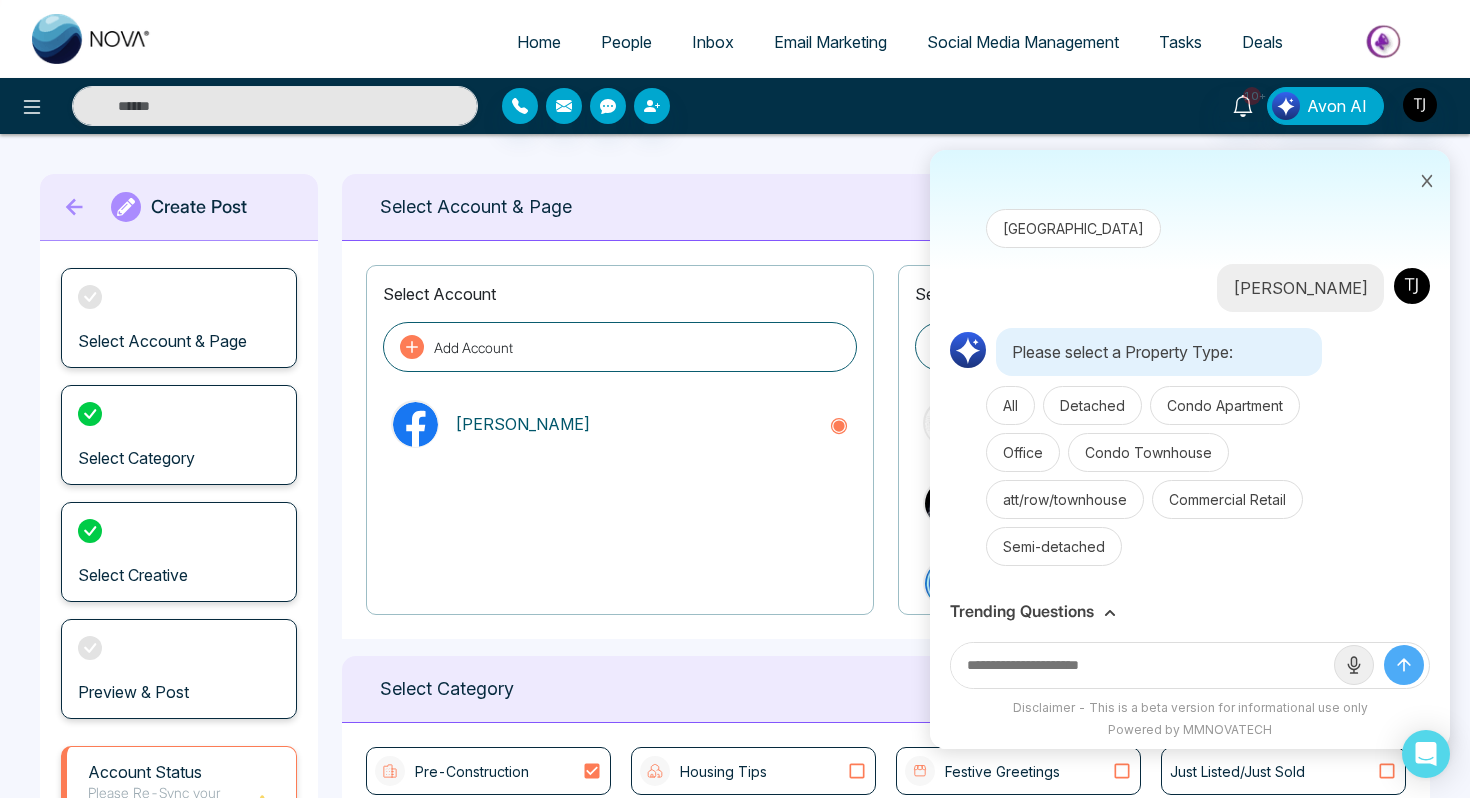 scroll, scrollTop: 9580, scrollLeft: 0, axis: vertical 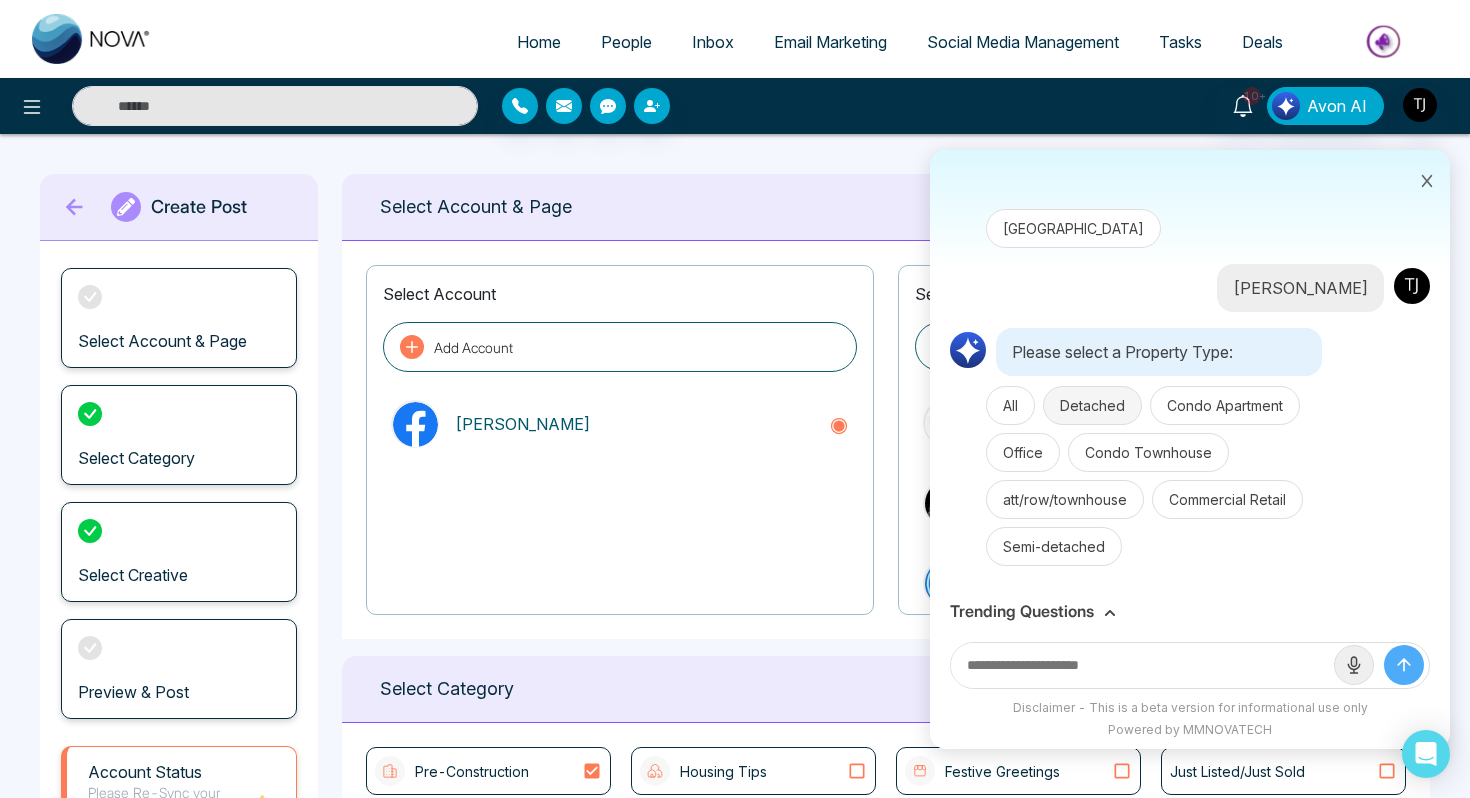 click on "Detached" at bounding box center [1092, 405] 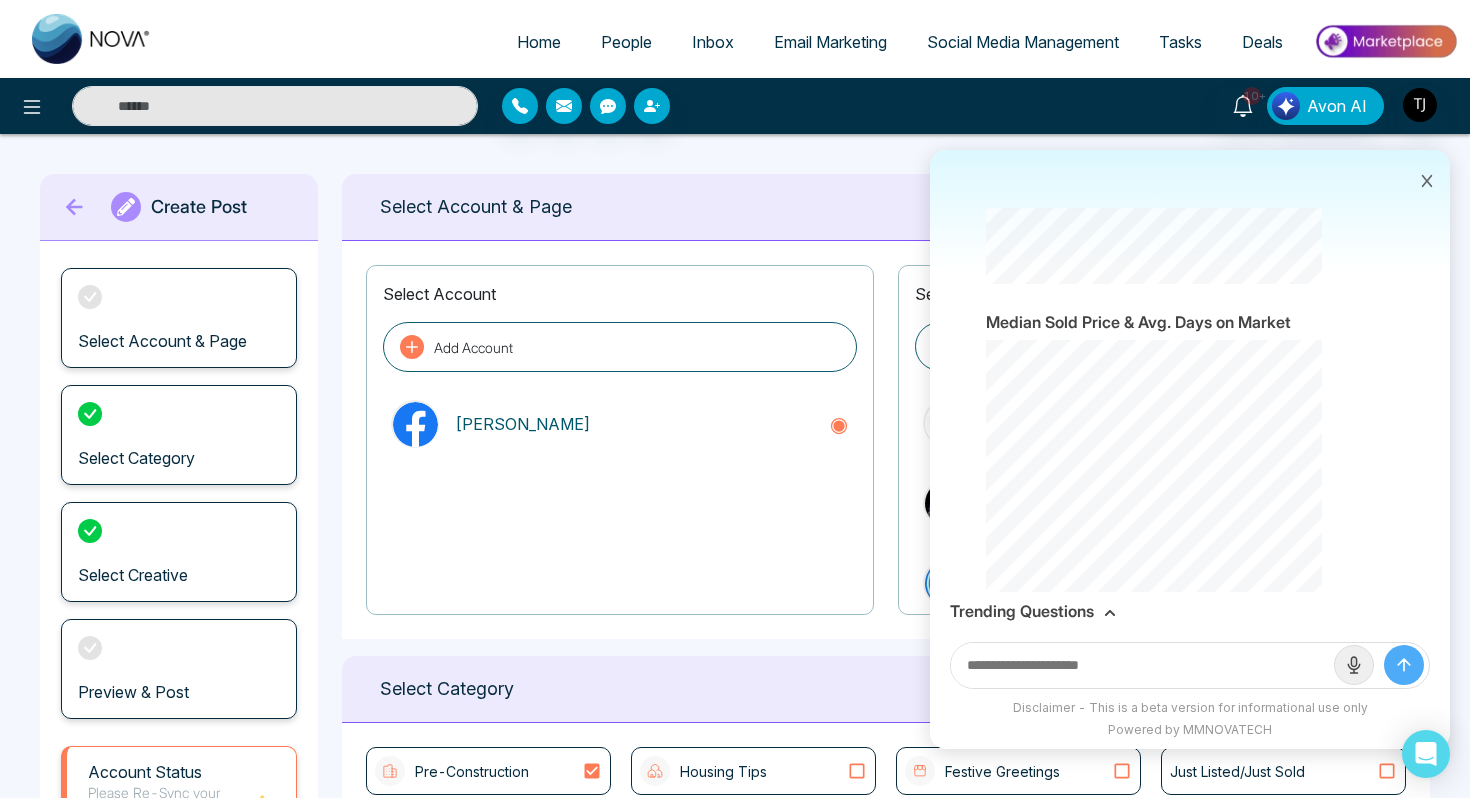 scroll, scrollTop: 12126, scrollLeft: 0, axis: vertical 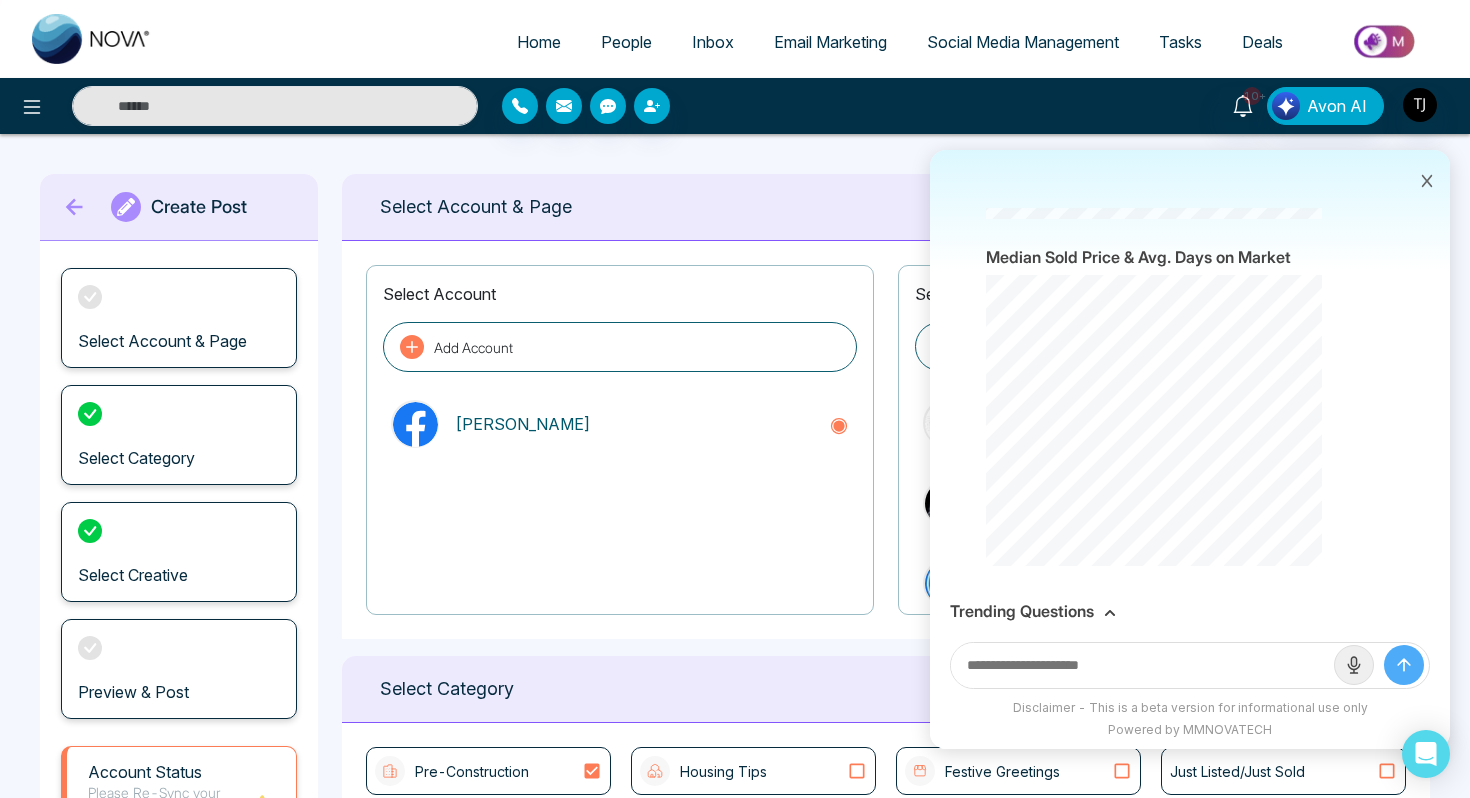 click 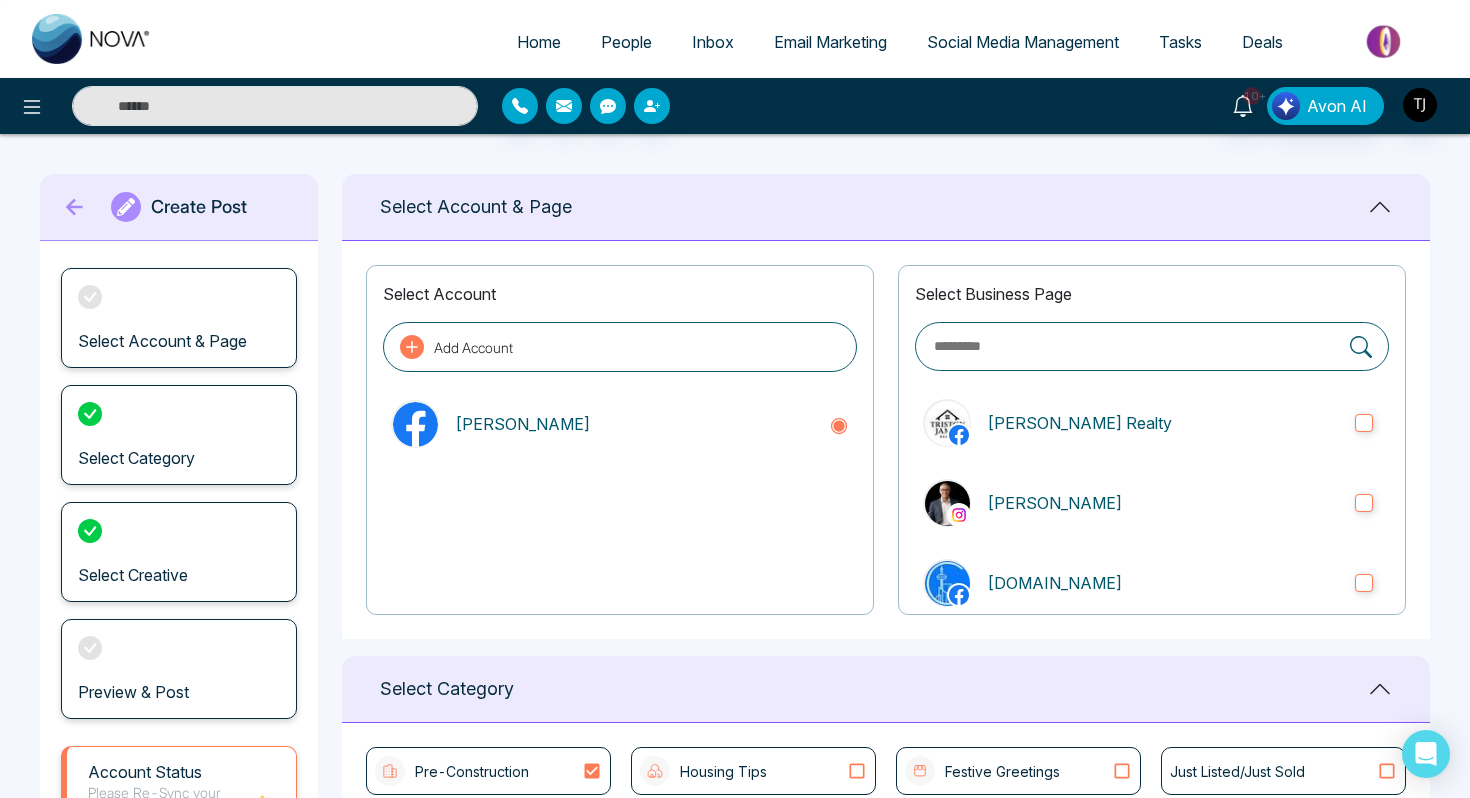 click at bounding box center [1385, 41] 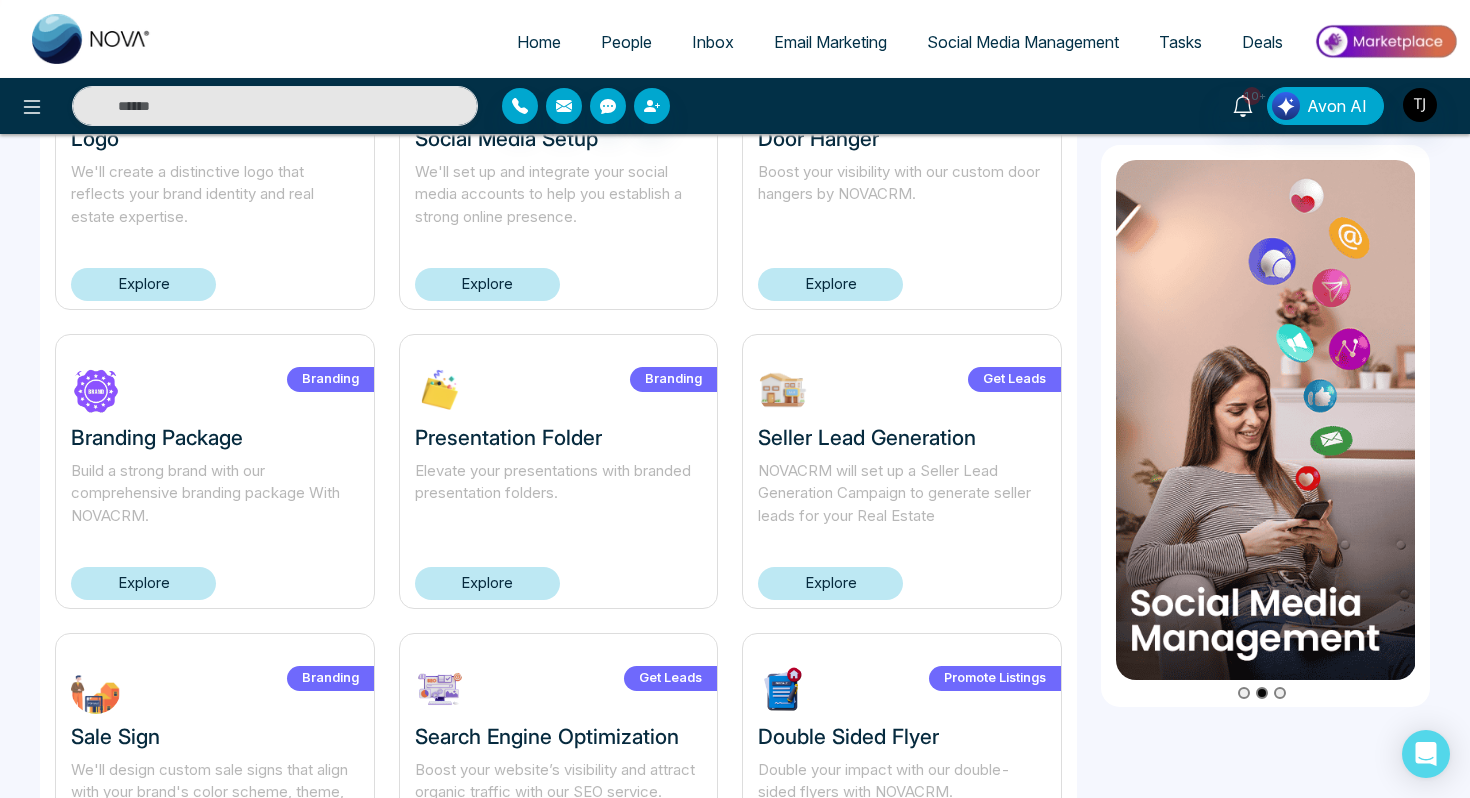 scroll, scrollTop: 0, scrollLeft: 0, axis: both 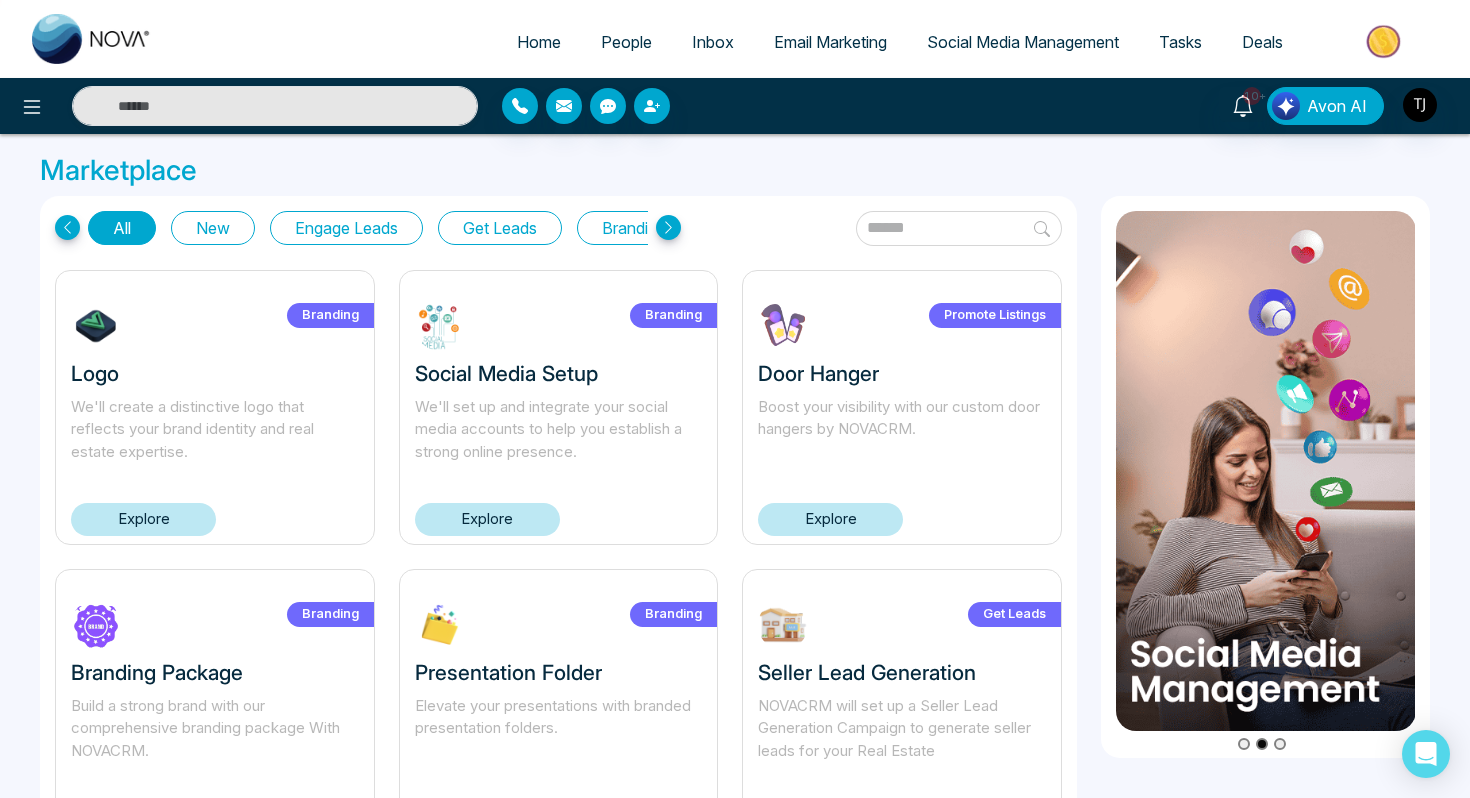 click on "Engage Leads" at bounding box center (346, 228) 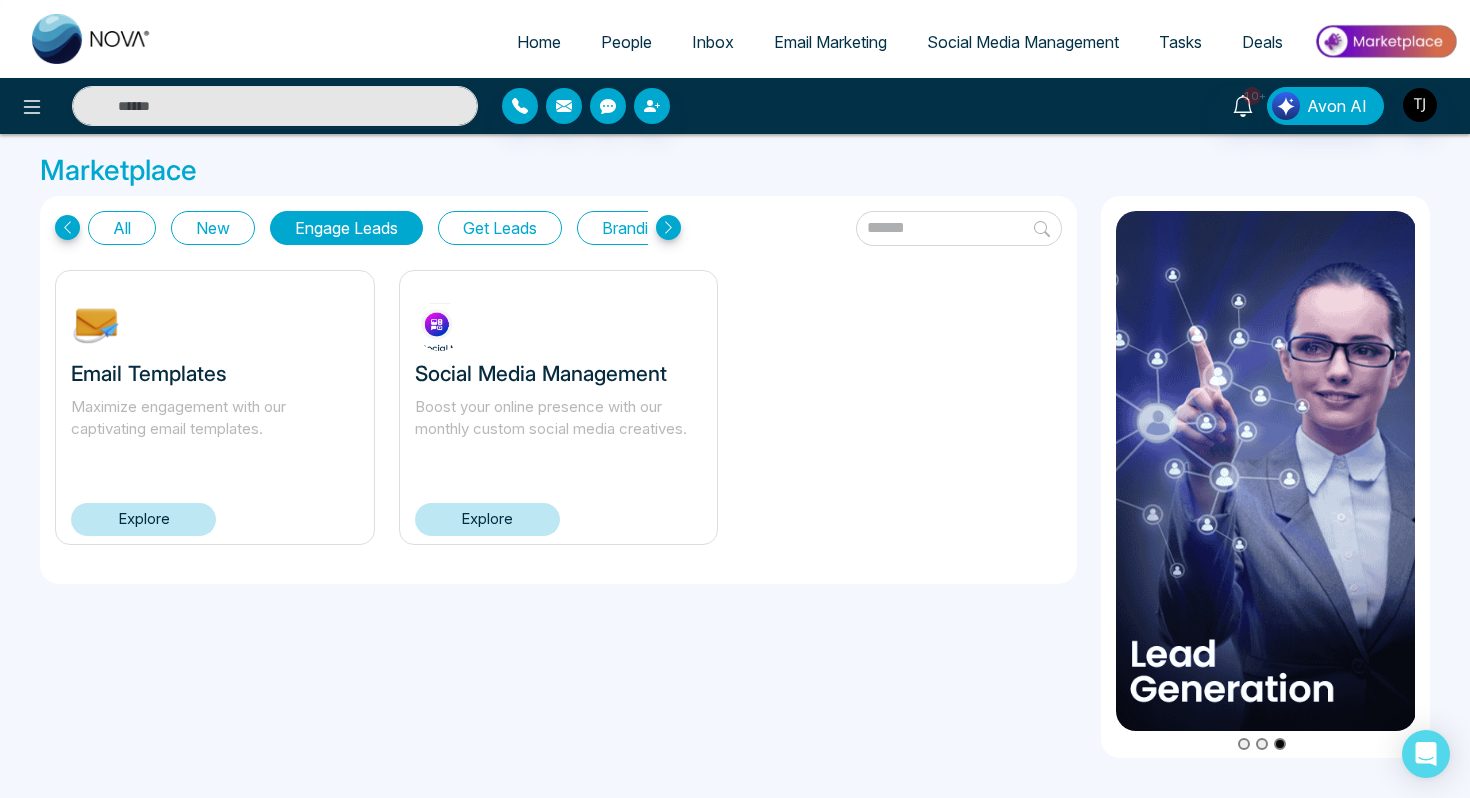 click on "Get Leads" at bounding box center (500, 228) 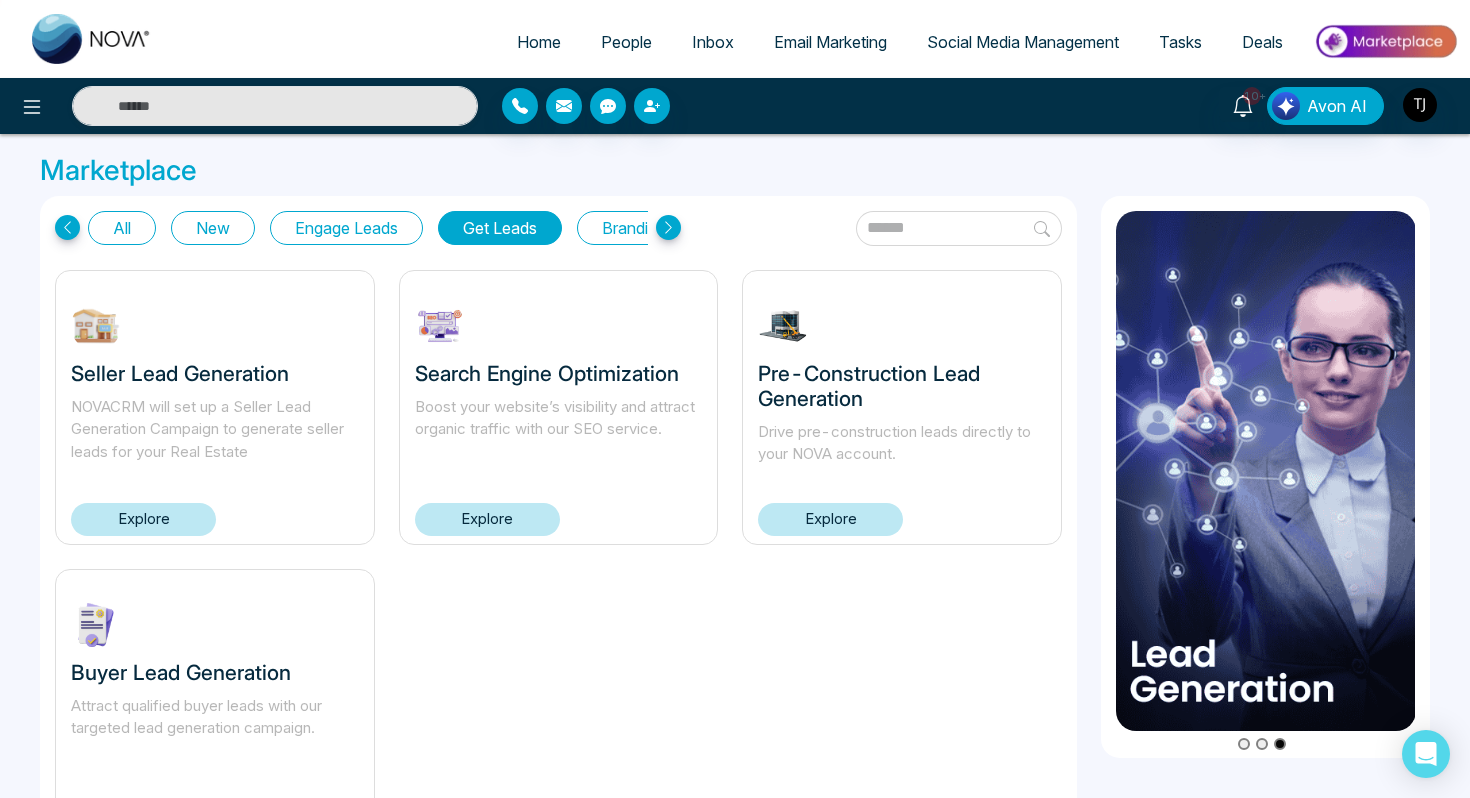 scroll, scrollTop: 104, scrollLeft: 0, axis: vertical 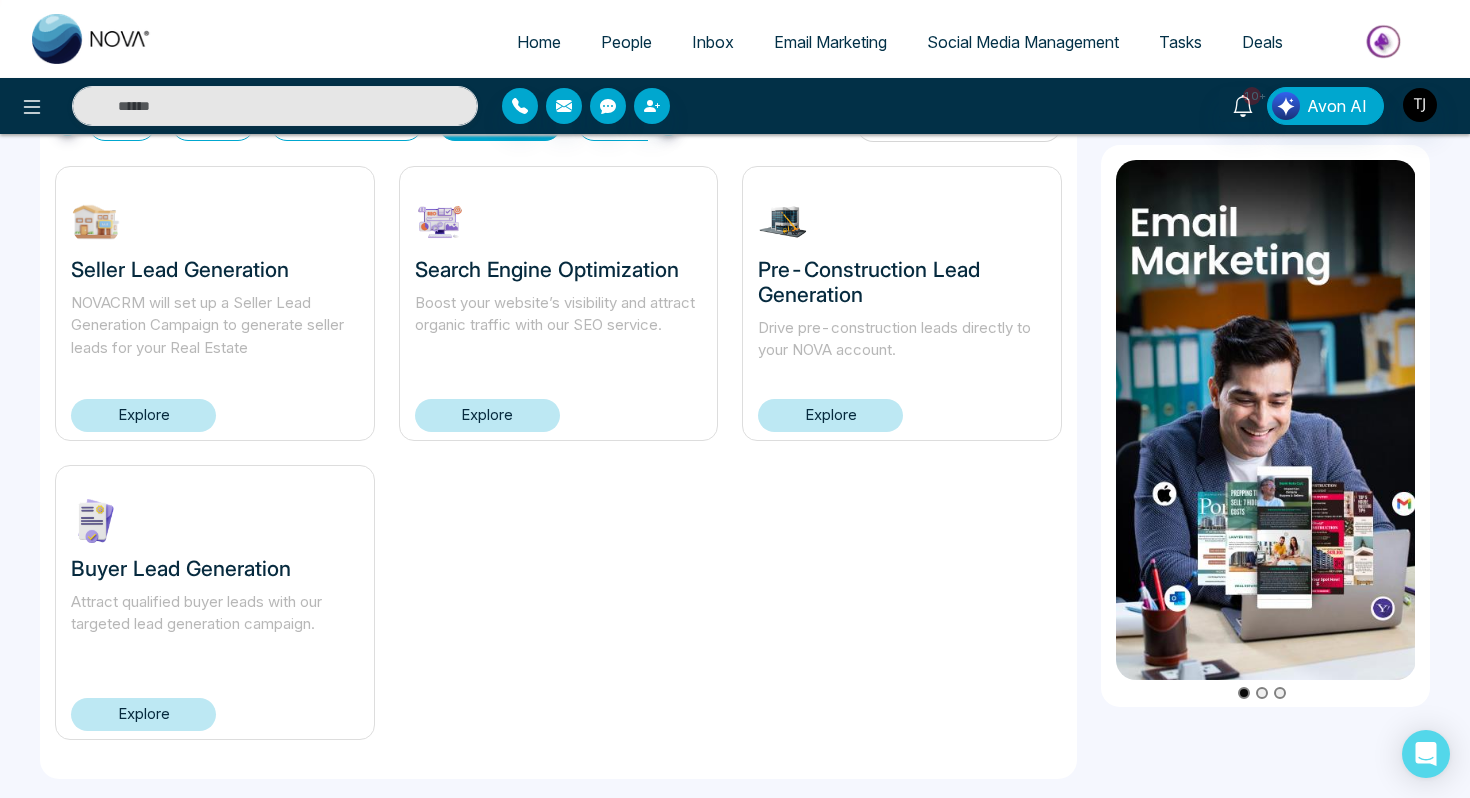 click on "Explore" at bounding box center [143, 714] 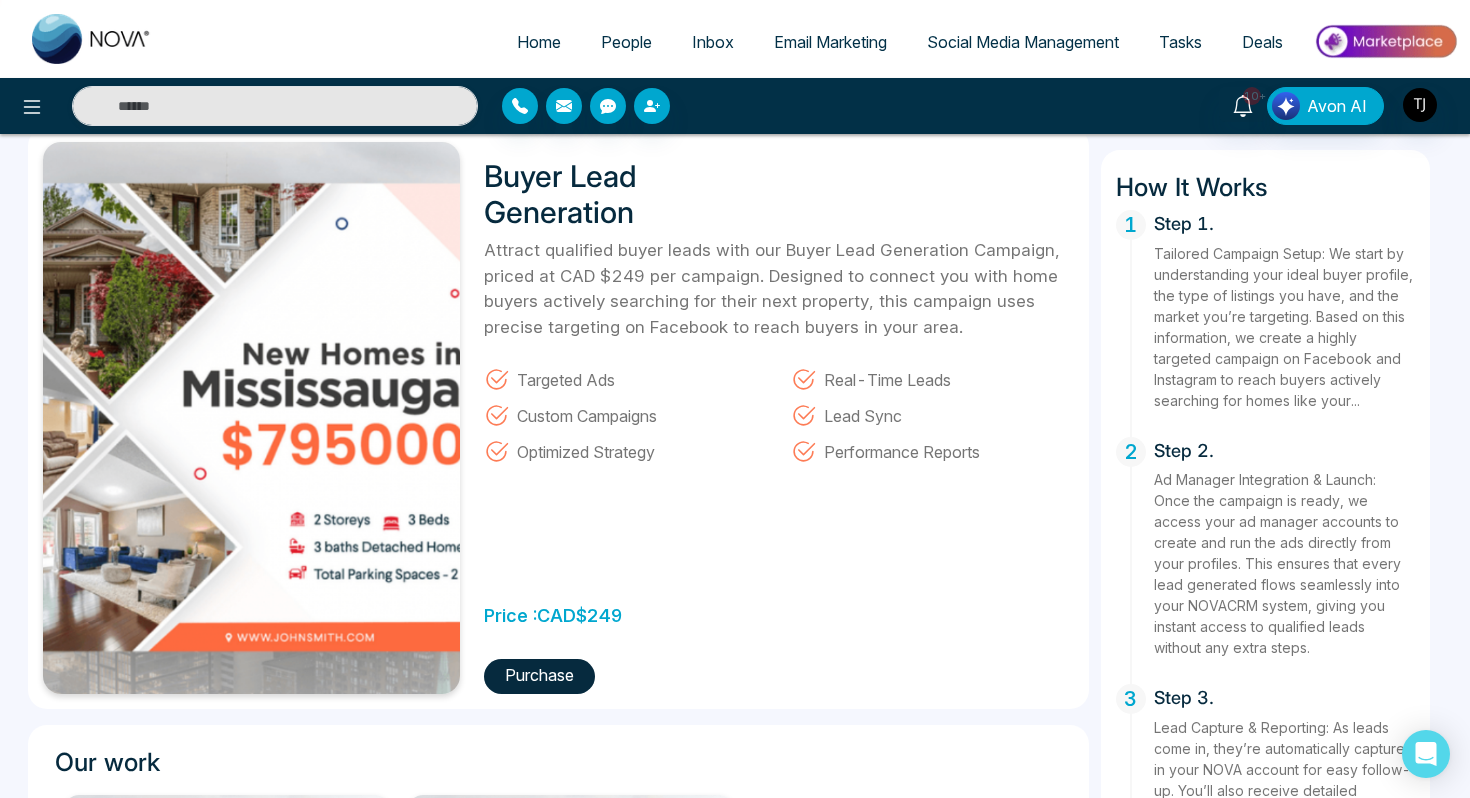 scroll, scrollTop: 0, scrollLeft: 0, axis: both 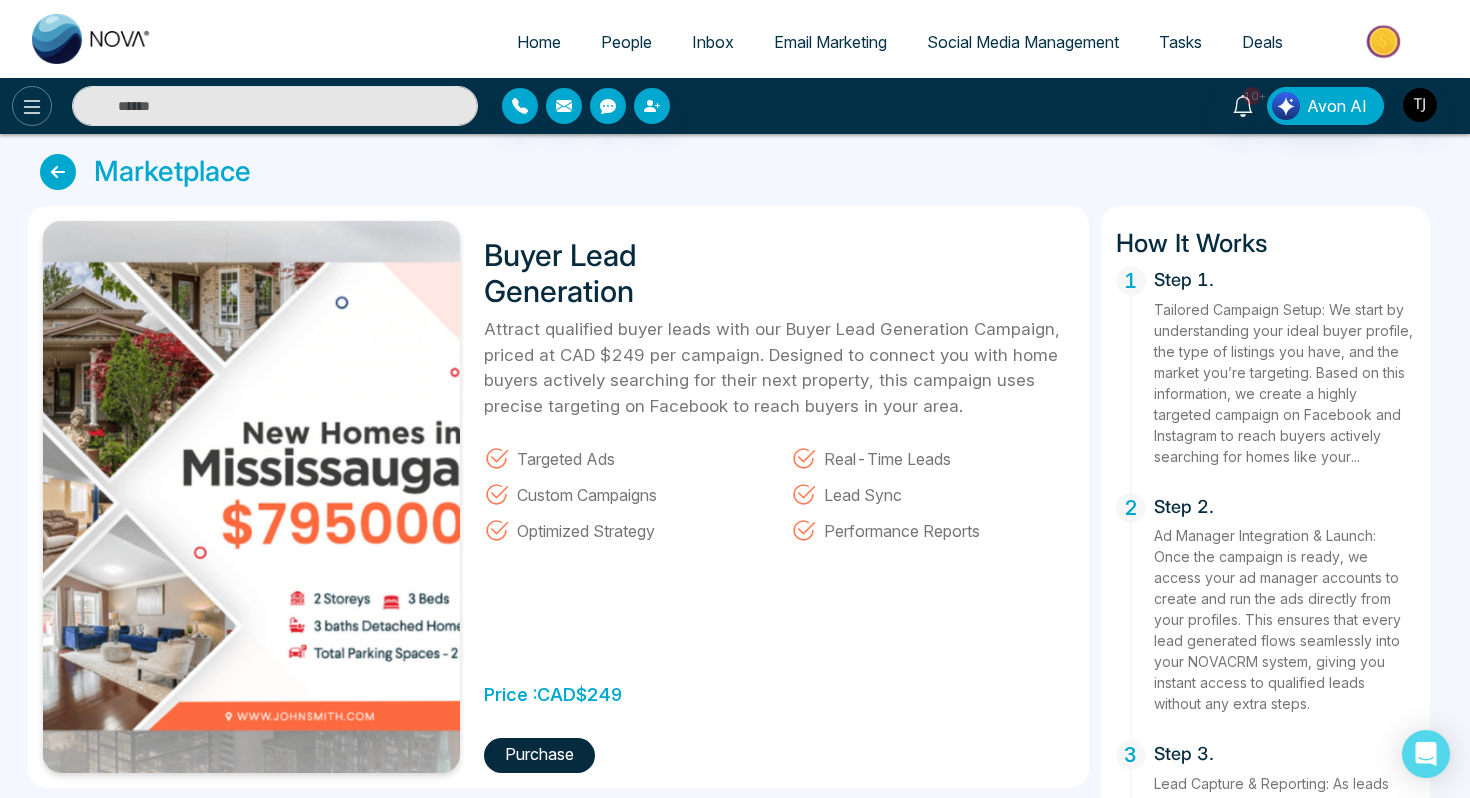 click 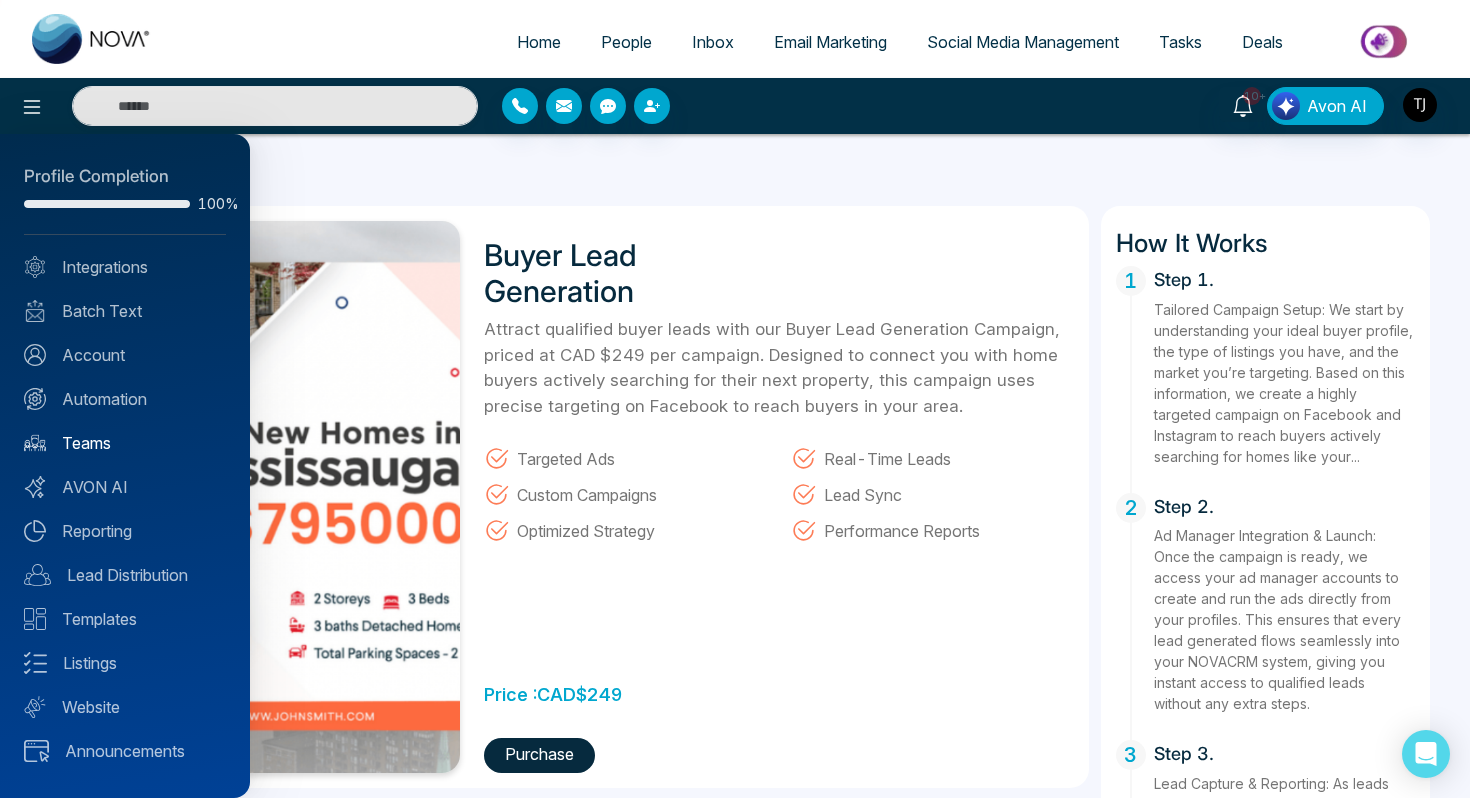 click on "Teams" at bounding box center (125, 443) 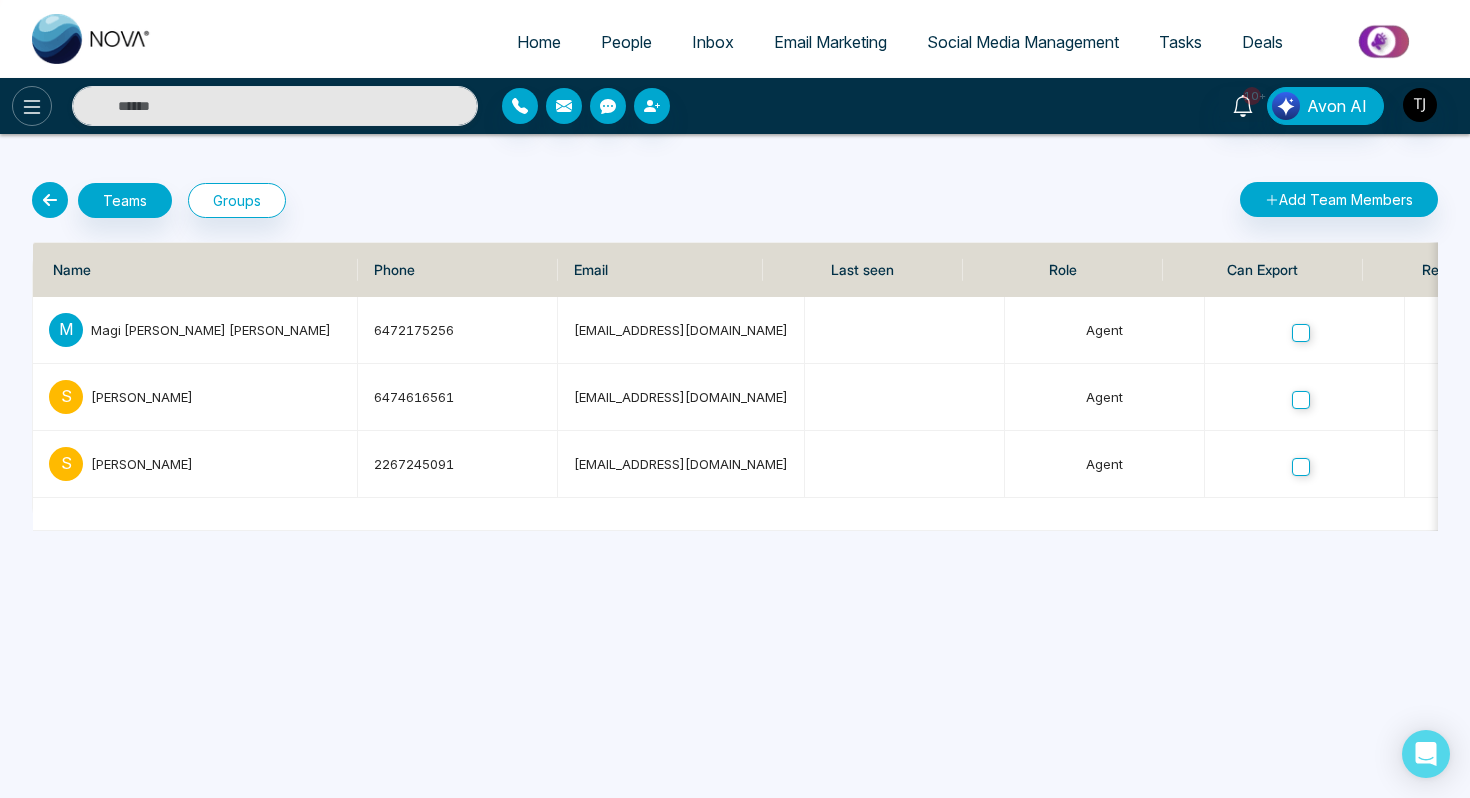 click 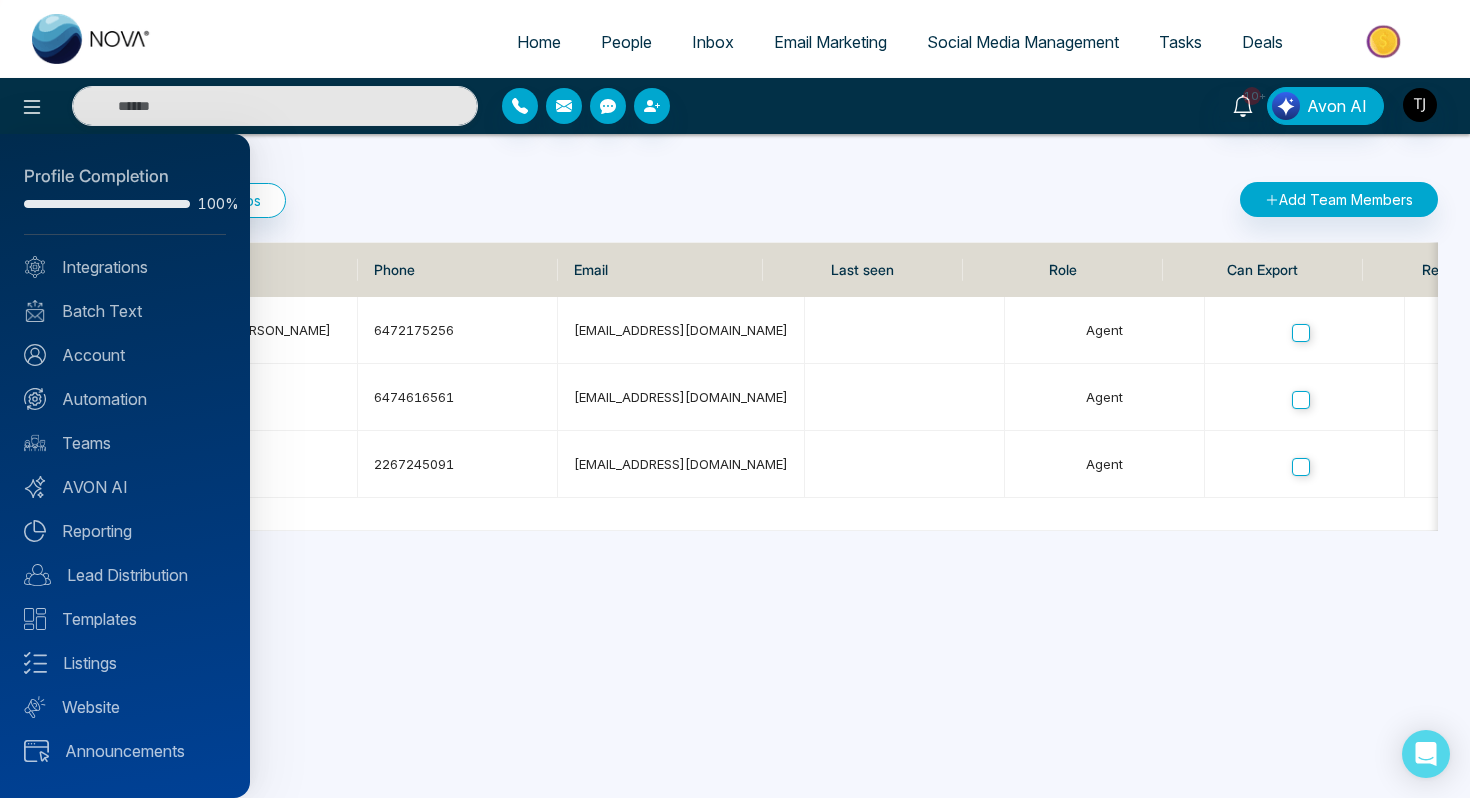 click at bounding box center [735, 399] 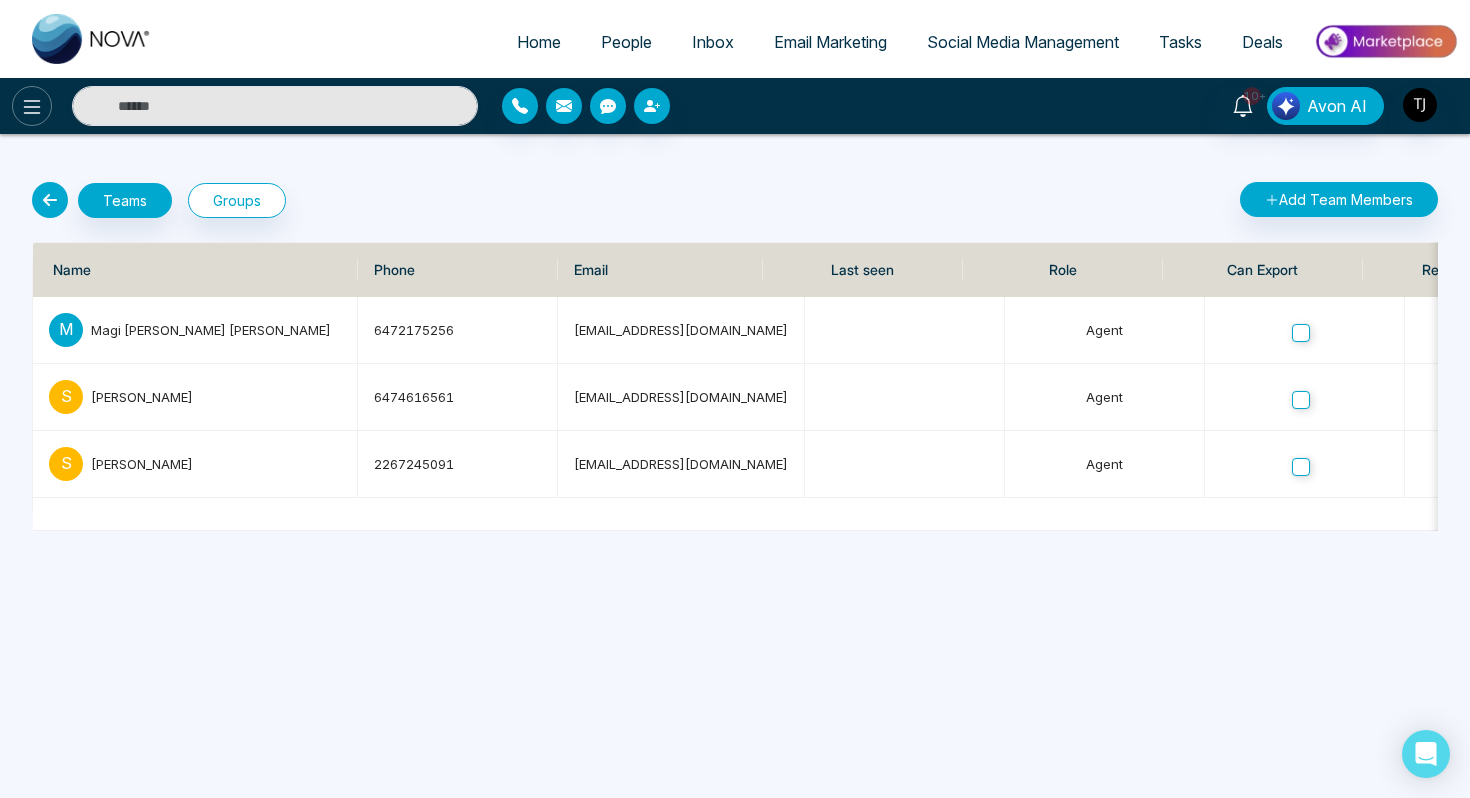 click 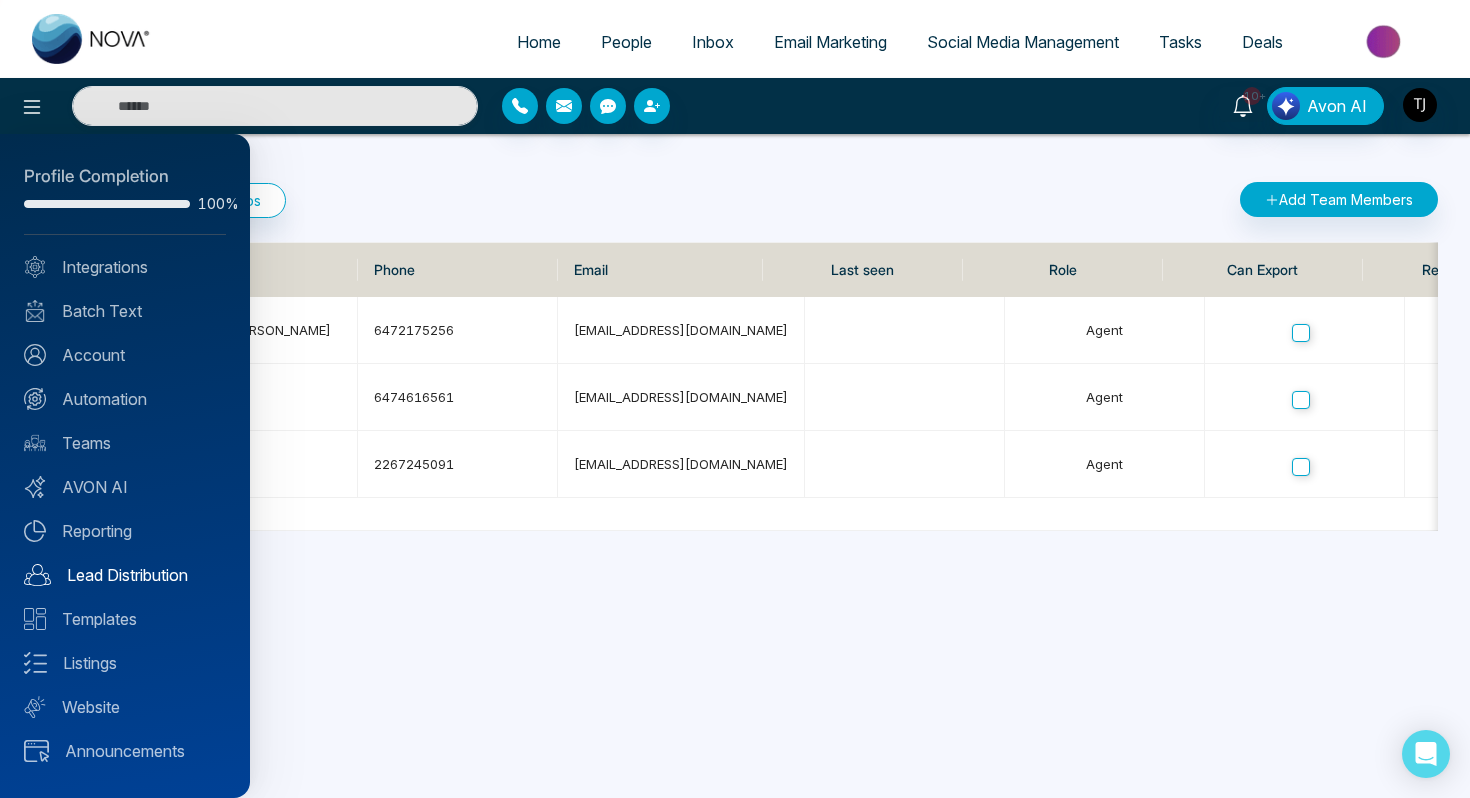 click on "Lead Distribution" at bounding box center [125, 575] 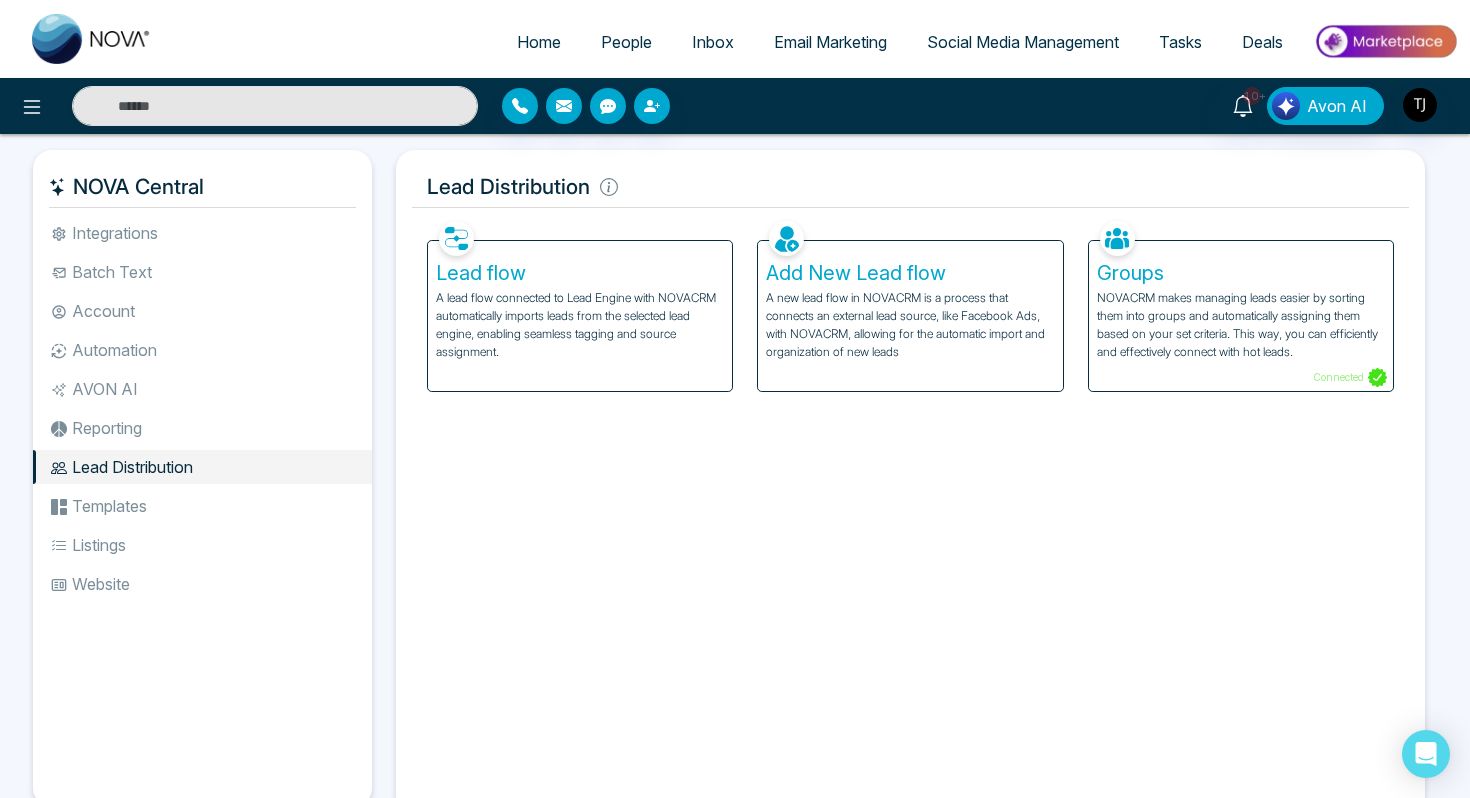 click on "A lead flow connected to Lead Engine with NOVACRM automatically imports leads from the selected lead engine, enabling seamless tagging and source assignment." at bounding box center (580, 325) 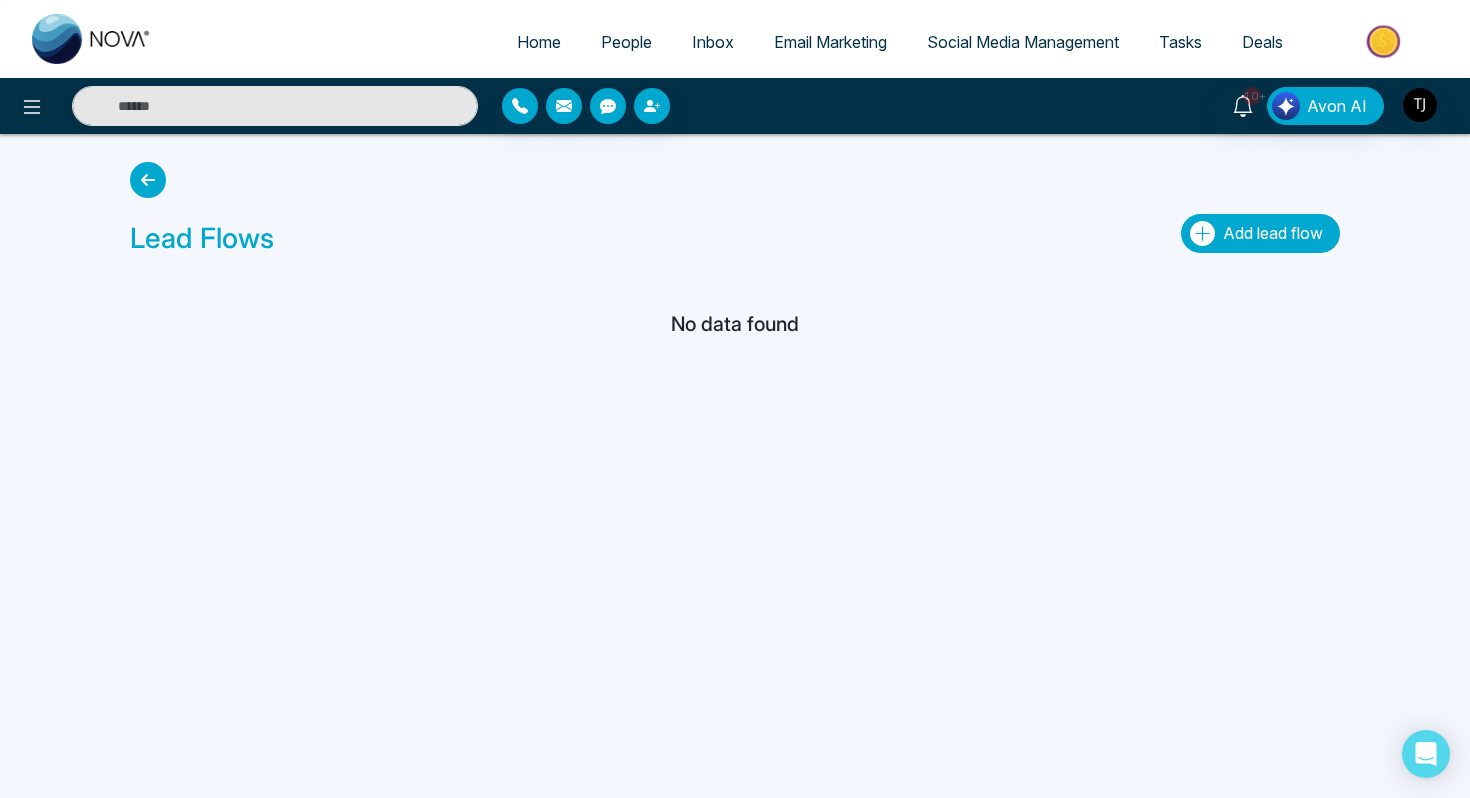 click 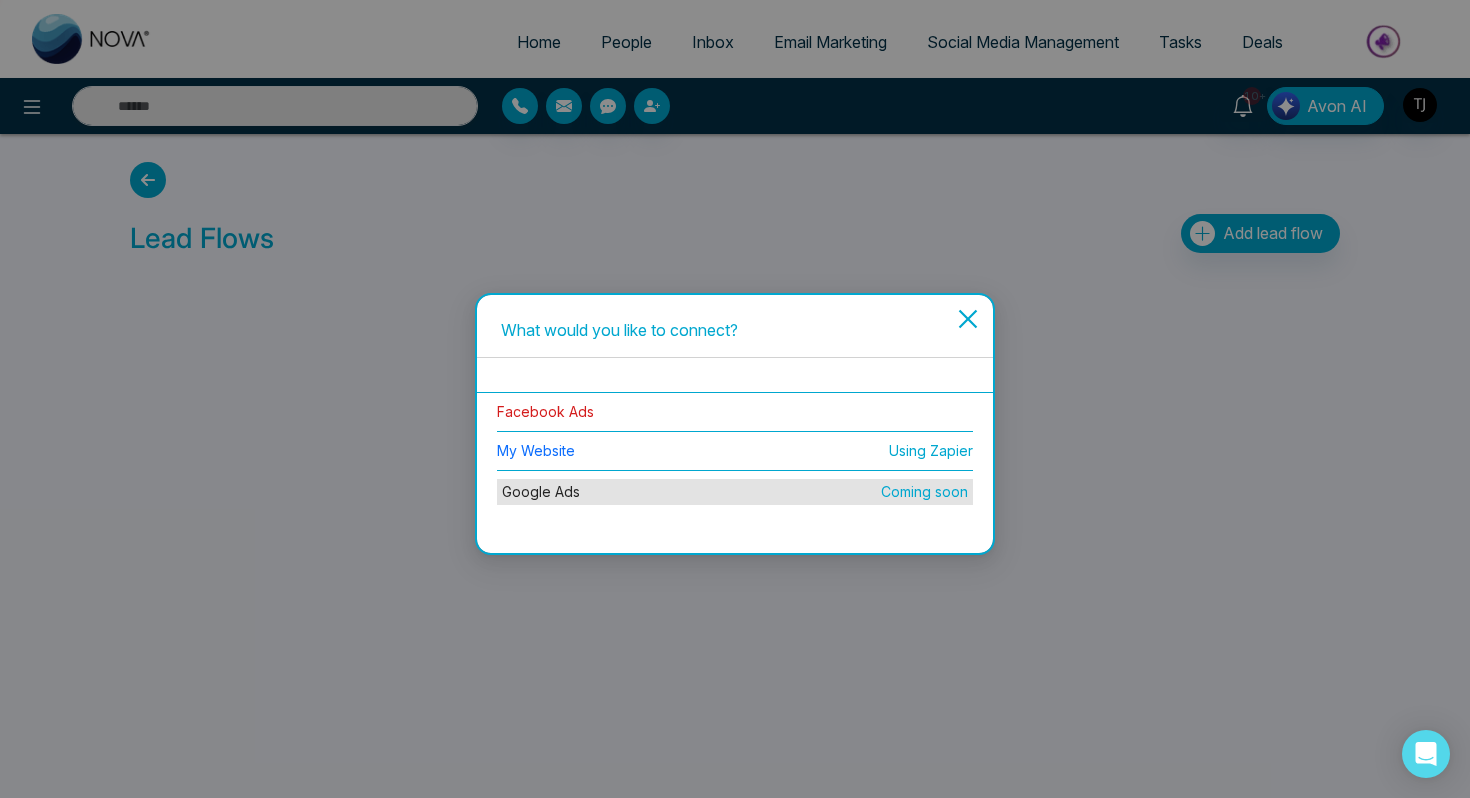 click on "Facebook Ads" at bounding box center (545, 411) 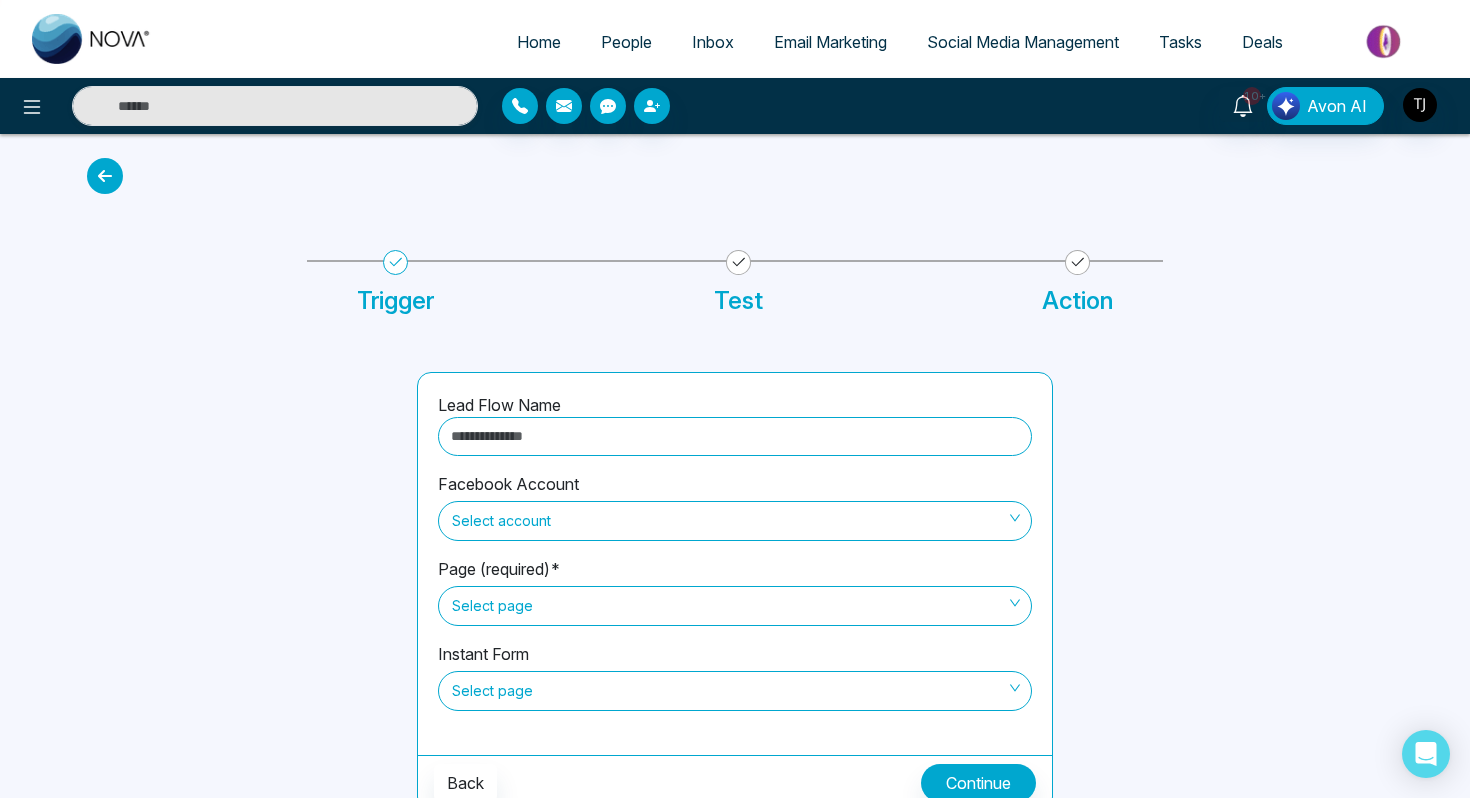 click at bounding box center (735, 436) 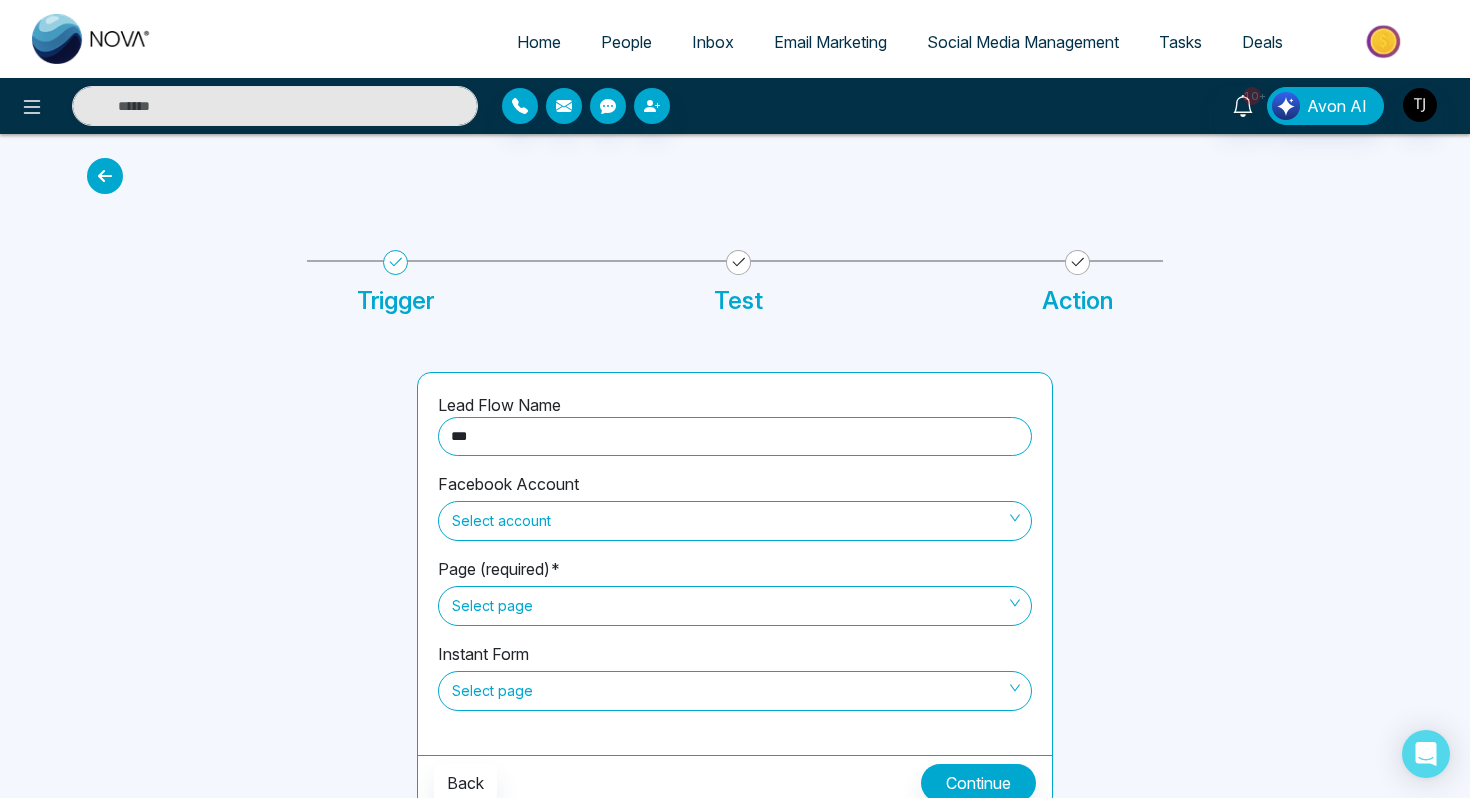type on "*******" 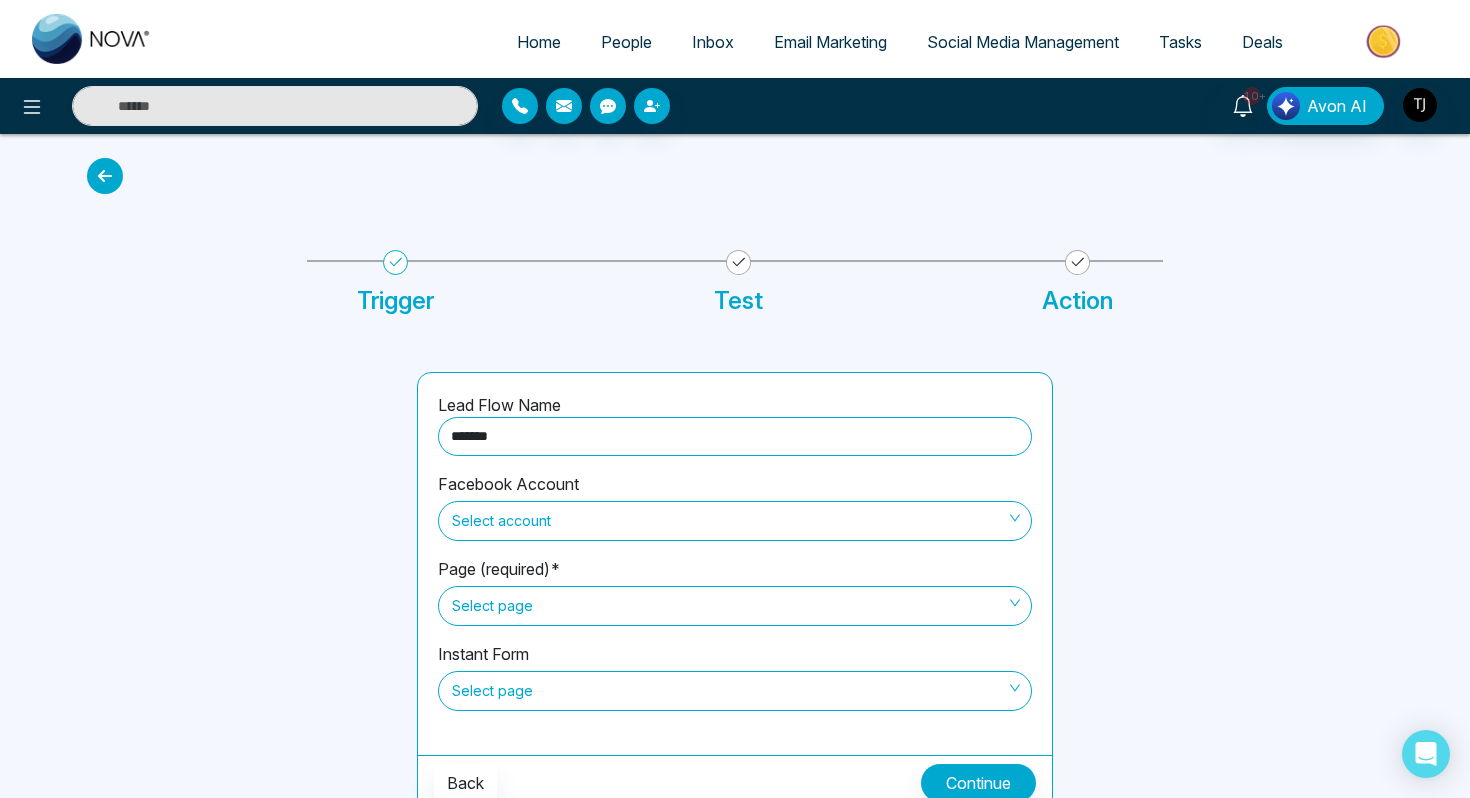 click on "Select account" at bounding box center [735, 521] 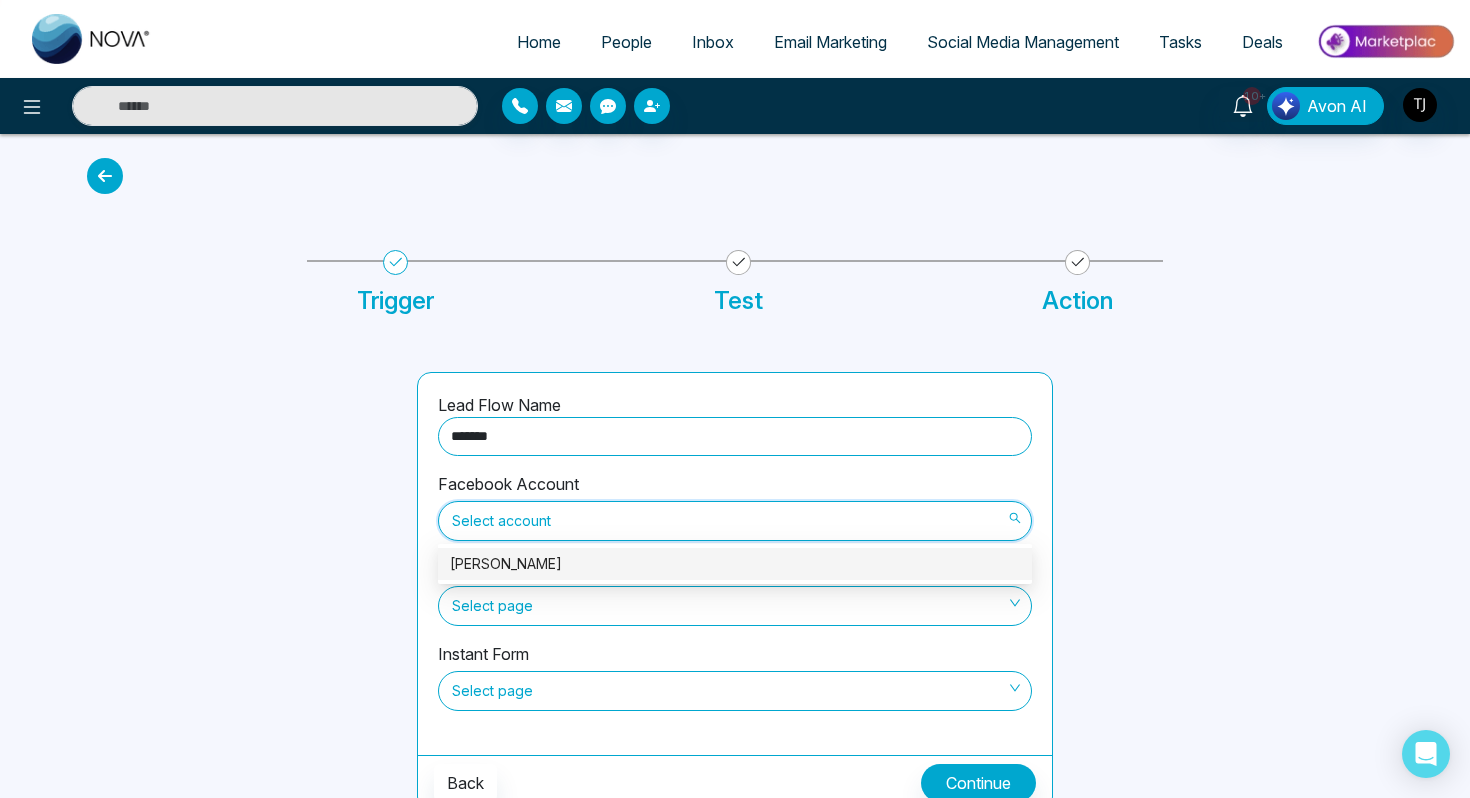 click on "[PERSON_NAME]" at bounding box center (735, 564) 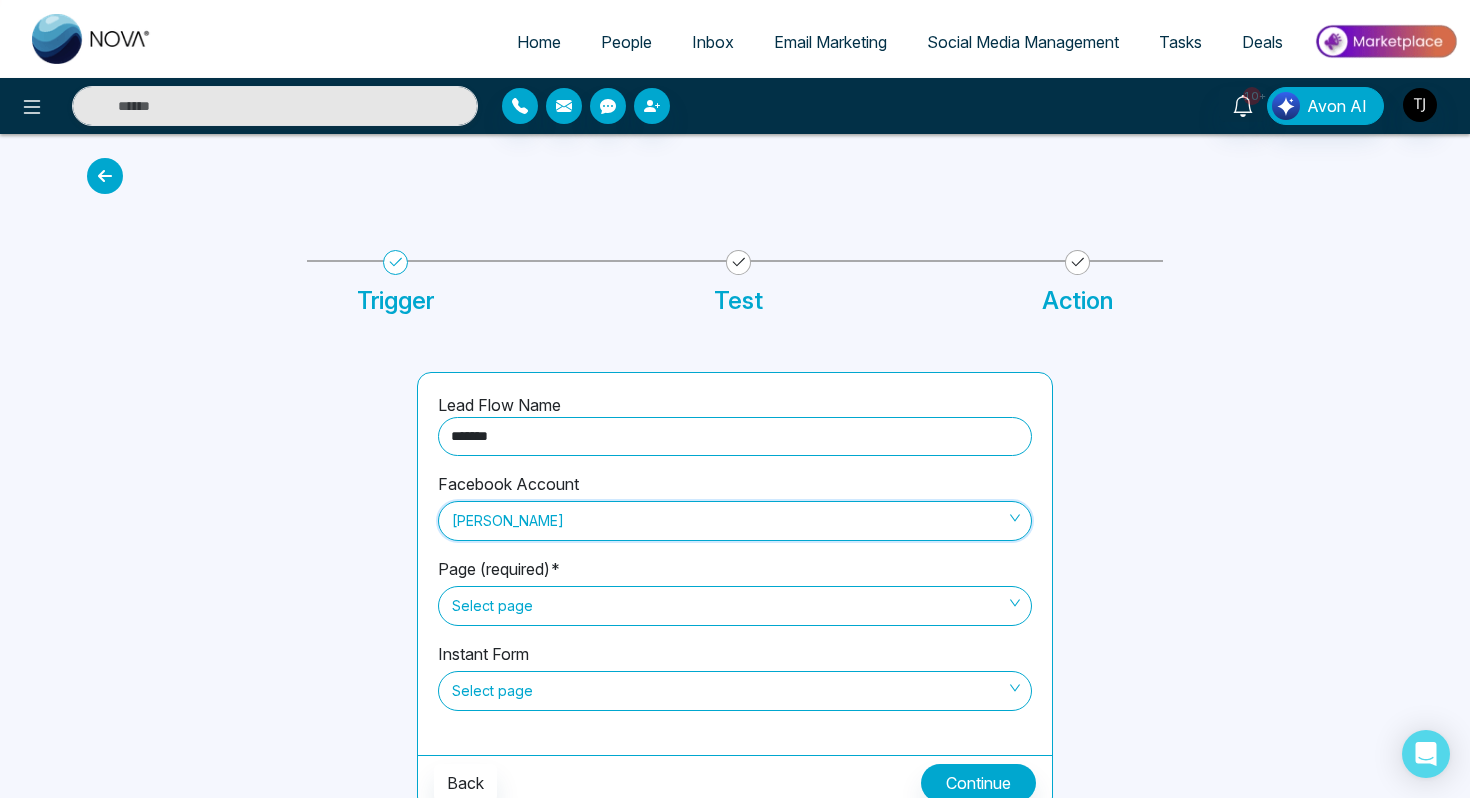 scroll, scrollTop: 13, scrollLeft: 0, axis: vertical 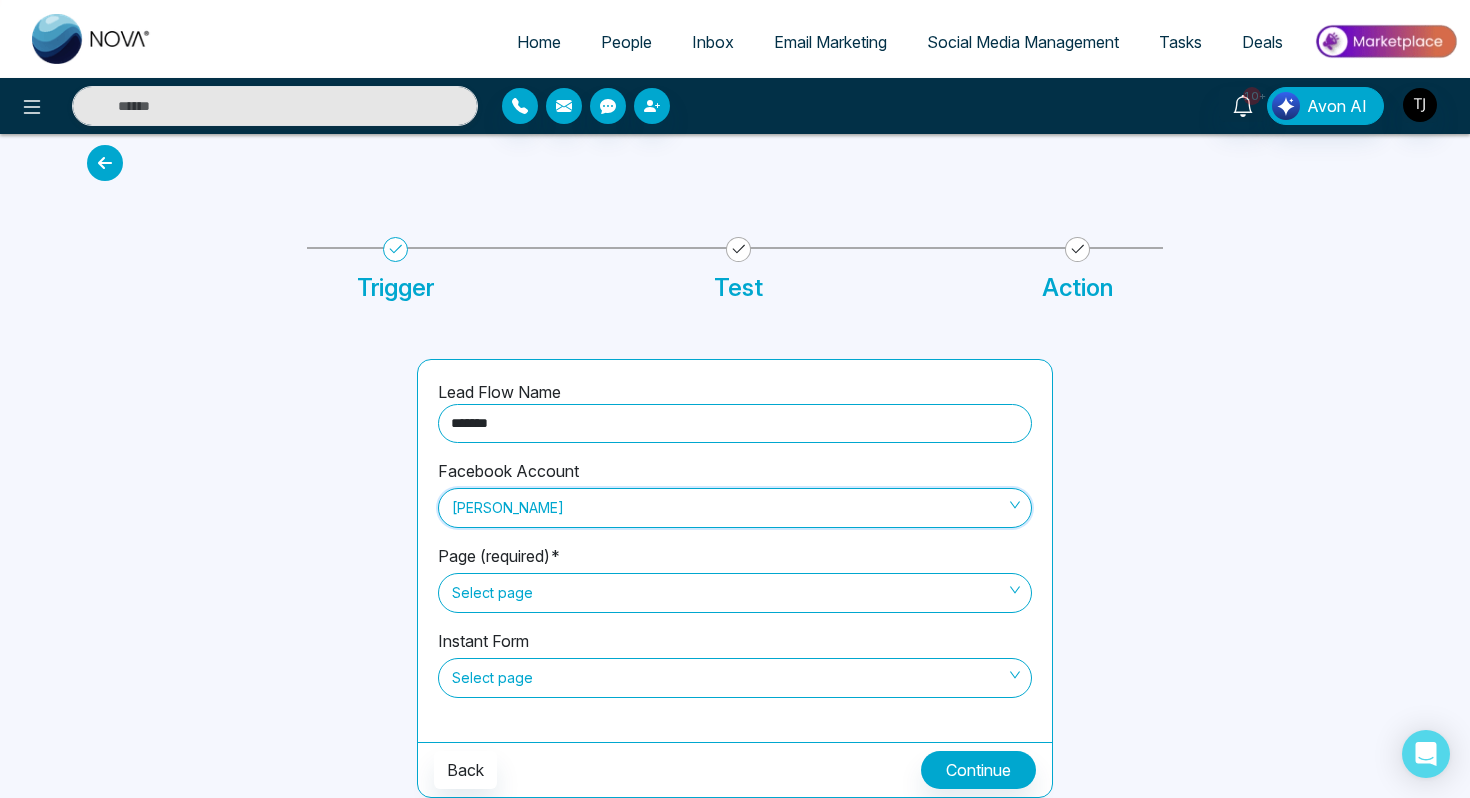 click on "Select page" at bounding box center [735, 593] 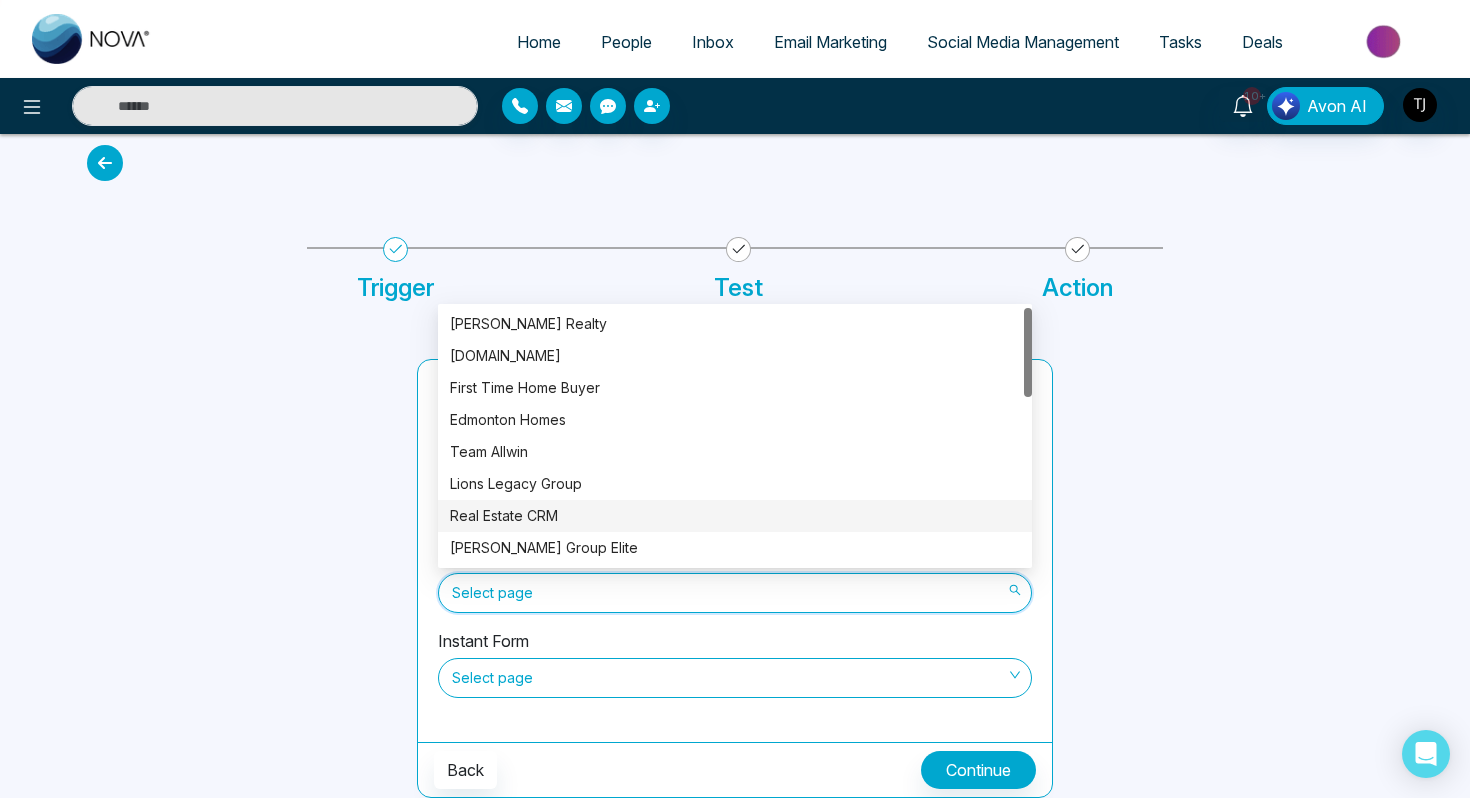 click on "Real Estate CRM" at bounding box center (735, 516) 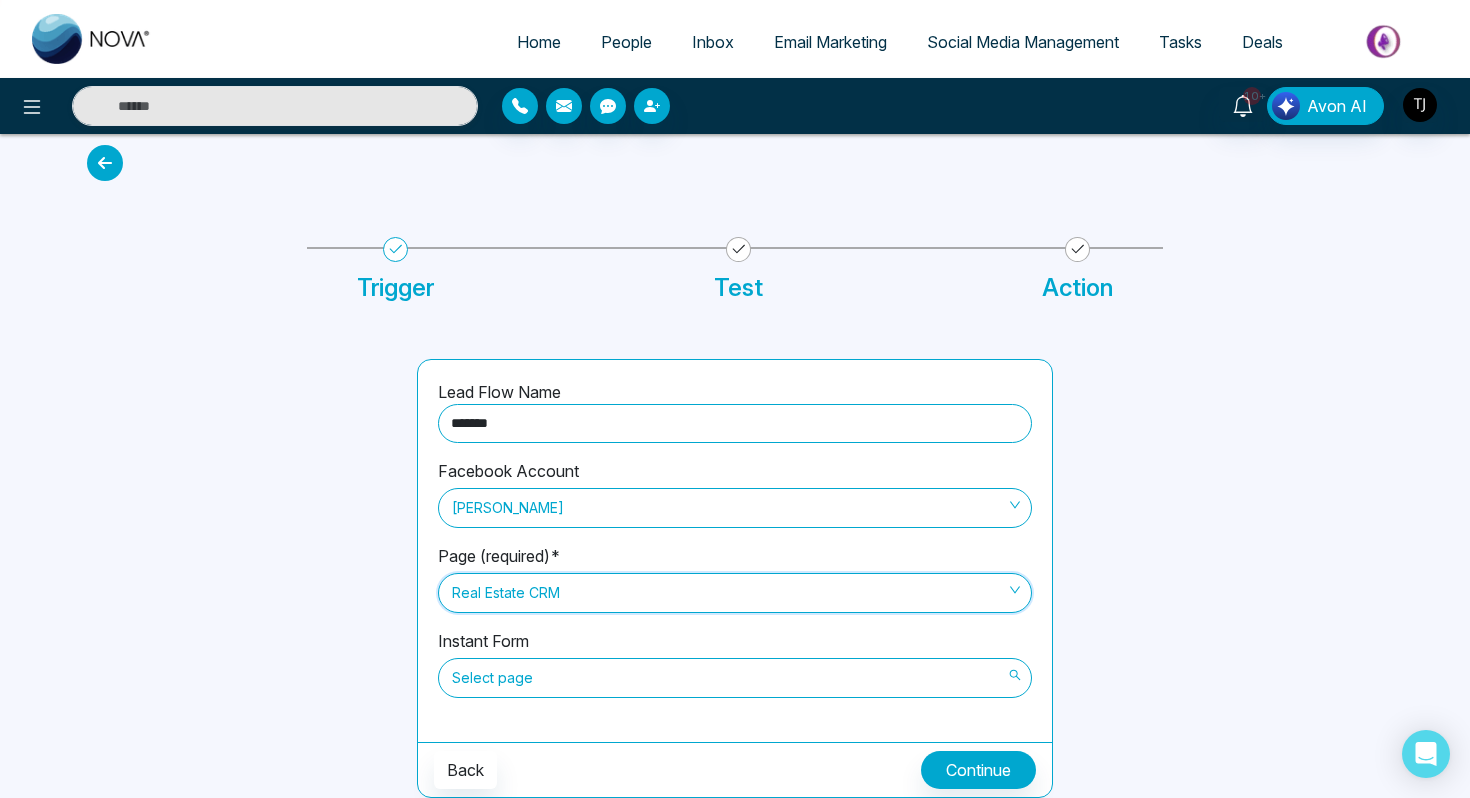 click on "Select page" at bounding box center [735, 678] 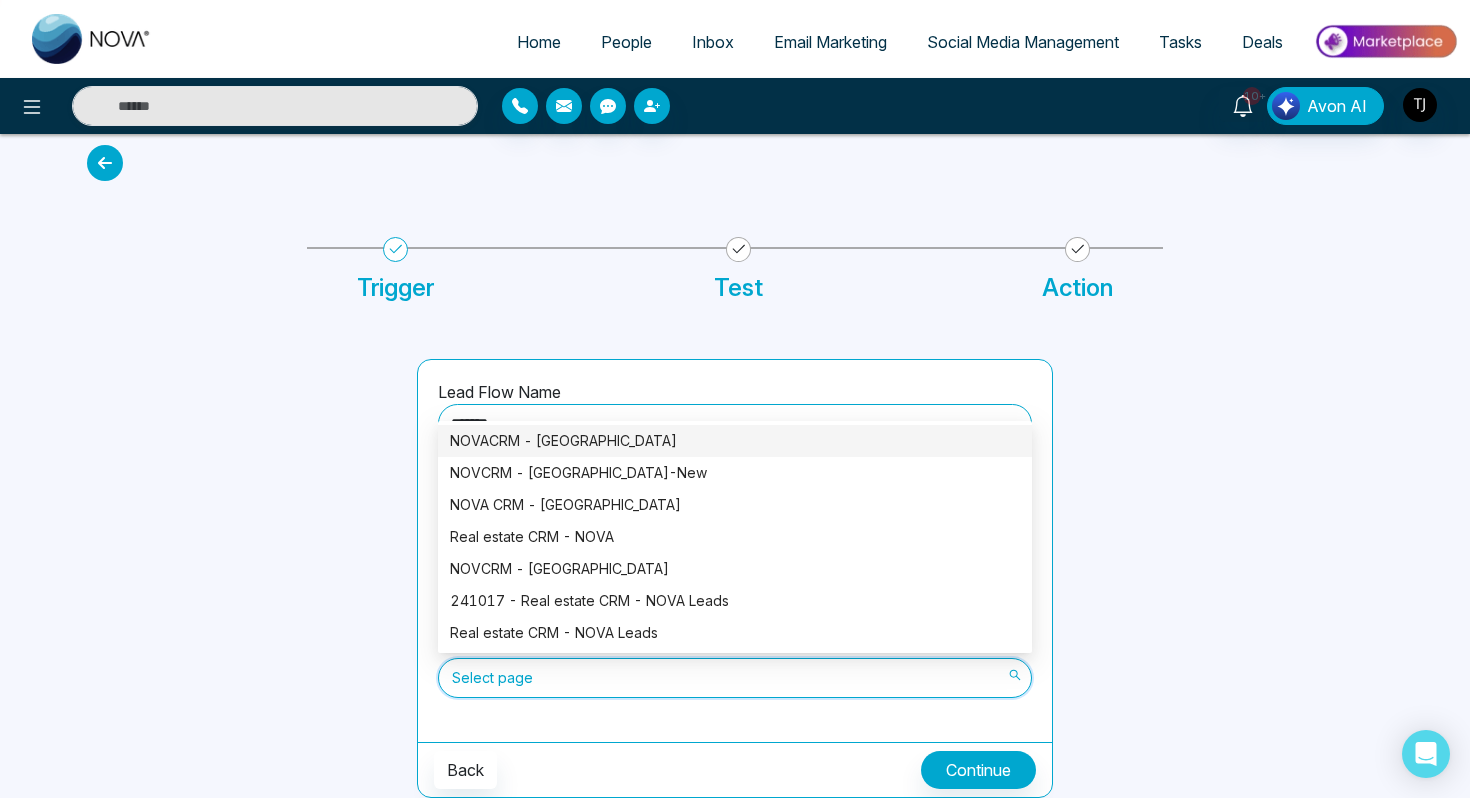 click on "NOVACRM - [GEOGRAPHIC_DATA]" at bounding box center [735, 441] 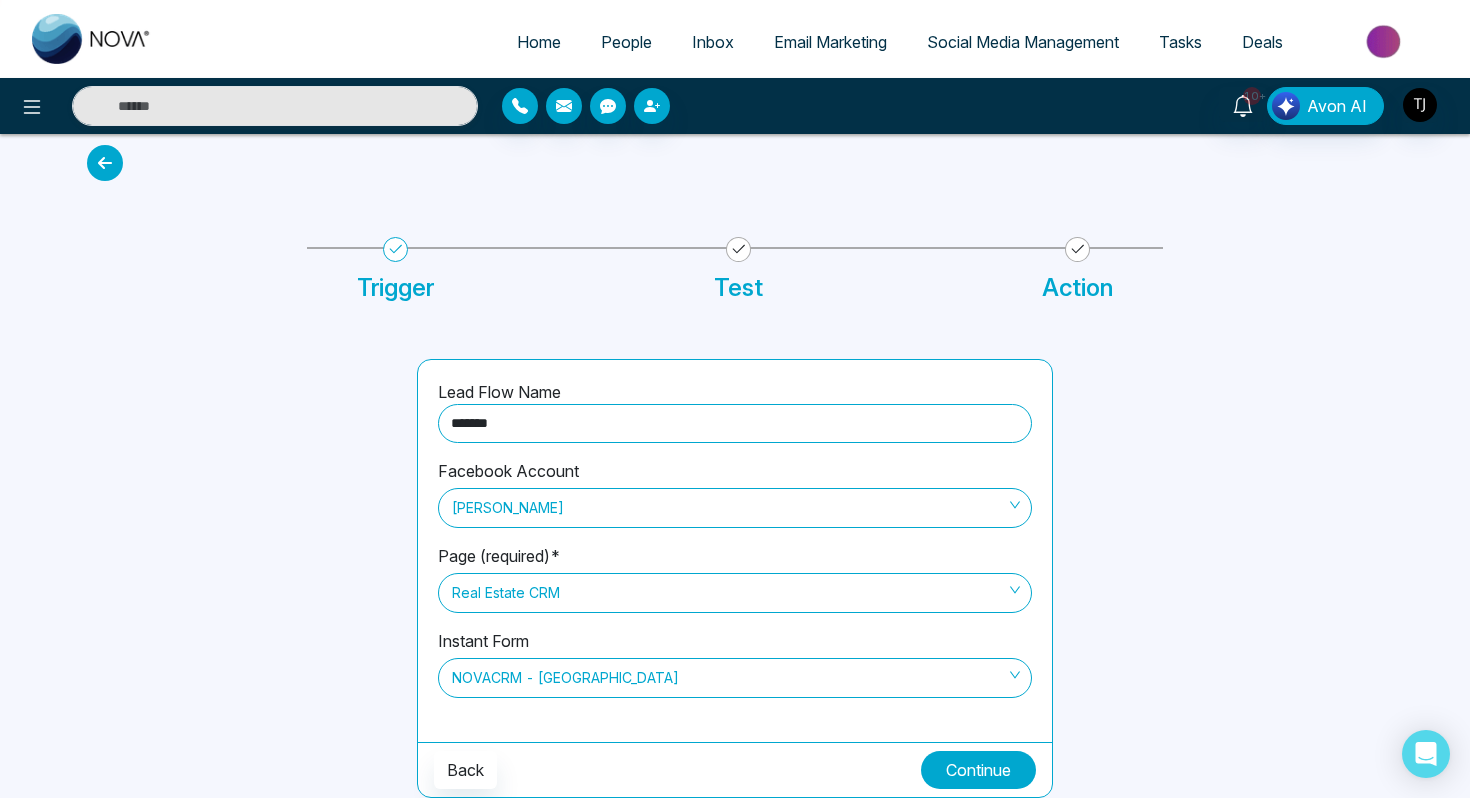 click on "Continue" at bounding box center (978, 770) 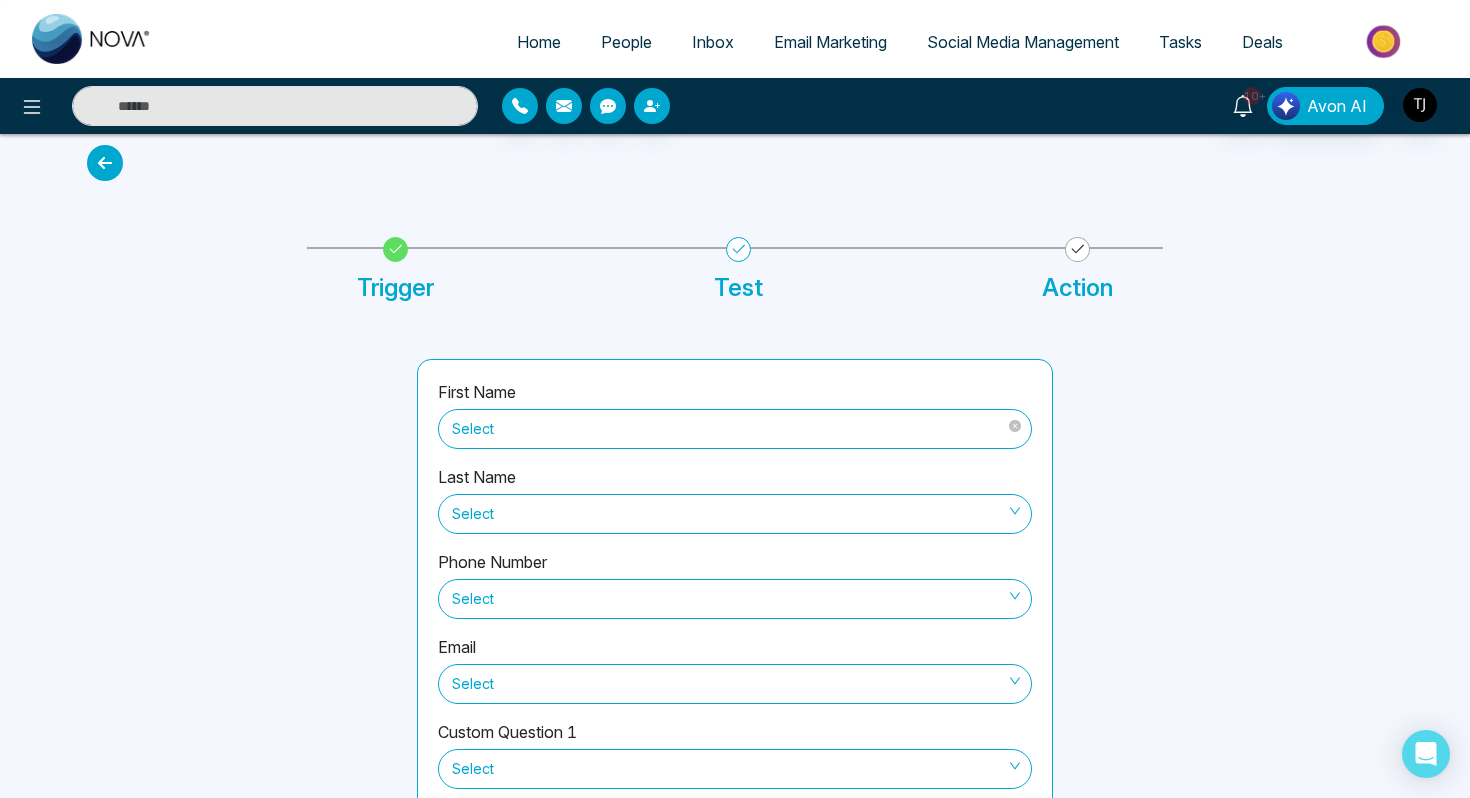 click on "Select" at bounding box center (735, 429) 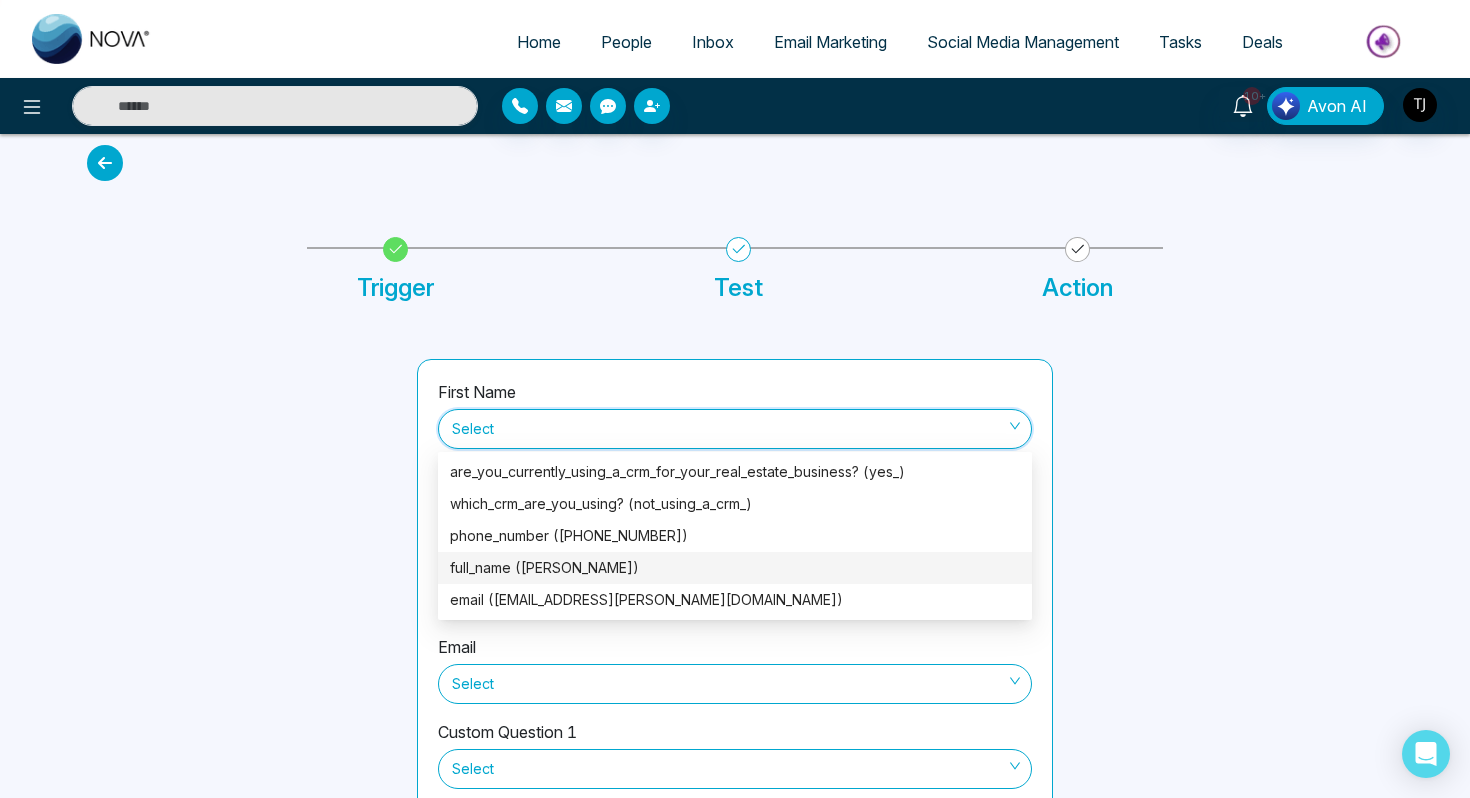 click on "full_name ([PERSON_NAME])" at bounding box center (735, 568) 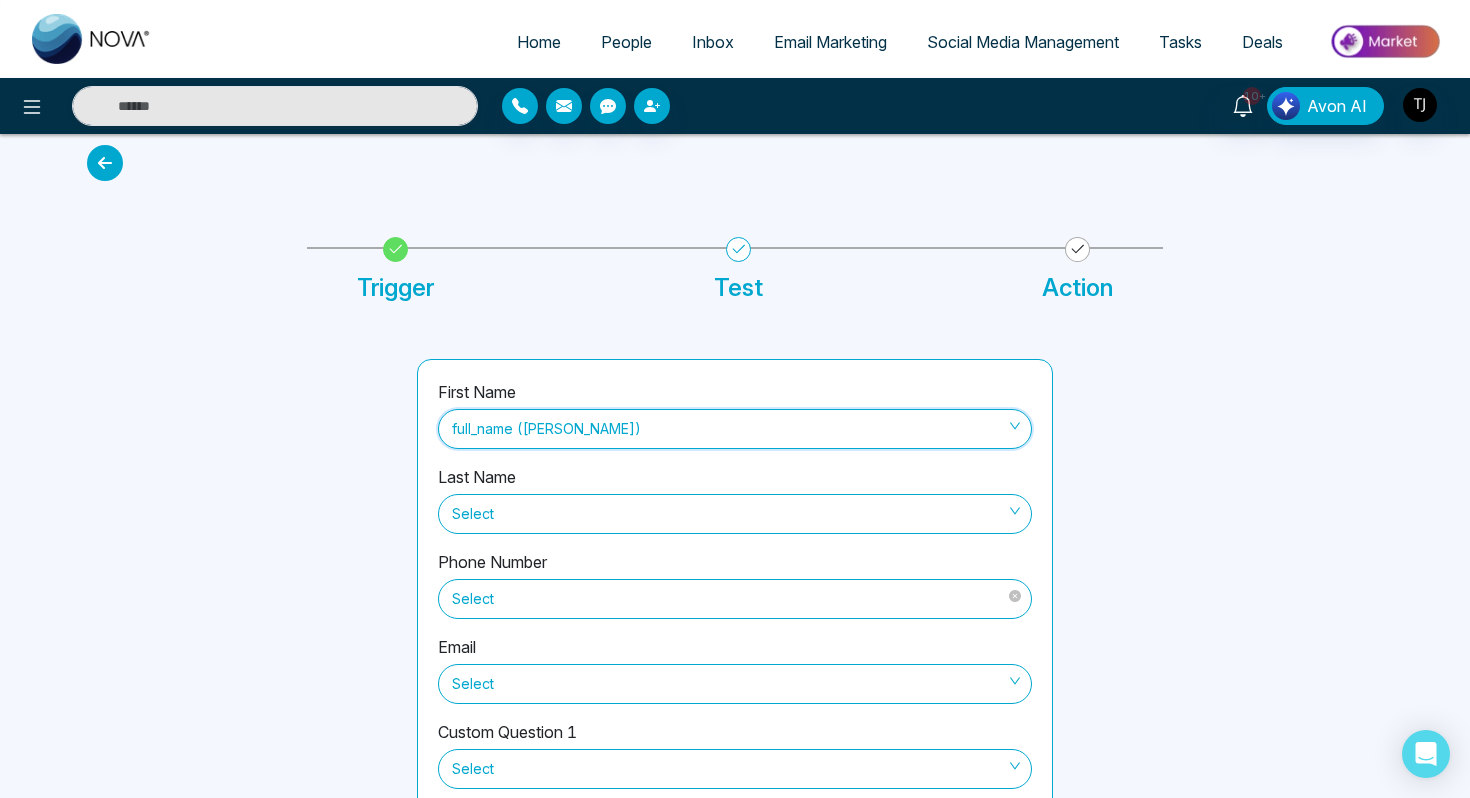 click on "Select" at bounding box center (735, 596) 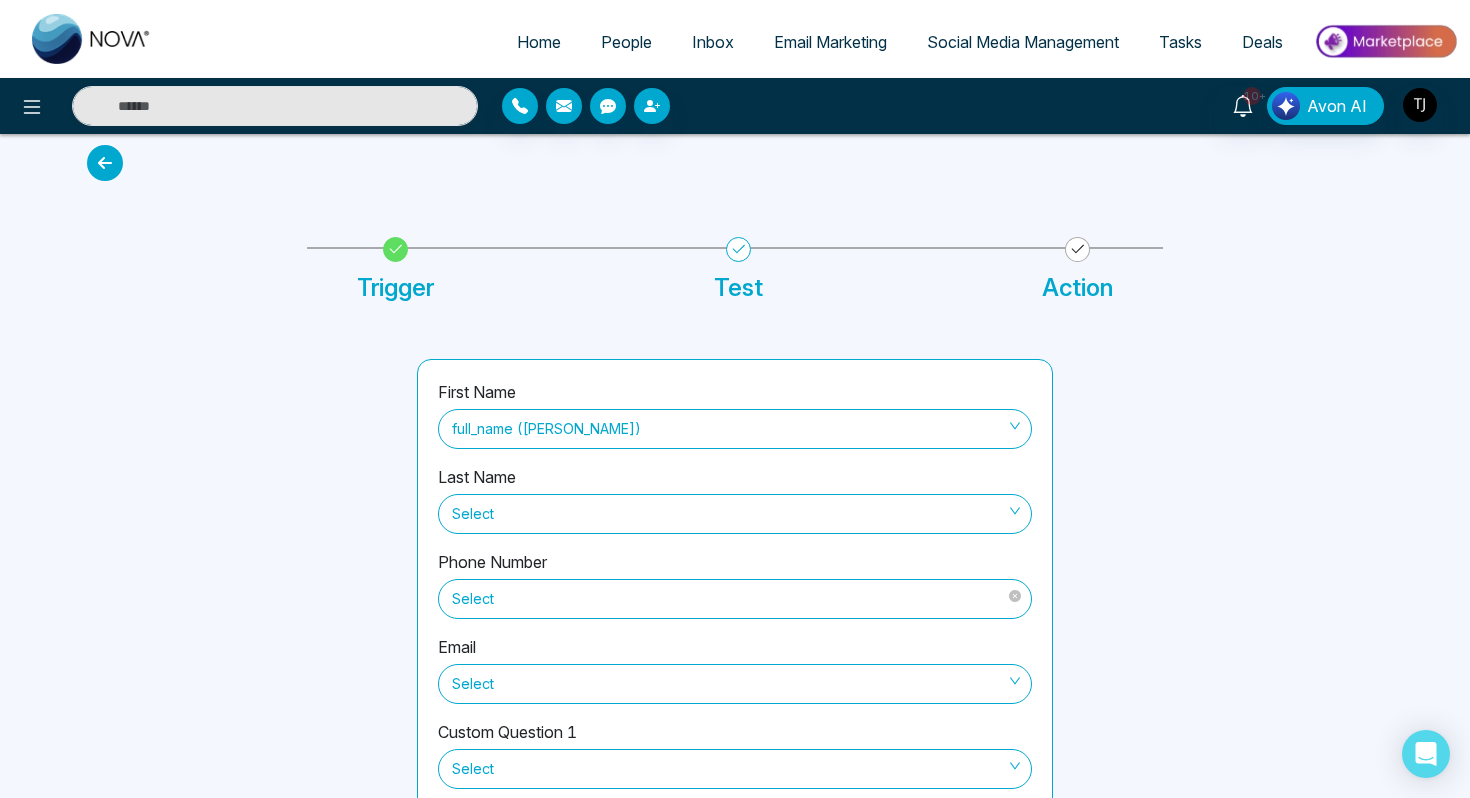 click on "Select" at bounding box center [735, 599] 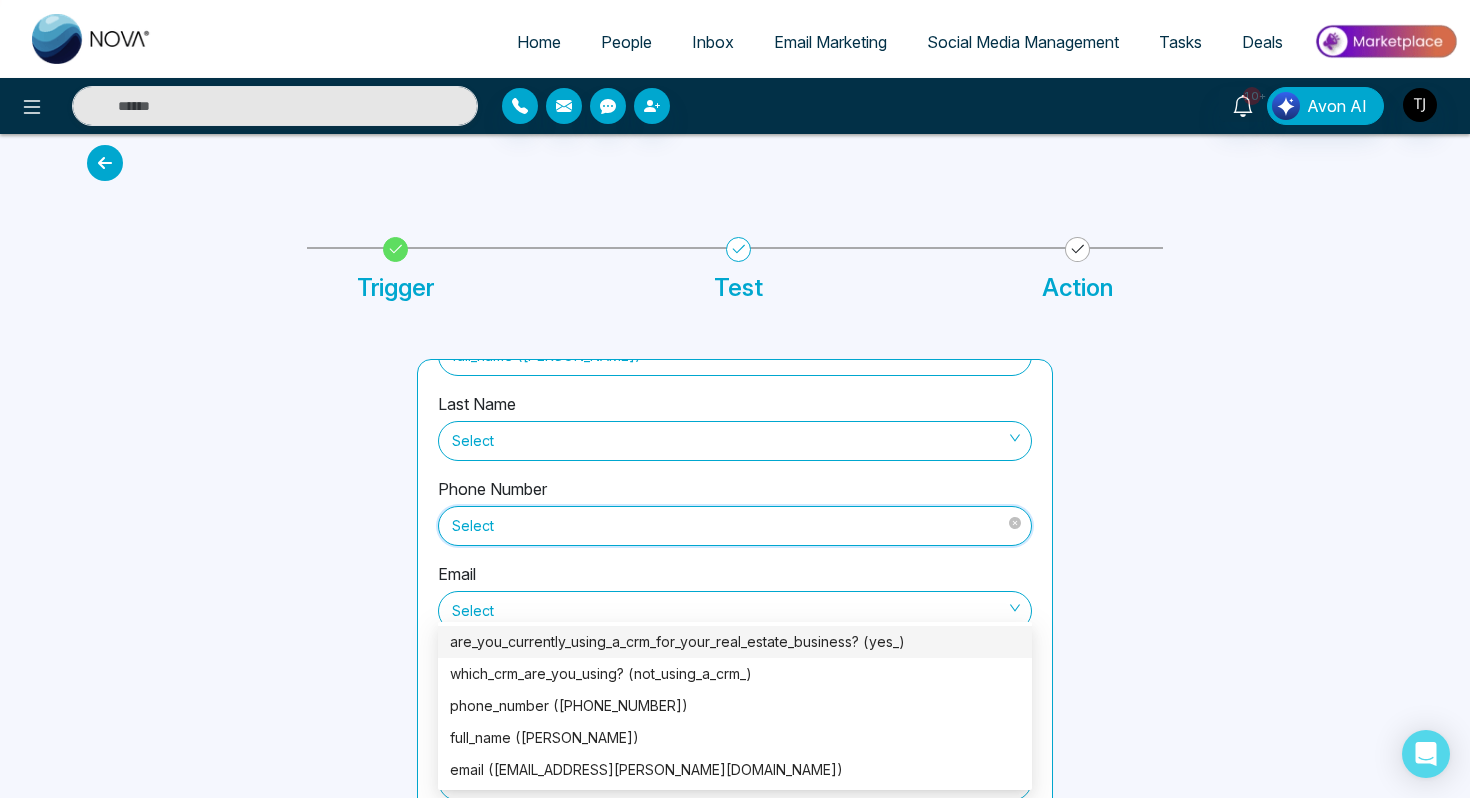 scroll, scrollTop: 90, scrollLeft: 0, axis: vertical 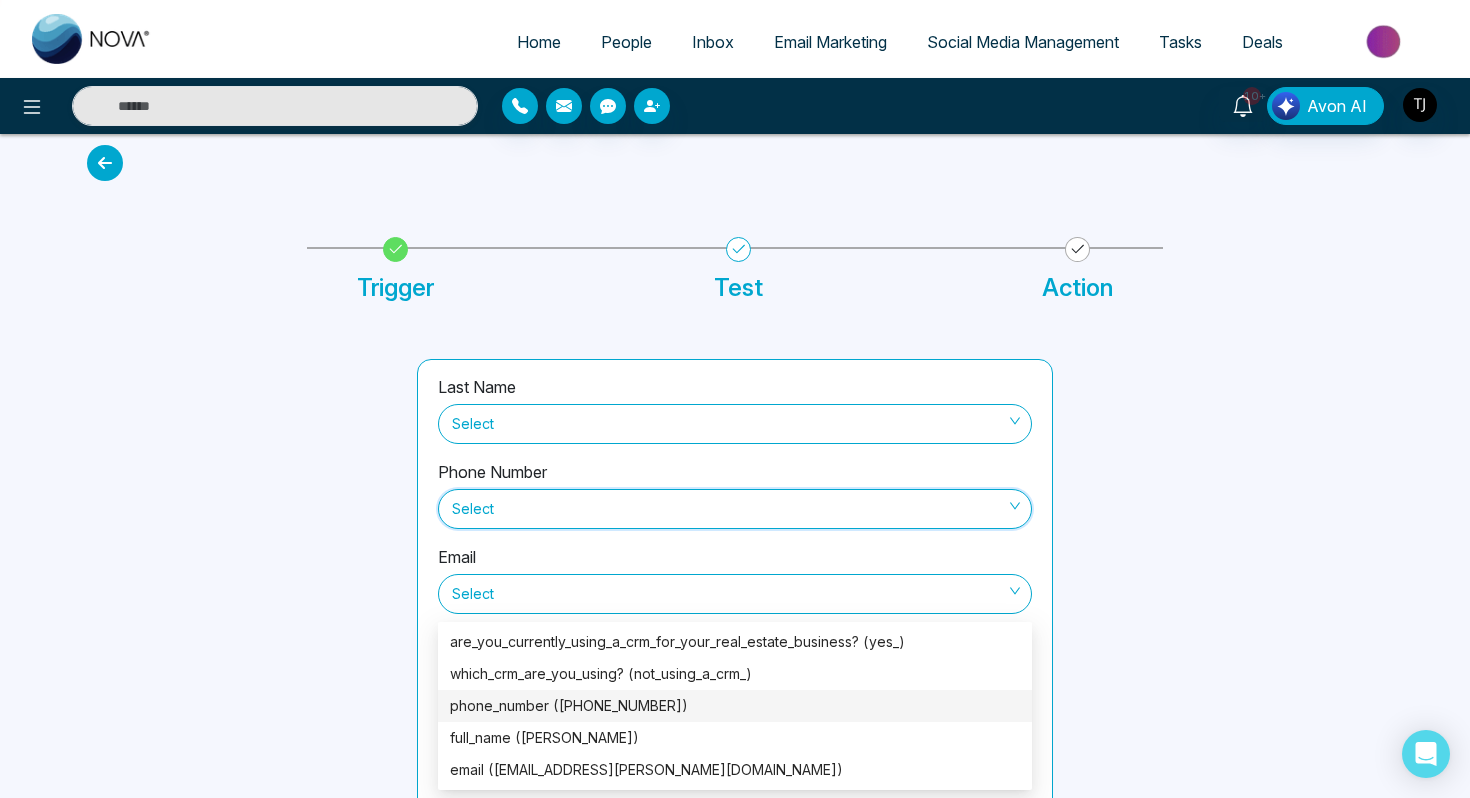 click on "phone_number ([PHONE_NUMBER])" at bounding box center (735, 706) 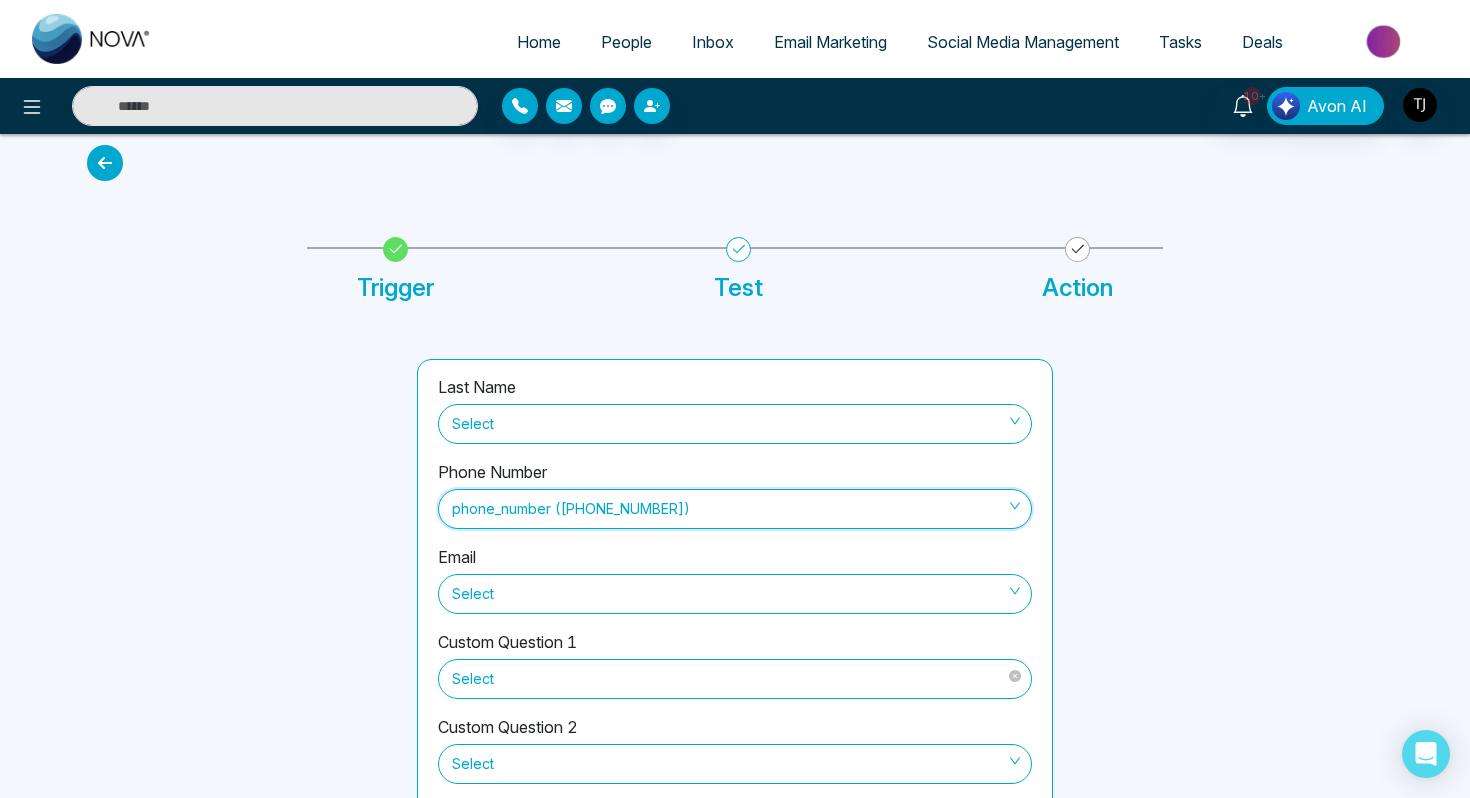 click on "Select" at bounding box center [735, 679] 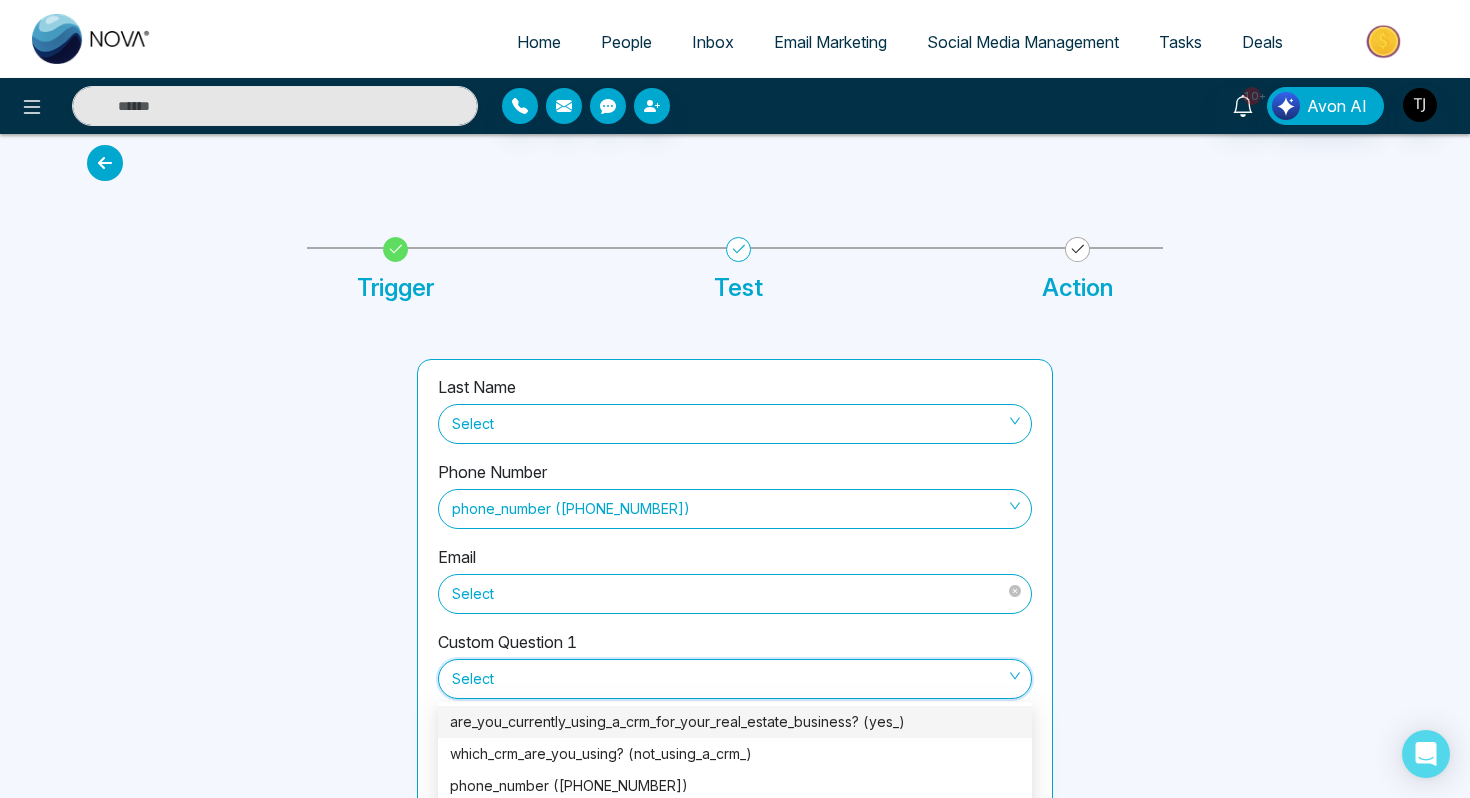 click on "Select" at bounding box center [735, 594] 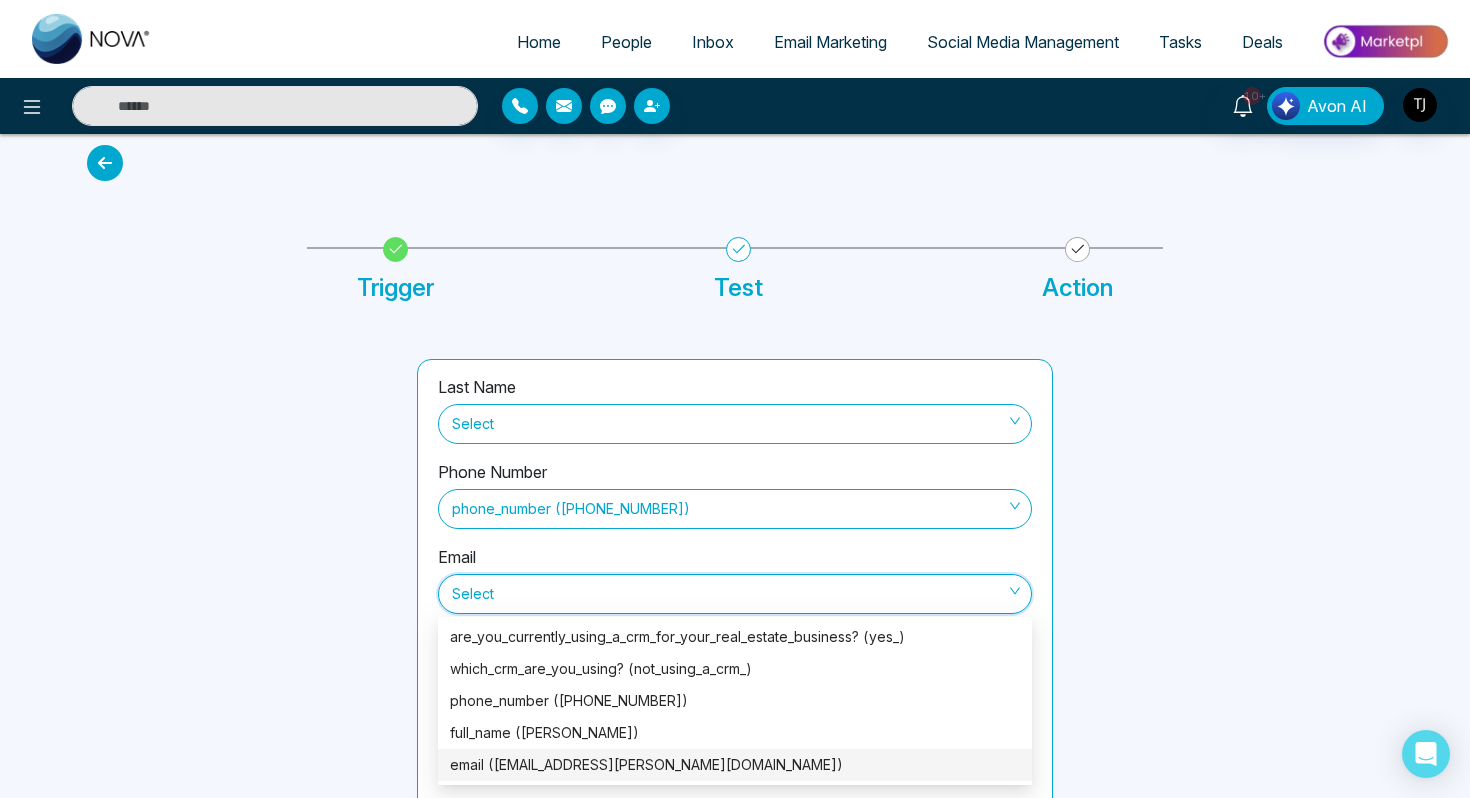 click on "email ([EMAIL_ADDRESS][PERSON_NAME][DOMAIN_NAME])" at bounding box center (735, 765) 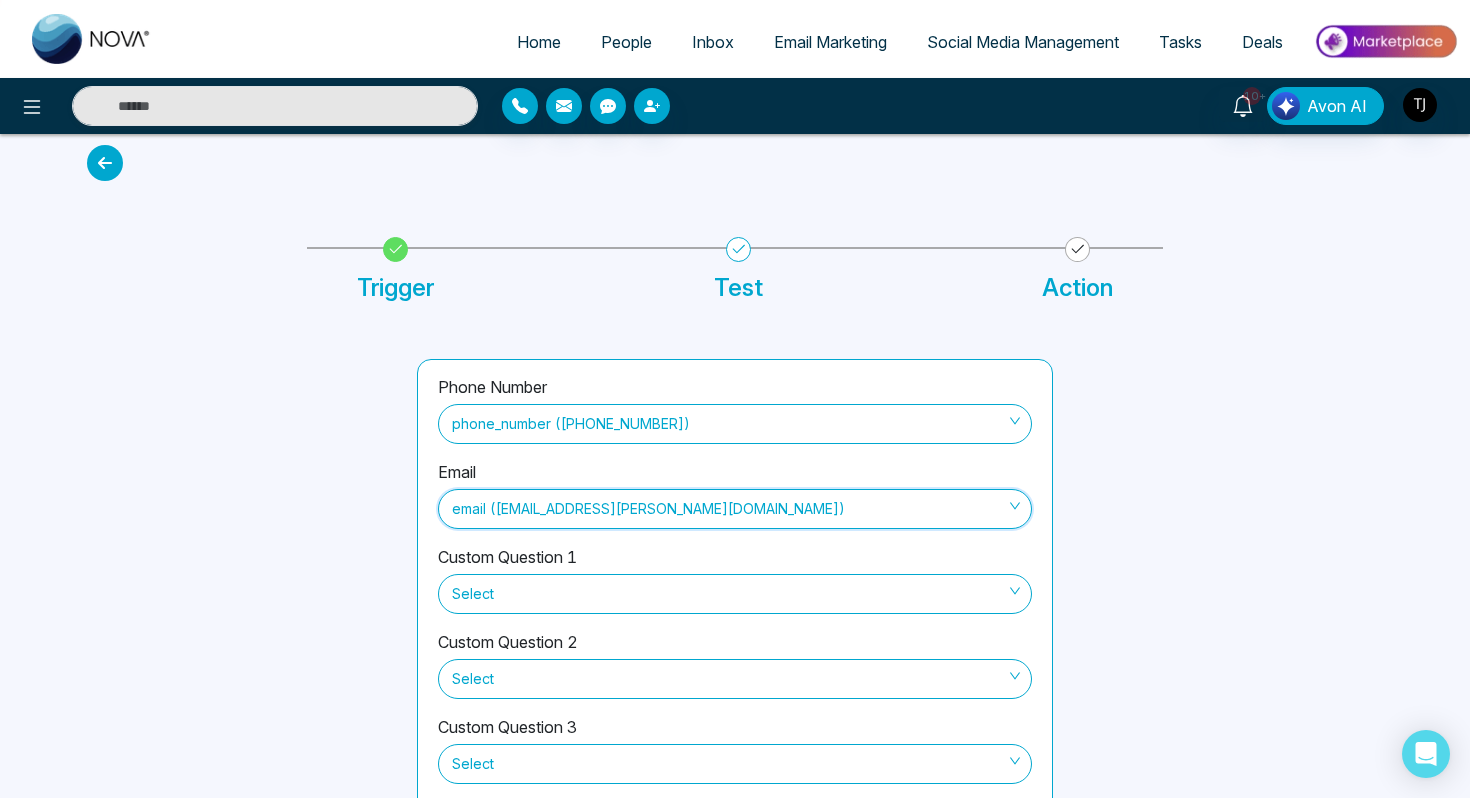 scroll, scrollTop: 220, scrollLeft: 0, axis: vertical 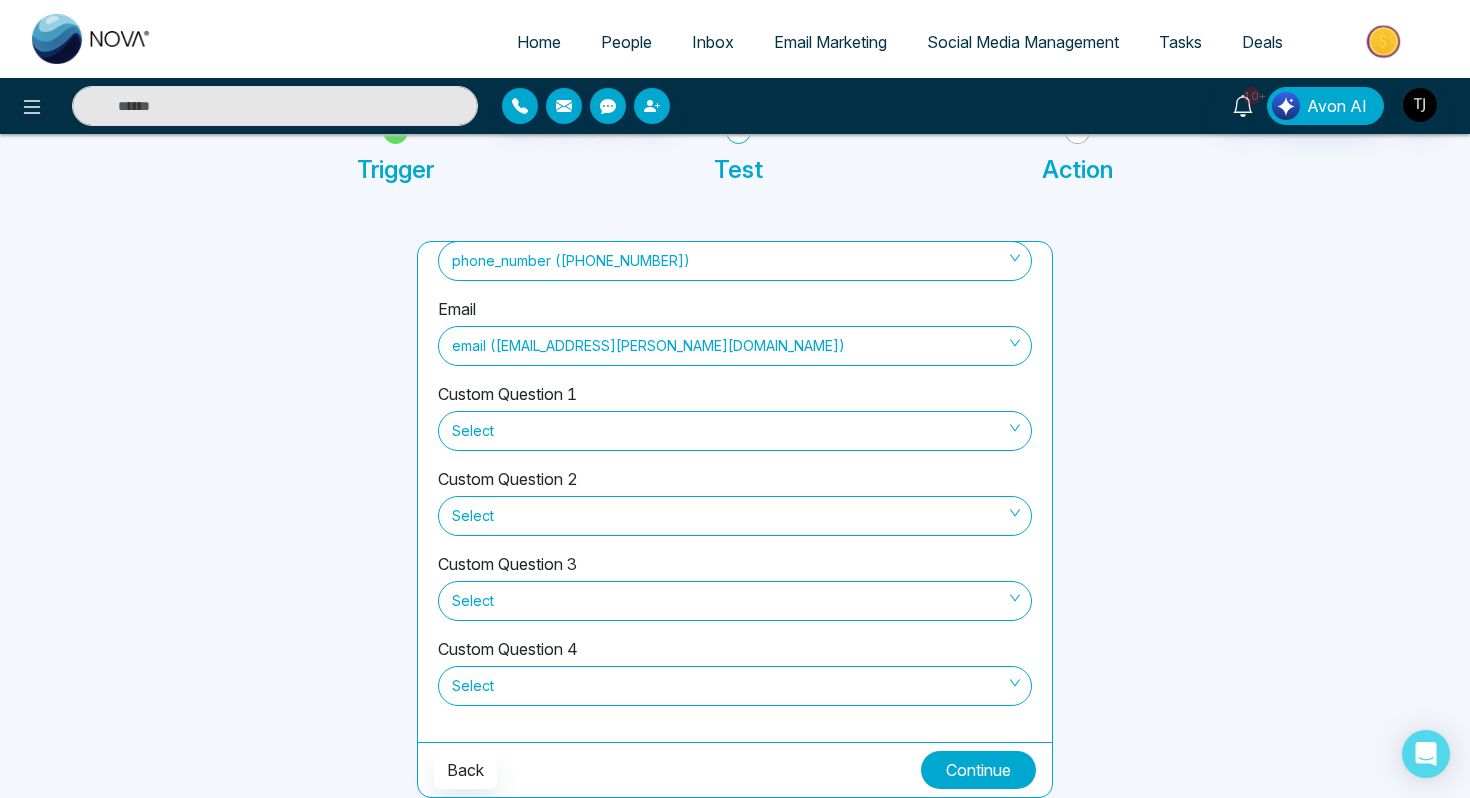 click on "Continue" at bounding box center (978, 770) 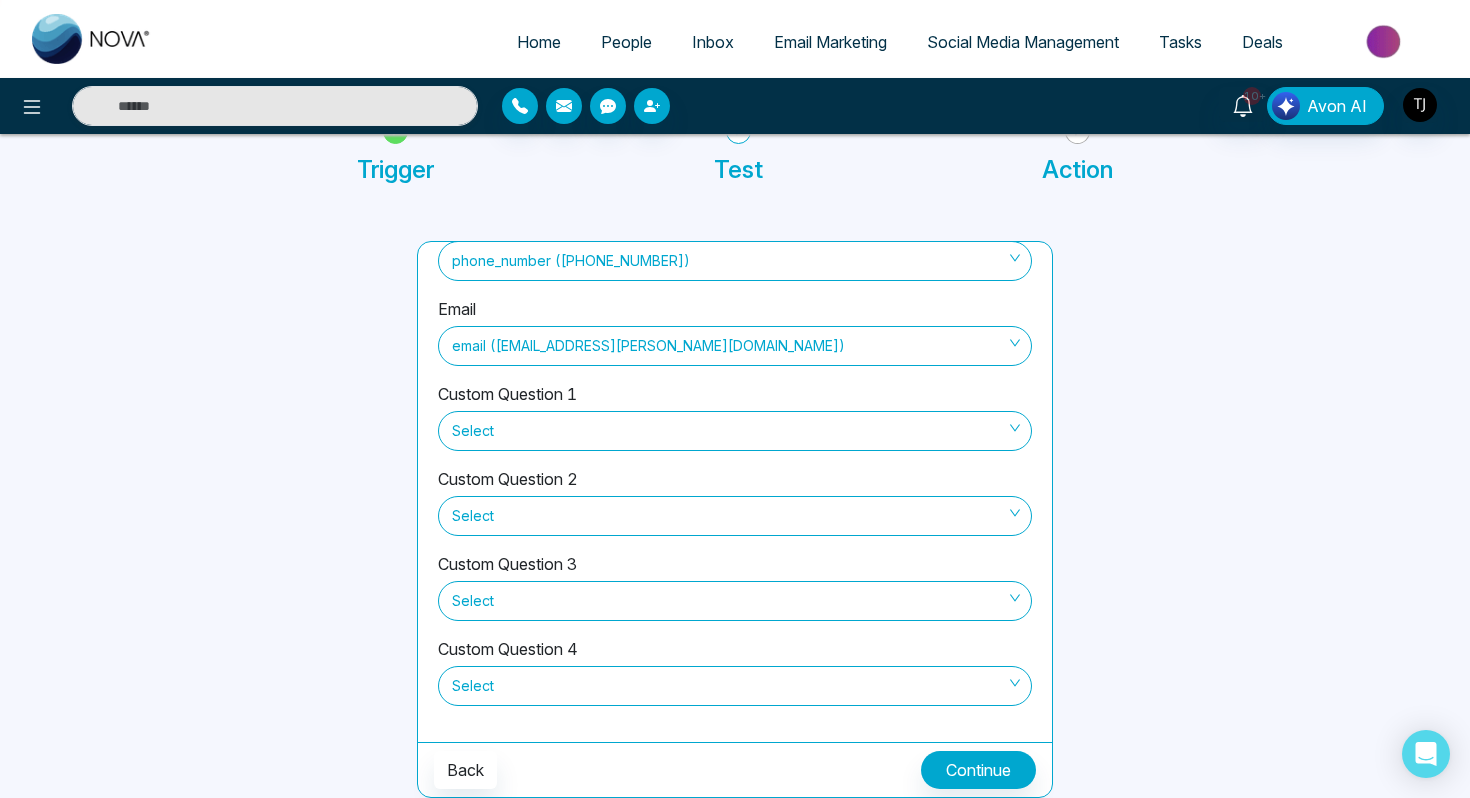 scroll, scrollTop: 0, scrollLeft: 0, axis: both 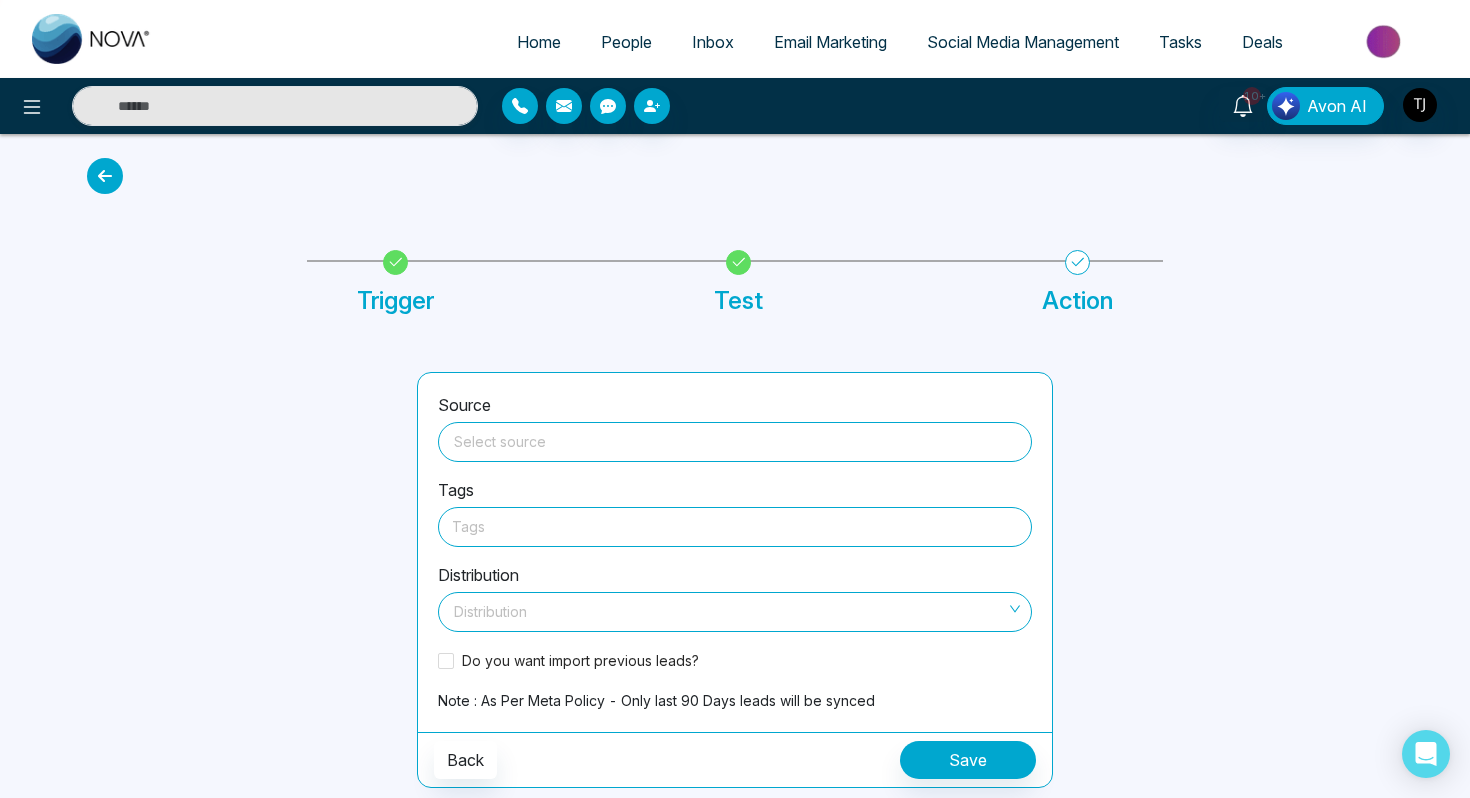 click at bounding box center (735, 438) 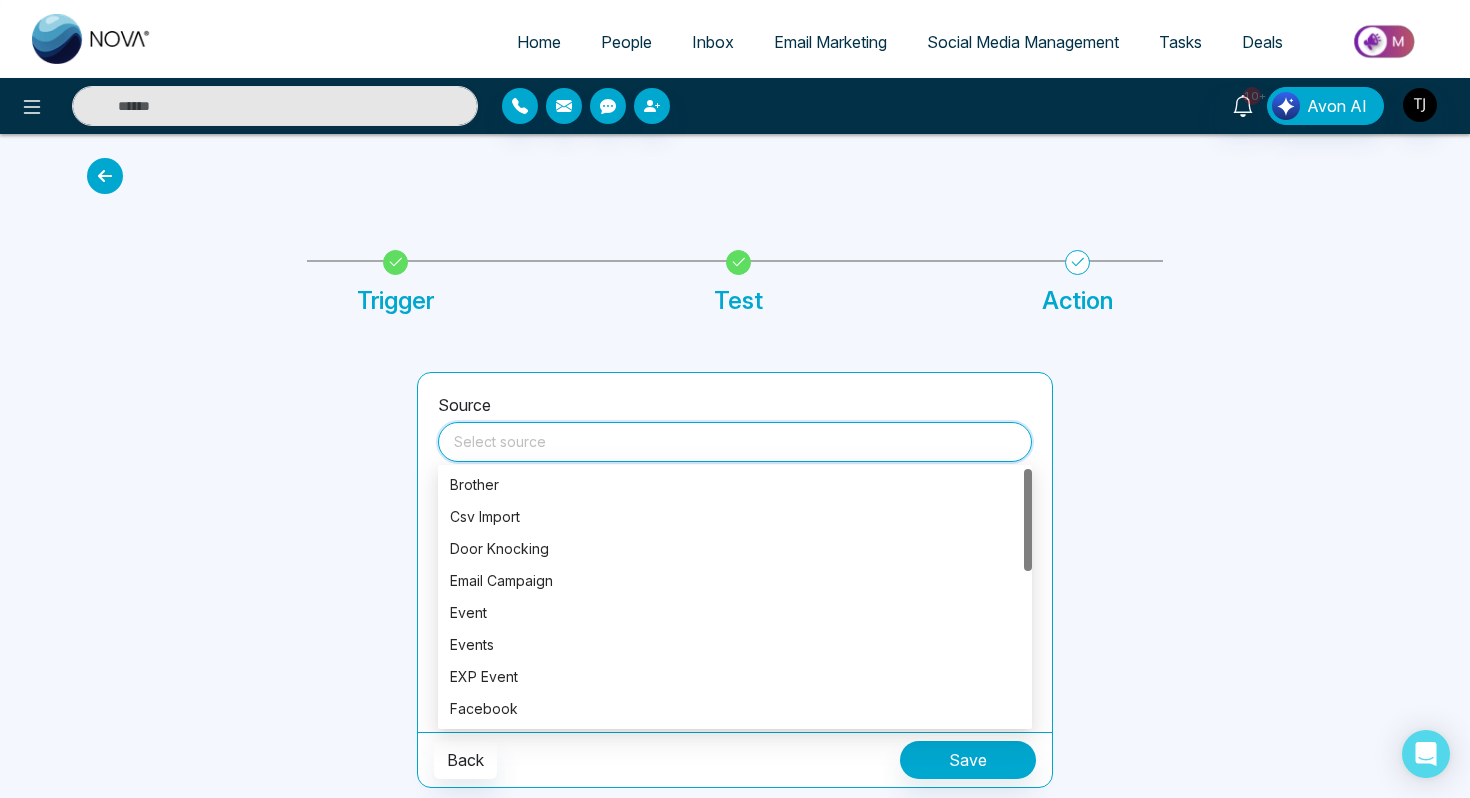 click at bounding box center (240, 580) 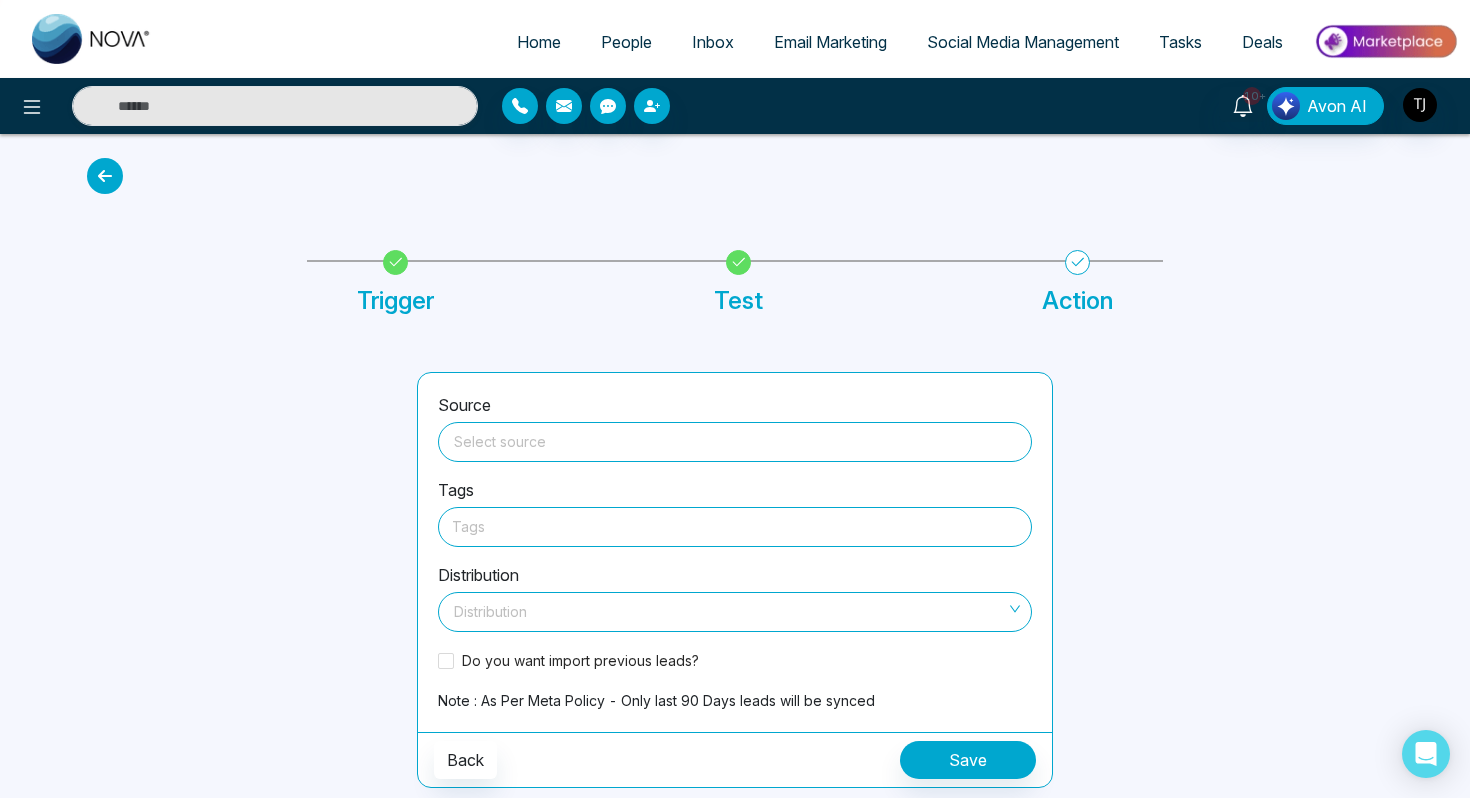 click on "Tags" at bounding box center [735, 527] 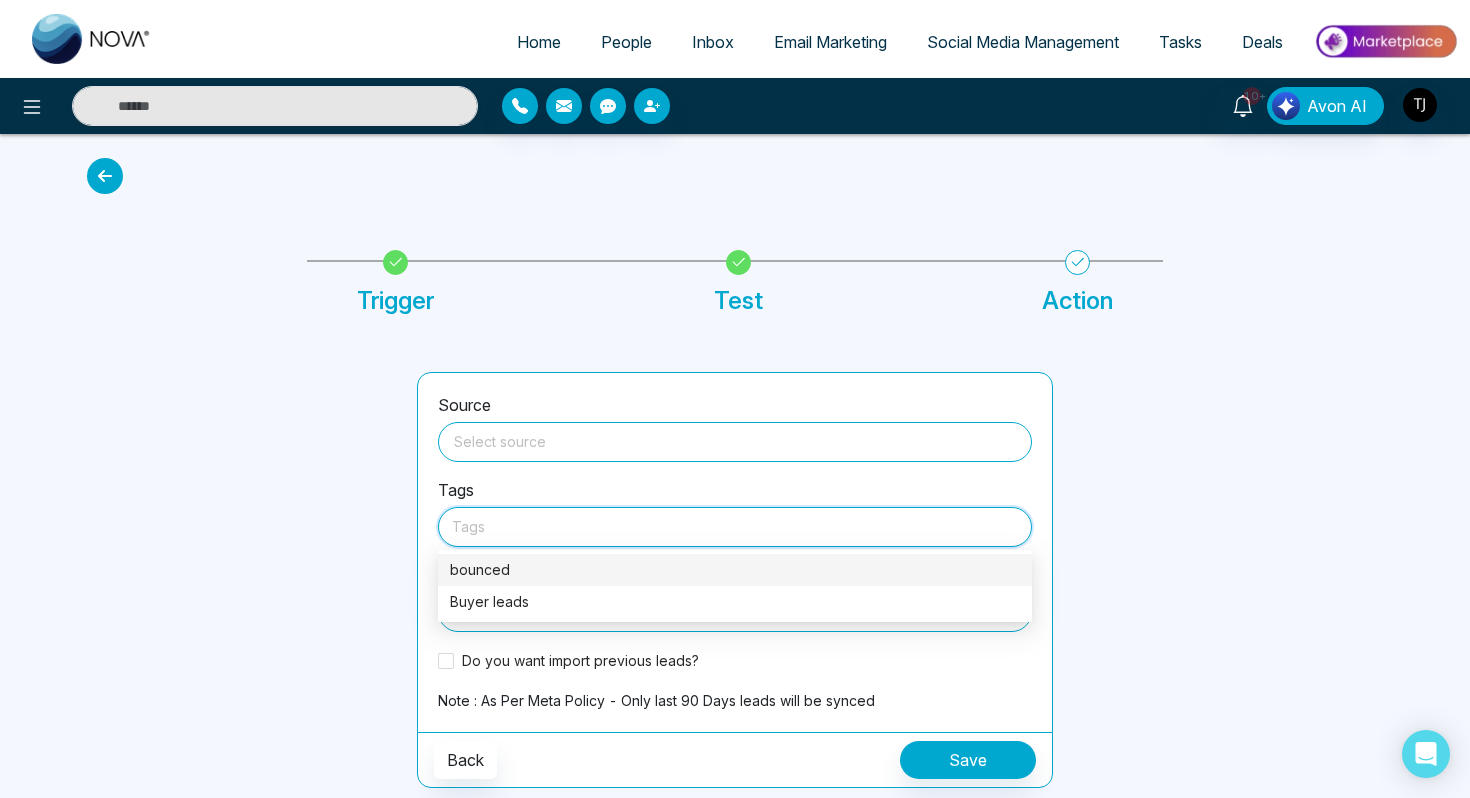 click at bounding box center (240, 580) 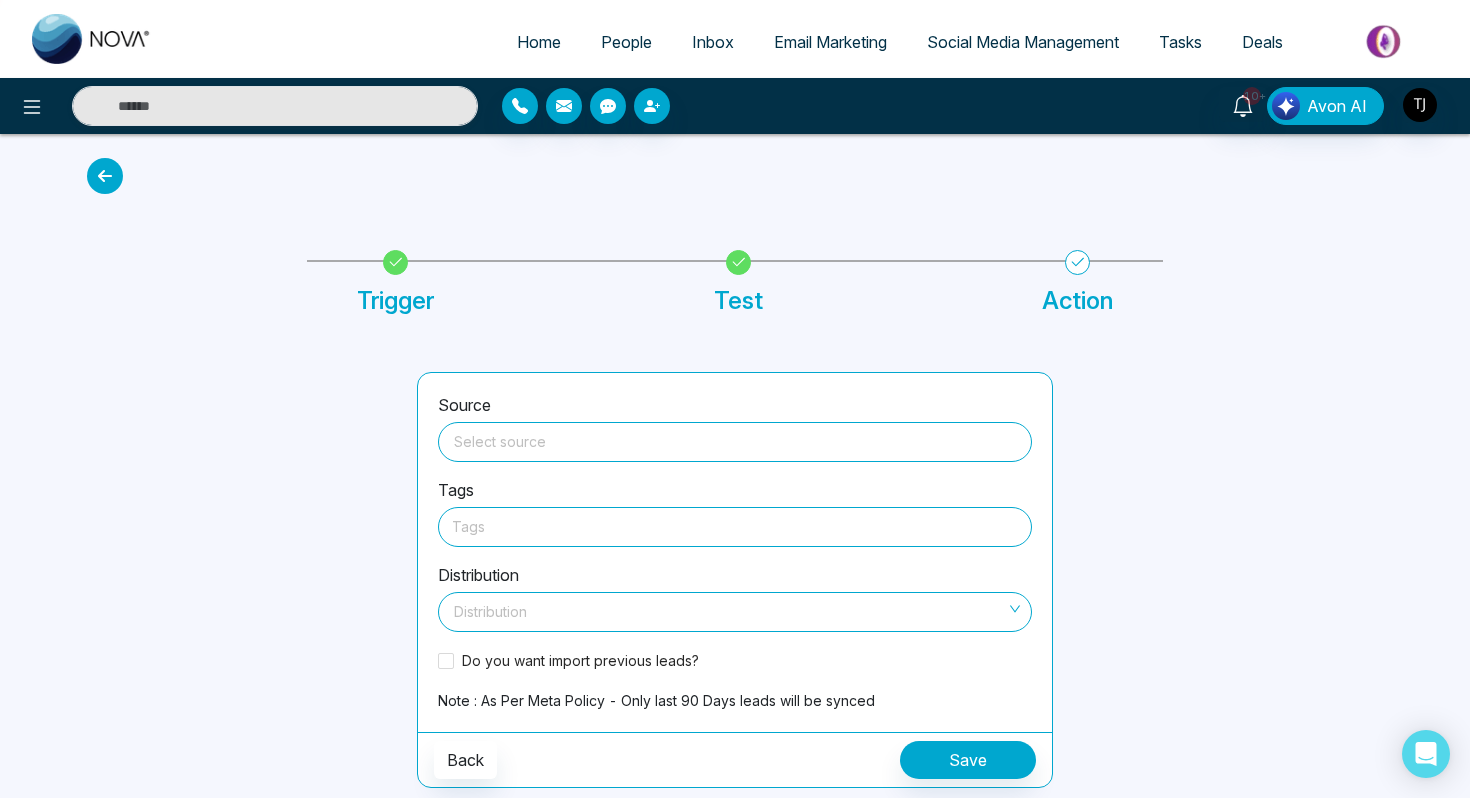 click at bounding box center [728, 608] 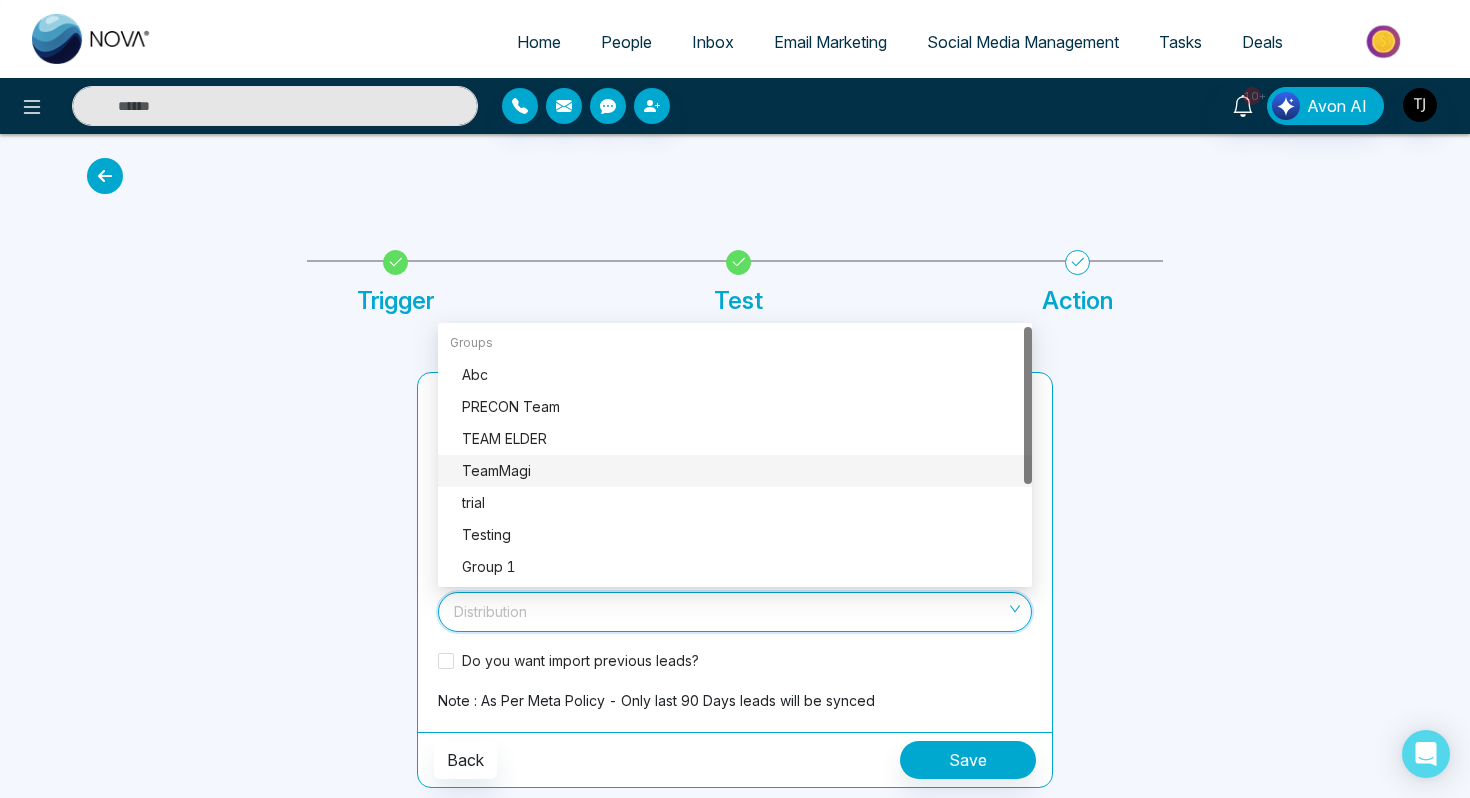 scroll, scrollTop: 160, scrollLeft: 0, axis: vertical 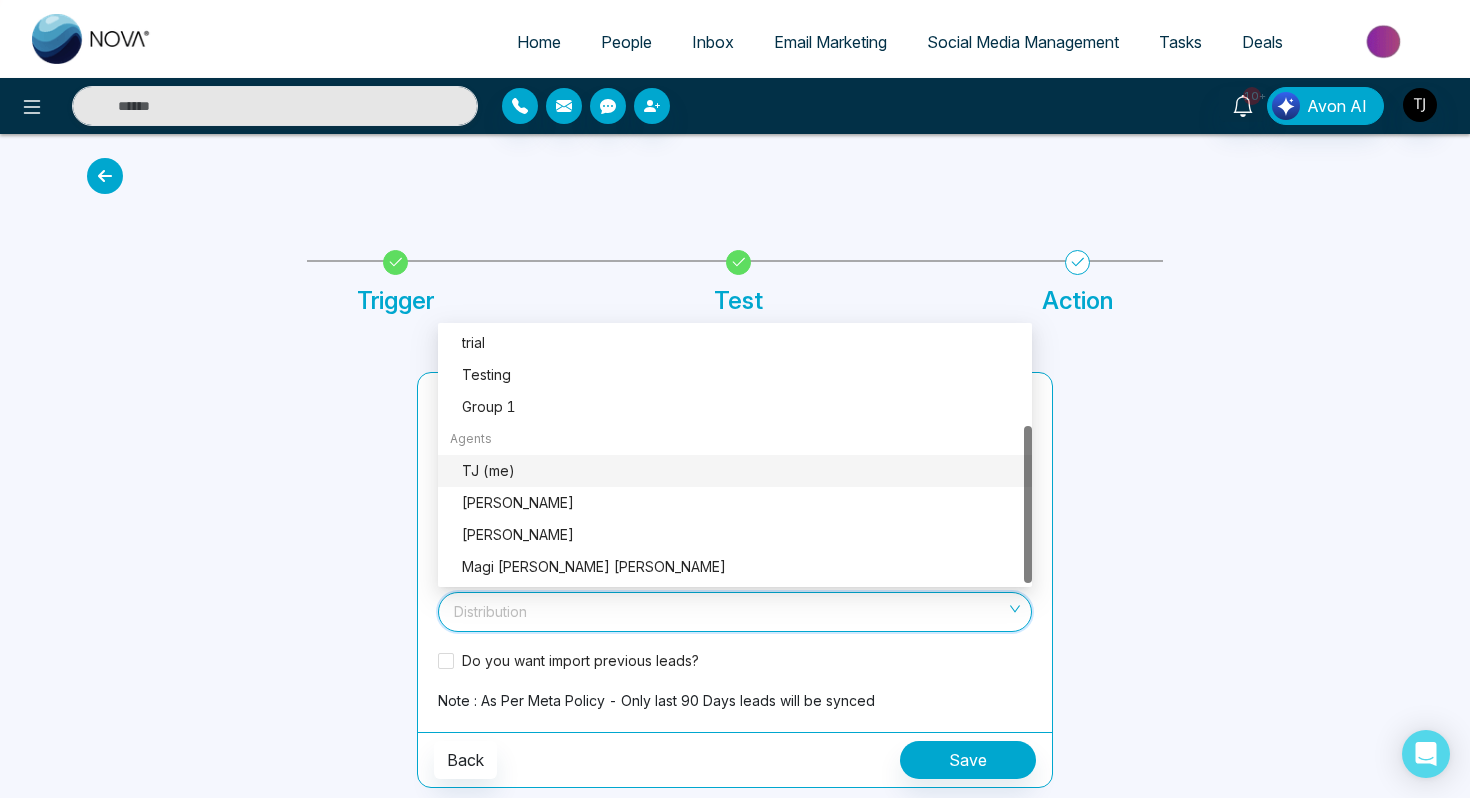 click at bounding box center [240, 580] 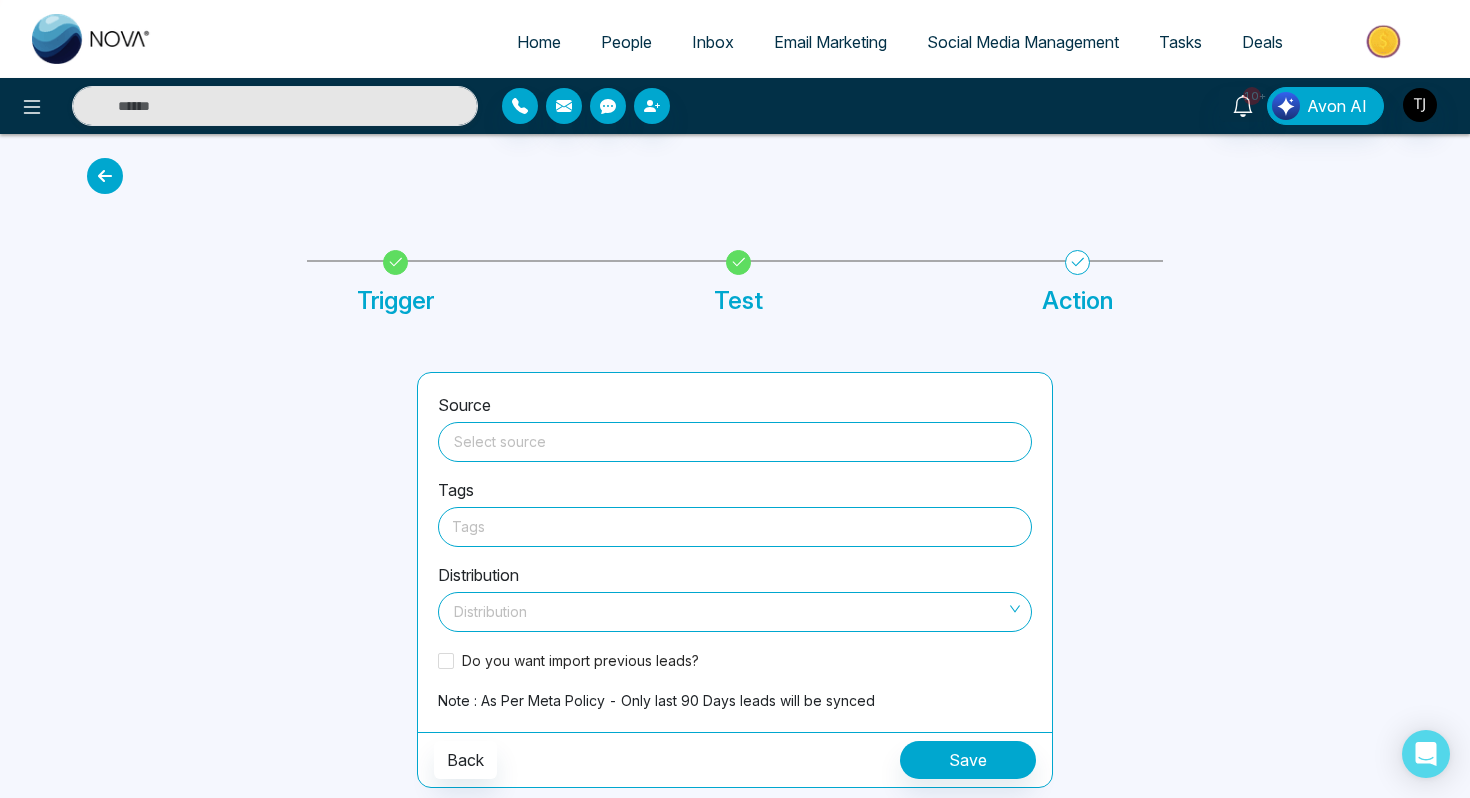 drag, startPoint x: 20, startPoint y: 104, endPoint x: 19, endPoint y: 518, distance: 414.00122 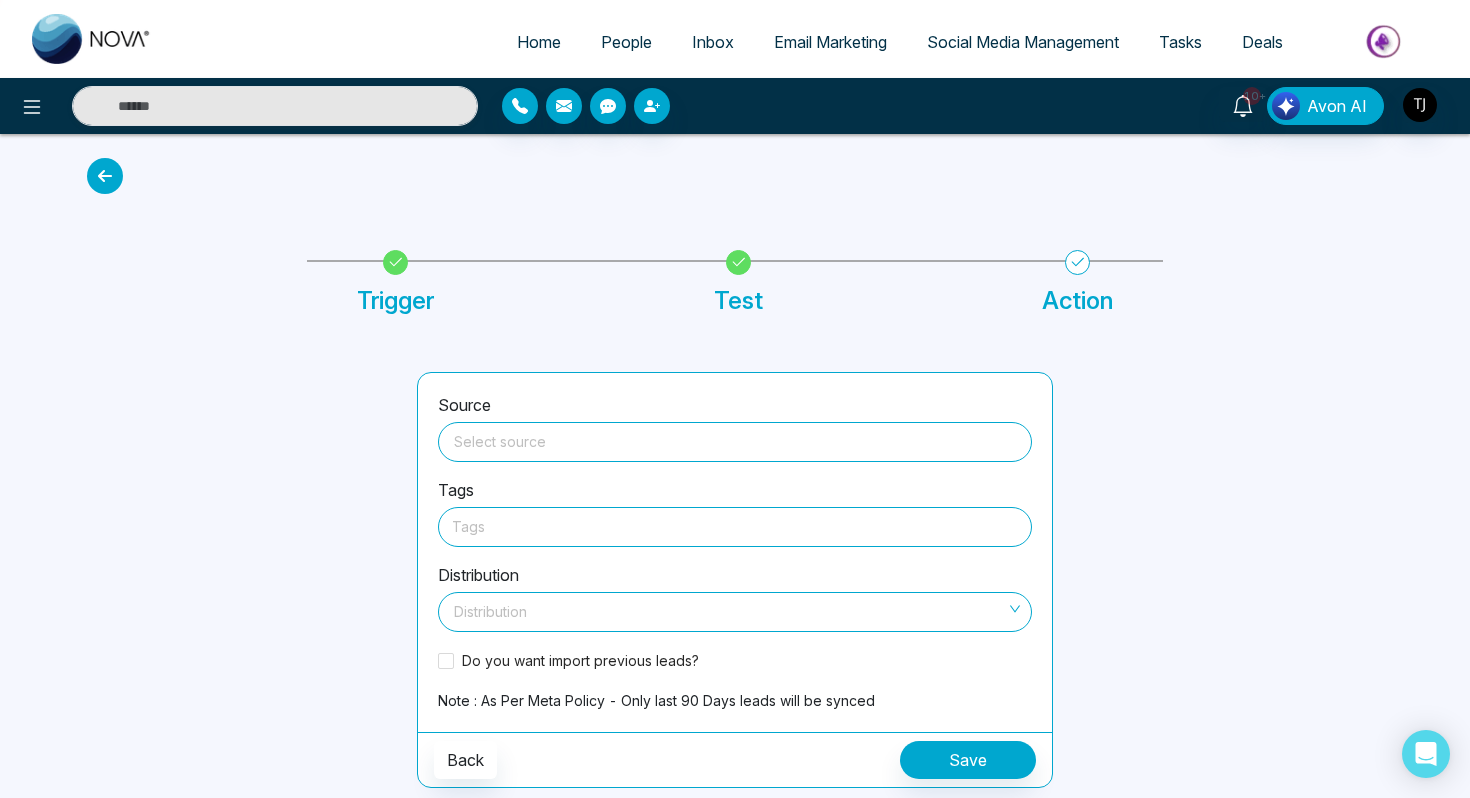 click on "Home People Inbox Email Marketing Social Media Management Tasks Deals 10+ Avon AI Trigger Test   Action Source Select source Tags   Tags Distribution Distribution  Do you want import previous leads? Note : As Per Meta Policy - Only last 90 Days leads will be synced Back Save   Add an Account Choose each social network you want to connect Continue with Facebook  Continue with Instagram   Lets get you to the finish line Connect your Business profile to your facebook Page.  Here's  how: Log in to facebook Select a Business profile  that's   connected to a  Facebook Page Add to Nova CRM Log in to Facebook" at bounding box center [735, 399] 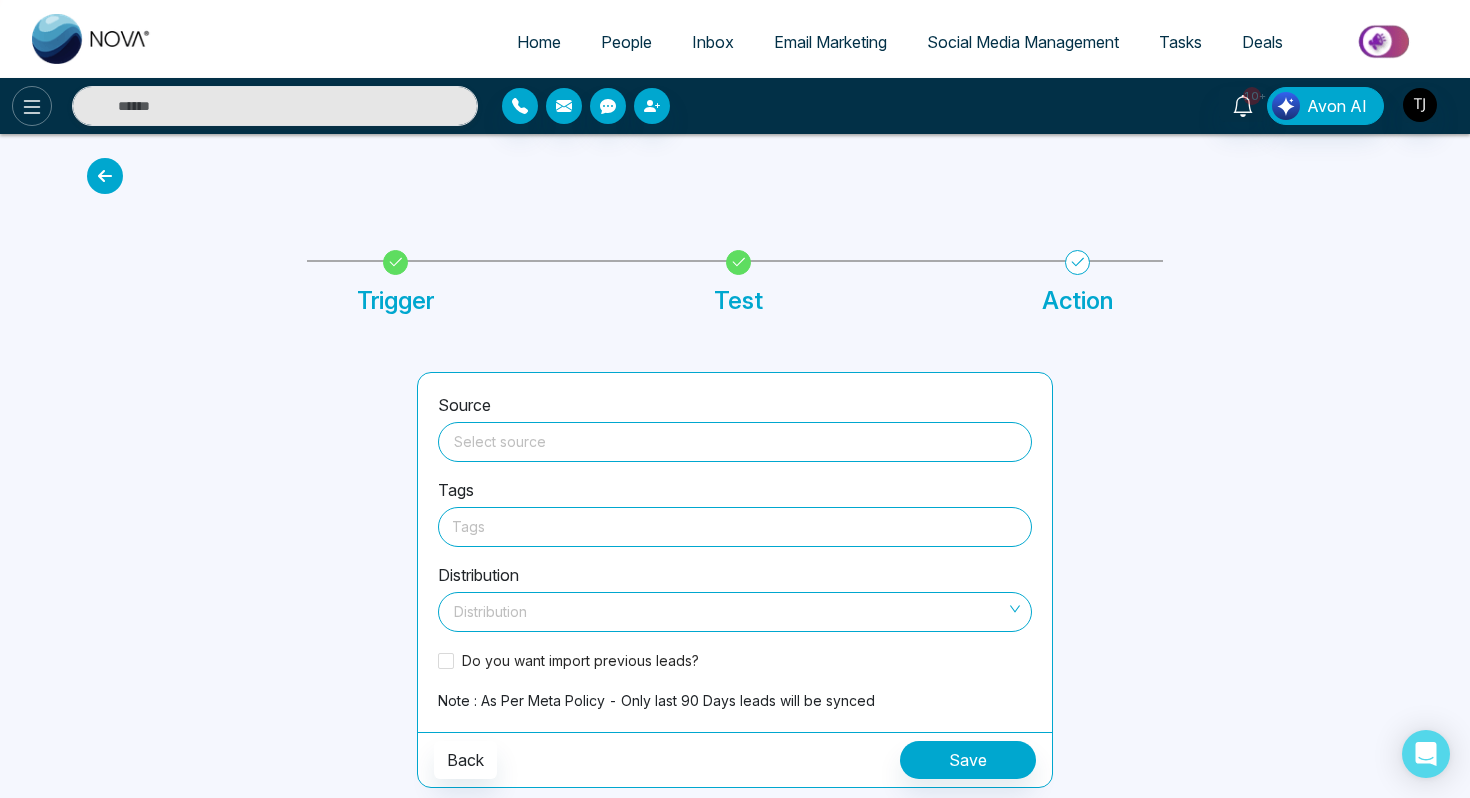 click 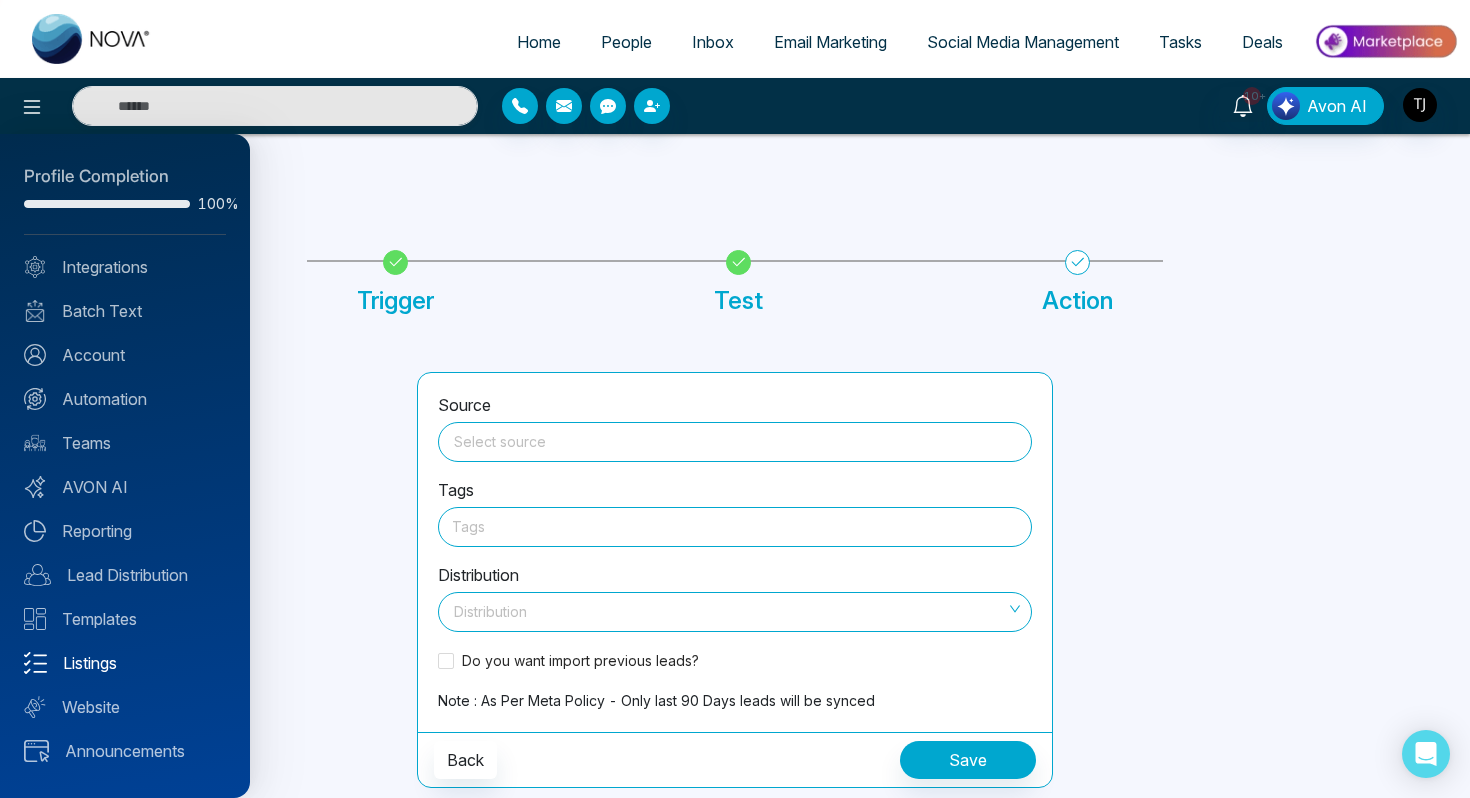 click on "Listings" at bounding box center [125, 663] 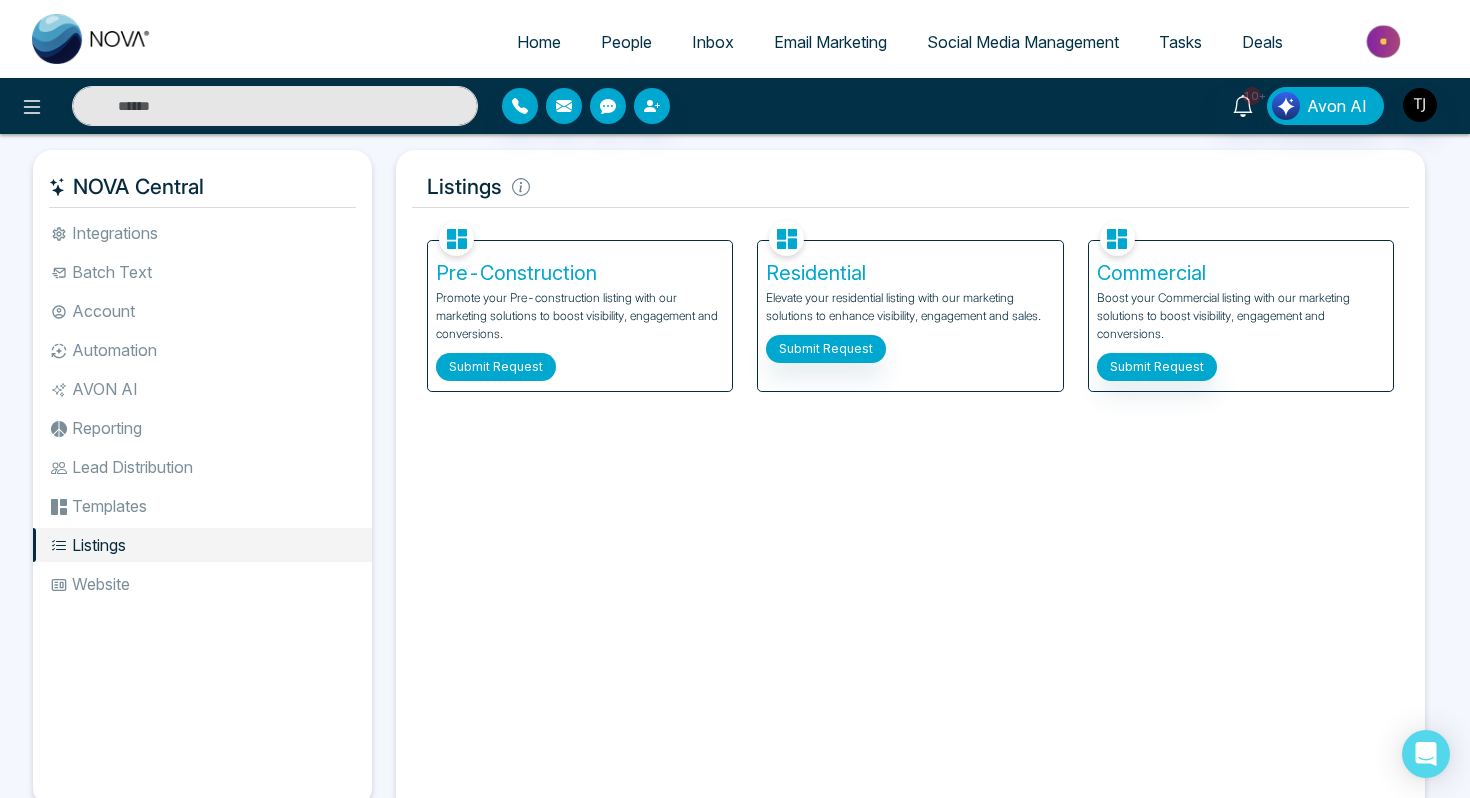 click on "Submit Request" at bounding box center (496, 367) 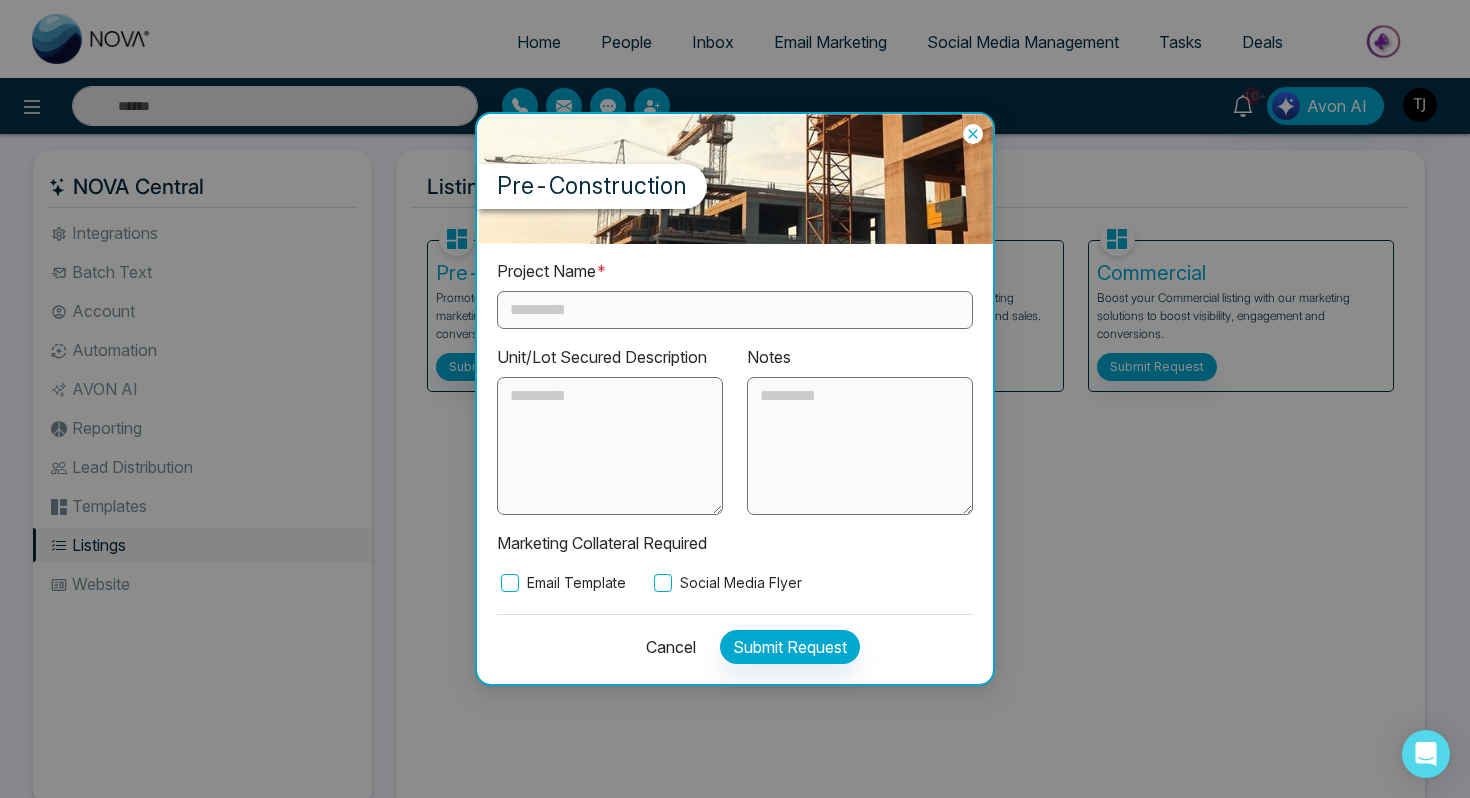 click at bounding box center (735, 310) 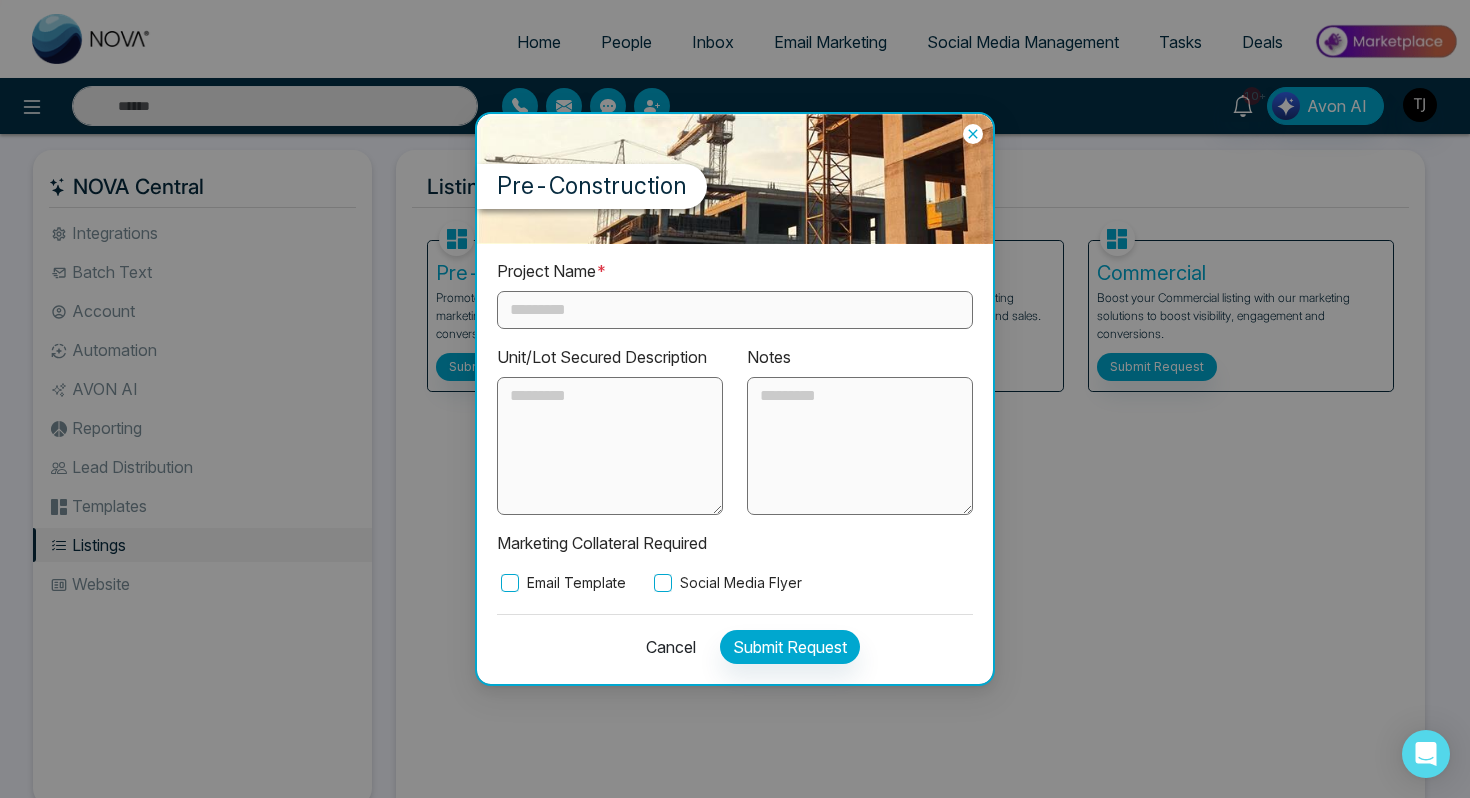 click on "Social Media Flyer" at bounding box center [726, 583] 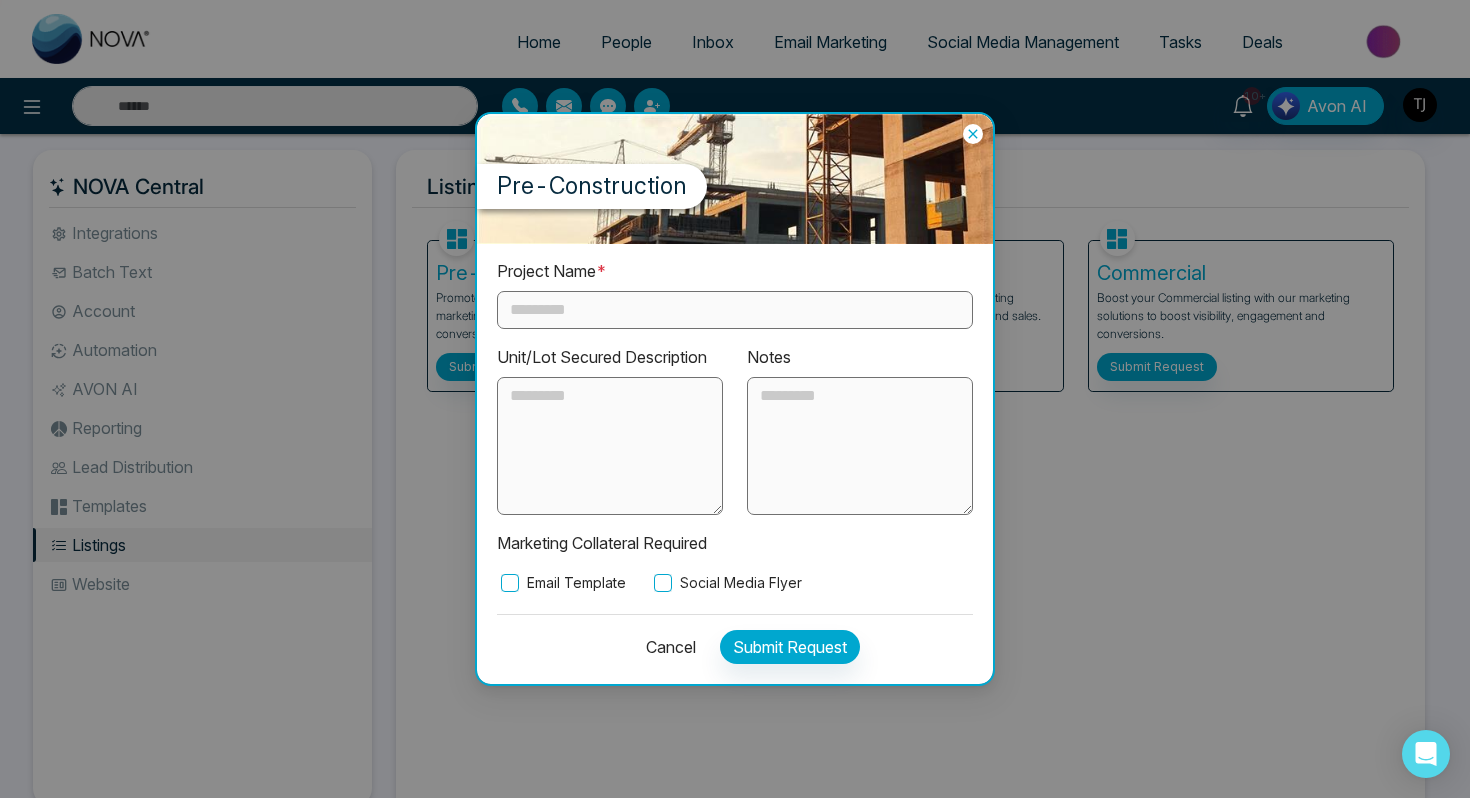 click on "Cancel" at bounding box center [665, 647] 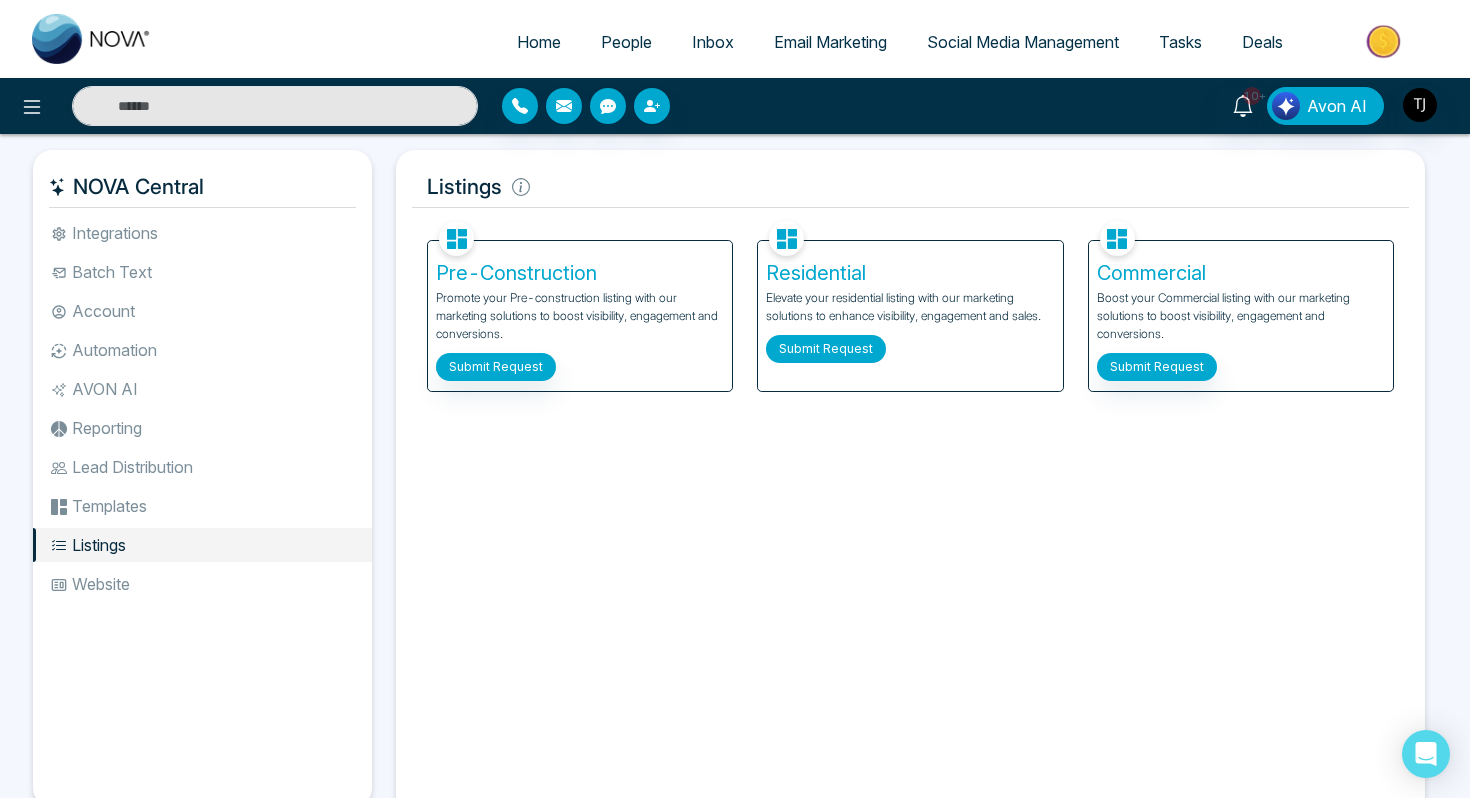 click on "Submit Request" at bounding box center [826, 349] 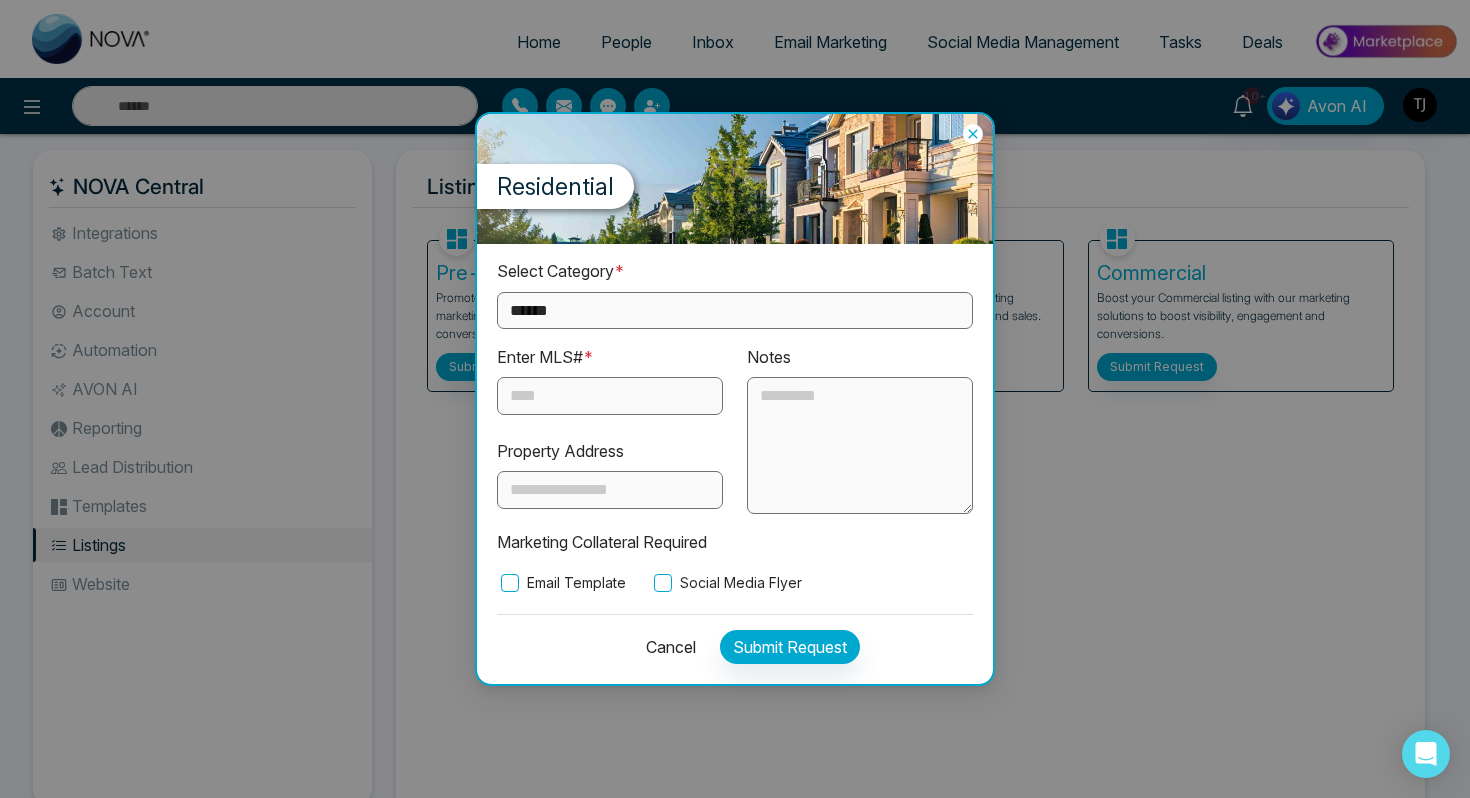 click on "**********" at bounding box center [735, 310] 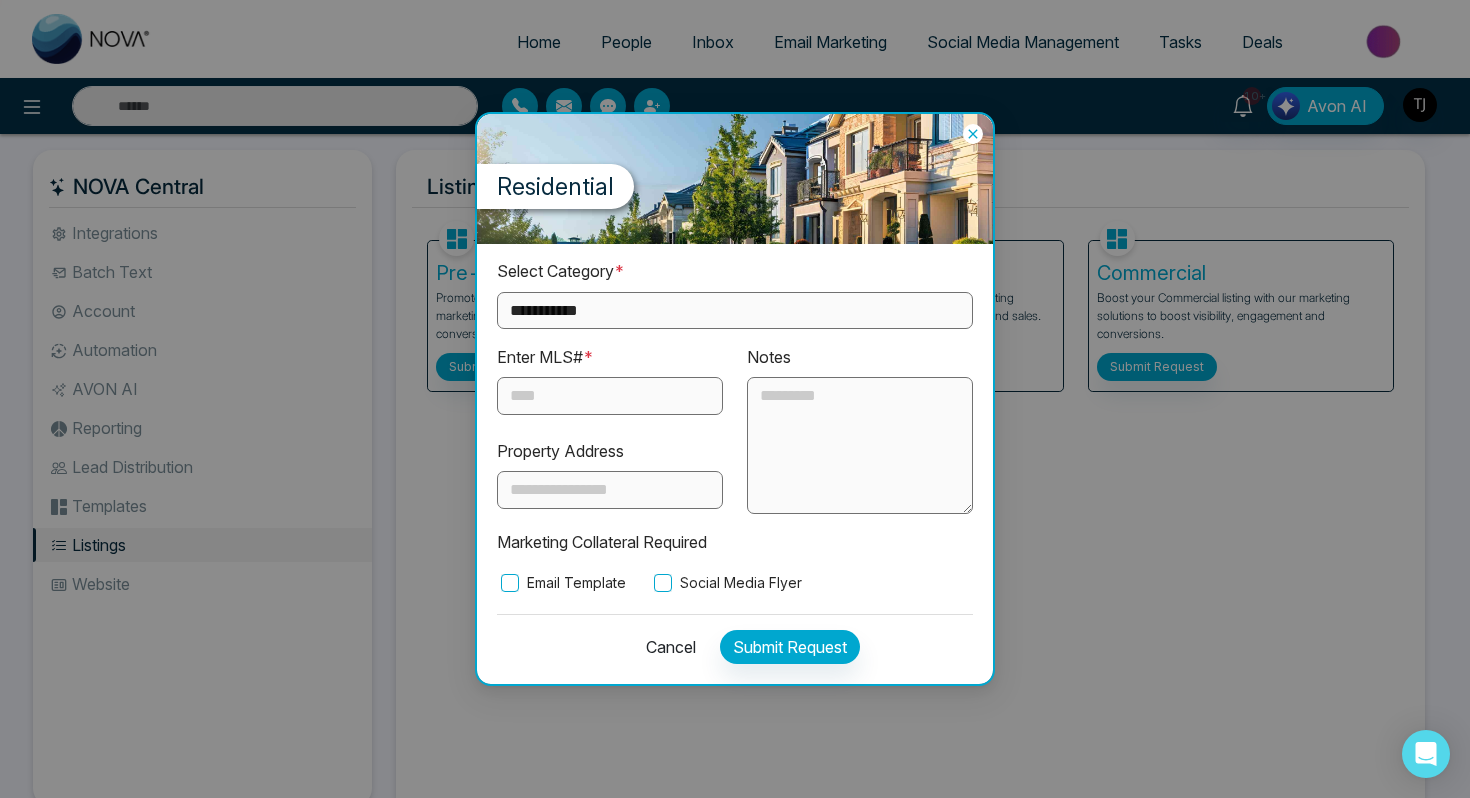 click on "**********" at bounding box center [735, 310] 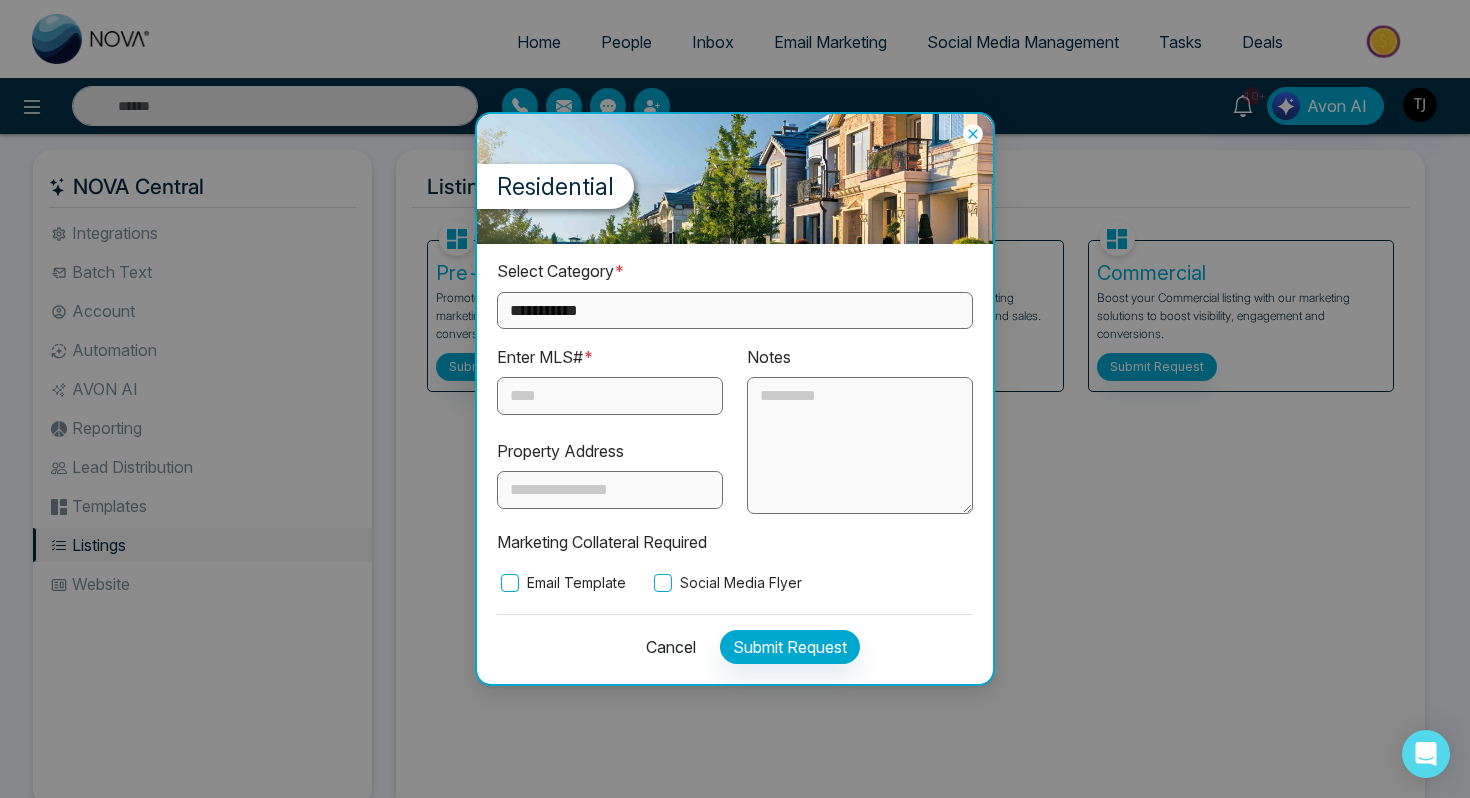 select on "**********" 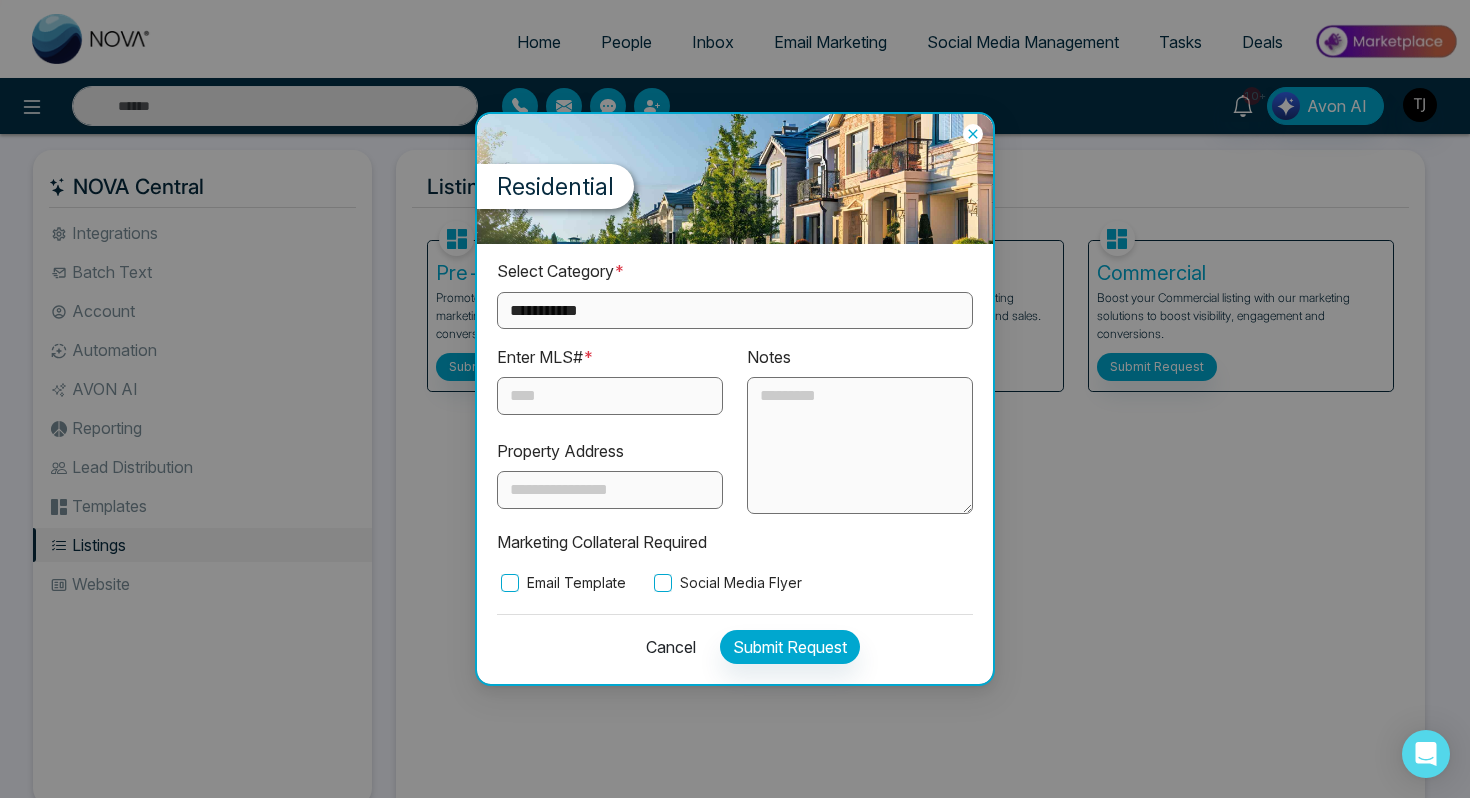 click on "Enter MLS#  *" at bounding box center (610, 380) 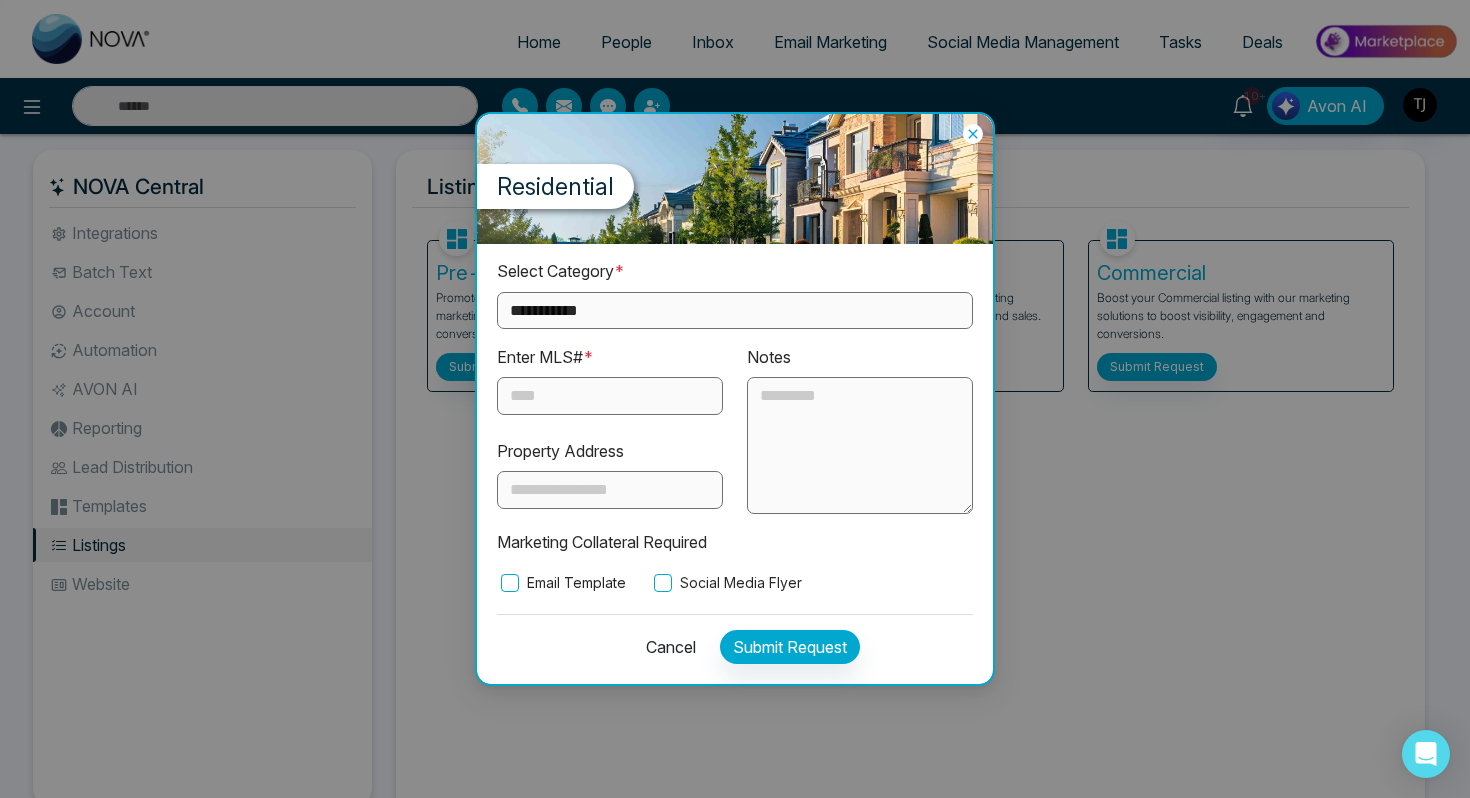 click on "**********" at bounding box center [735, 463] 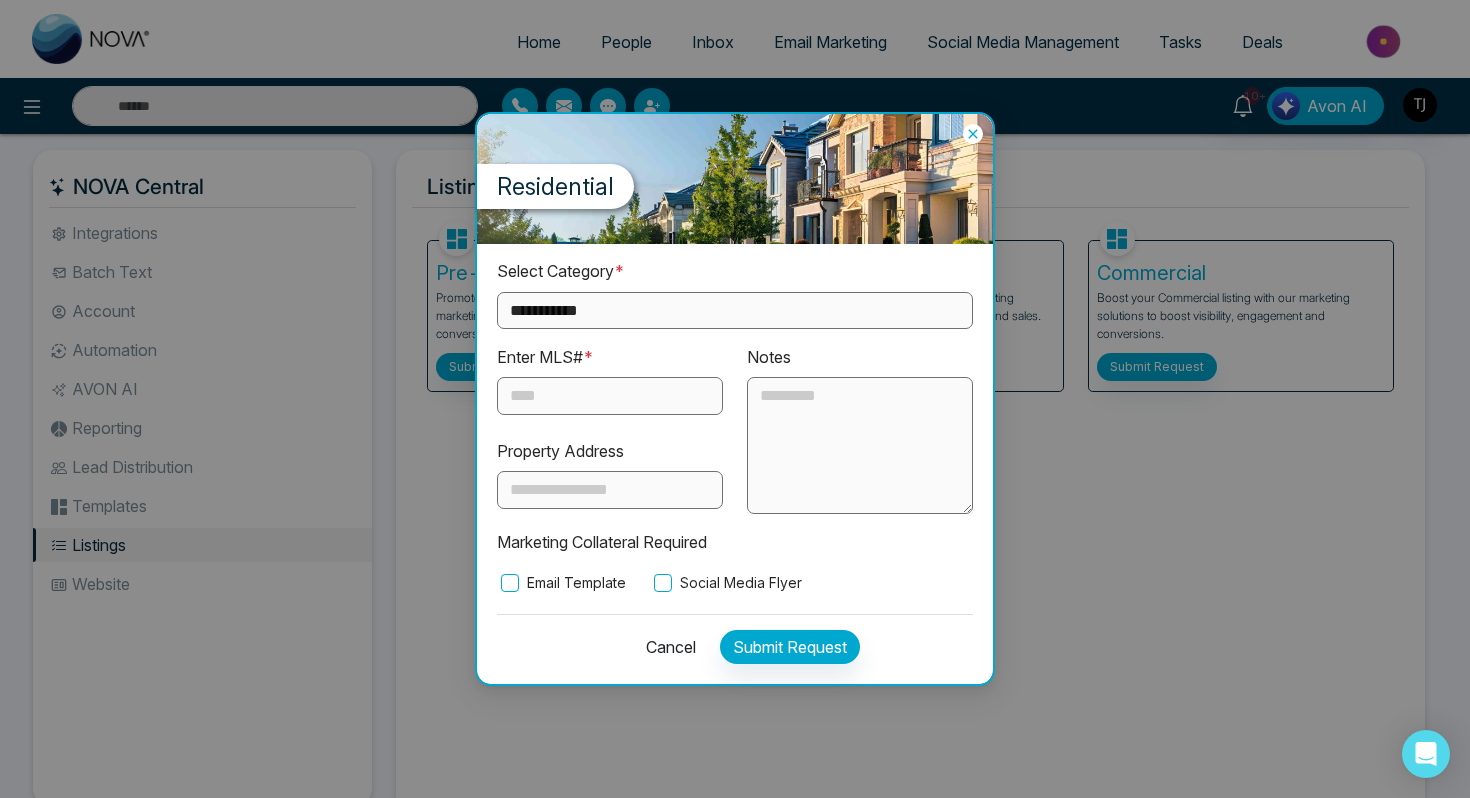 click 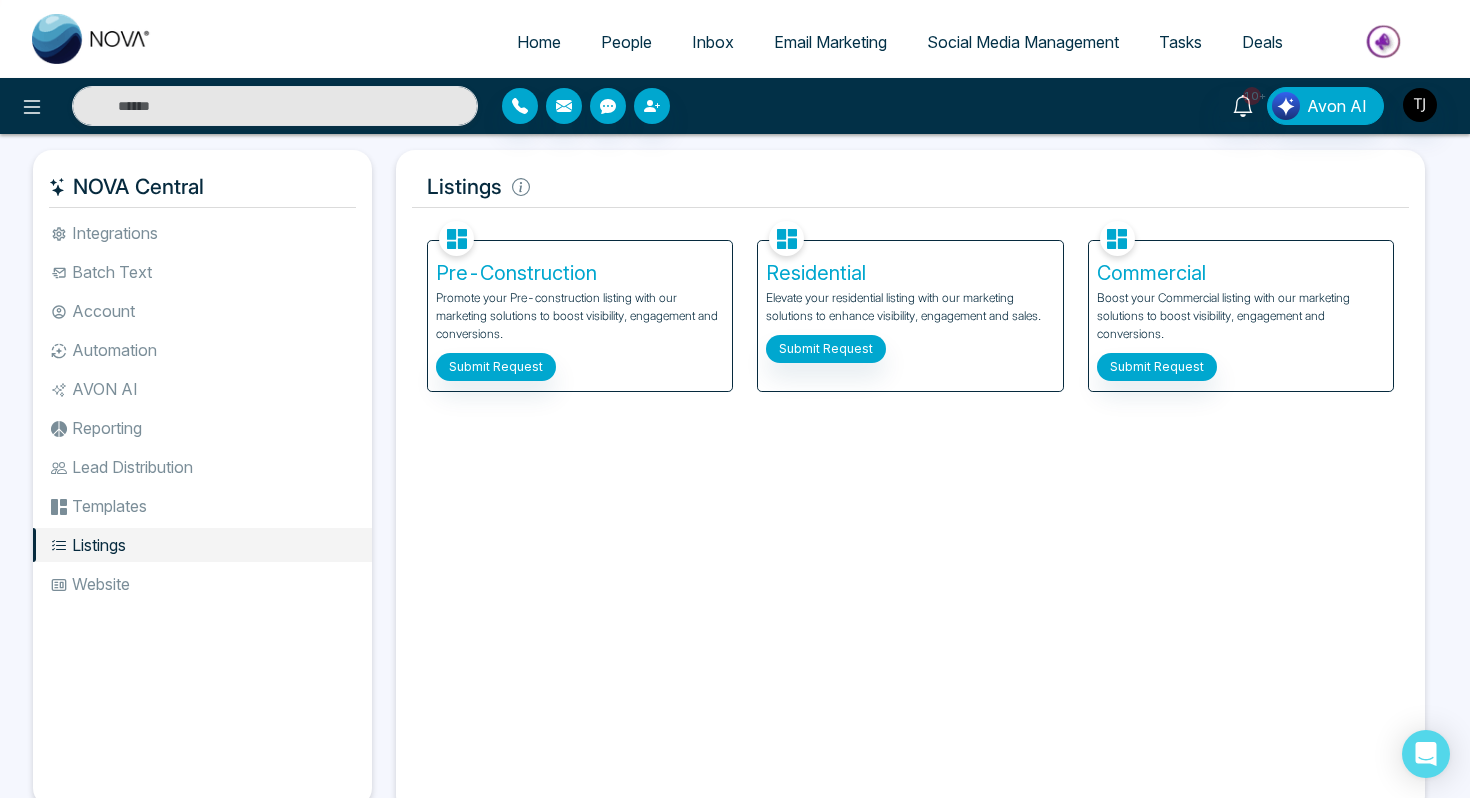 click on "Website" at bounding box center (202, 584) 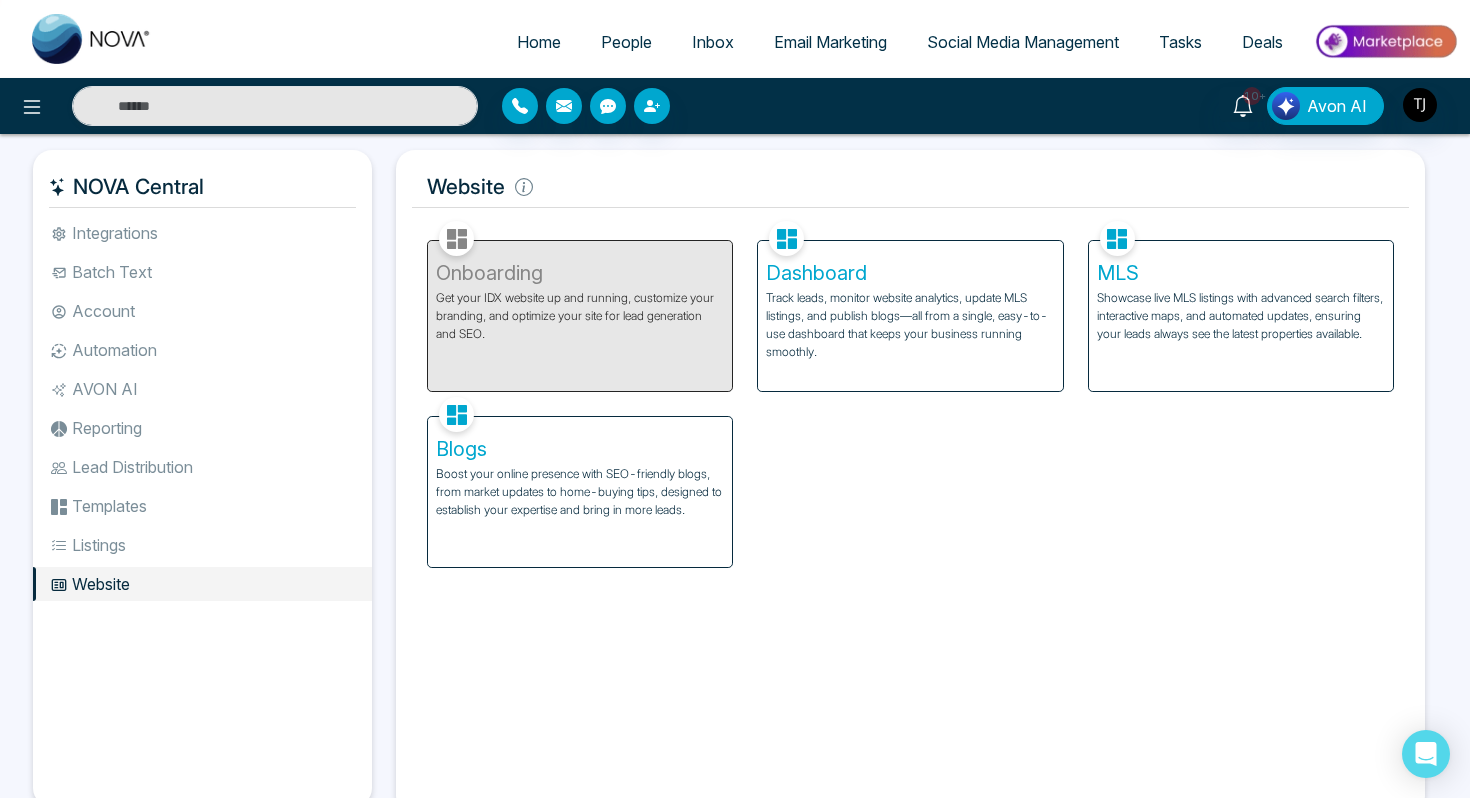 click on "Track leads, monitor website analytics, update MLS listings, and publish blogs—all from a single, easy-to-use dashboard that keeps your business running smoothly." at bounding box center [910, 325] 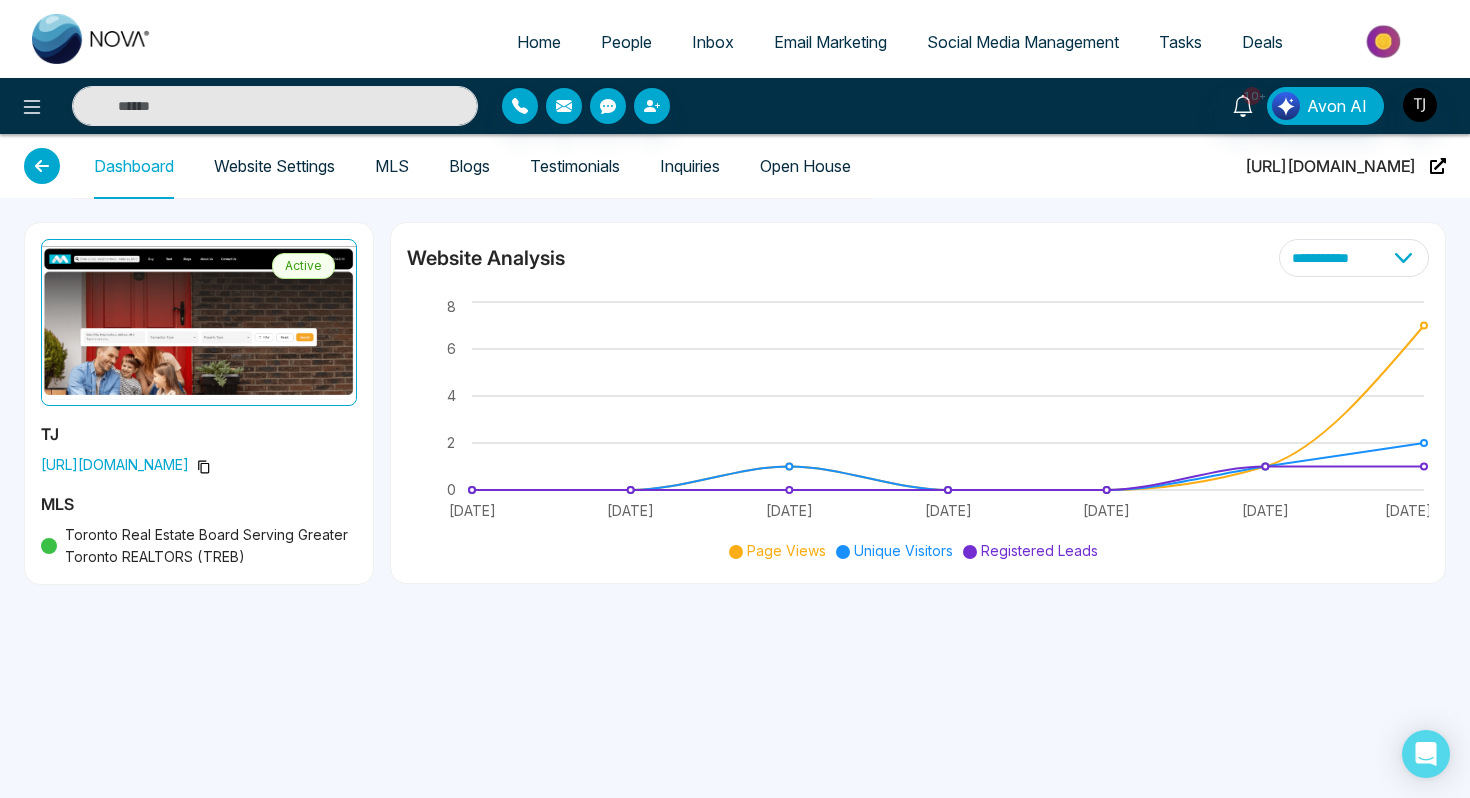 click on "Website Settings" at bounding box center [274, 166] 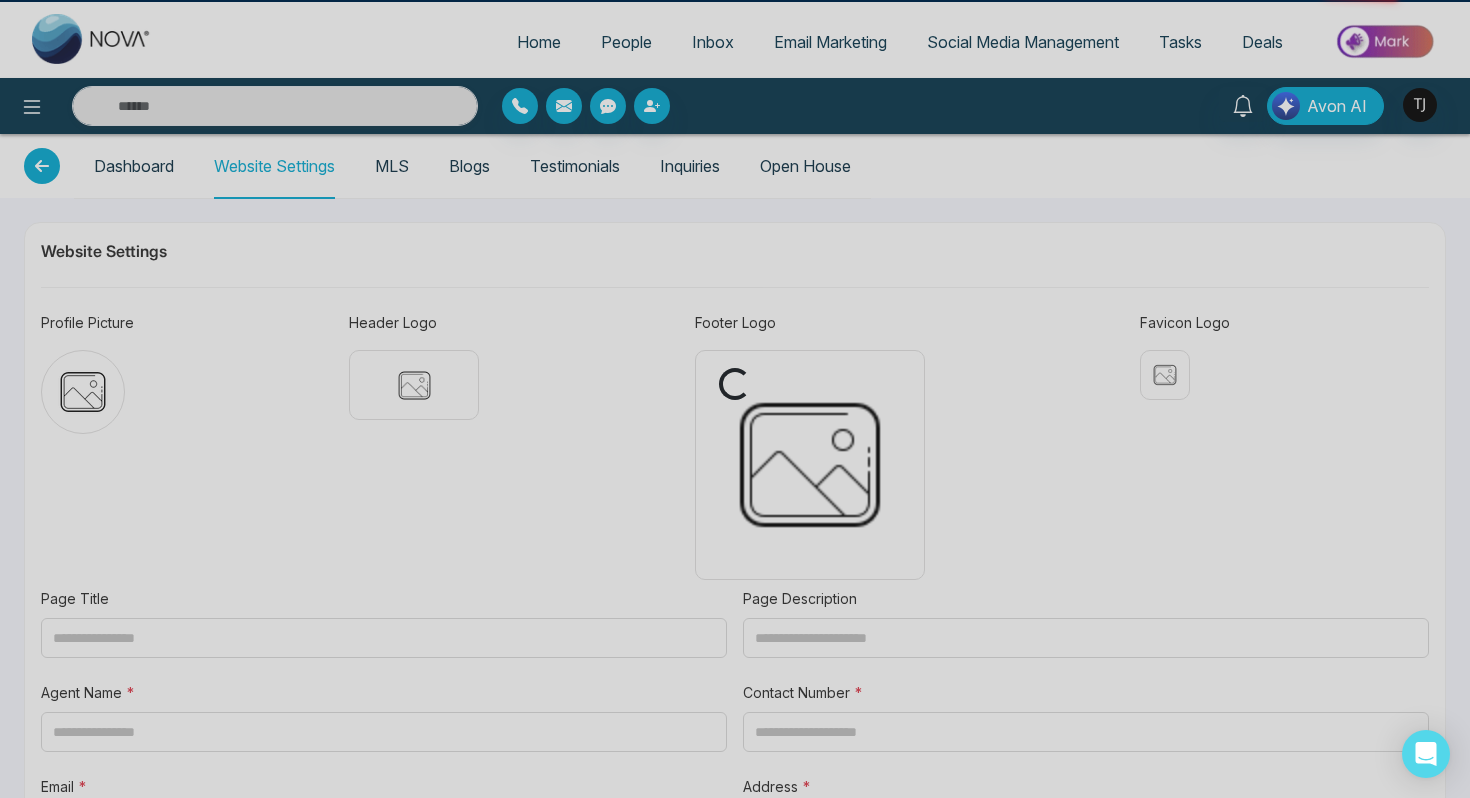 type on "**********" 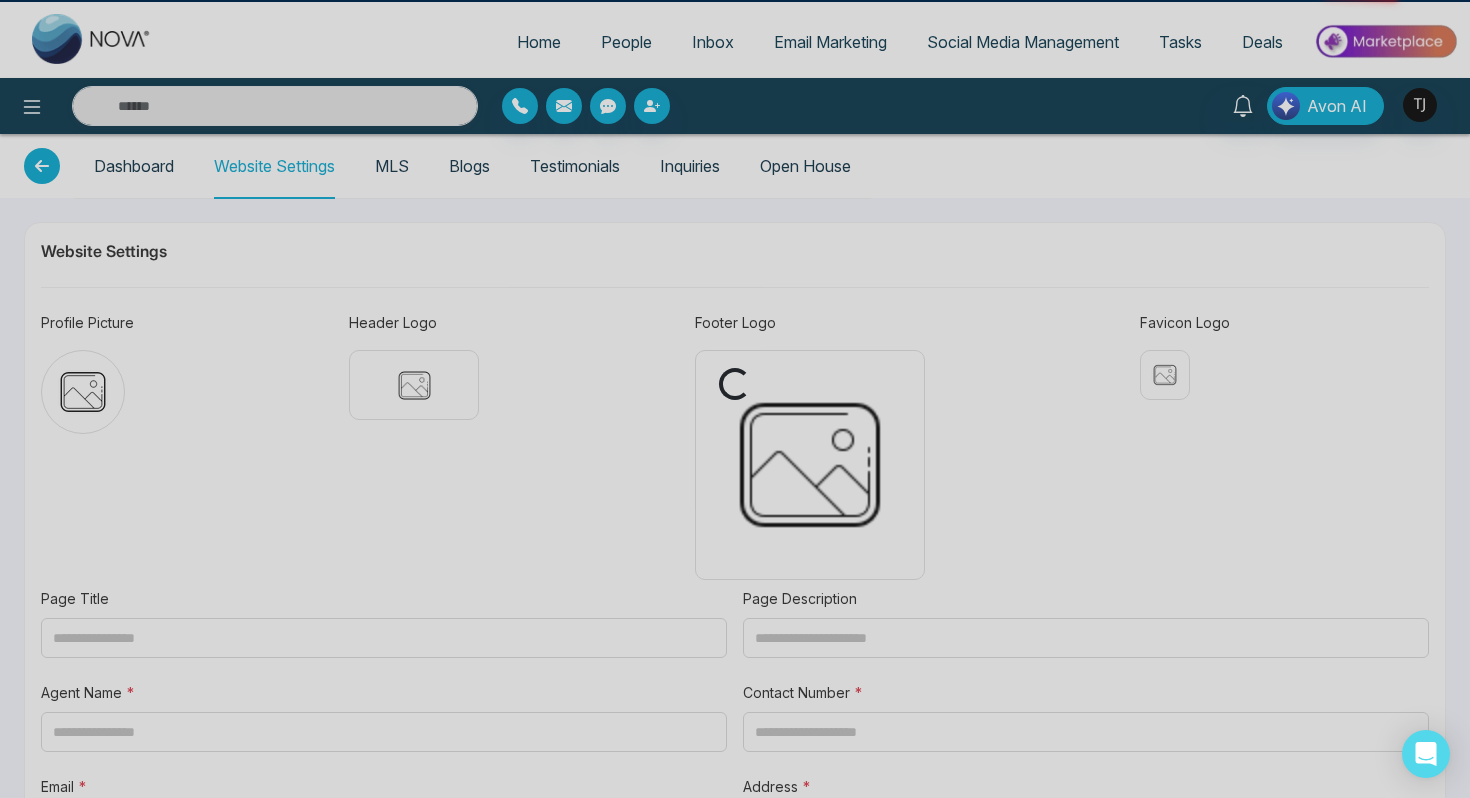 type on "**********" 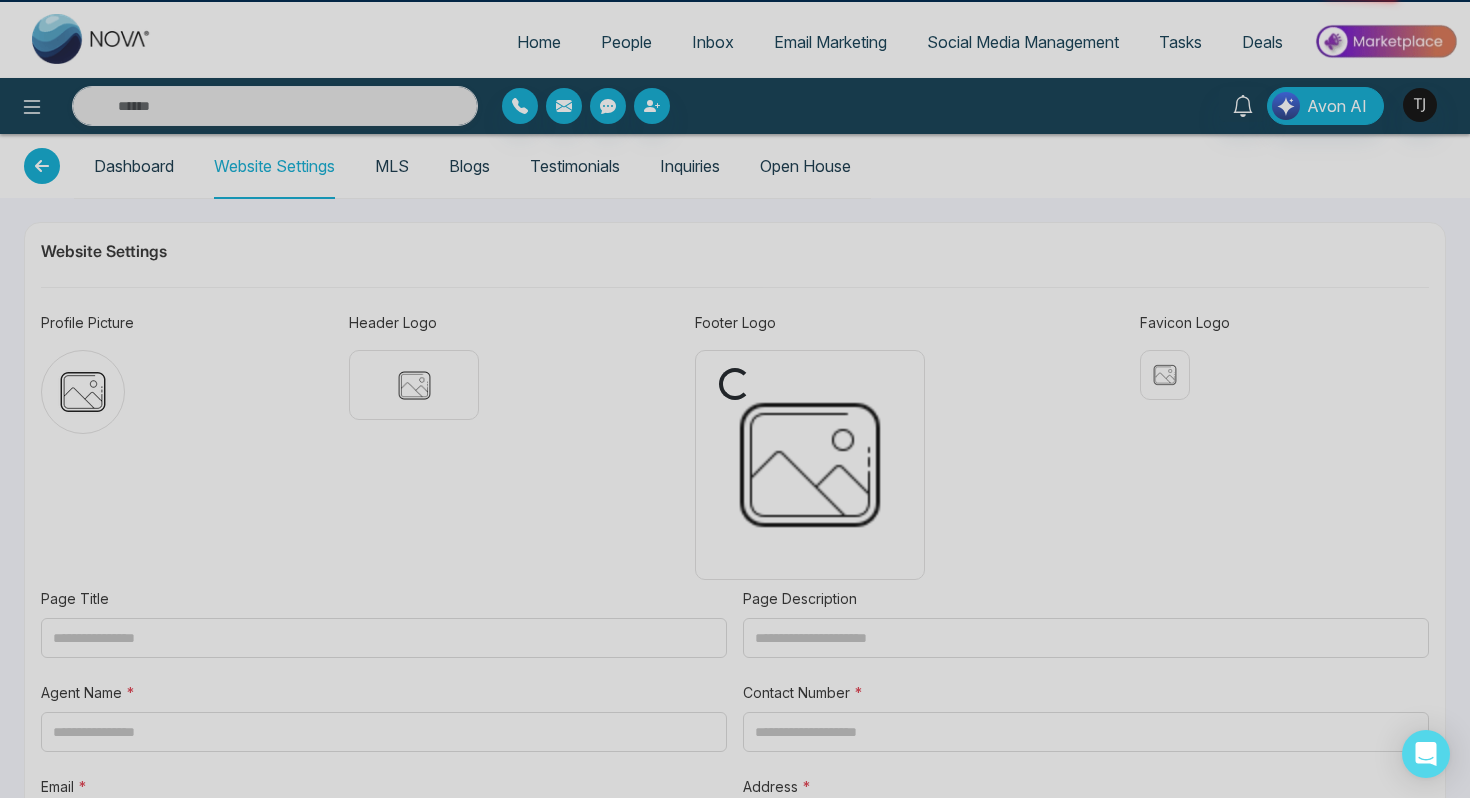 type on "**********" 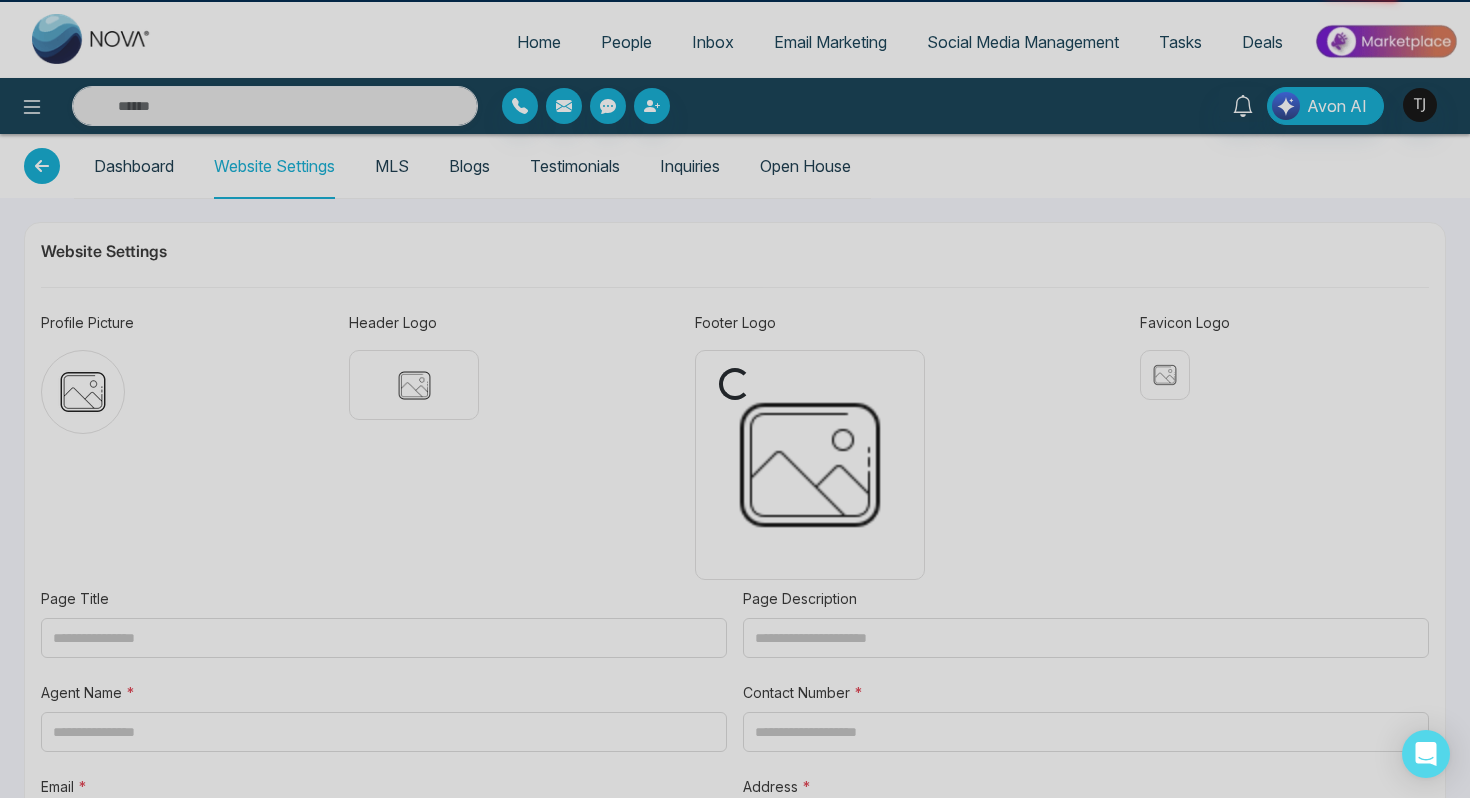 type on "**********" 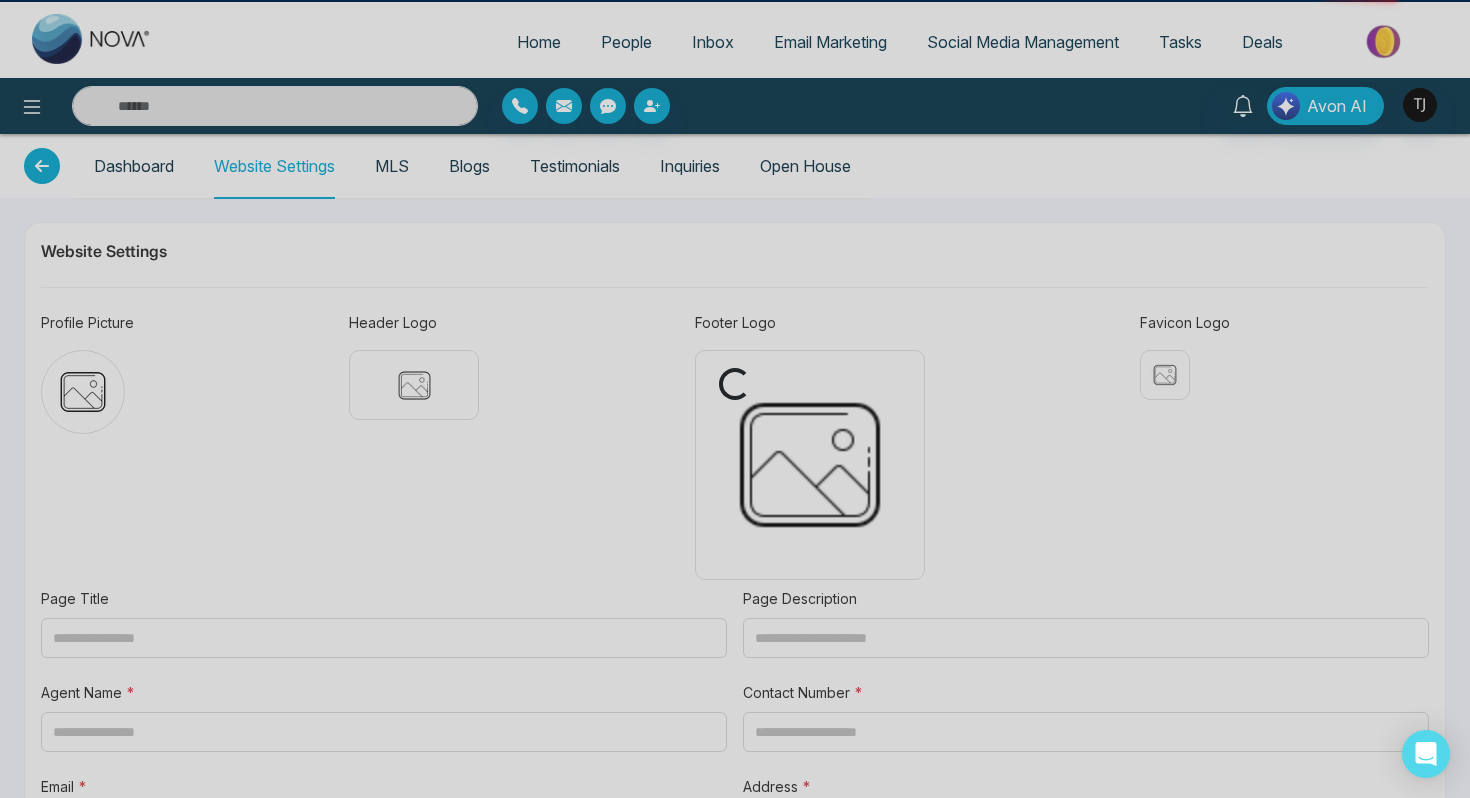 type on "**********" 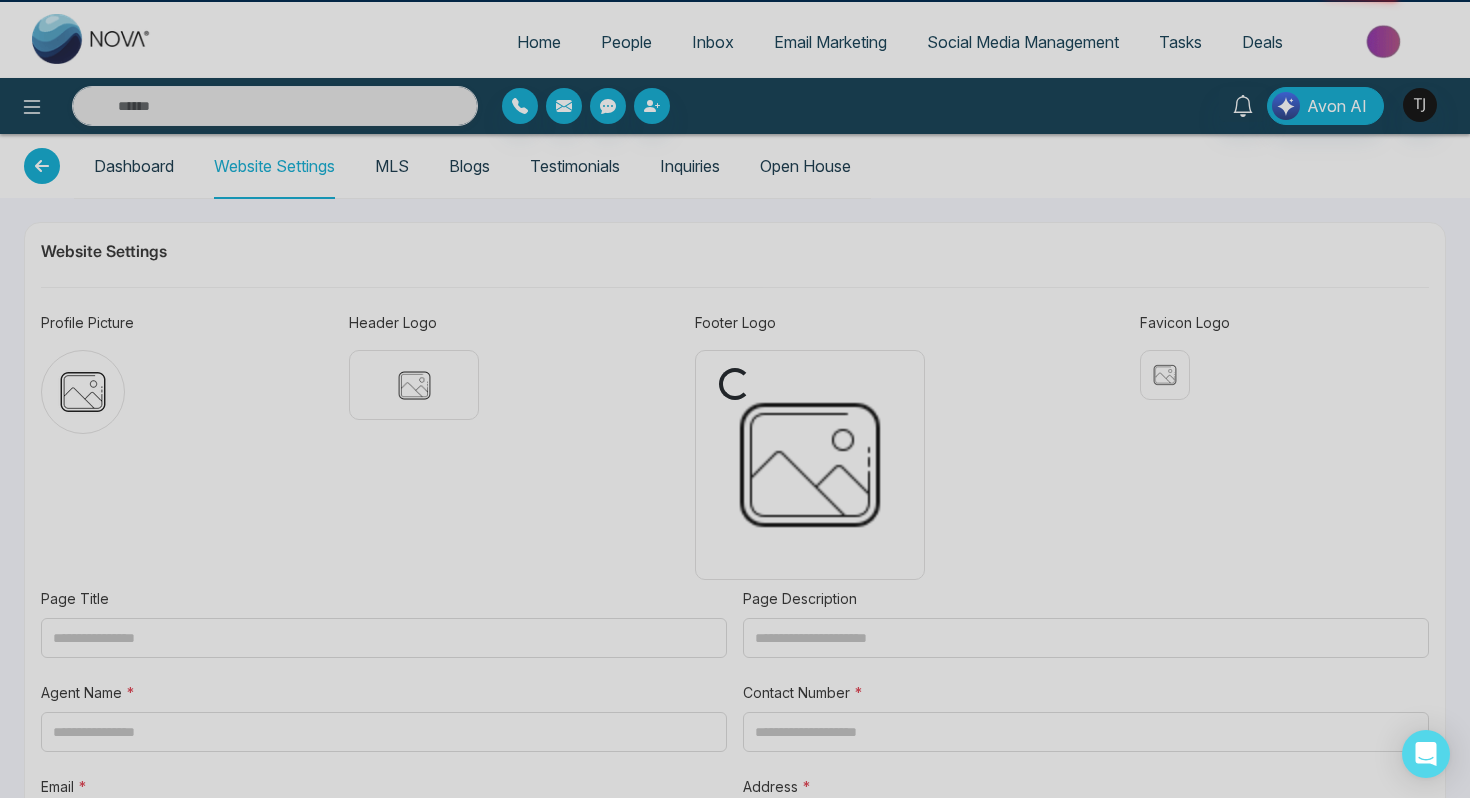type on "********" 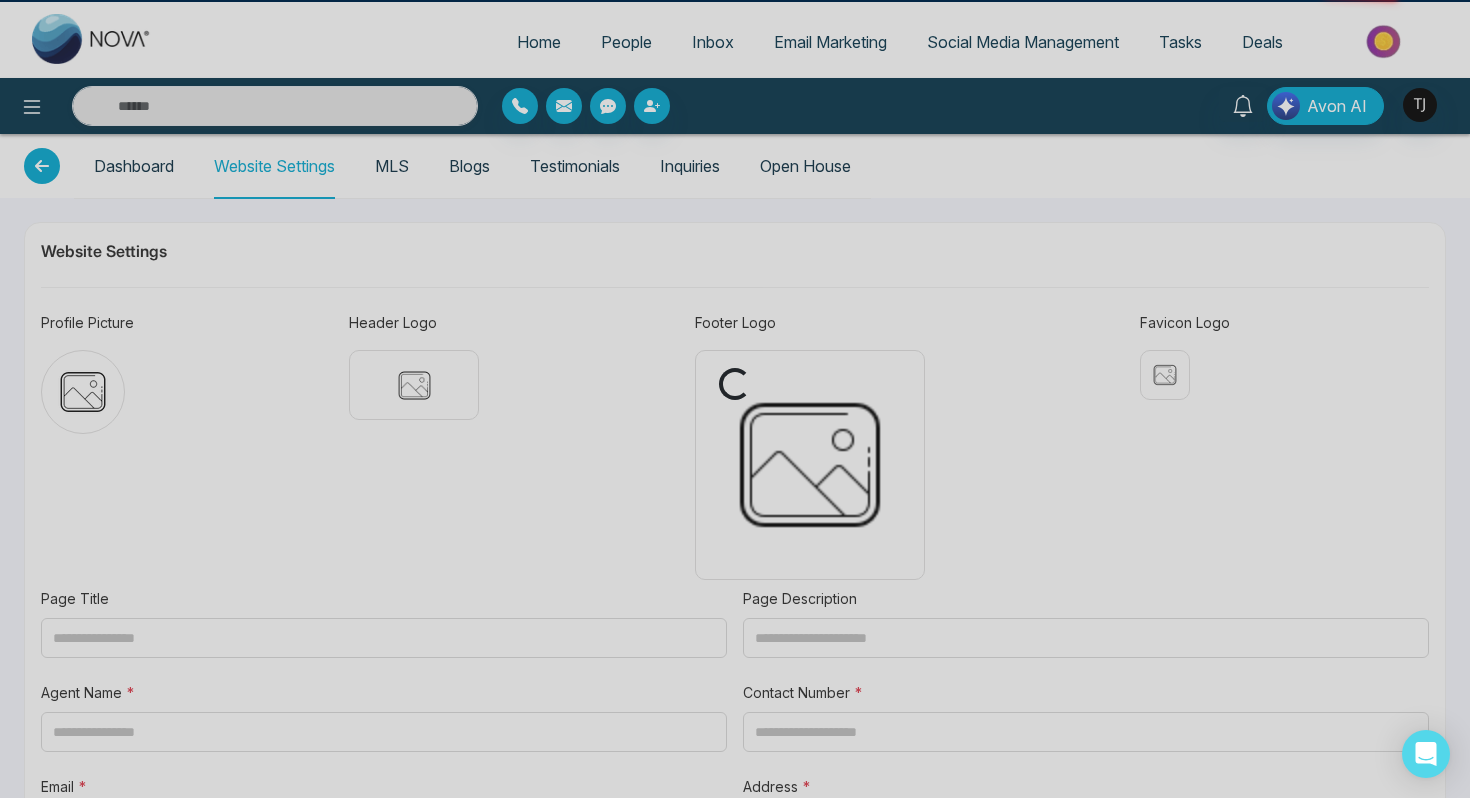type on "**********" 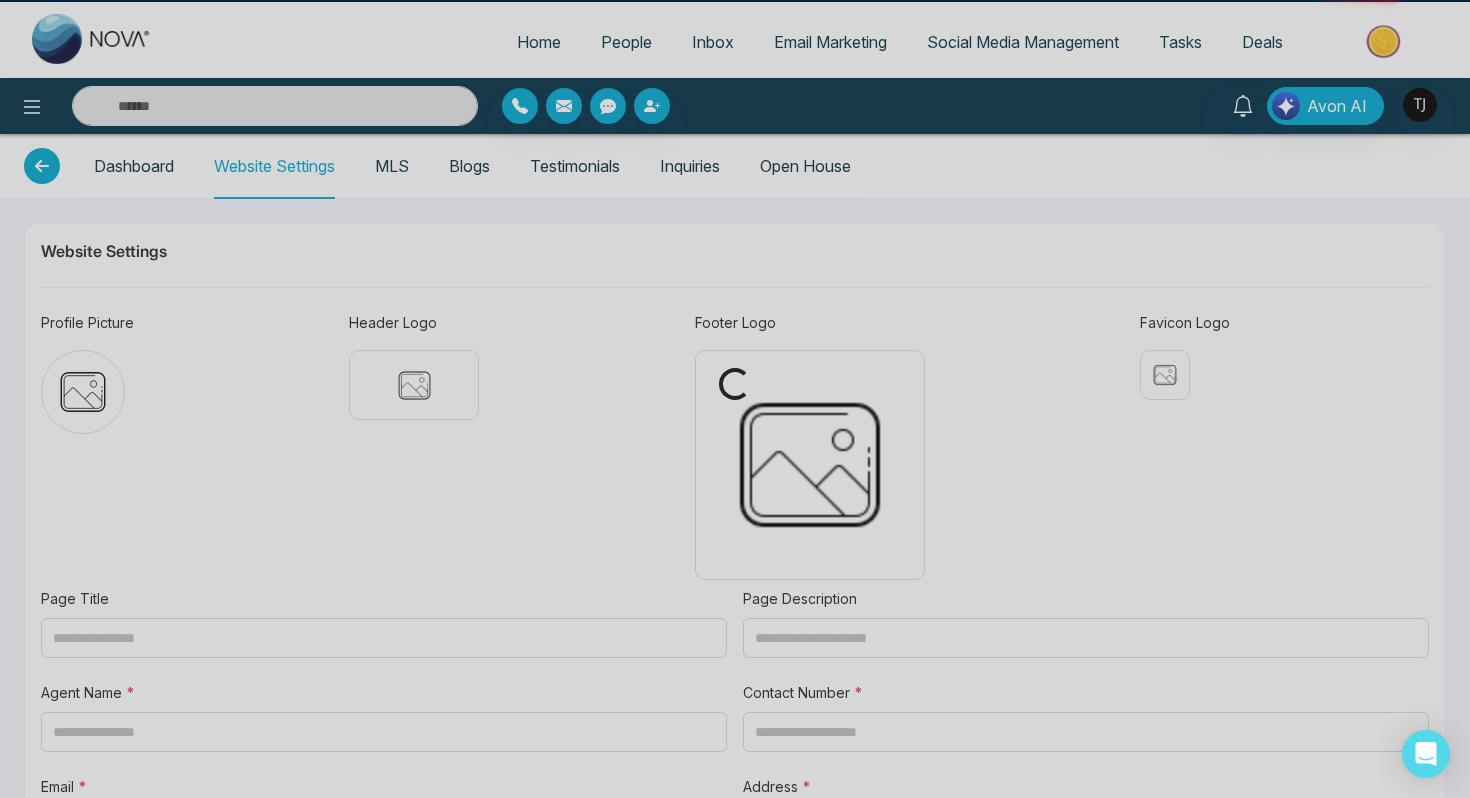 type on "**********" 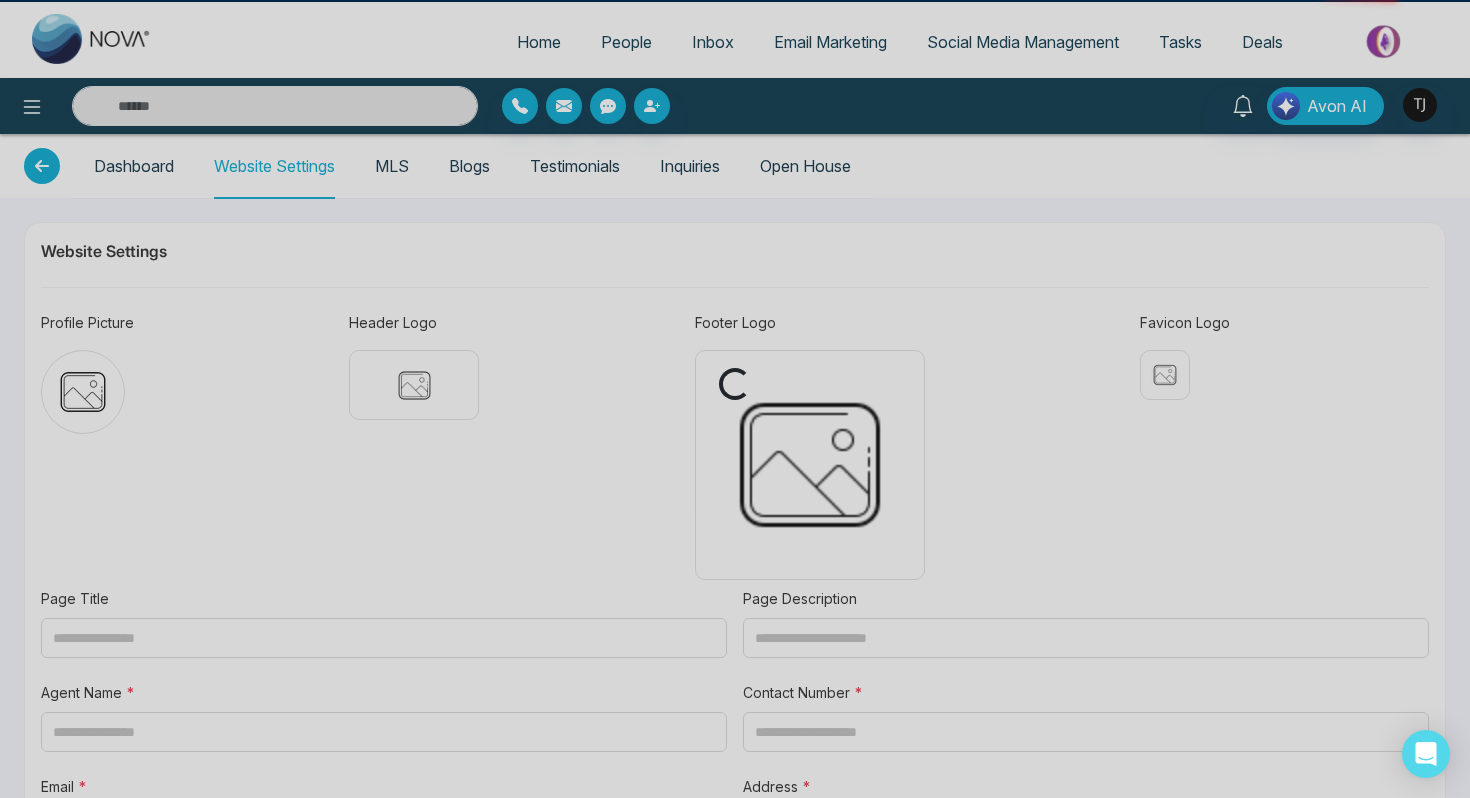 type on "**********" 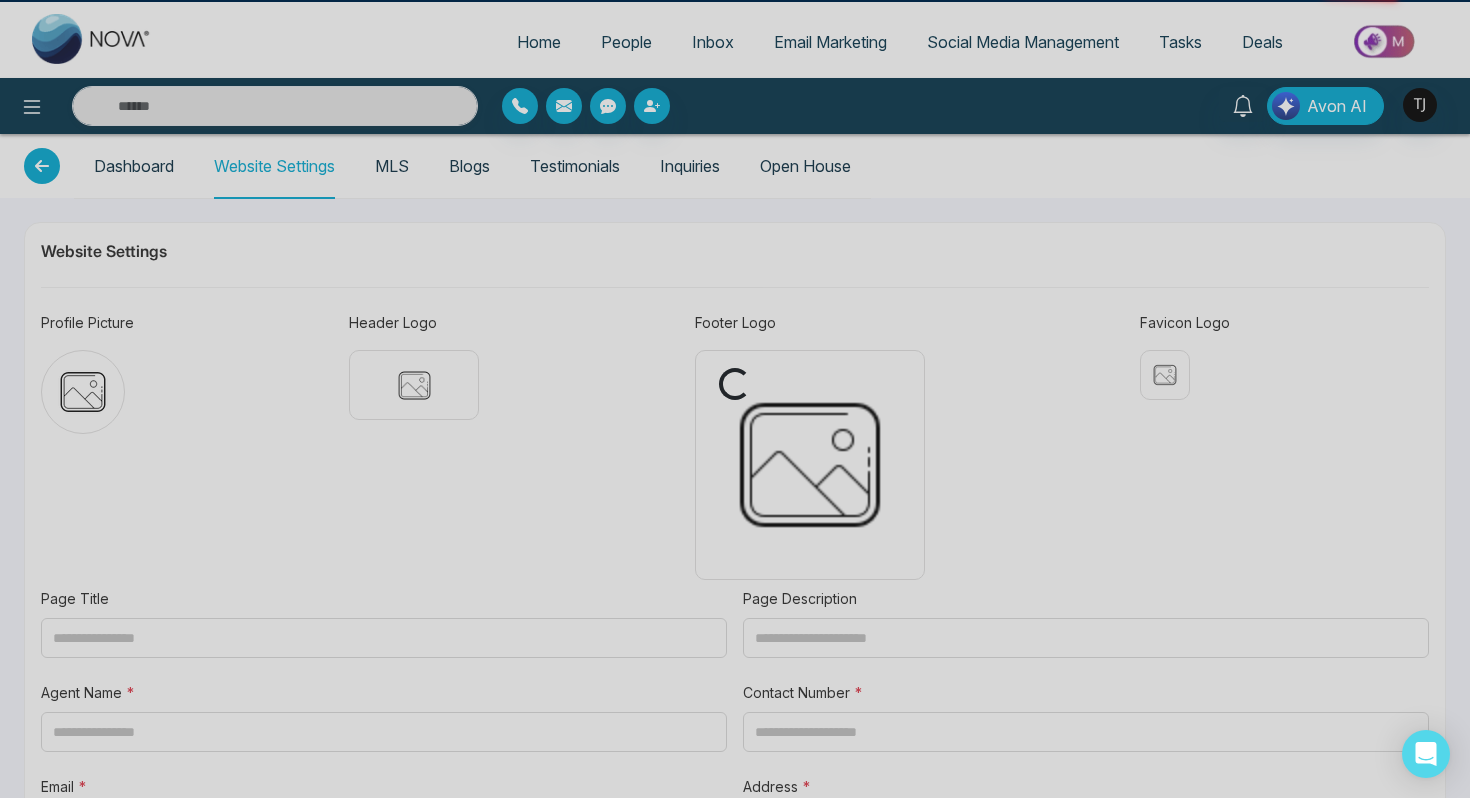 type on "**********" 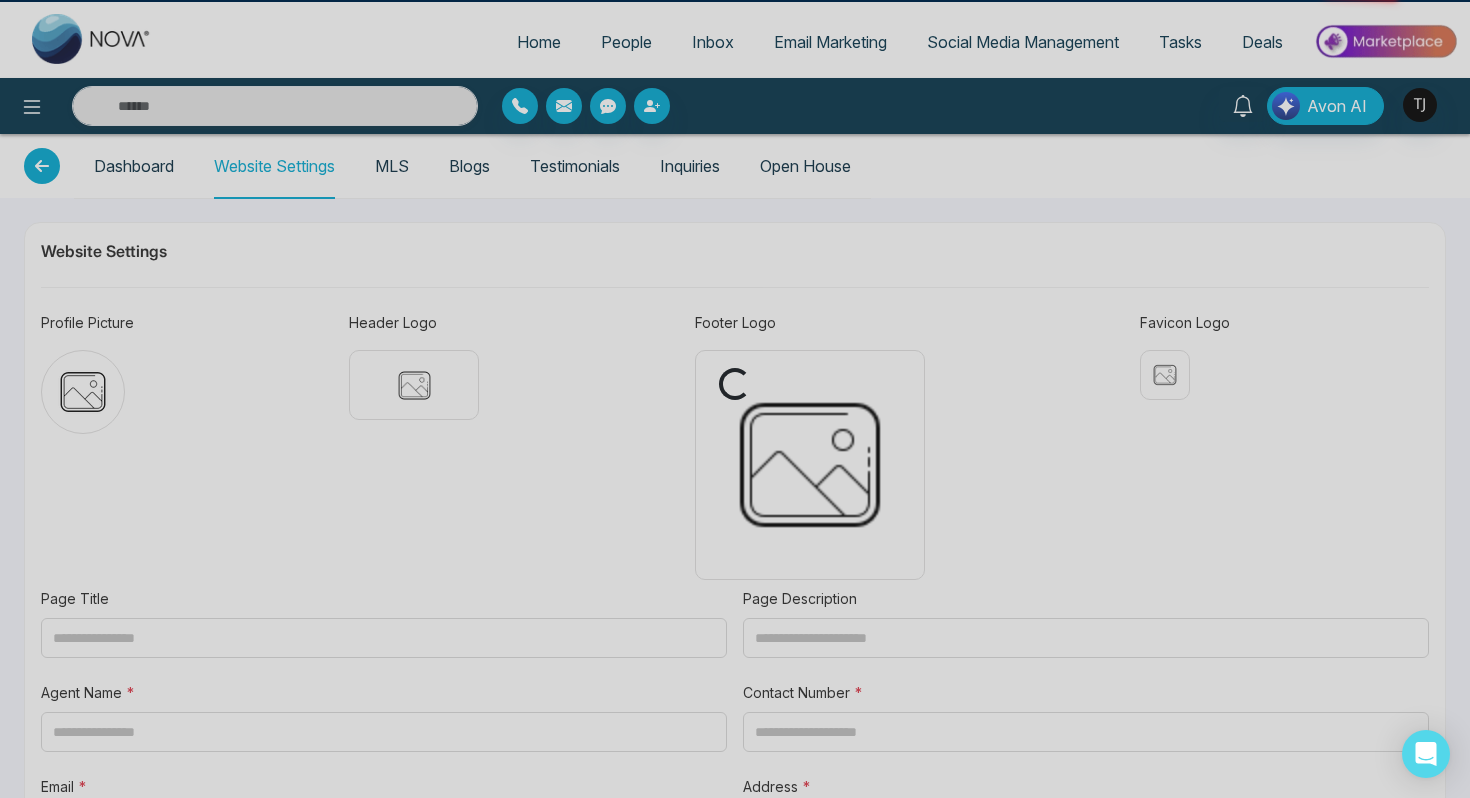 type on "**********" 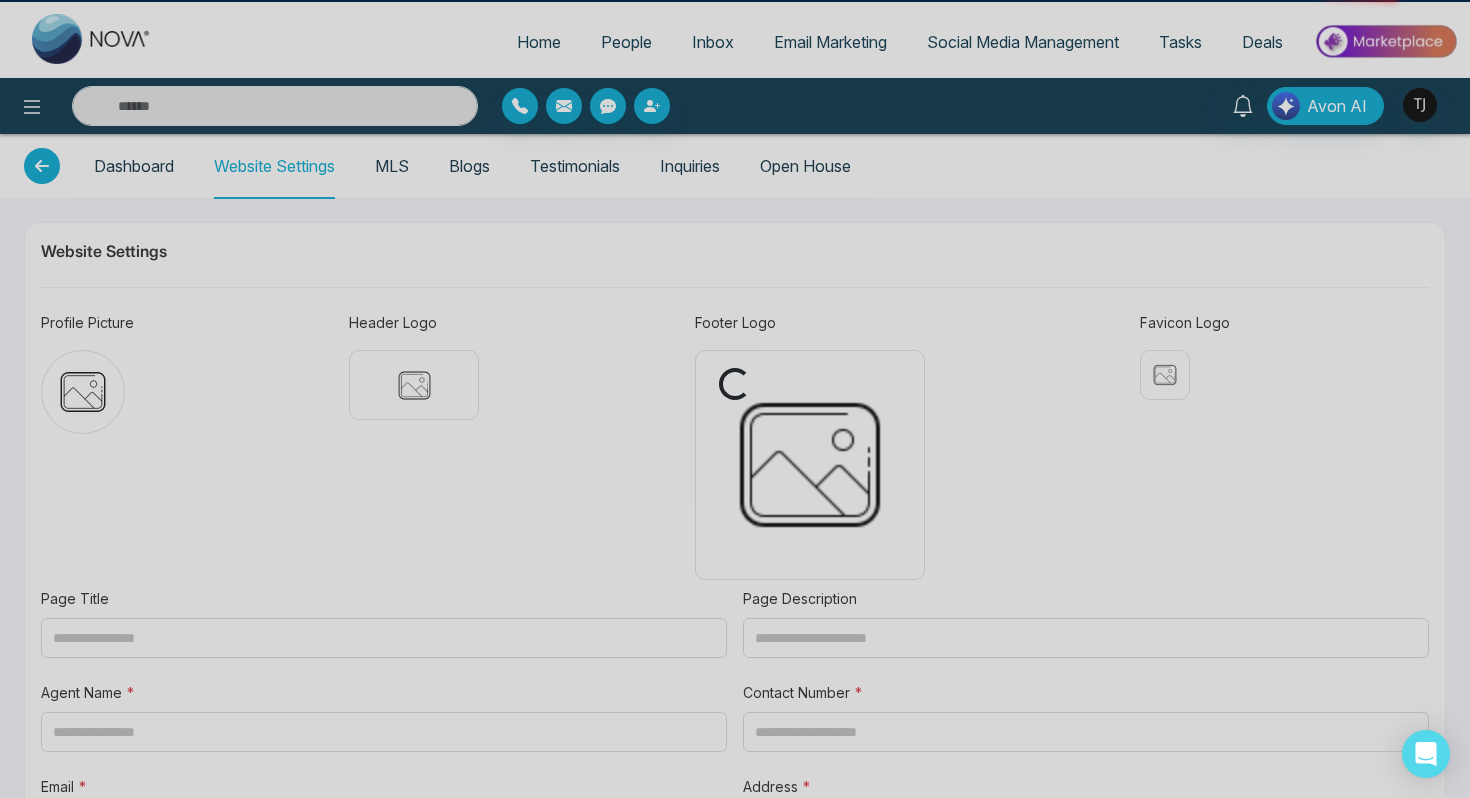 type on "**********" 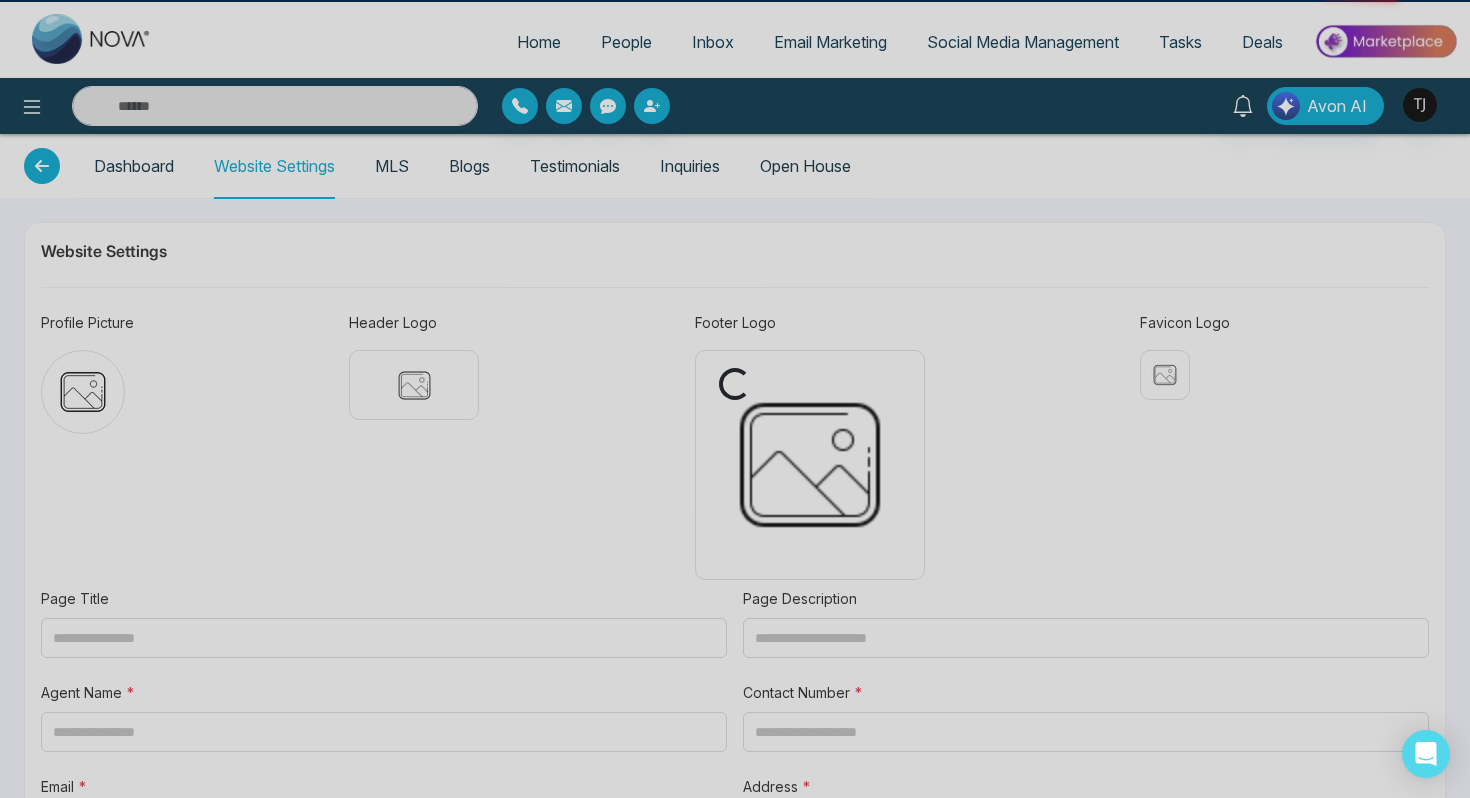 type on "**********" 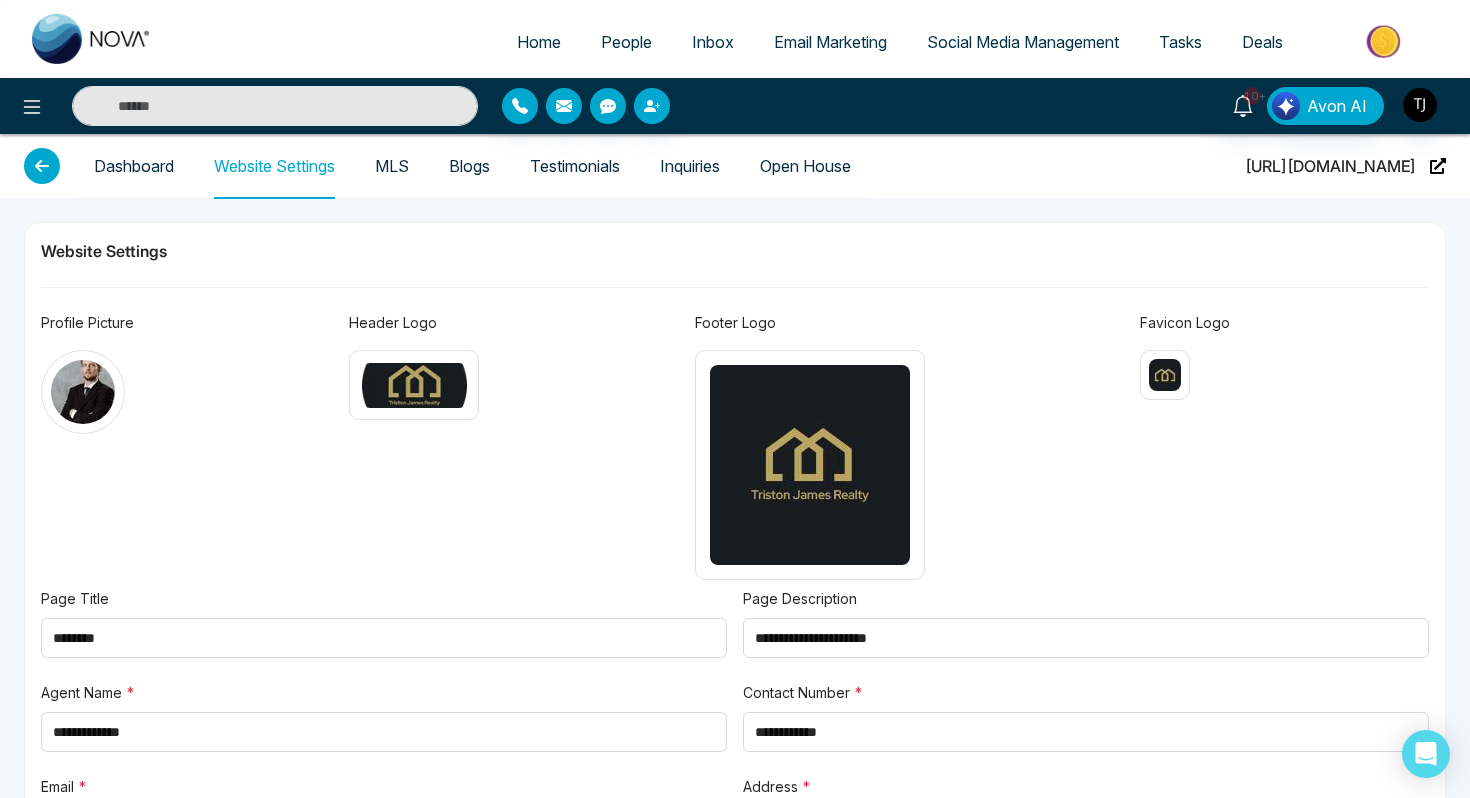 type on "**********" 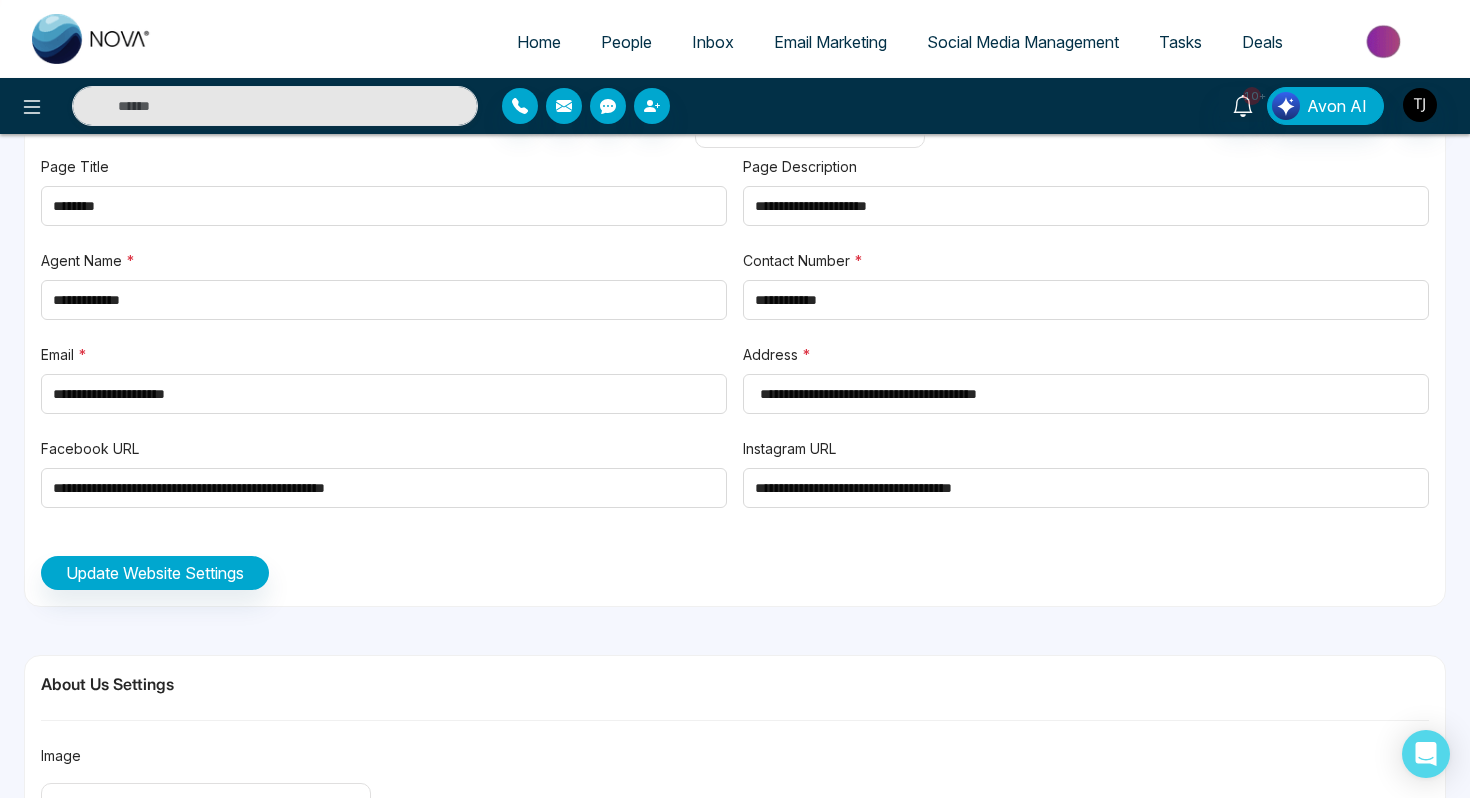scroll, scrollTop: 0, scrollLeft: 0, axis: both 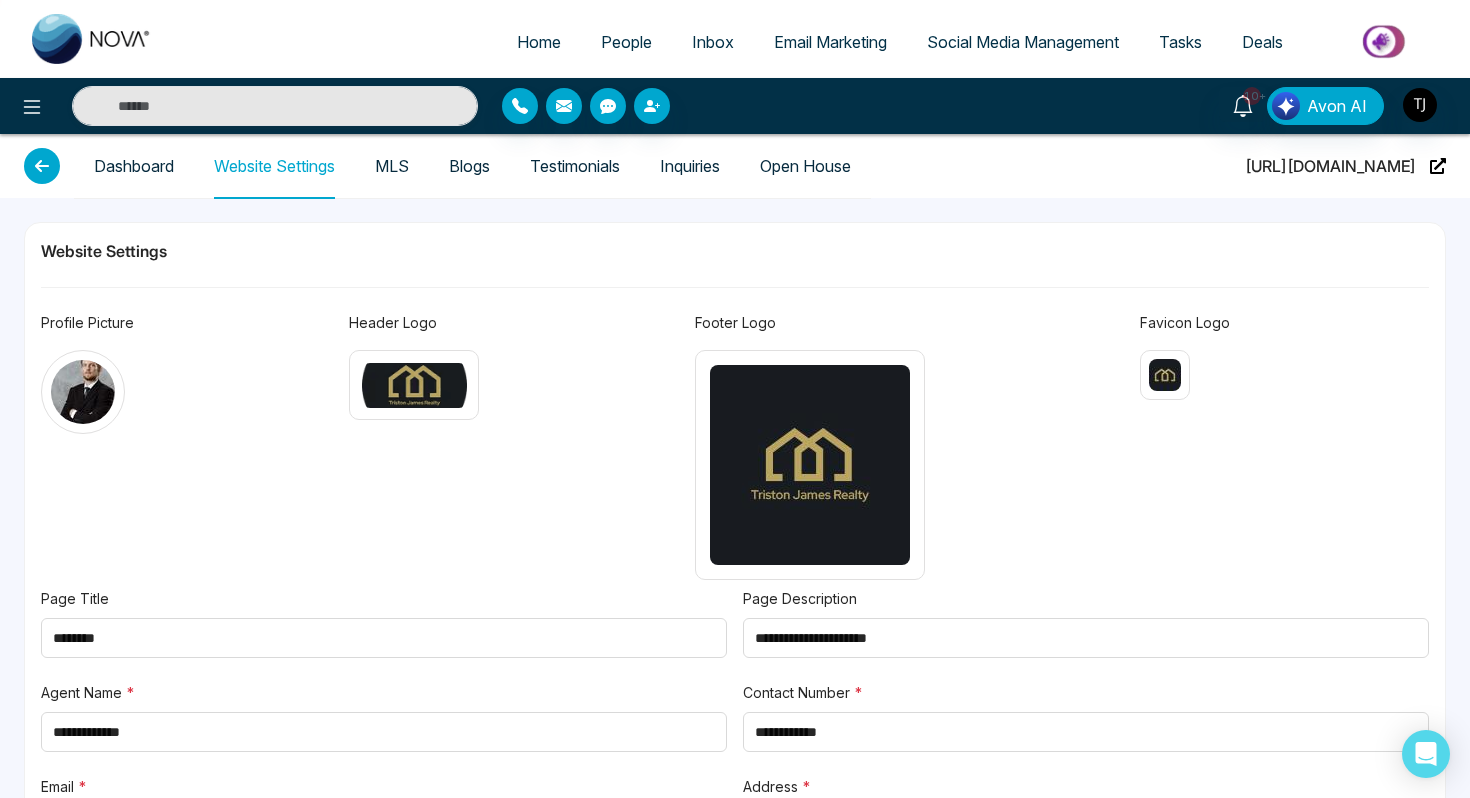 click on "MLS" at bounding box center (392, 166) 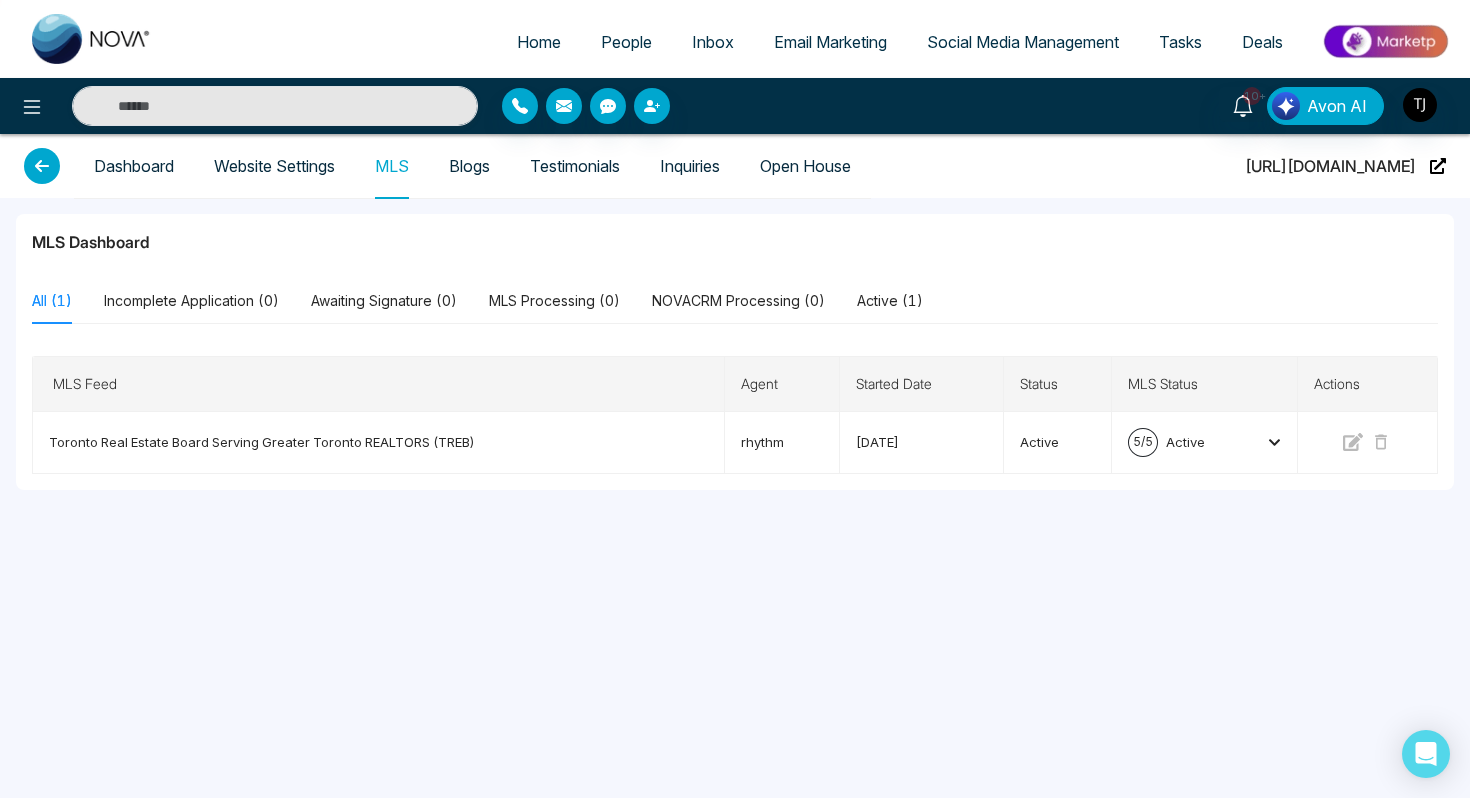 click on "Blogs" at bounding box center (469, 166) 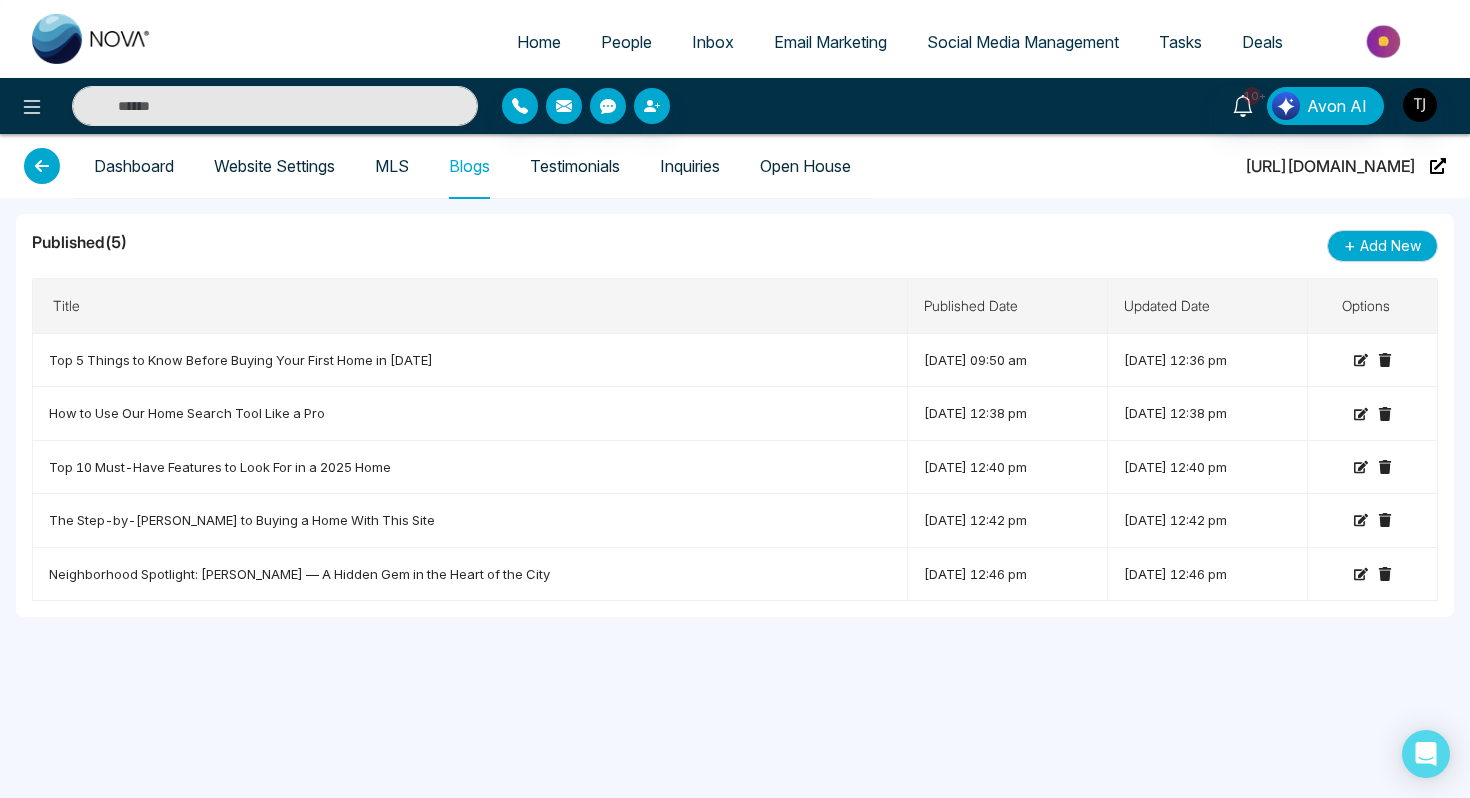 click on "Testimonials" at bounding box center [575, 166] 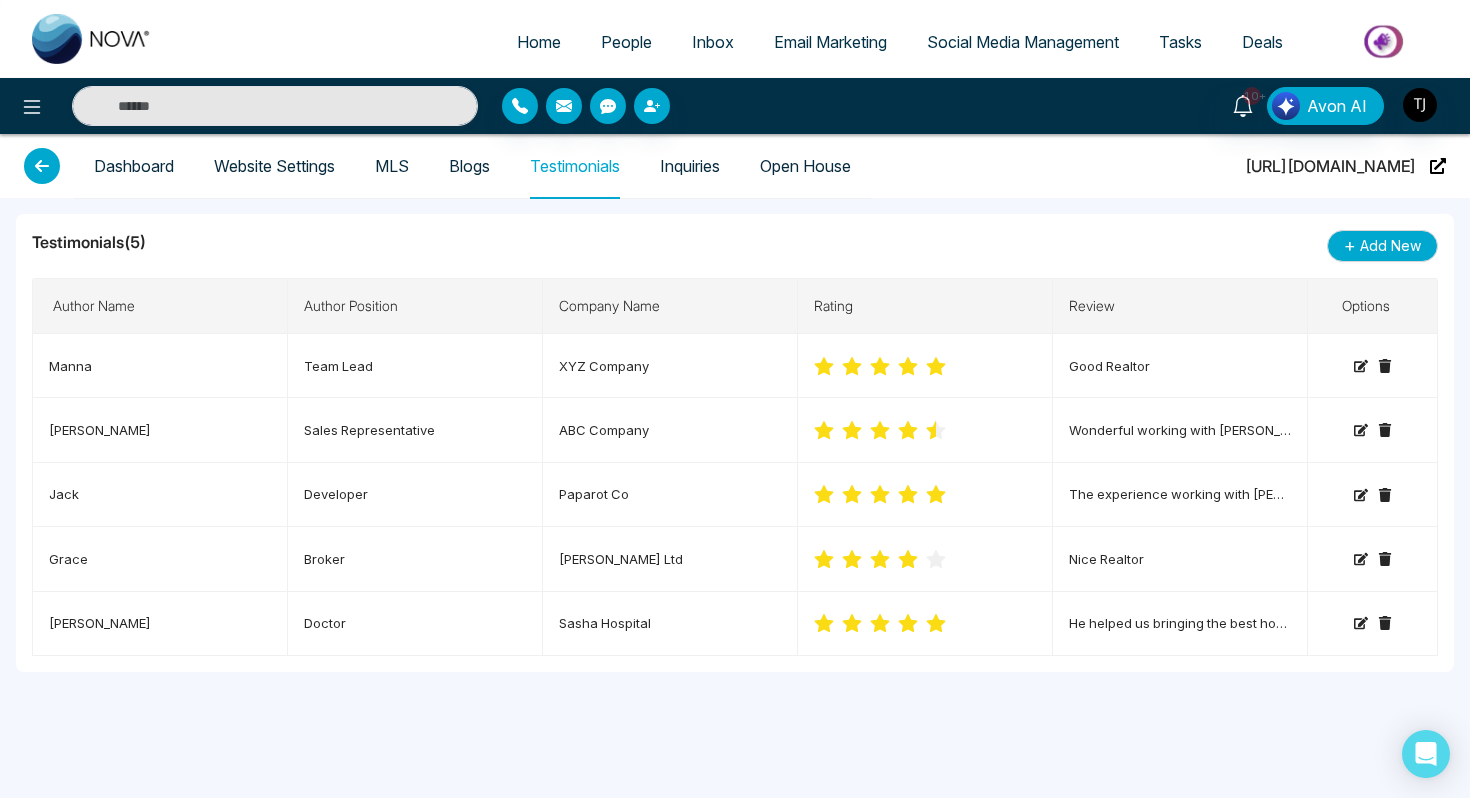 click on "Inquiries" at bounding box center (690, 166) 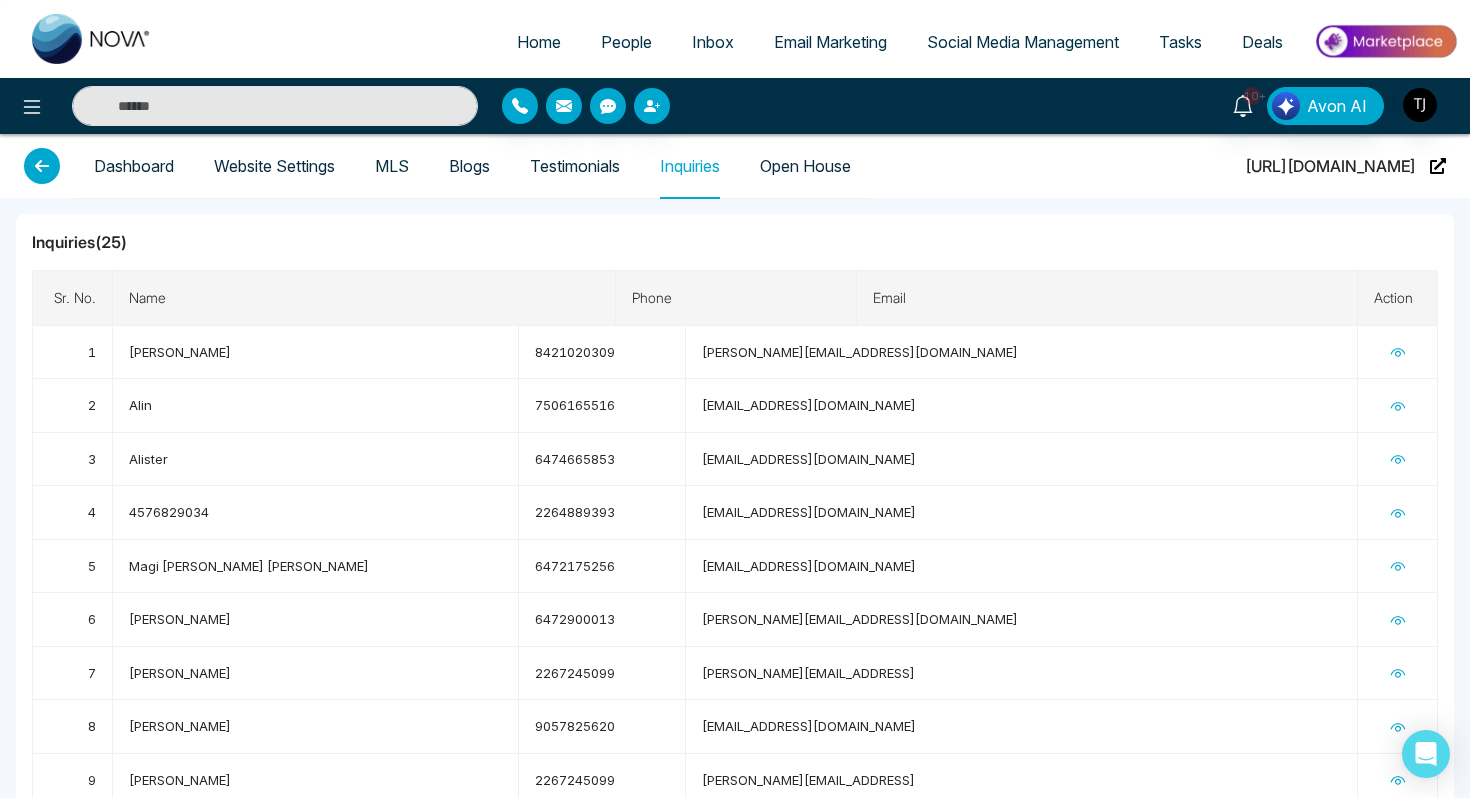 click on "Open House" at bounding box center [805, 166] 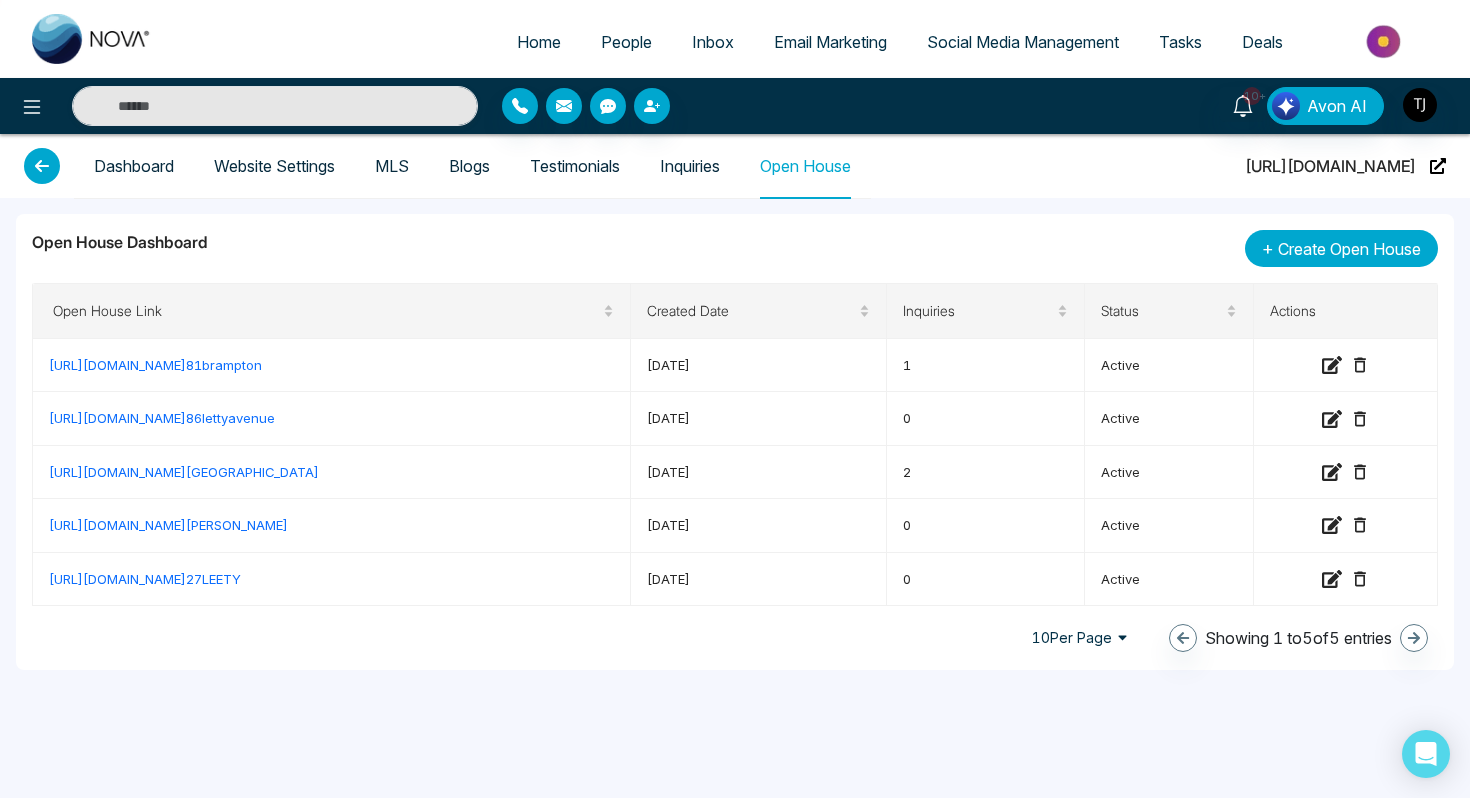 click on "Create Open House" at bounding box center [1349, 249] 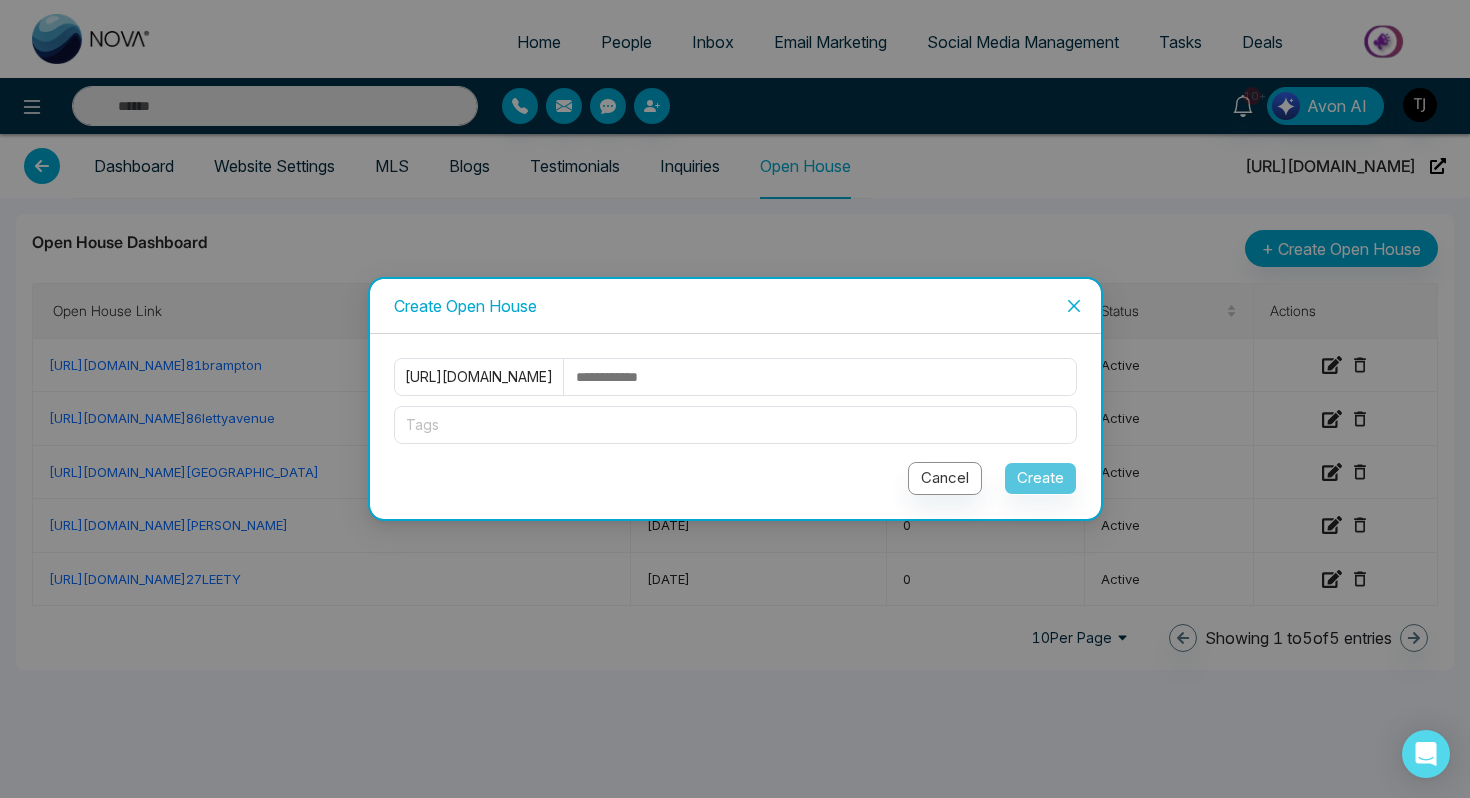 click at bounding box center (825, 377) 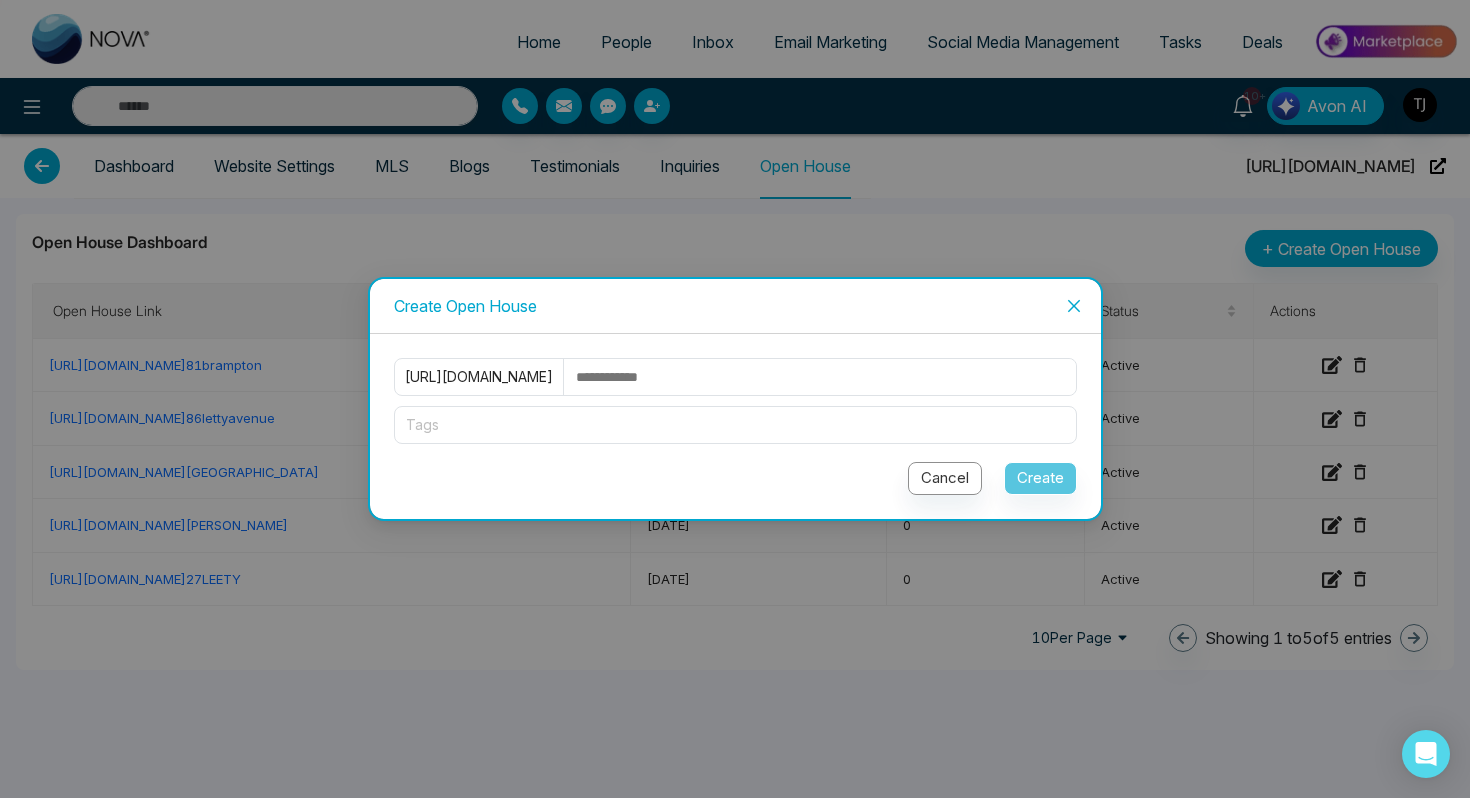 click on "Create Open House" at bounding box center [735, 306] 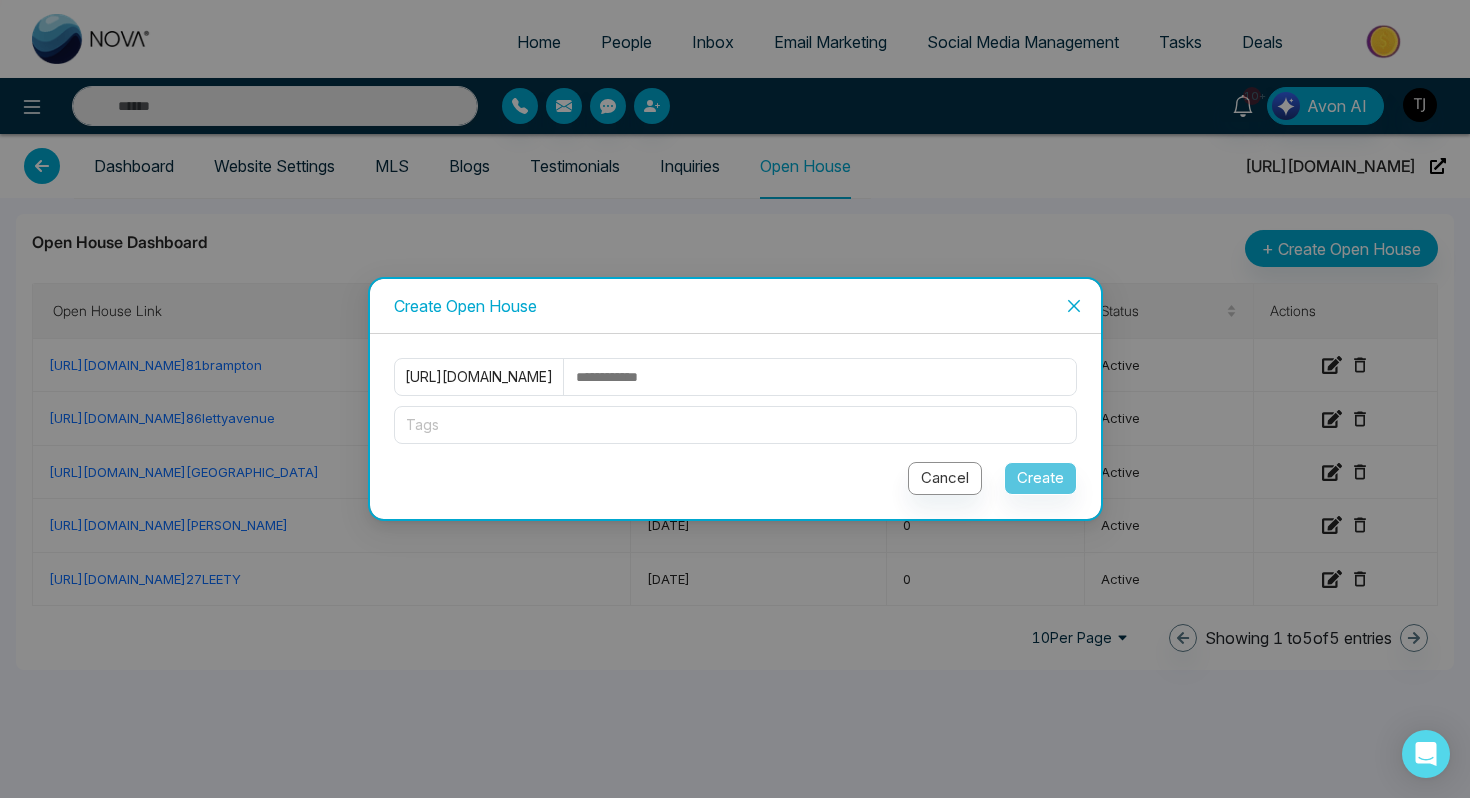 click at bounding box center (825, 377) 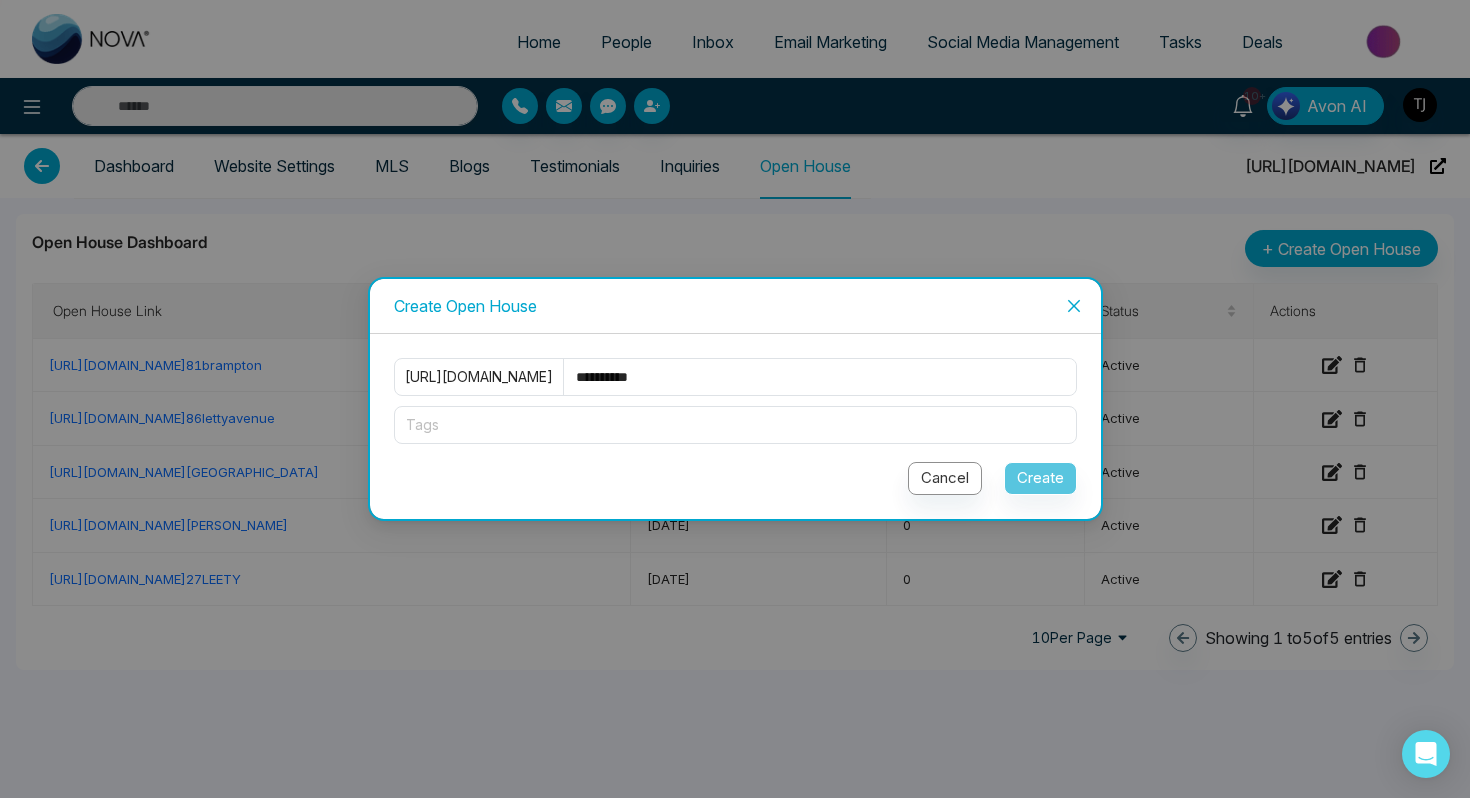 click at bounding box center [735, 425] 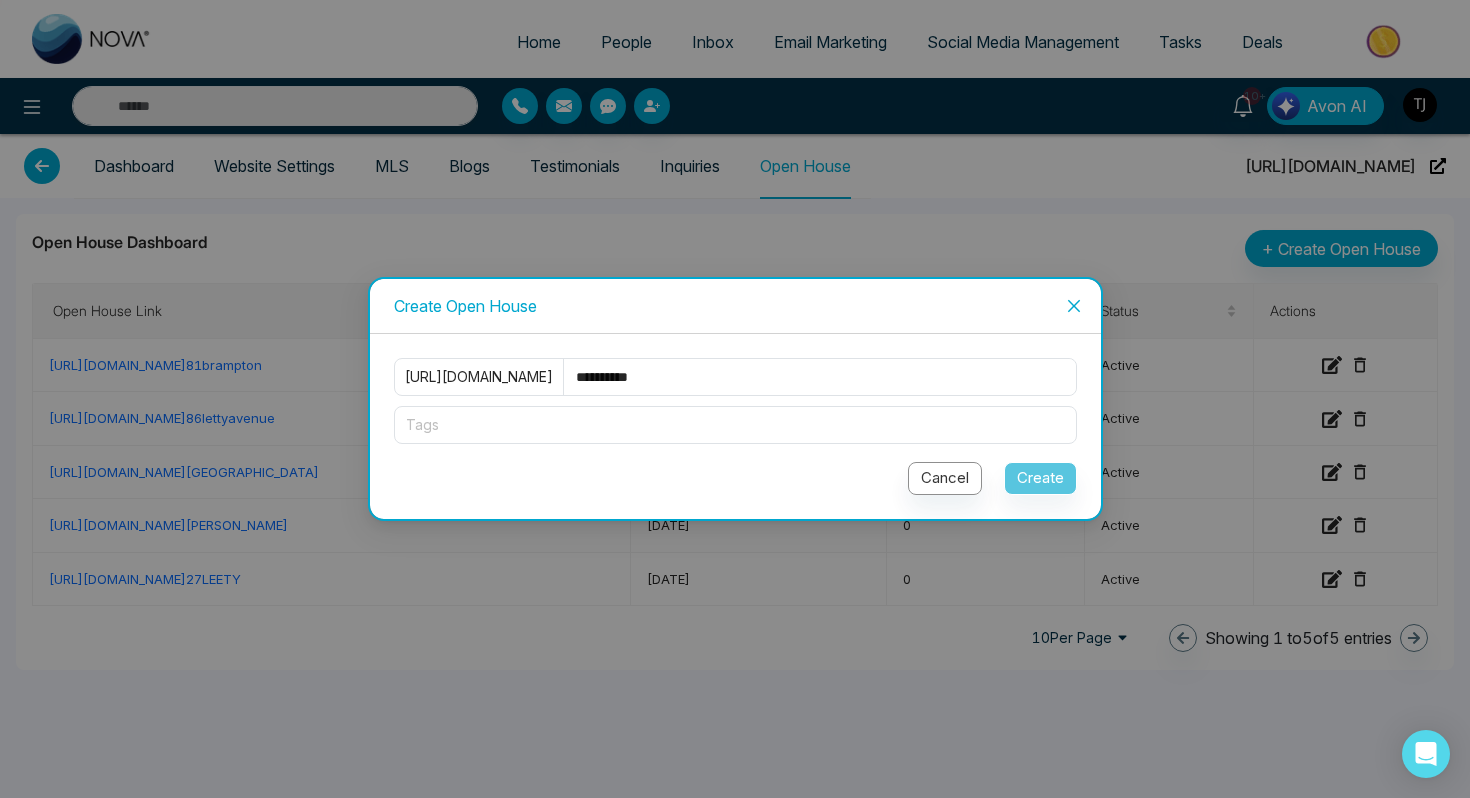 type on "**********" 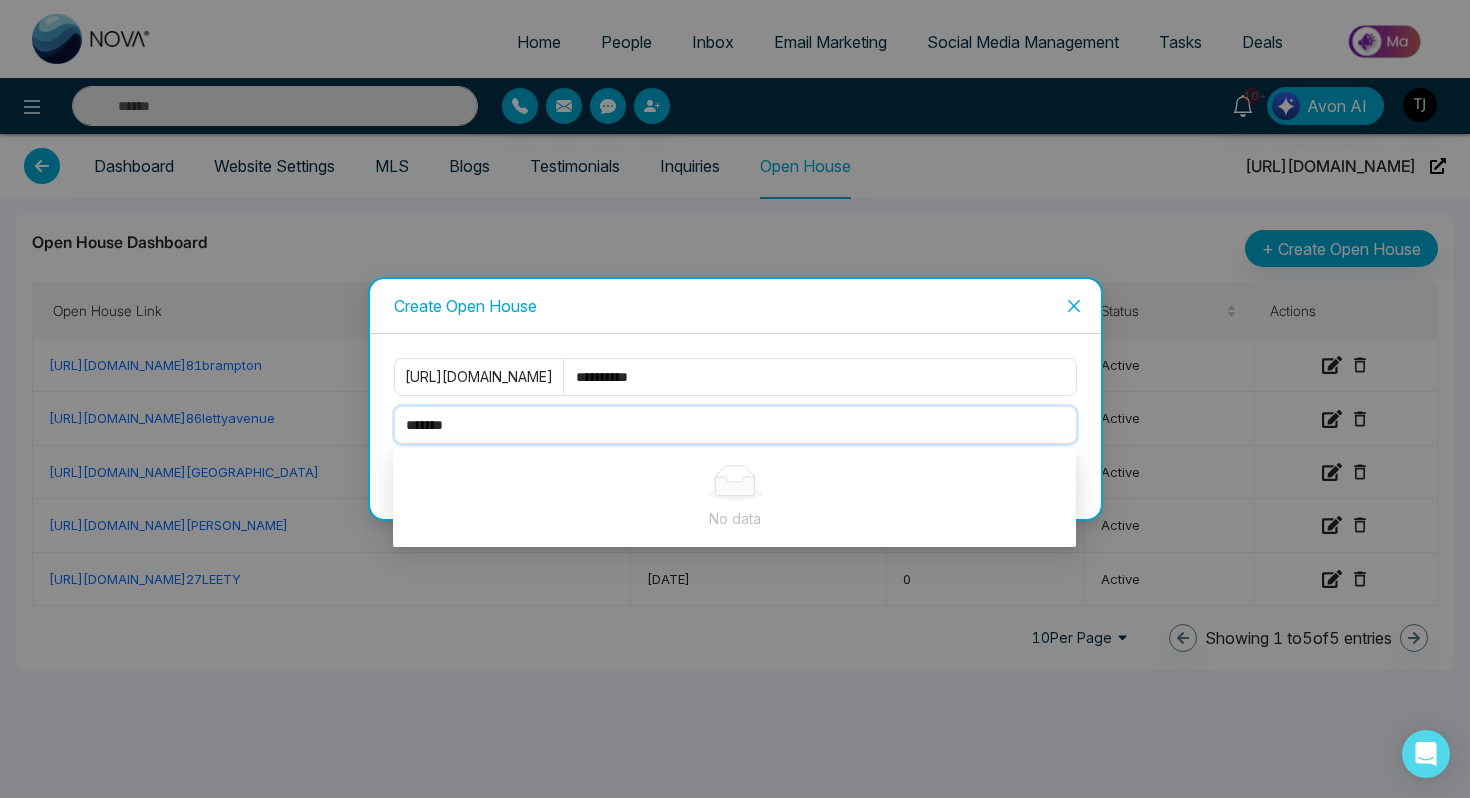 type on "********" 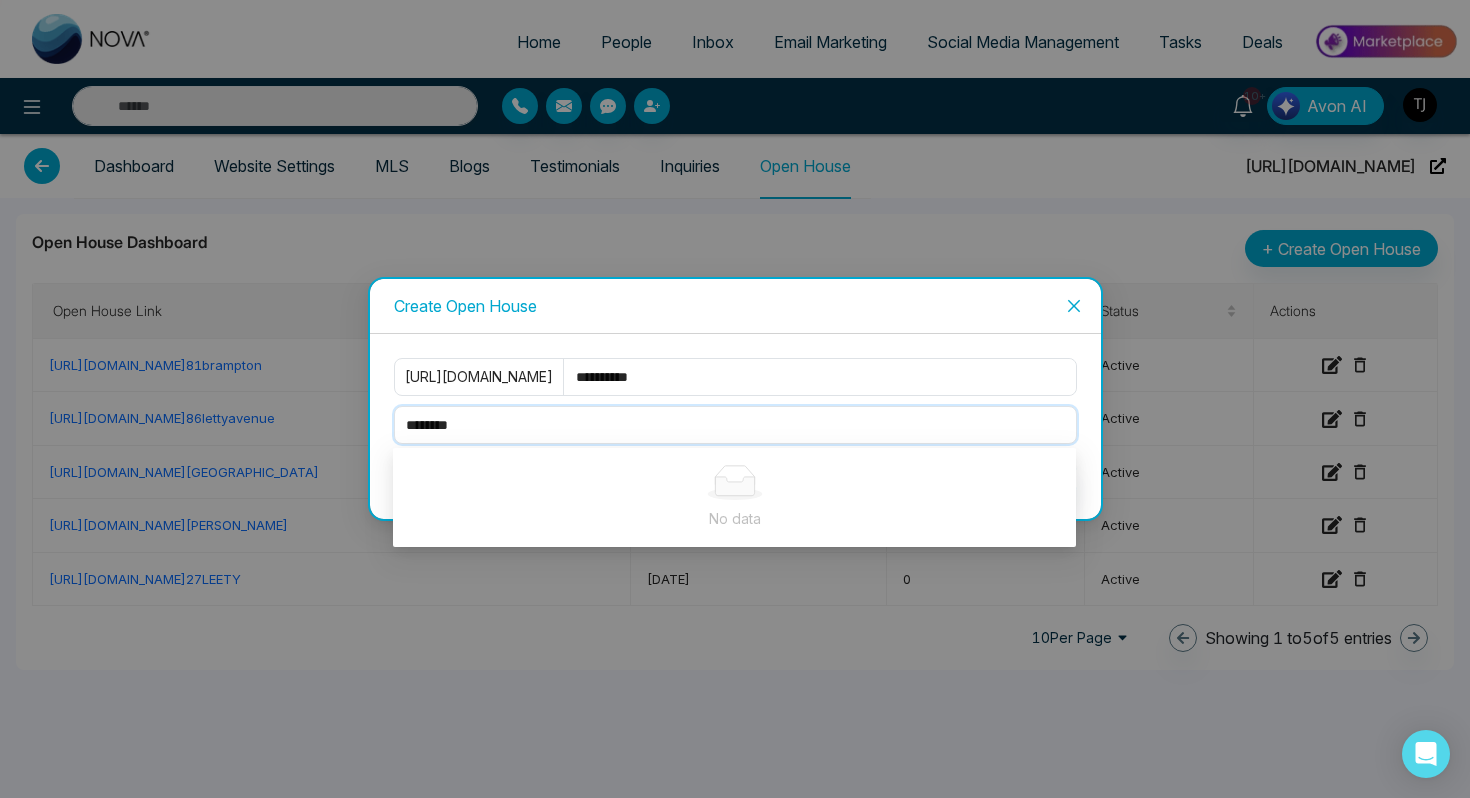 click 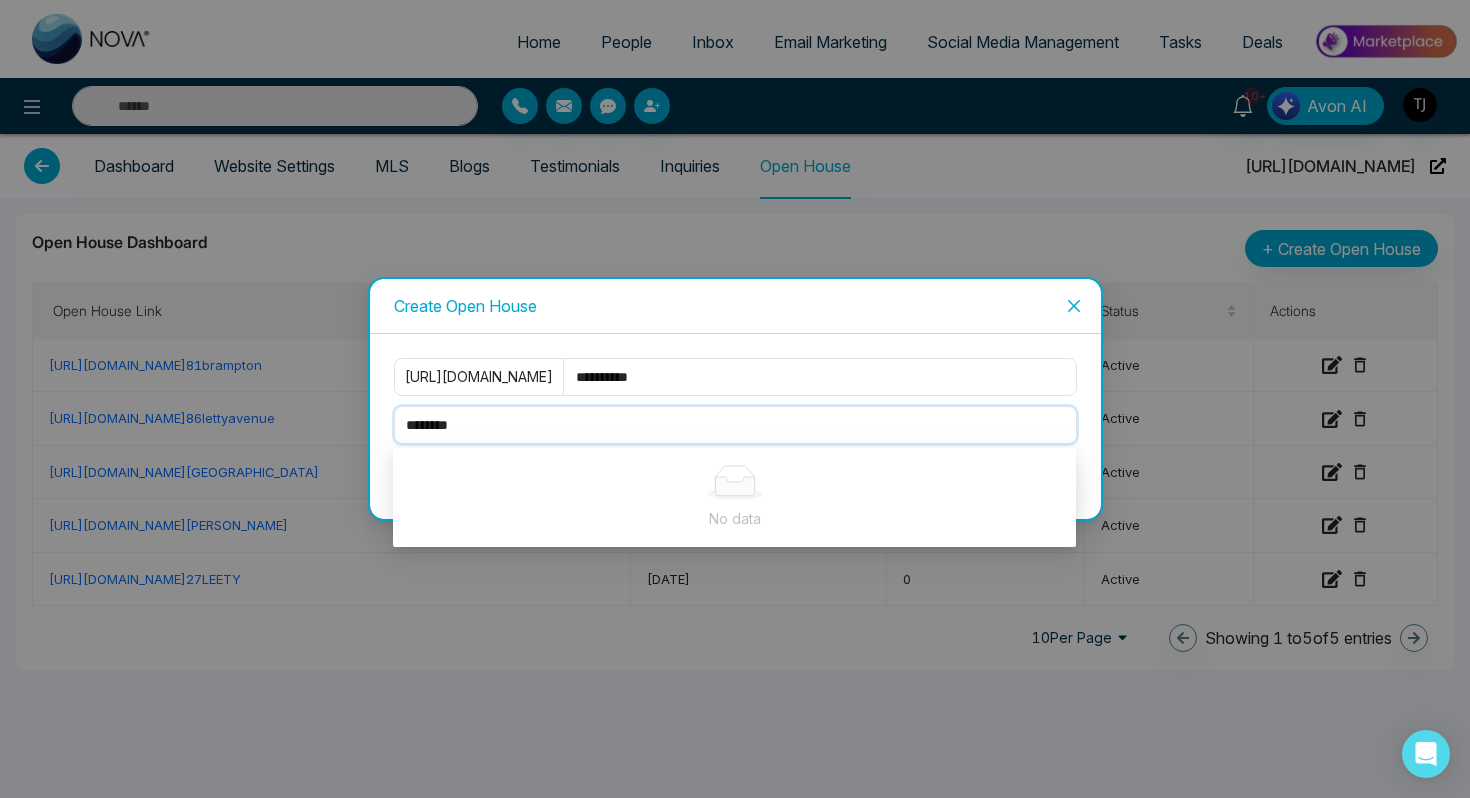 type 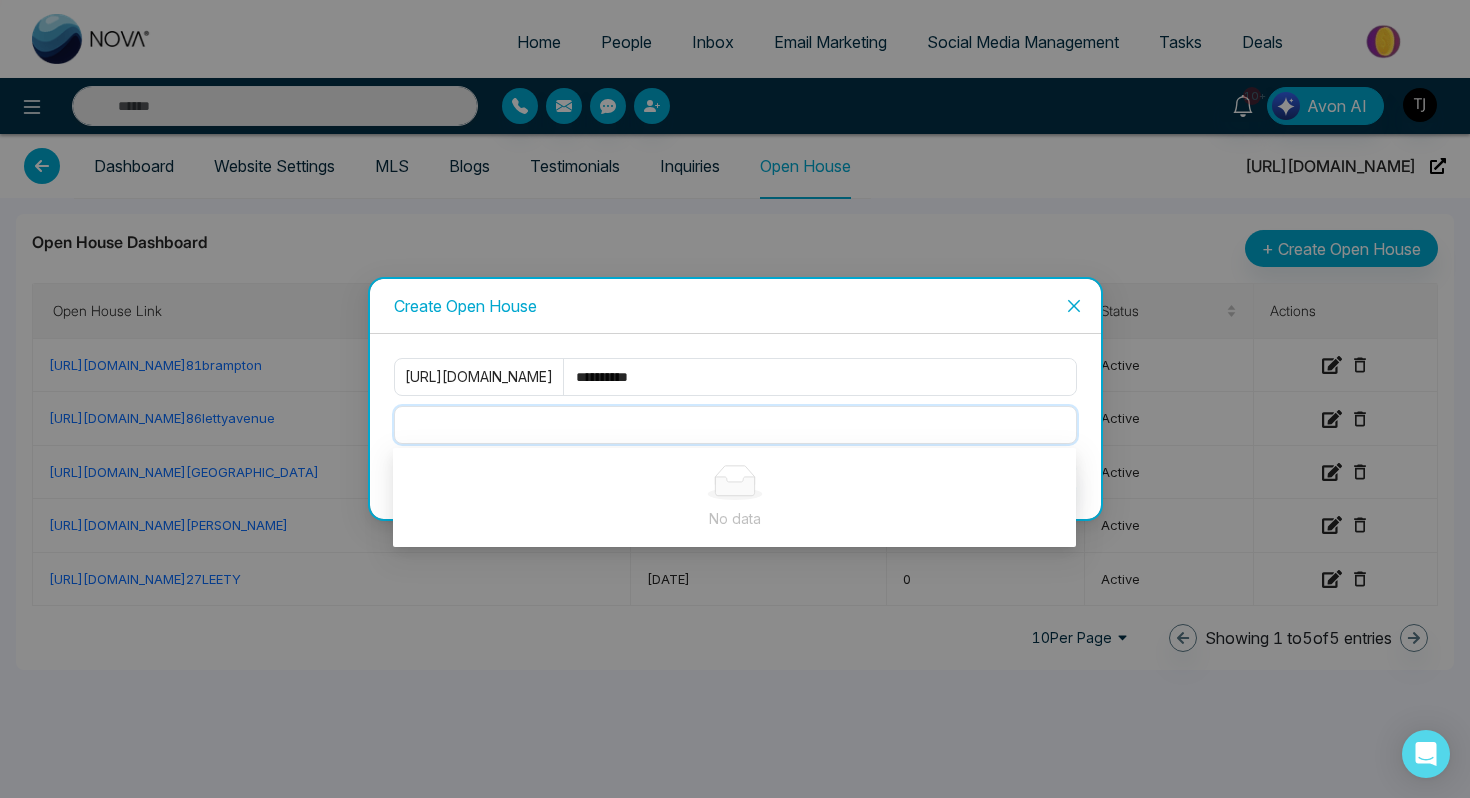 click on "**********" at bounding box center [735, 426] 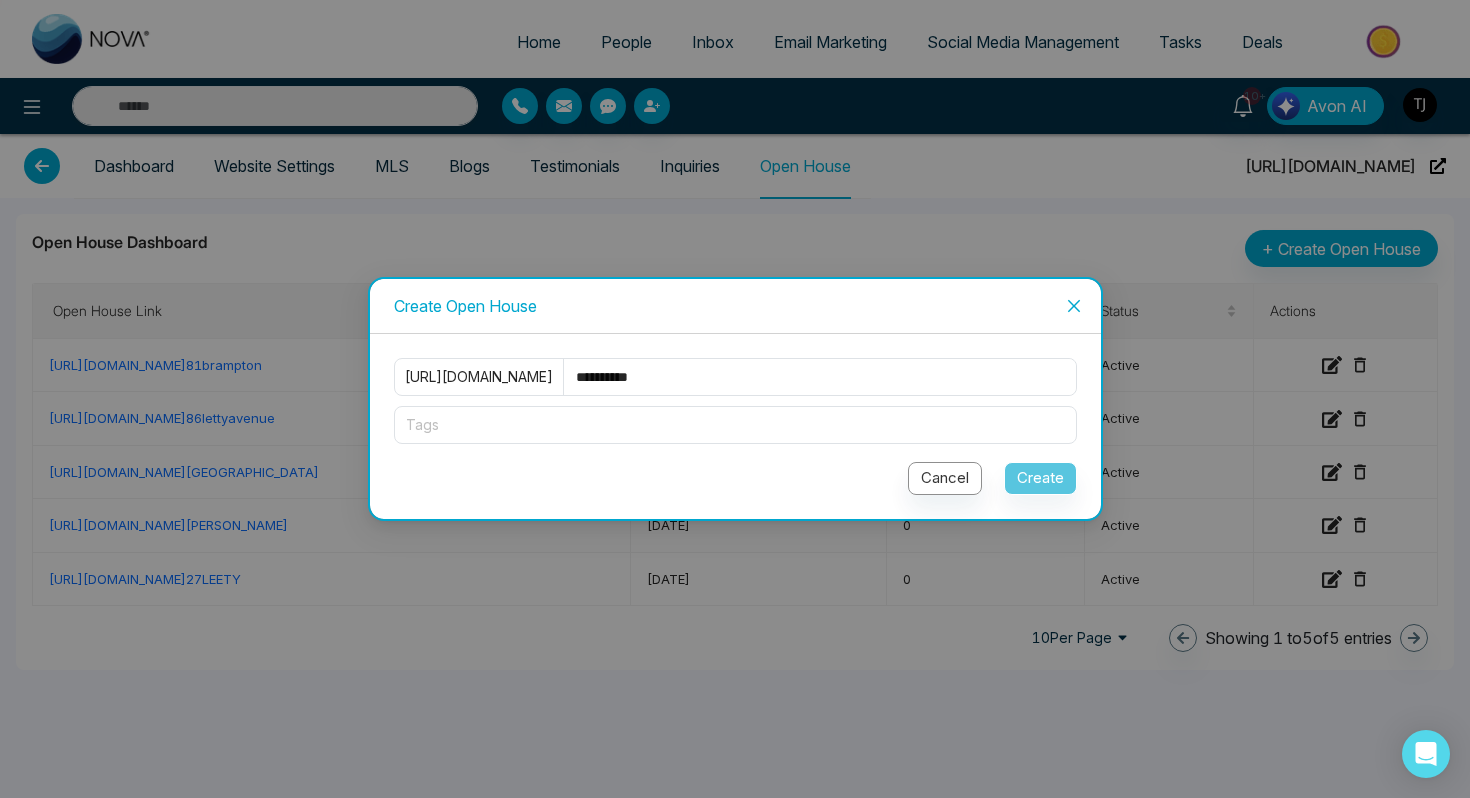 click on "**********" at bounding box center (825, 377) 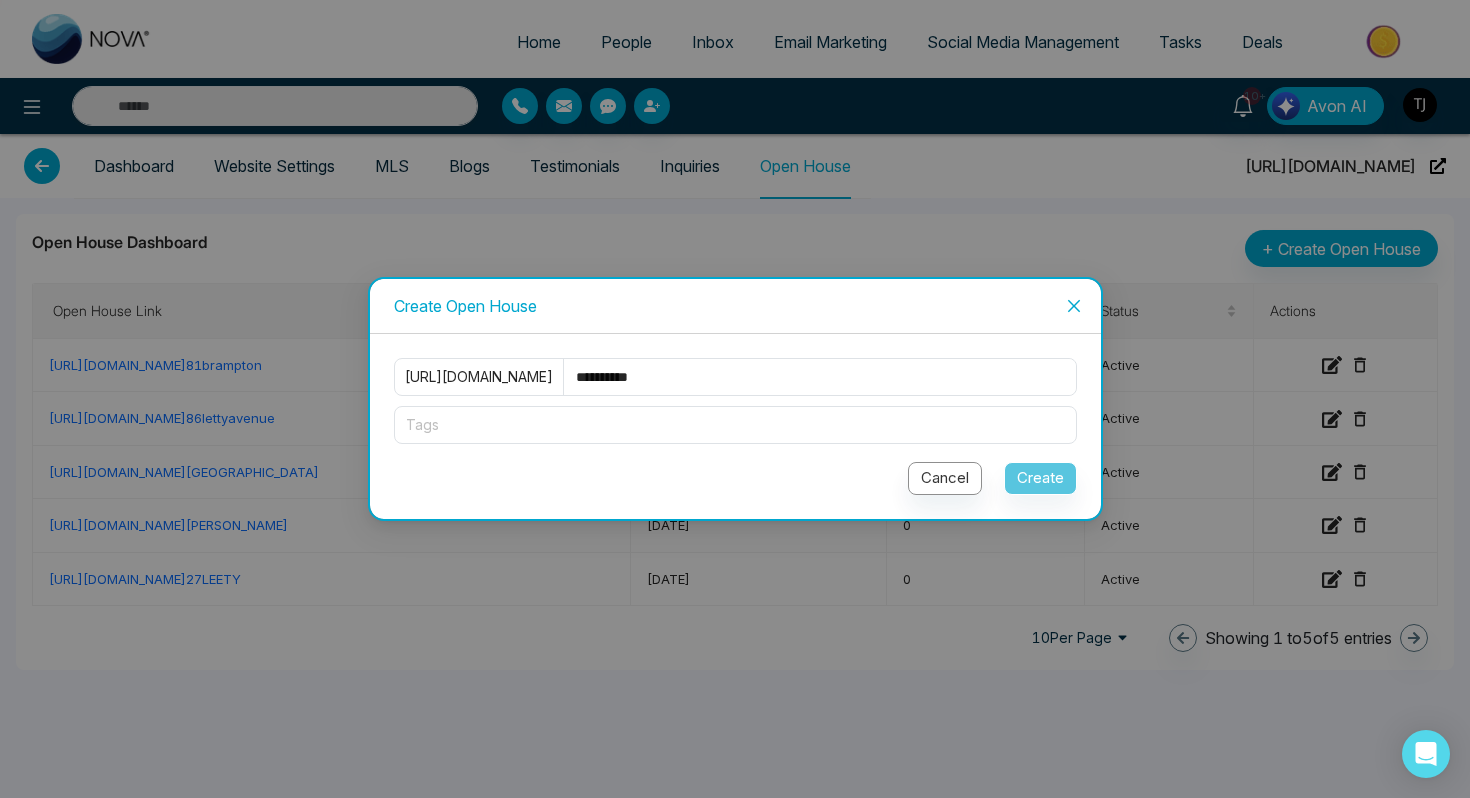 click on "**********" at bounding box center (825, 377) 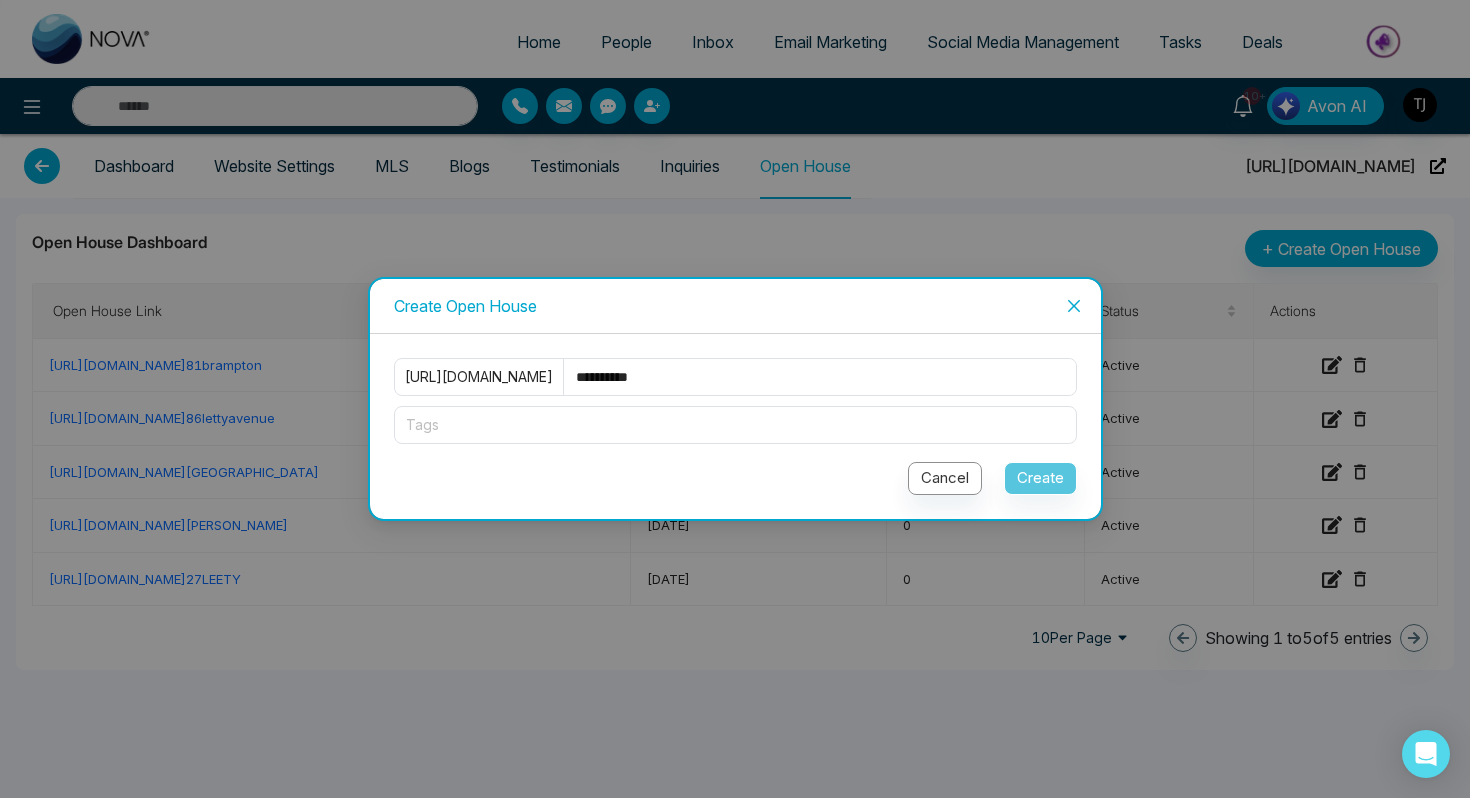click on "**********" at bounding box center [825, 377] 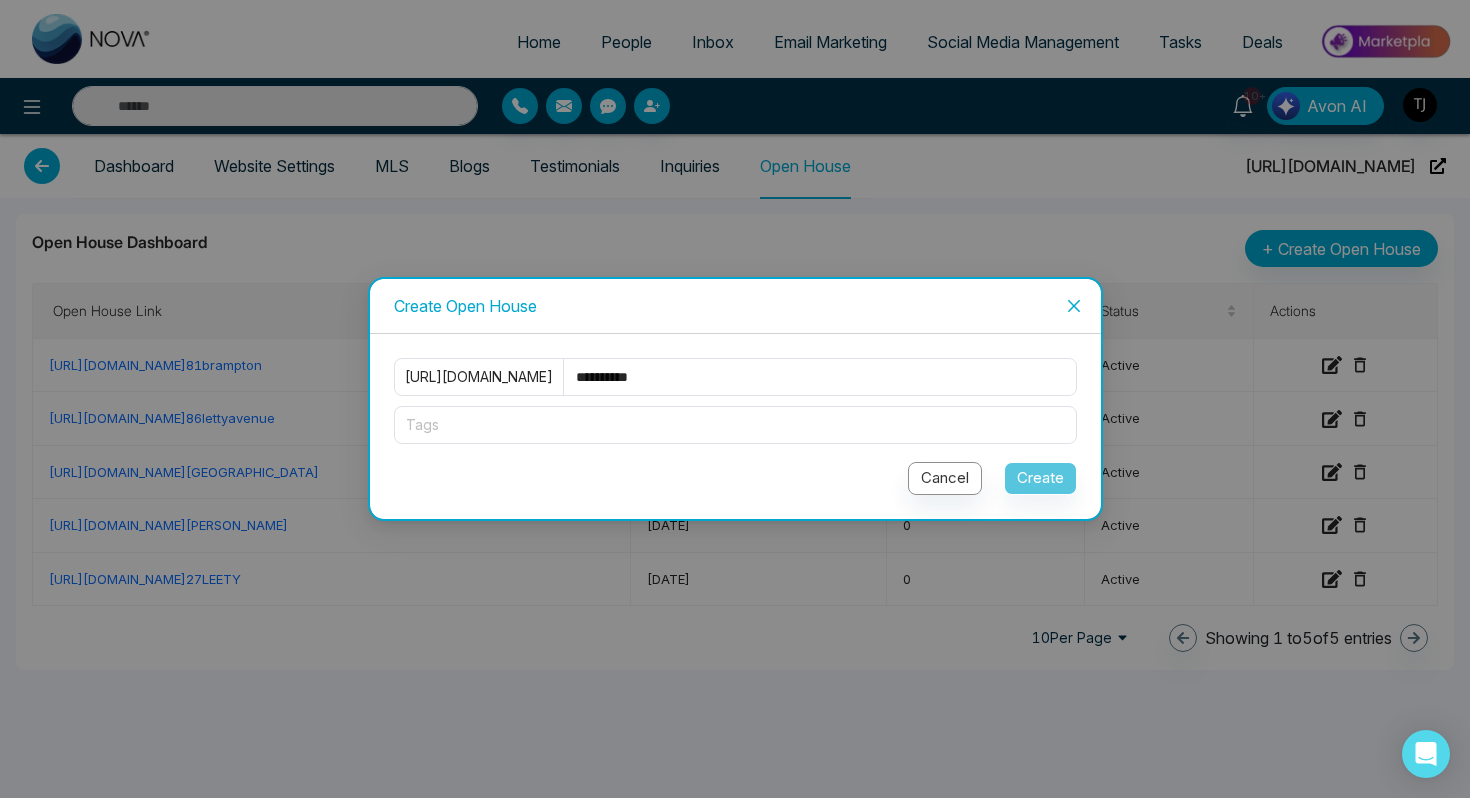 type on "**********" 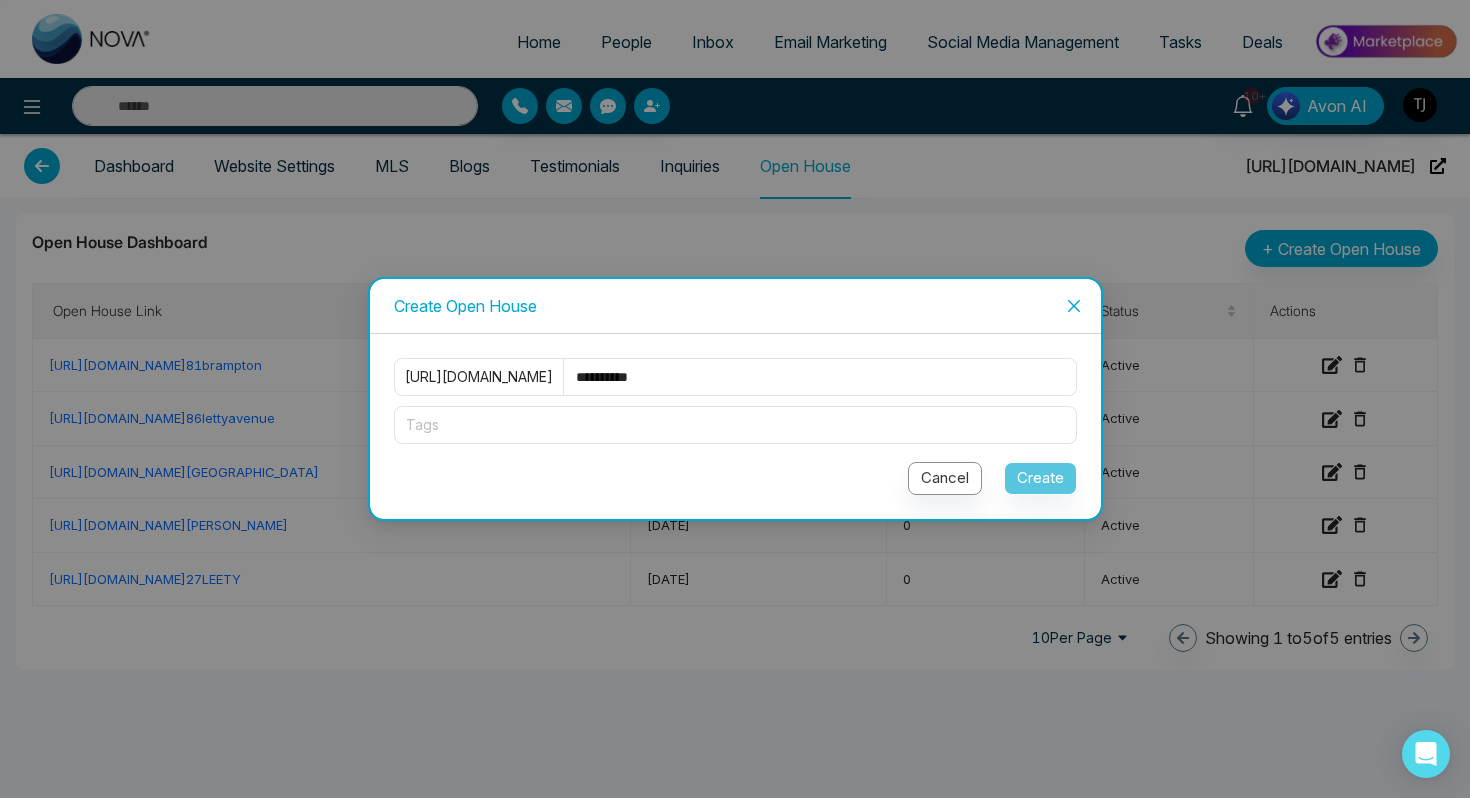click on "Tags" at bounding box center (735, 425) 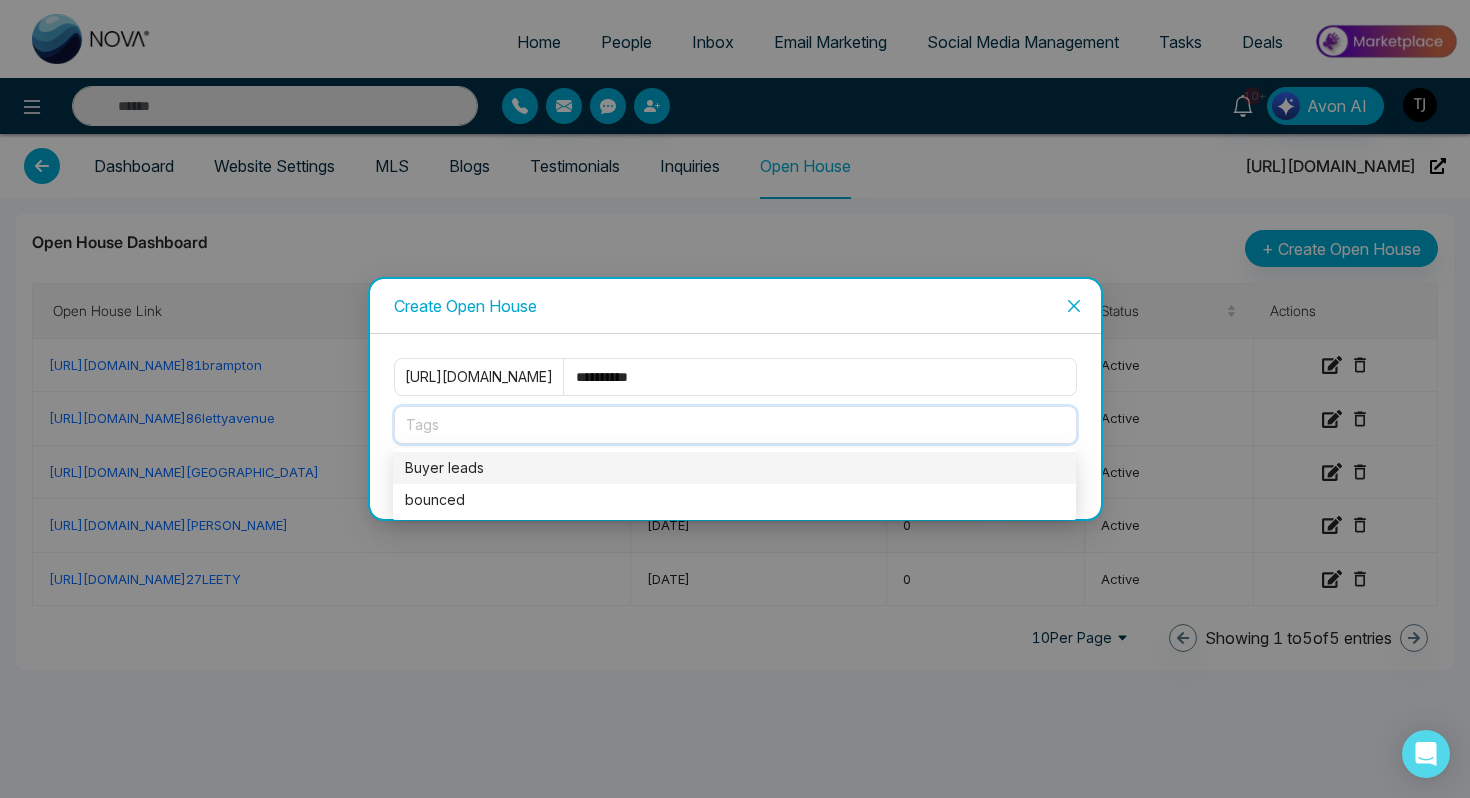 click on "Buyer leads" at bounding box center [734, 468] 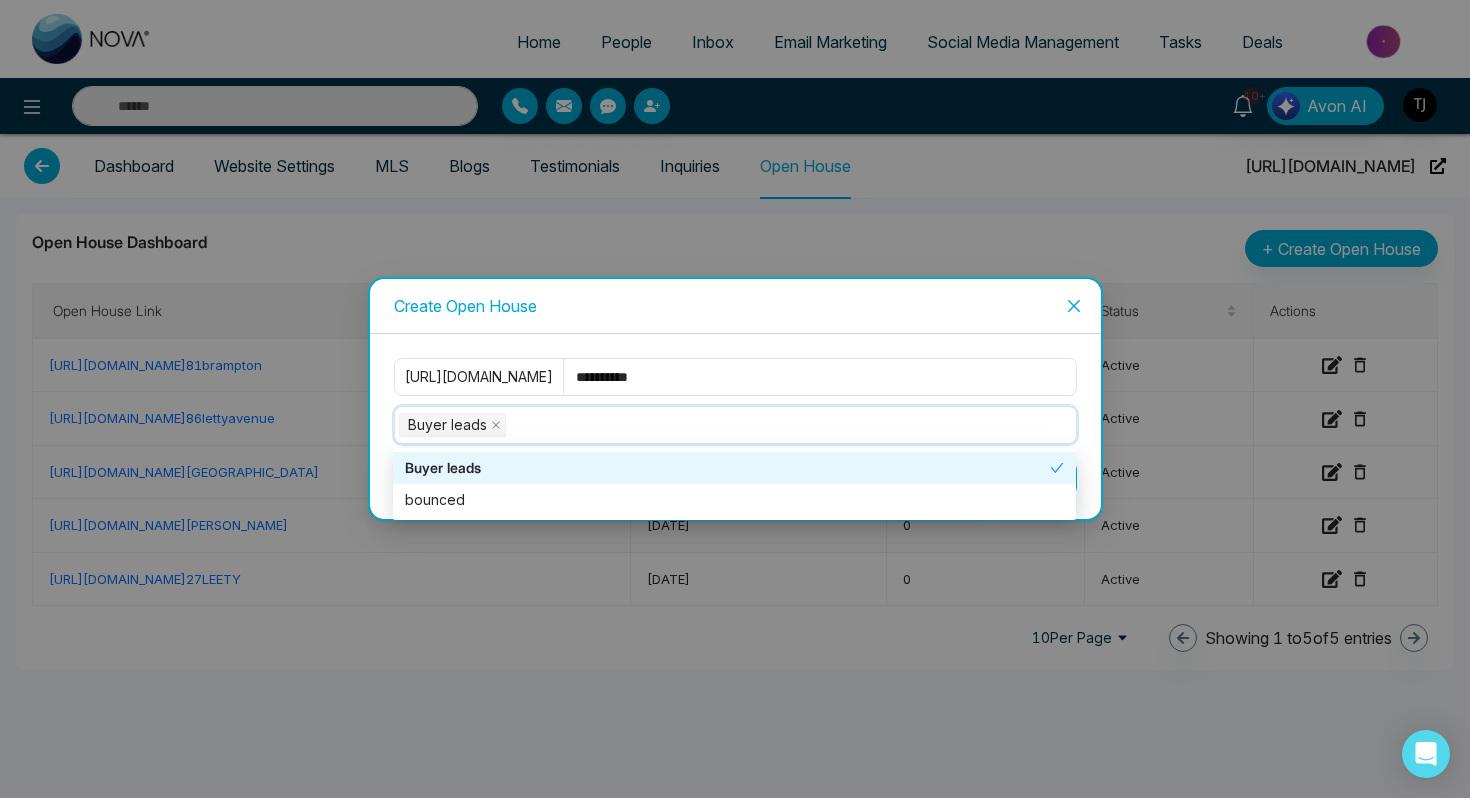 click on "Create Open House" at bounding box center [735, 306] 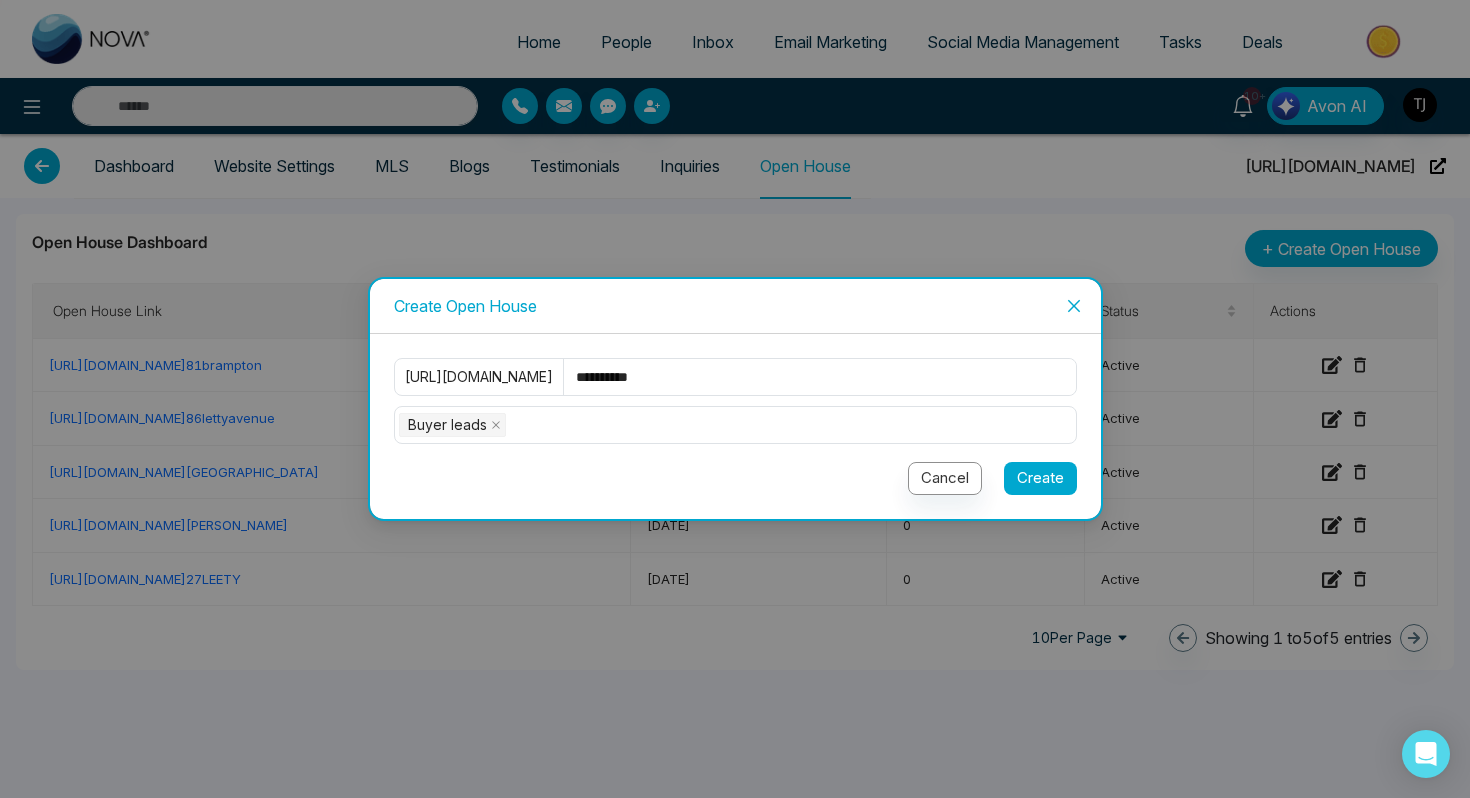 click on "Create" at bounding box center [1040, 478] 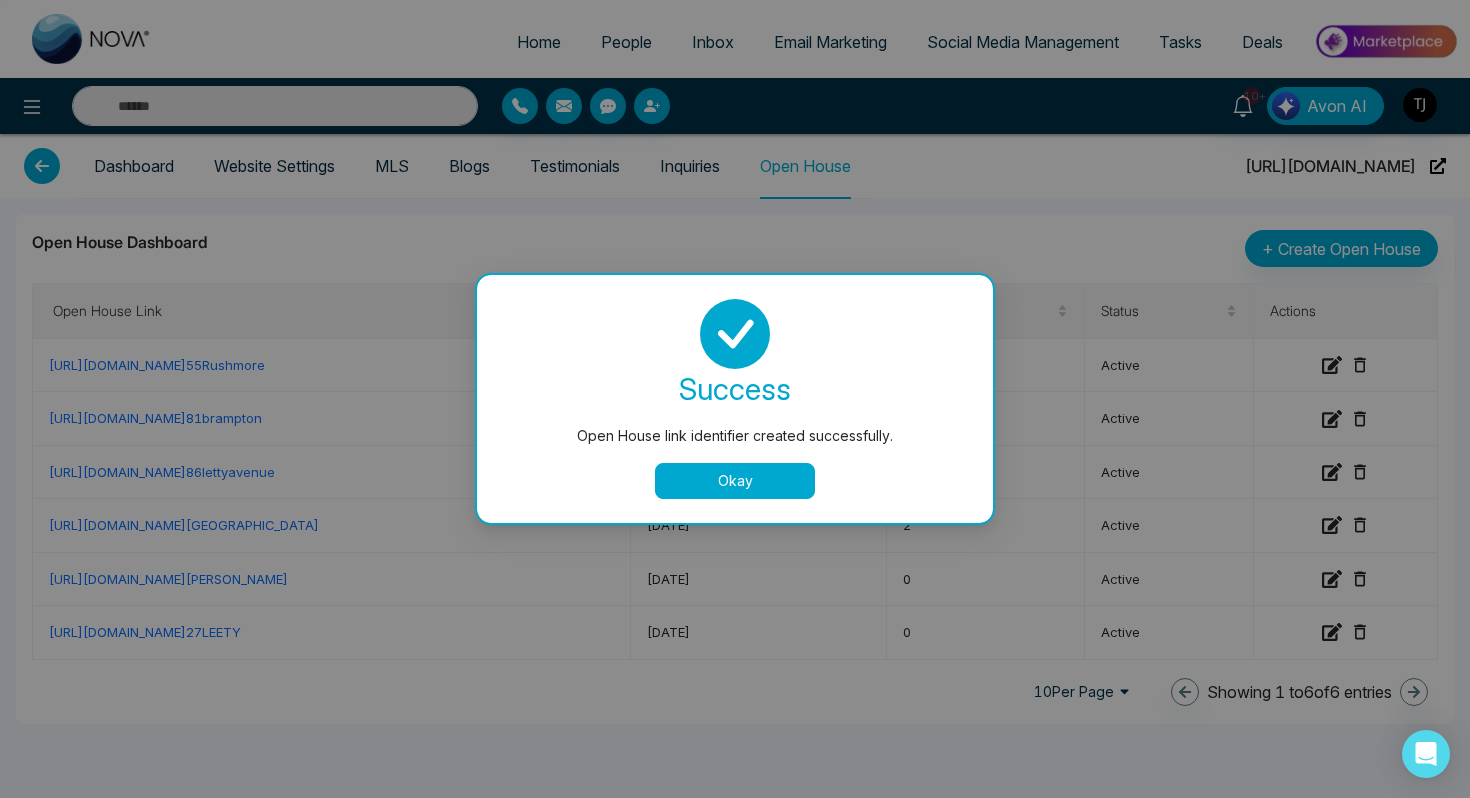 click on "Okay" at bounding box center [735, 481] 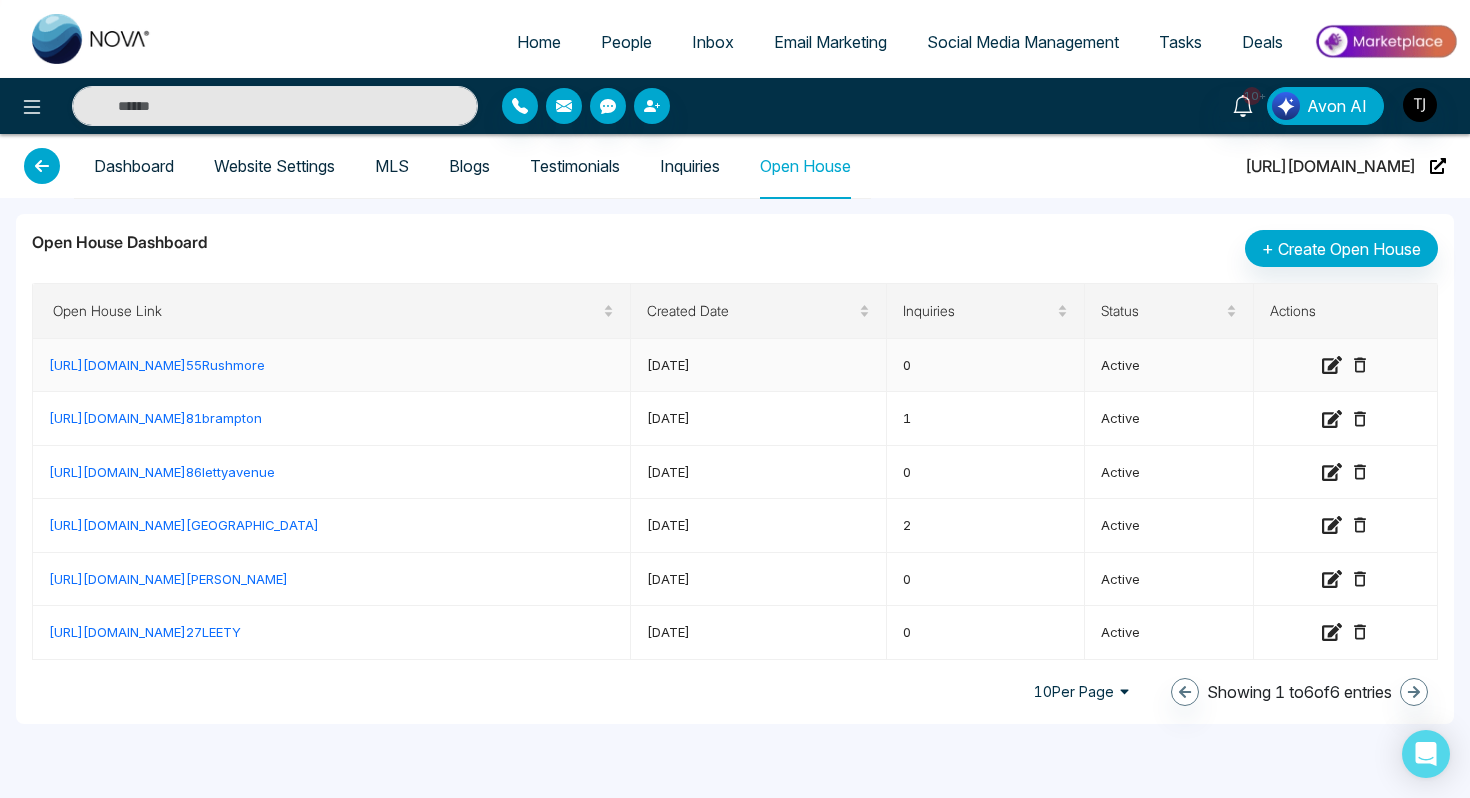 click on "[URL][DOMAIN_NAME] 55Rushmore" at bounding box center (157, 365) 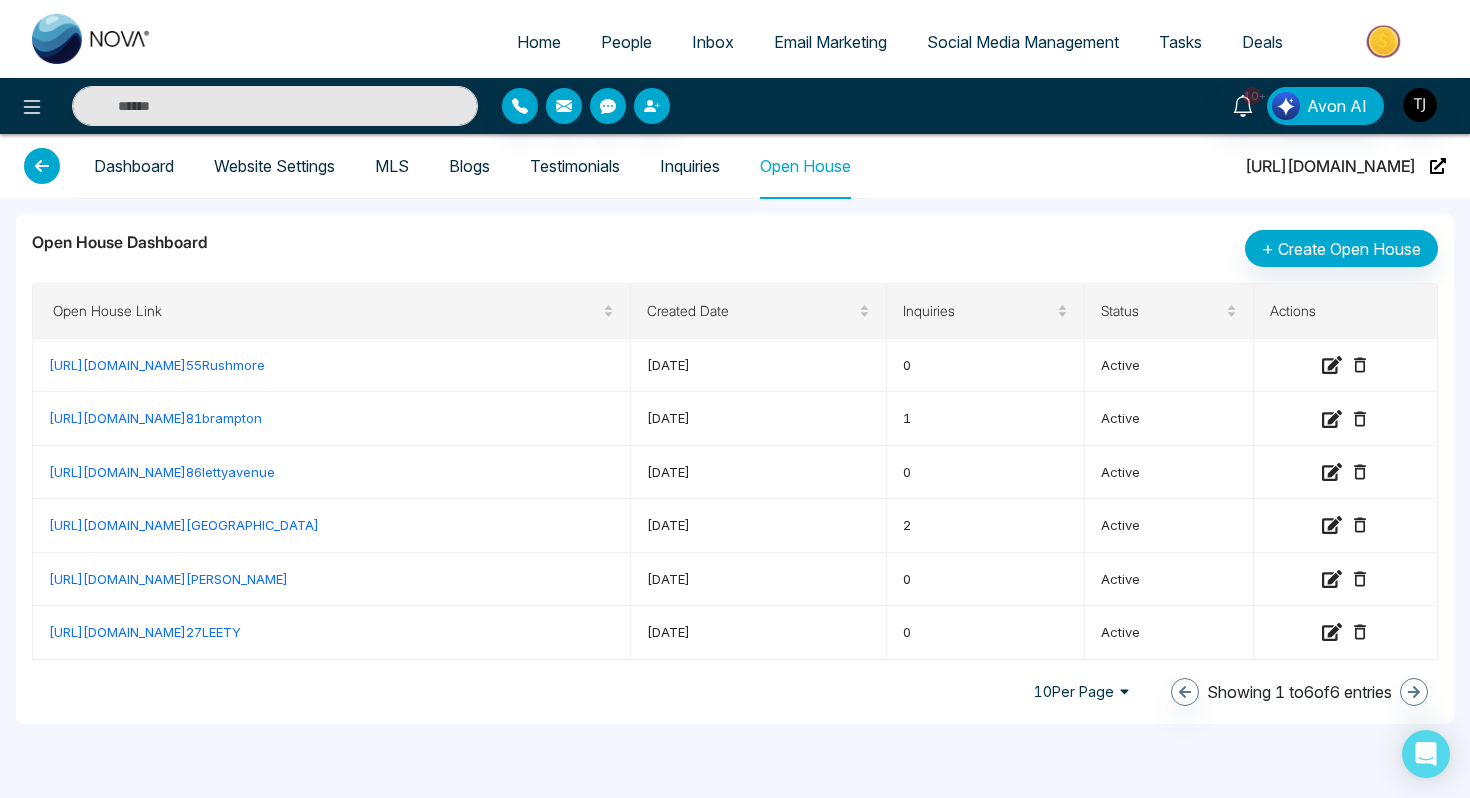 click on "Home" at bounding box center (539, 42) 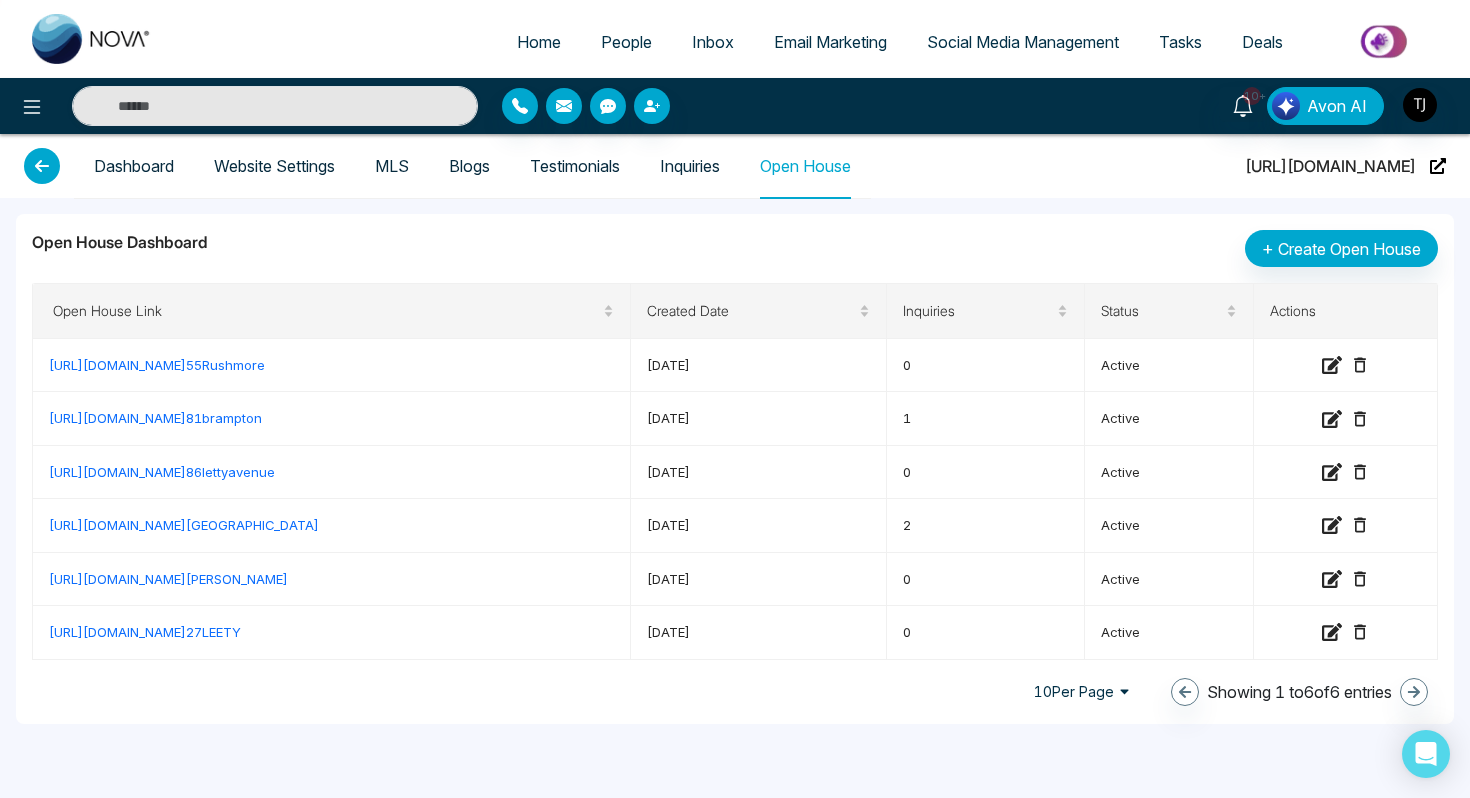select on "*" 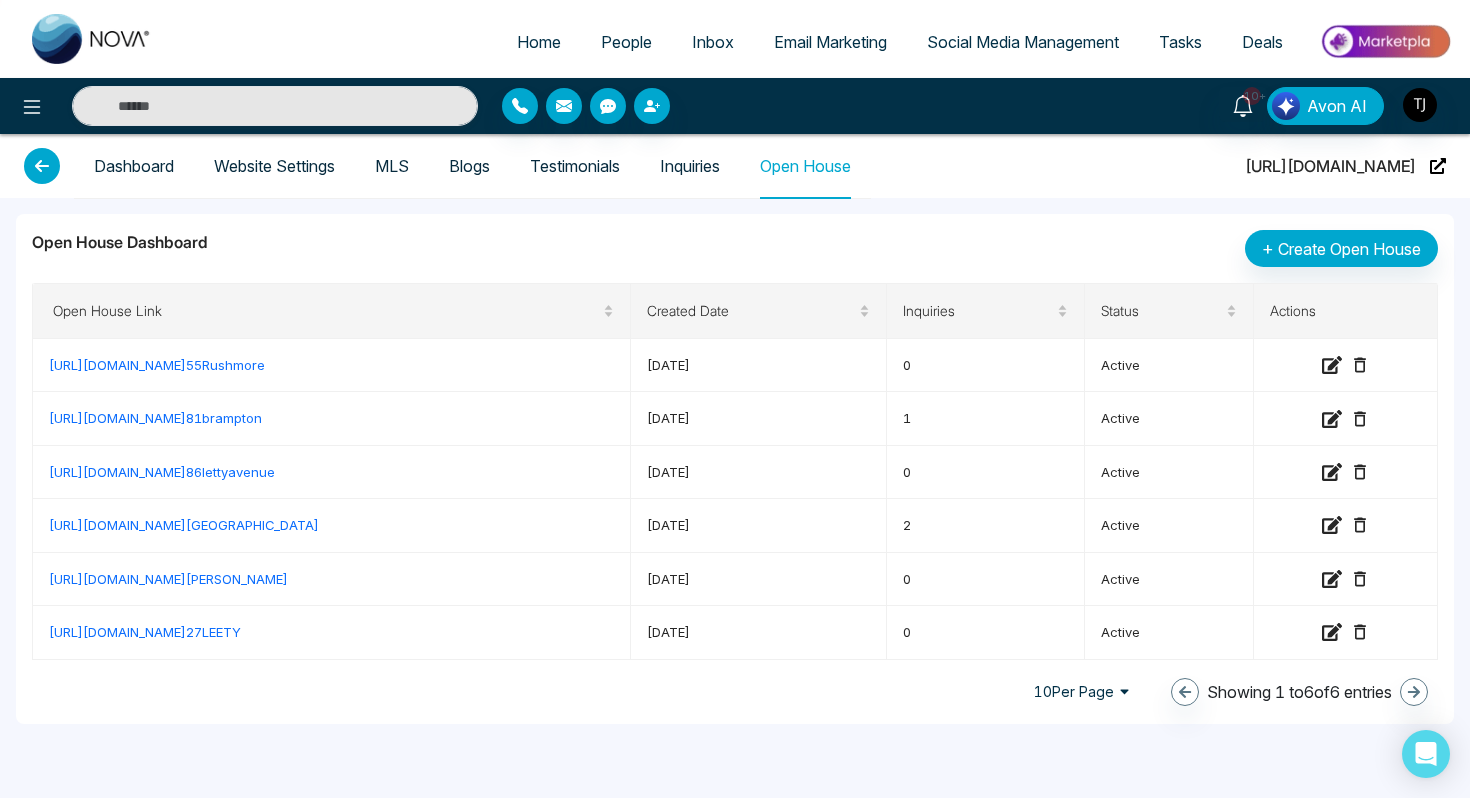 select on "*" 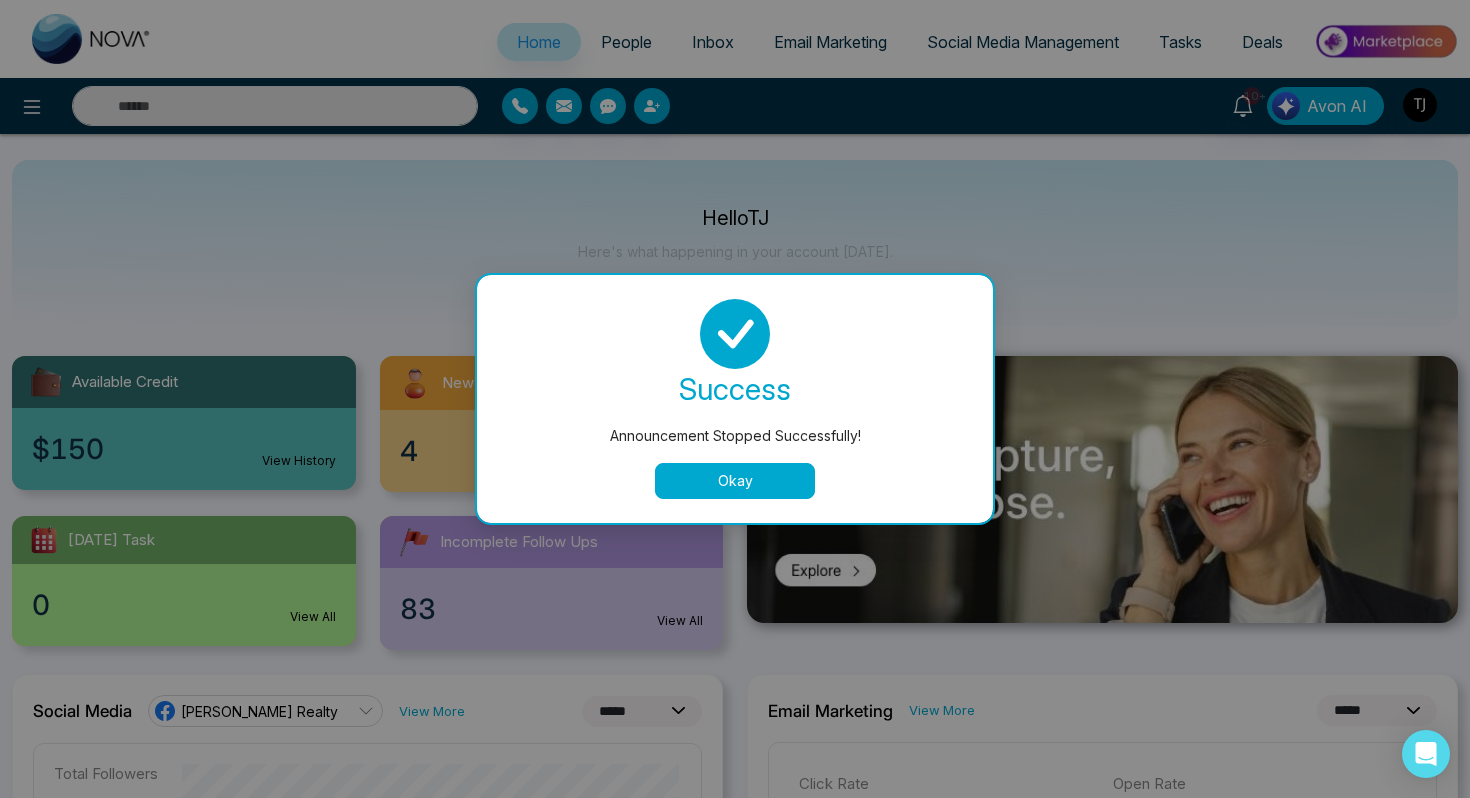 click on "Okay" at bounding box center [735, 481] 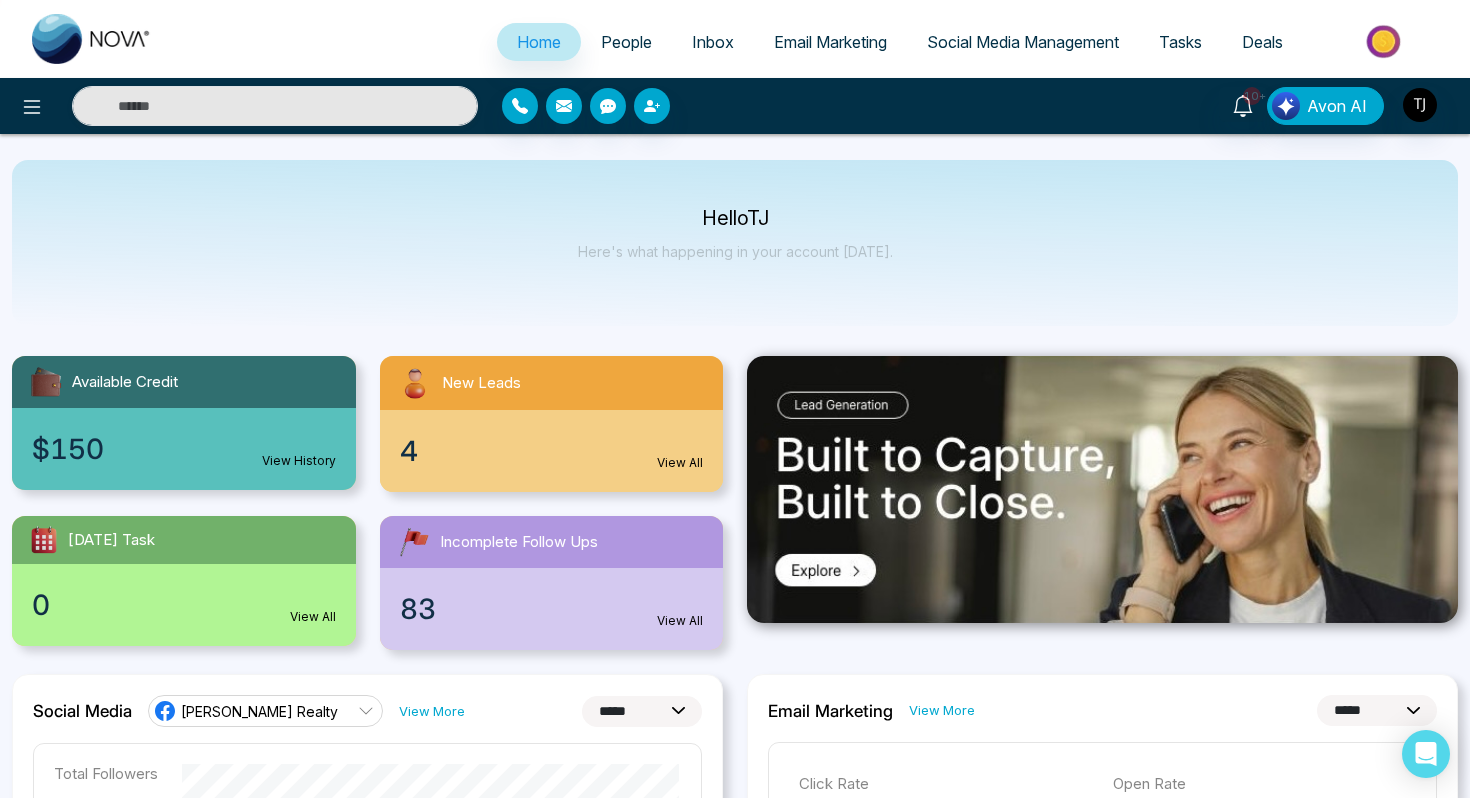 click on "Deals" at bounding box center [1262, 42] 